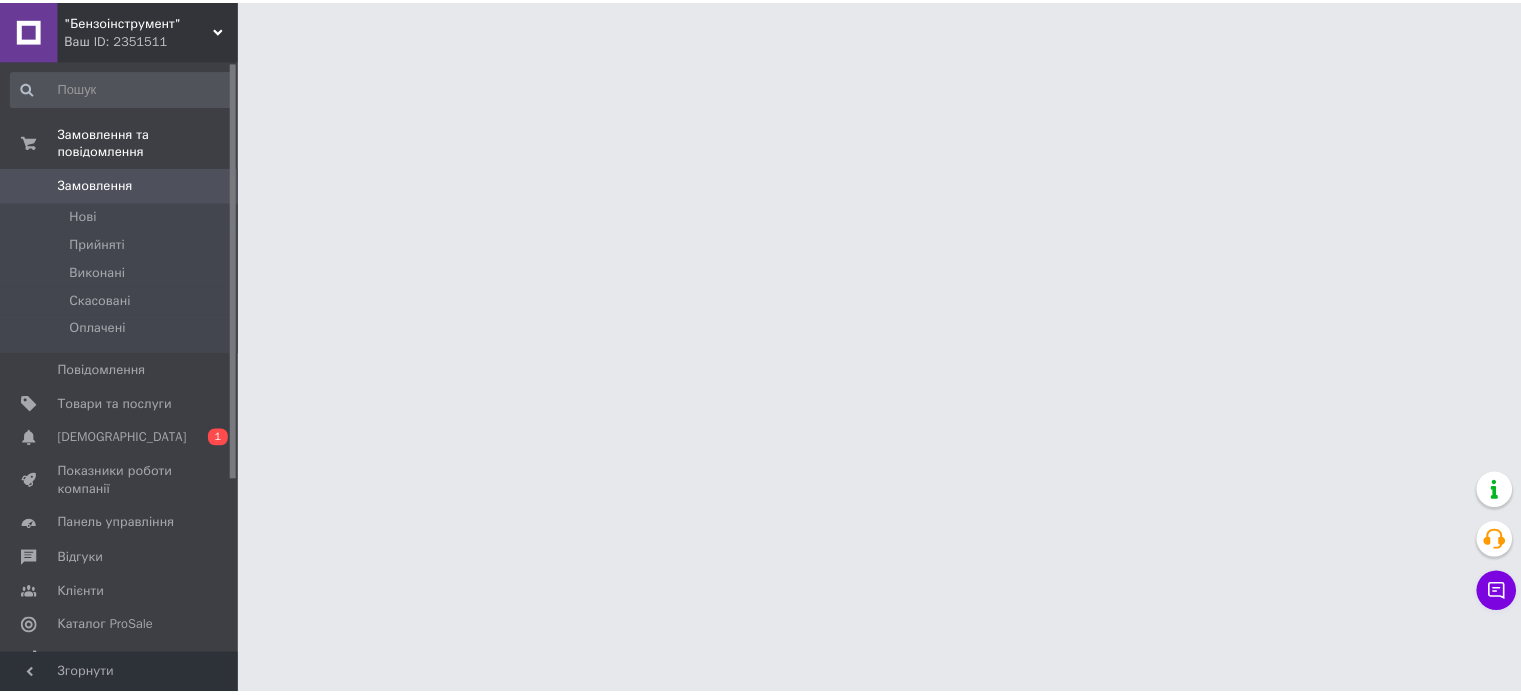 scroll, scrollTop: 0, scrollLeft: 0, axis: both 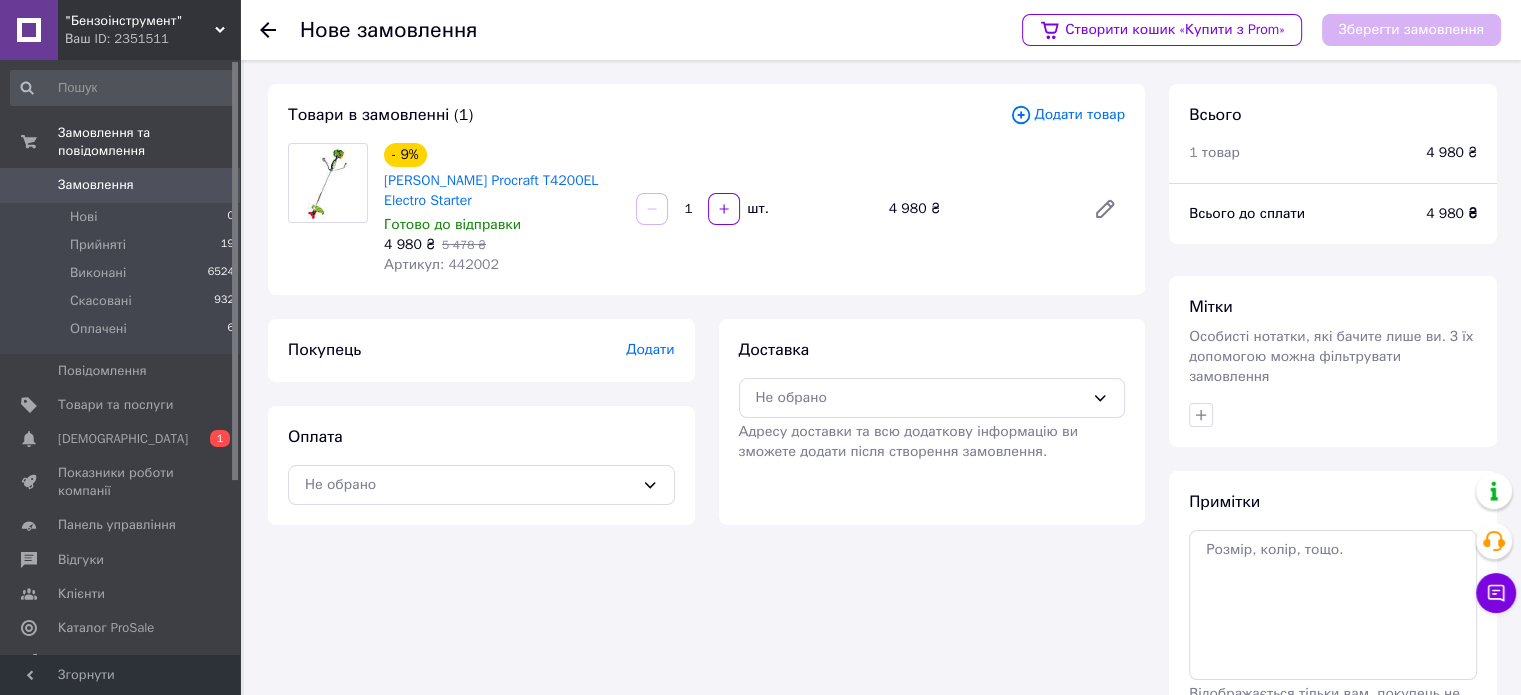 click on "Додати" at bounding box center [650, 349] 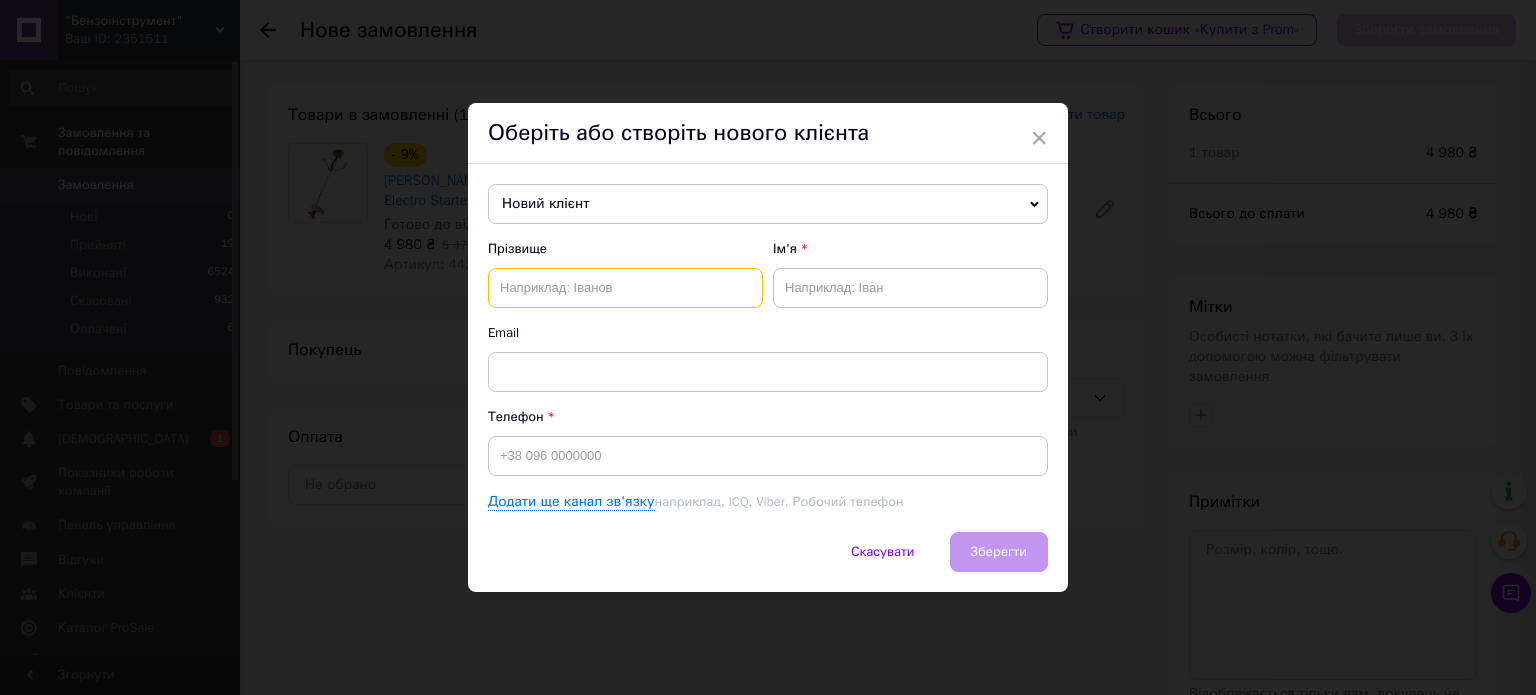 click at bounding box center (625, 288) 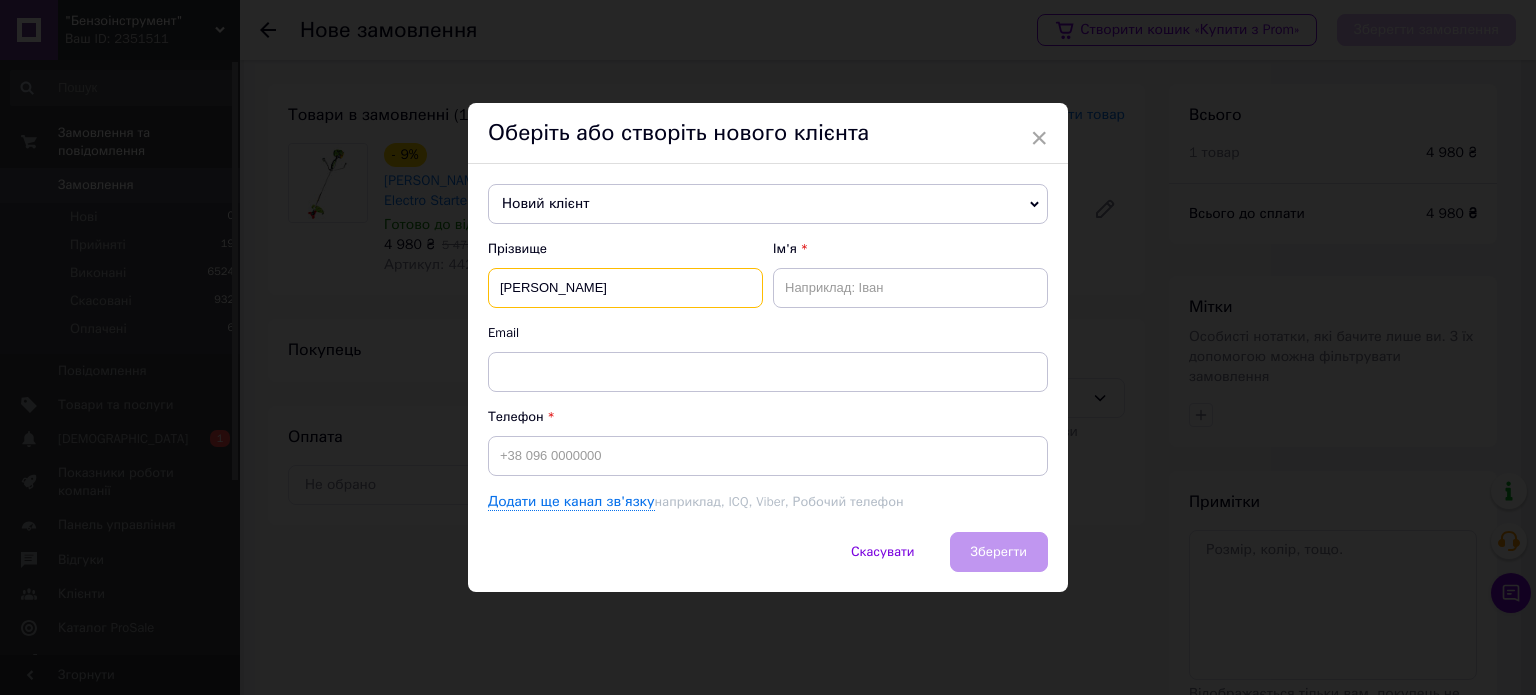 type on "[PERSON_NAME]" 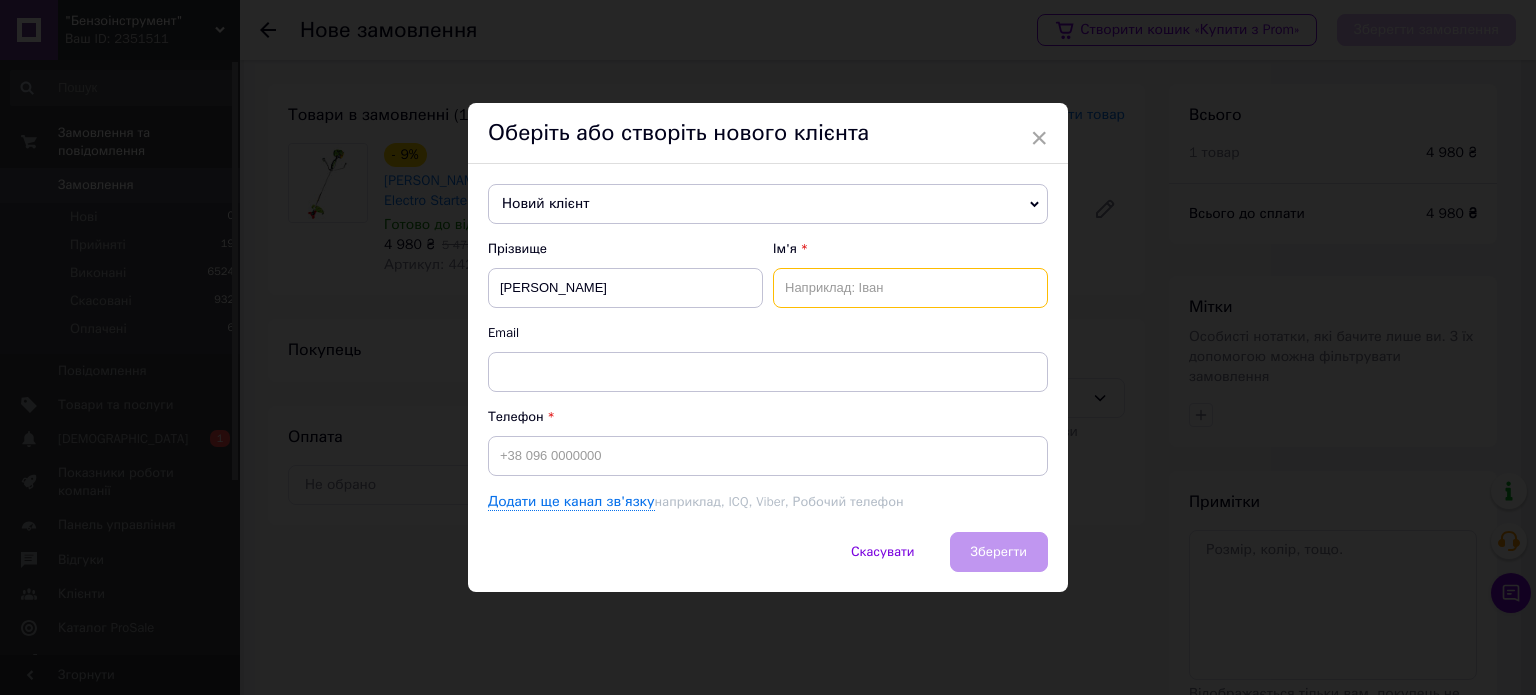 click at bounding box center [910, 288] 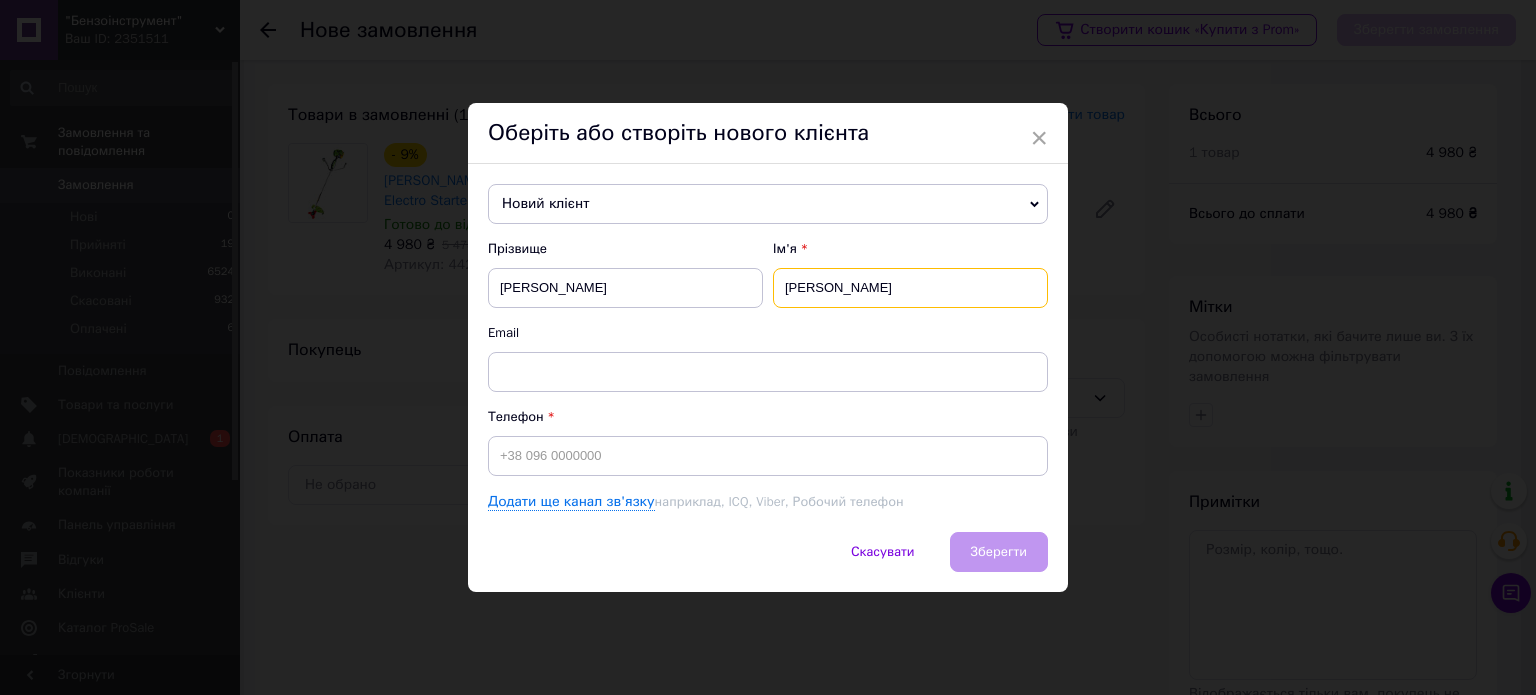 type on "[PERSON_NAME]" 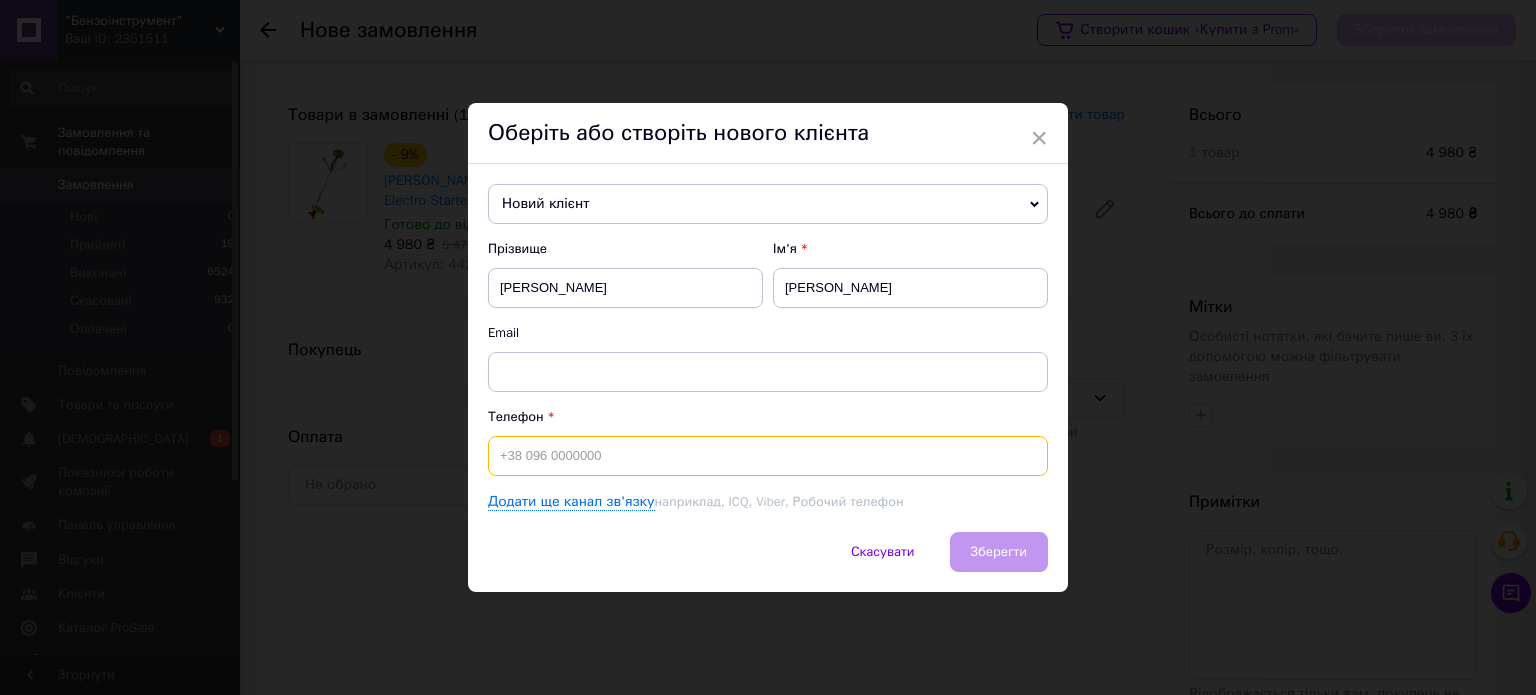 click at bounding box center [768, 456] 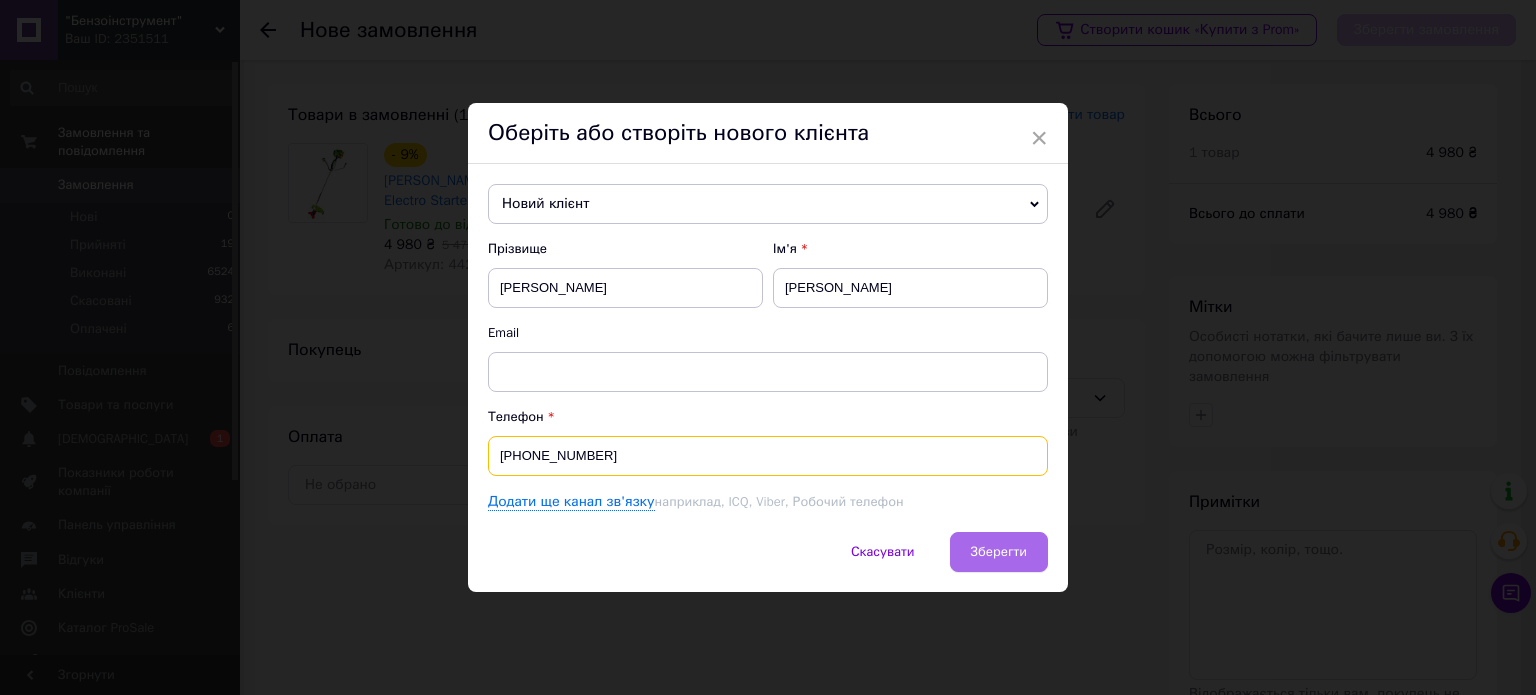 type on "[PHONE_NUMBER]" 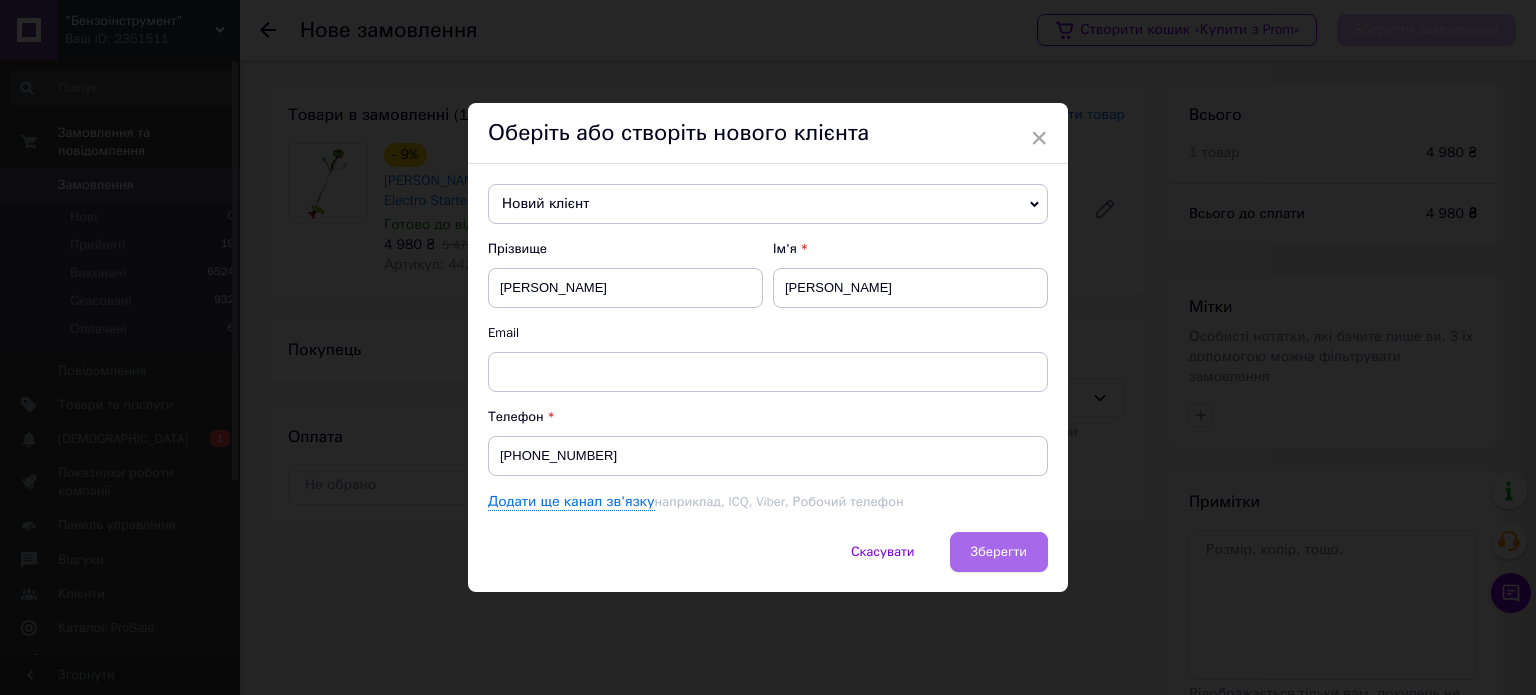 click on "Зберегти" at bounding box center (999, 552) 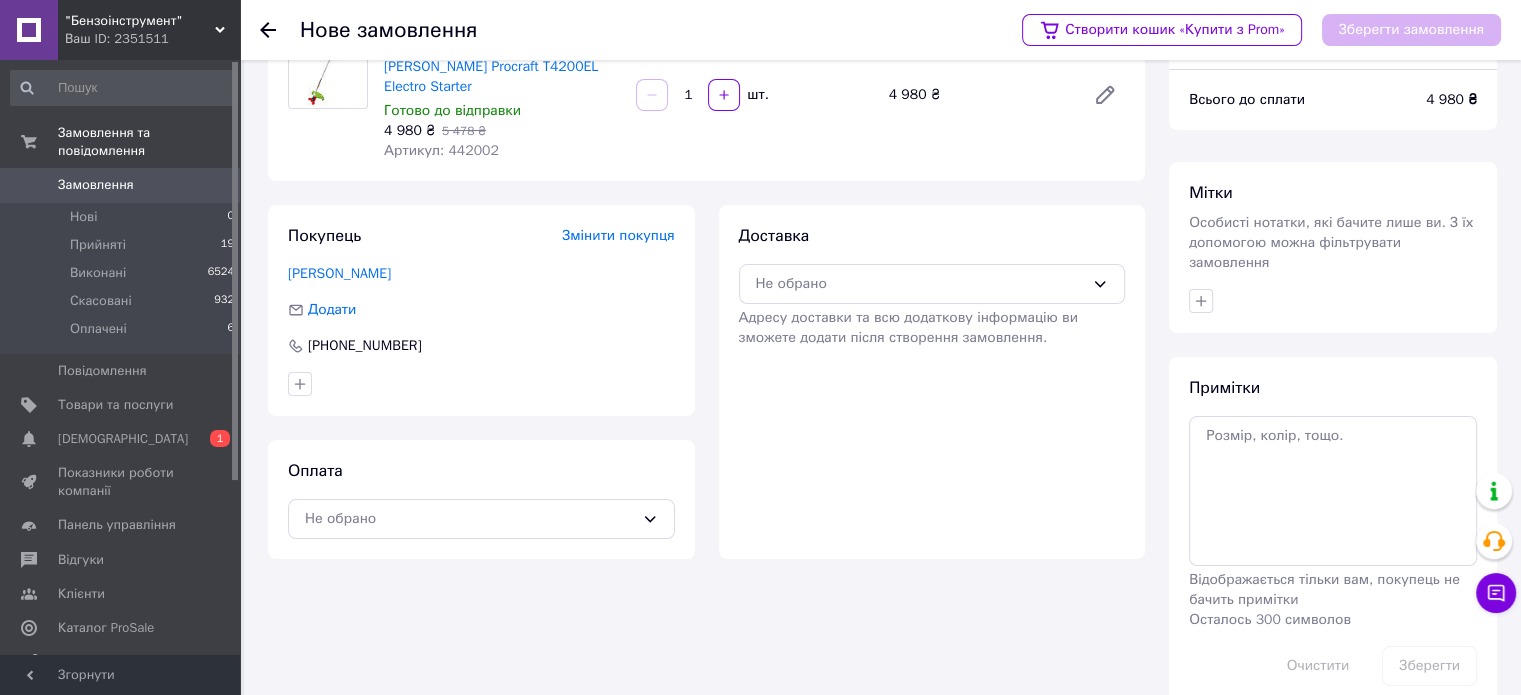 scroll, scrollTop: 128, scrollLeft: 0, axis: vertical 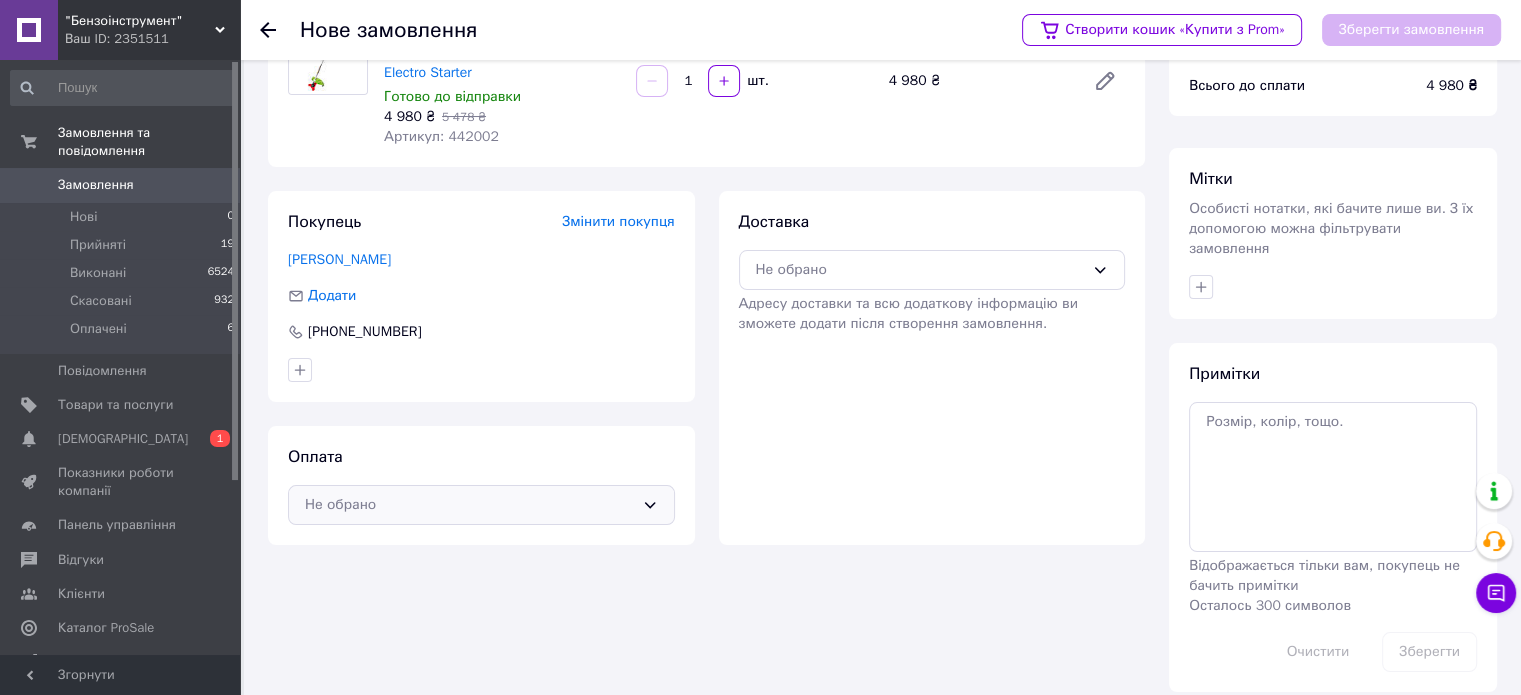 click 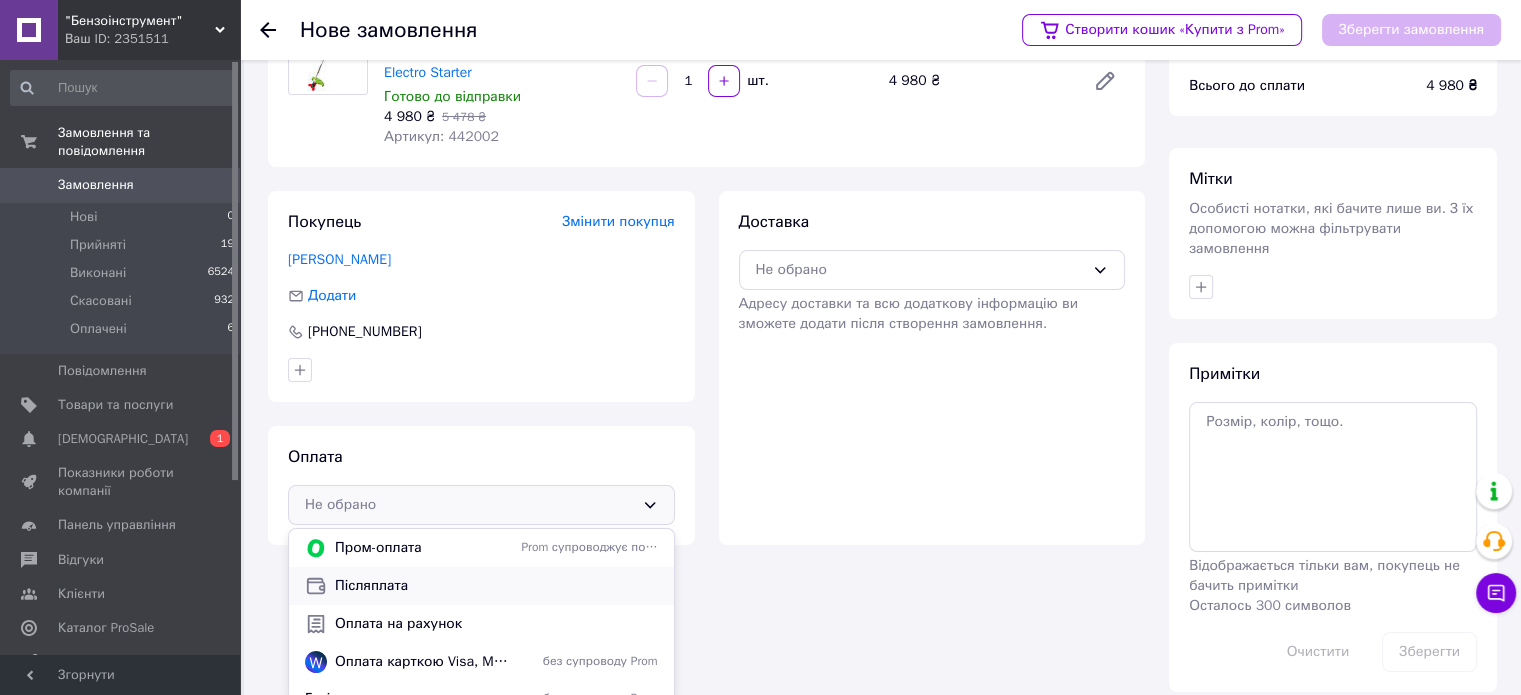 click on "Післяплата" at bounding box center [496, 586] 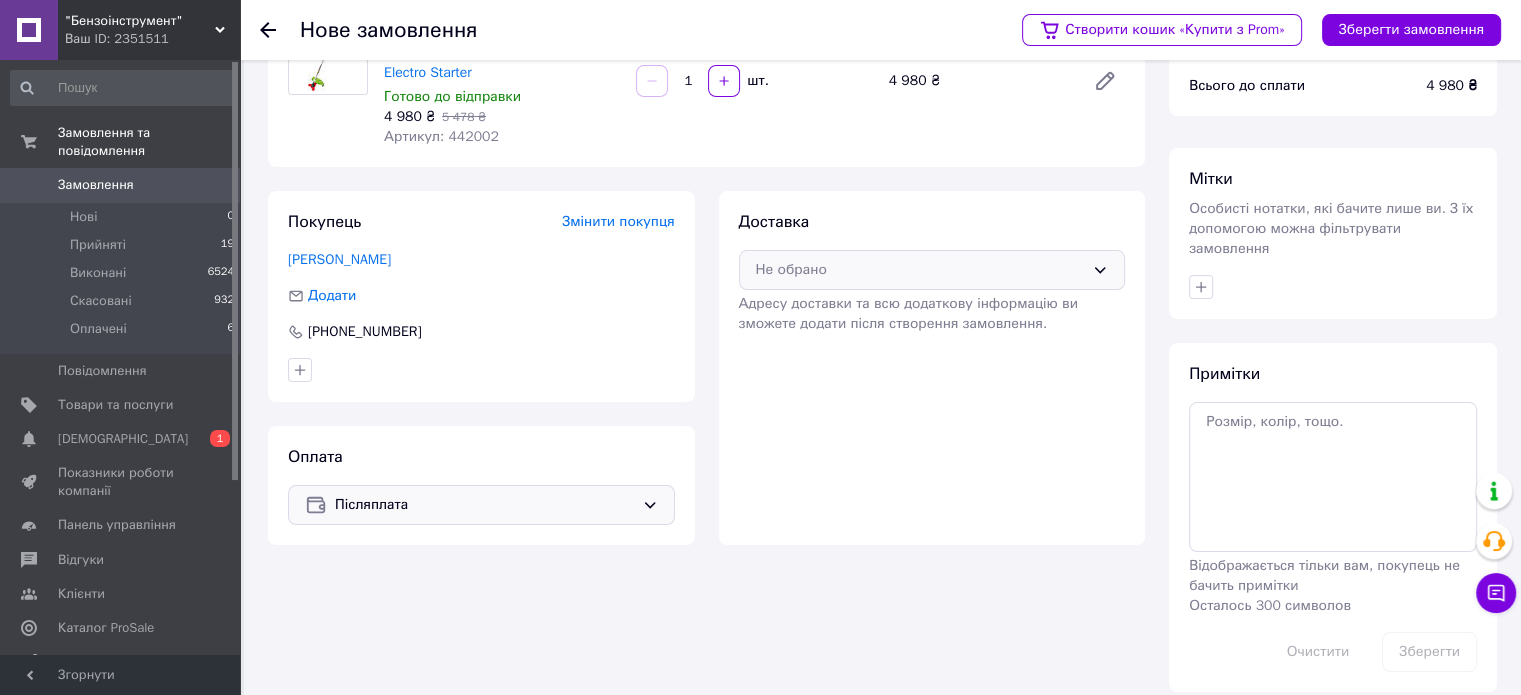 click 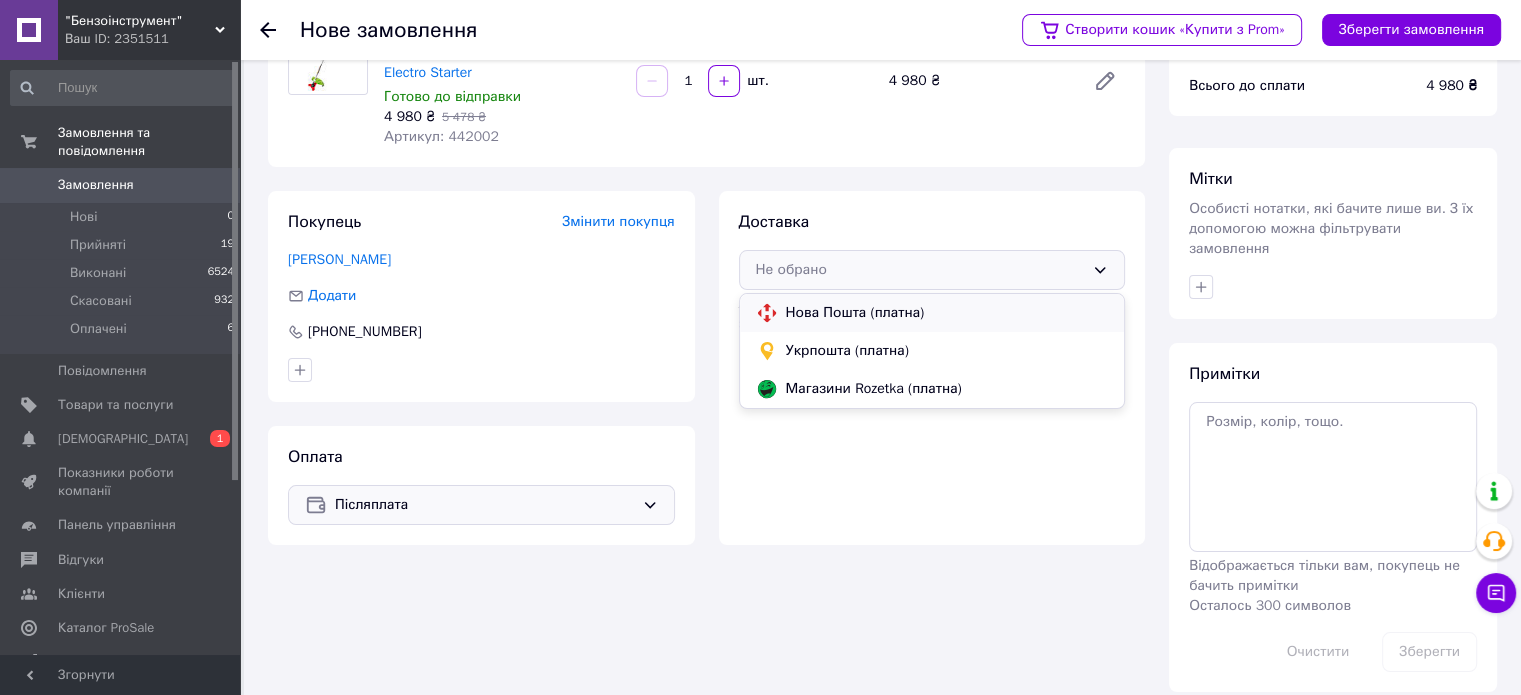 click on "Нова Пошта (платна)" at bounding box center (947, 313) 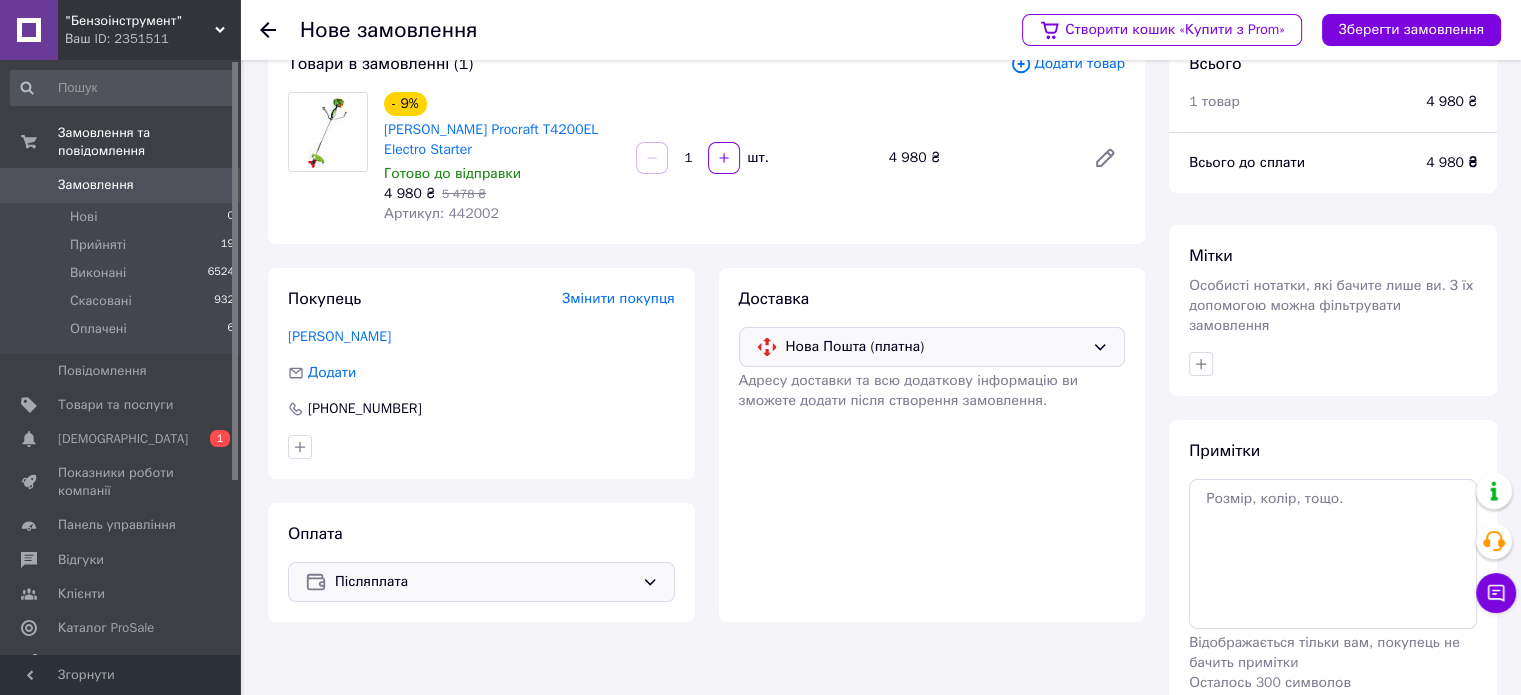 scroll, scrollTop: 0, scrollLeft: 0, axis: both 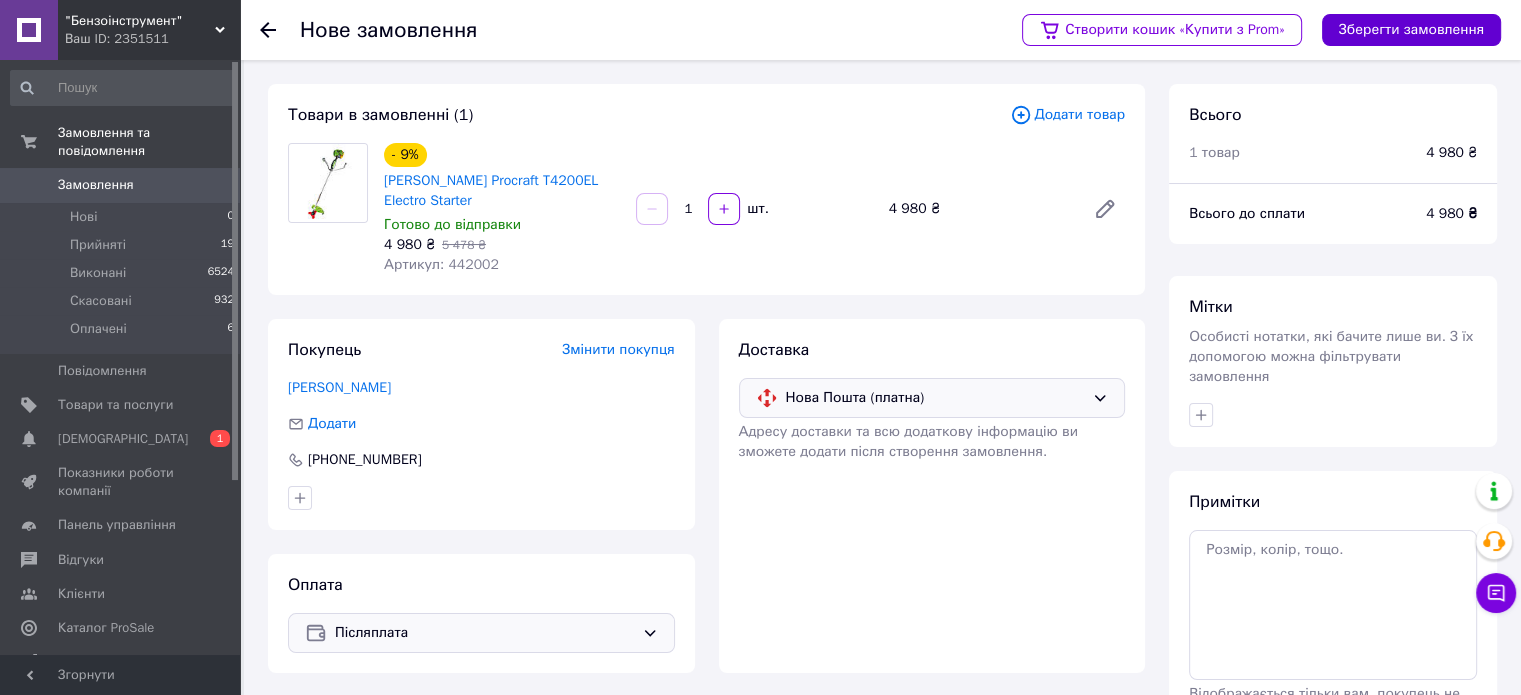 click on "Зберегти замовлення" at bounding box center (1411, 30) 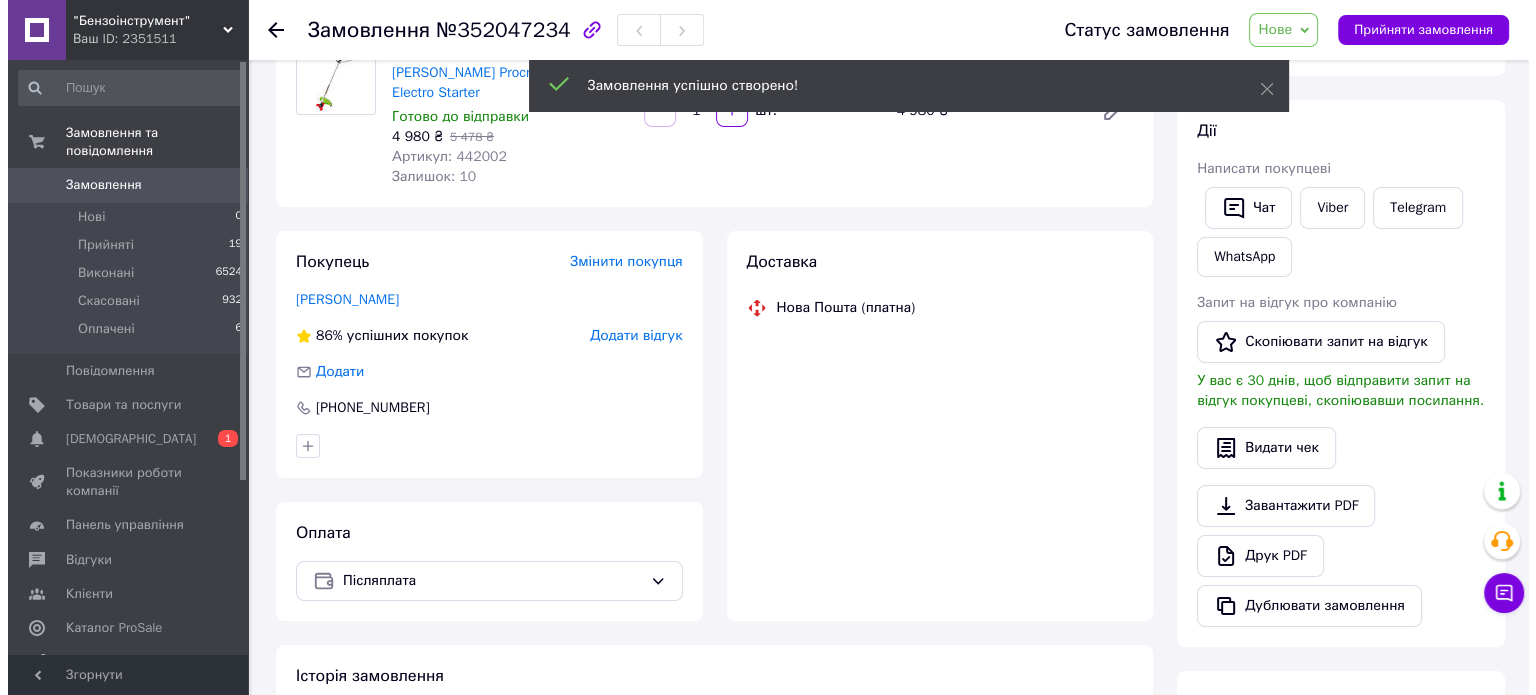 scroll, scrollTop: 200, scrollLeft: 0, axis: vertical 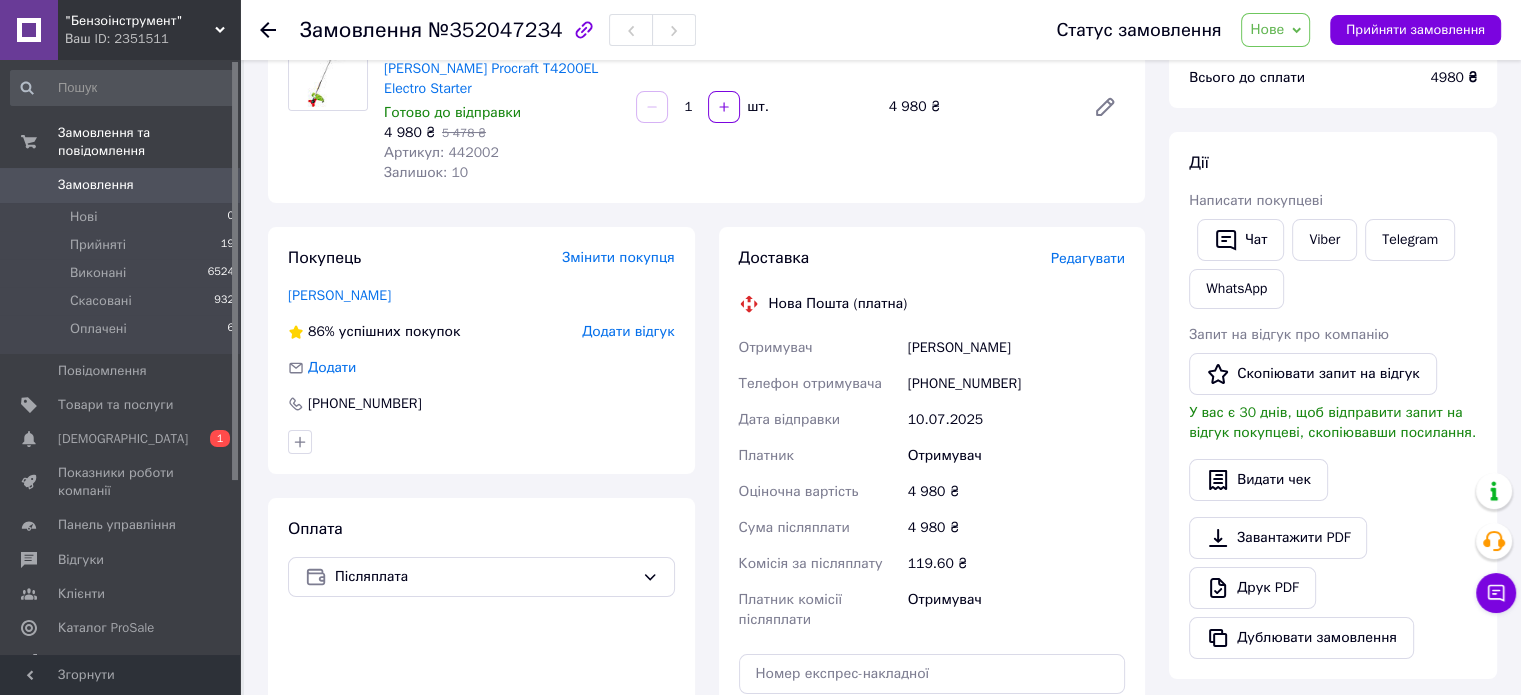 click on "Редагувати" at bounding box center (1088, 258) 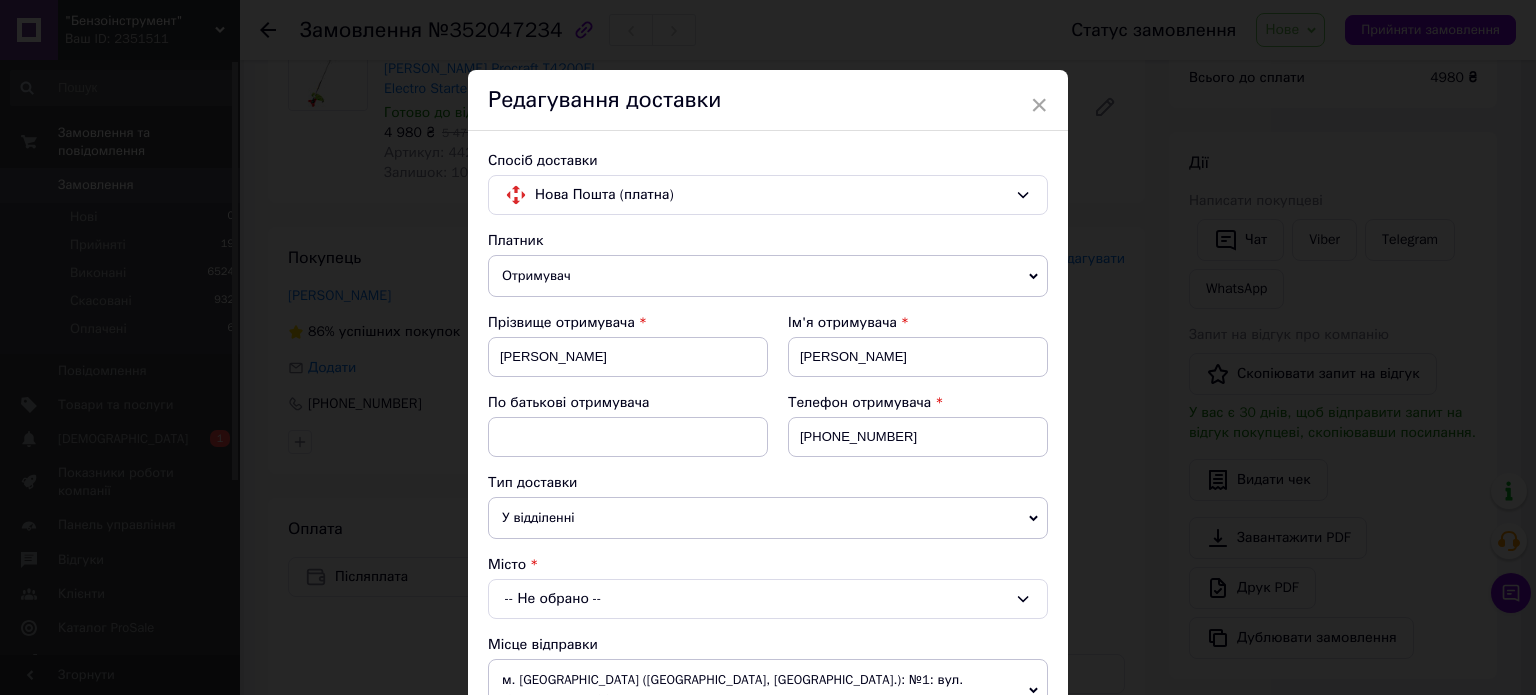 scroll, scrollTop: 100, scrollLeft: 0, axis: vertical 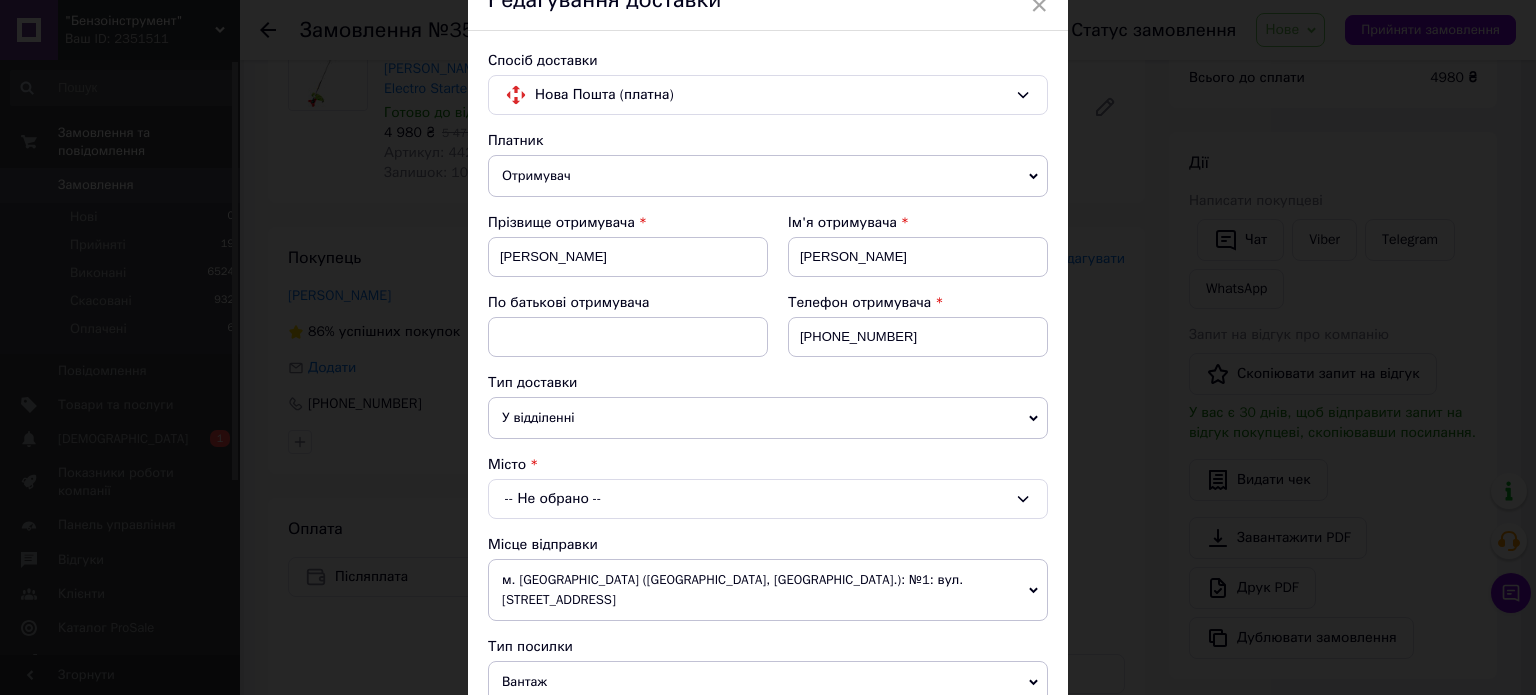 click on "Місто" at bounding box center [768, 465] 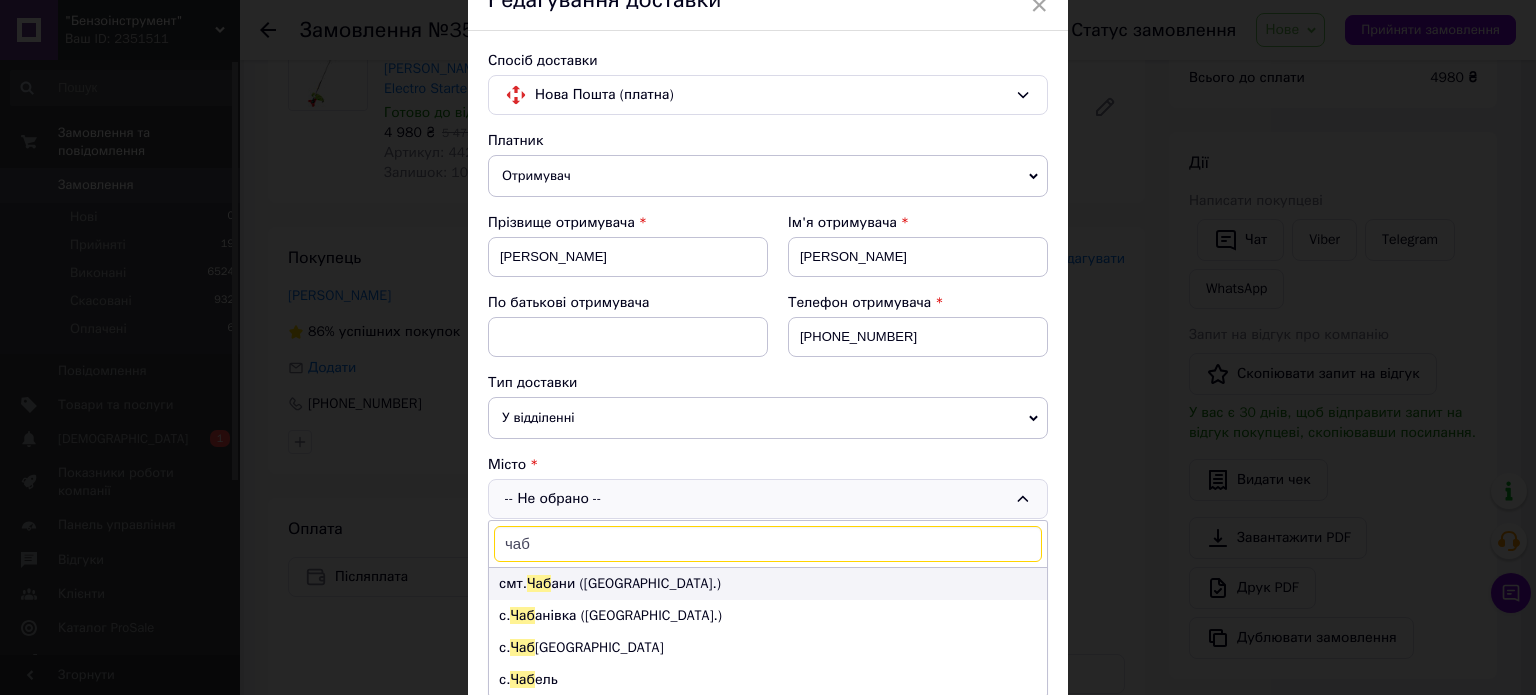 type on "чаб" 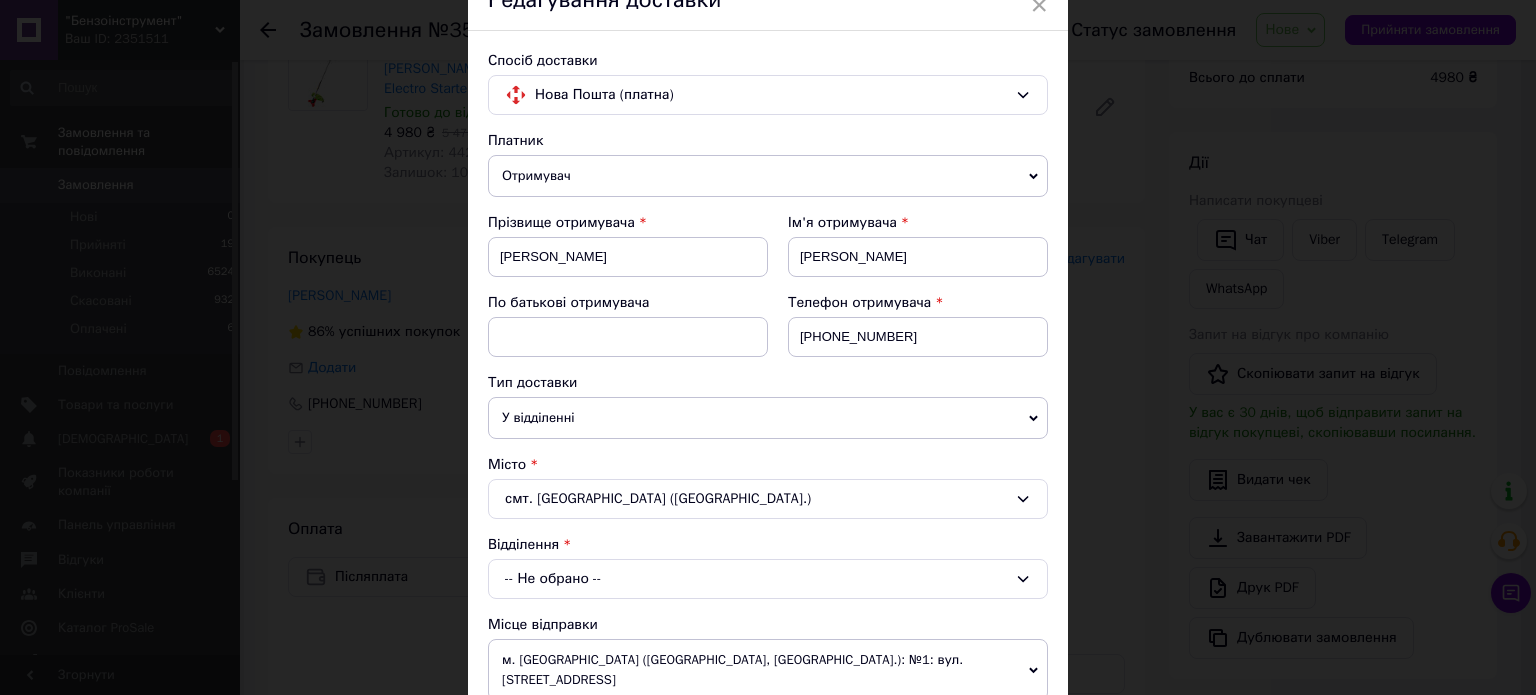 click on "-- Не обрано --" at bounding box center (768, 579) 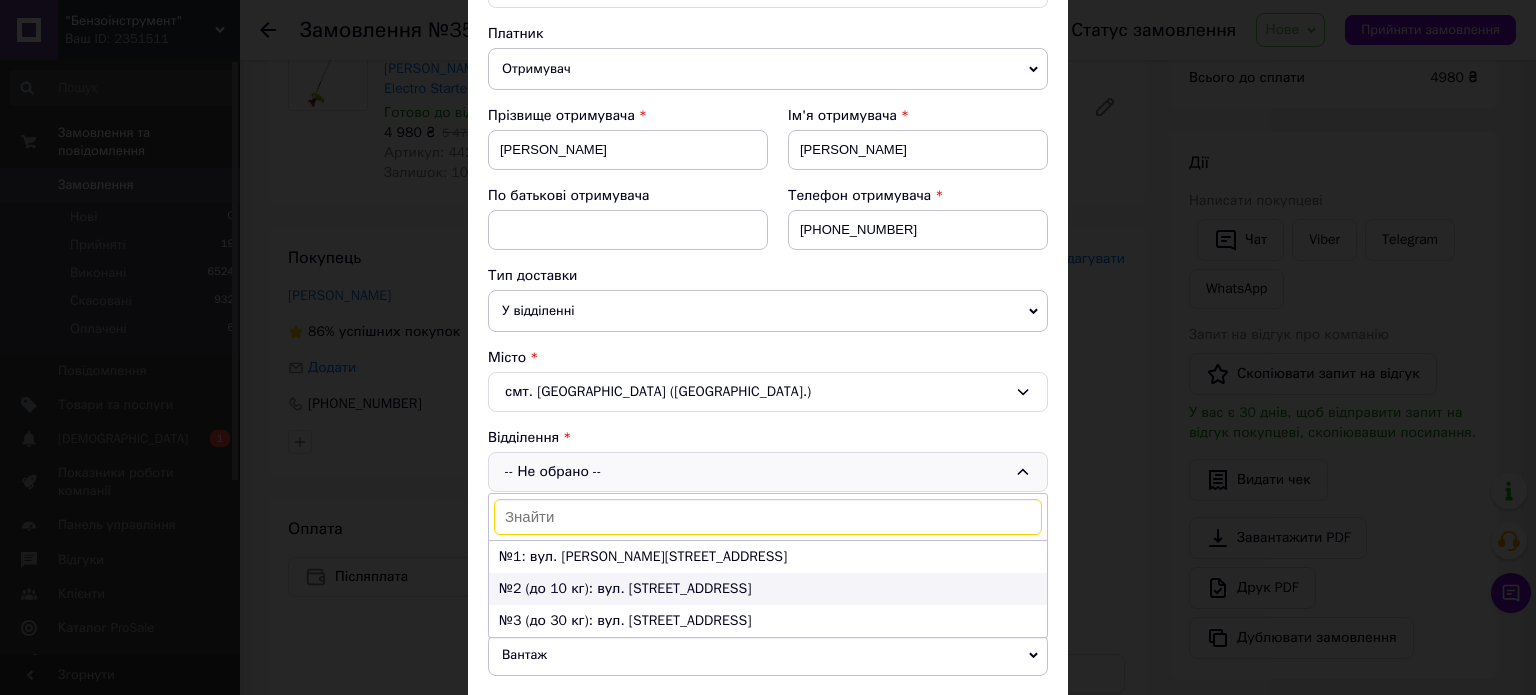 scroll, scrollTop: 300, scrollLeft: 0, axis: vertical 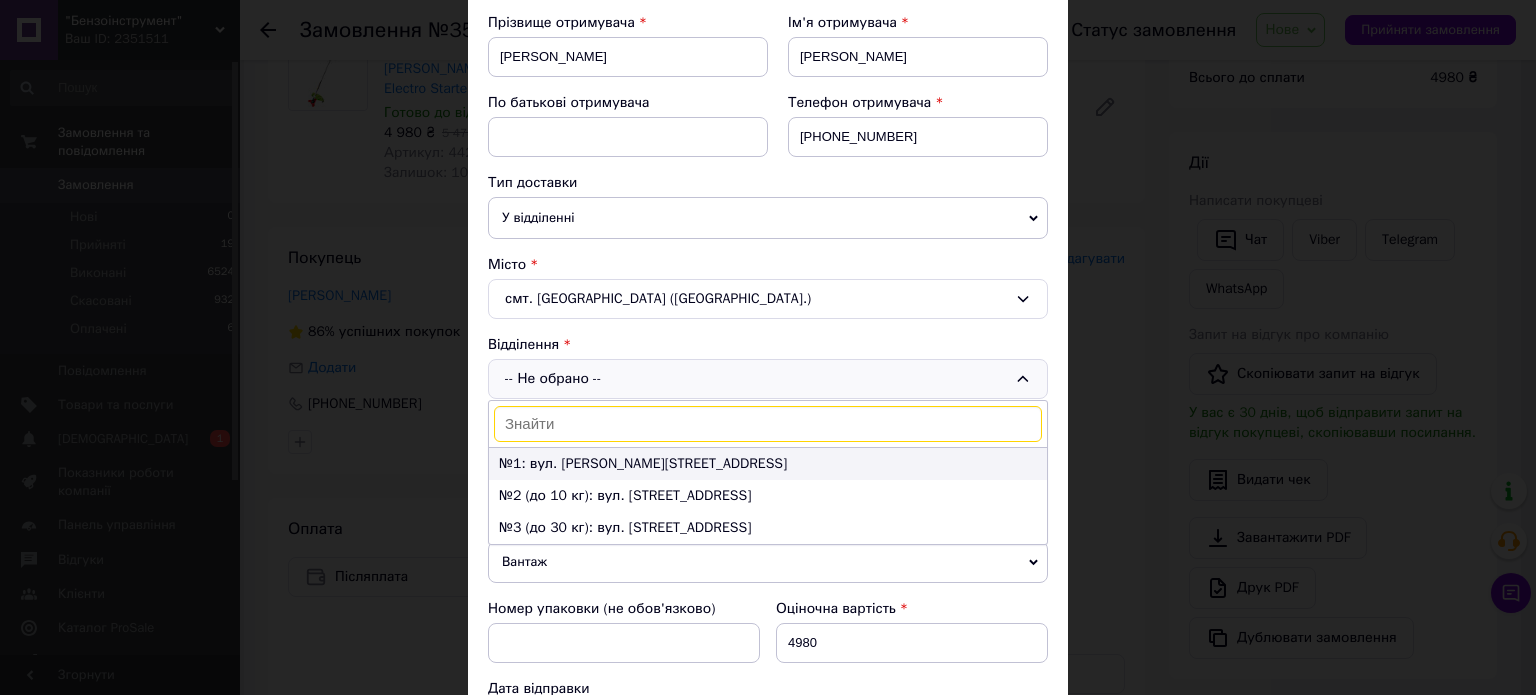 click on "№1: вул. [PERSON_NAME][STREET_ADDRESS]" at bounding box center [768, 464] 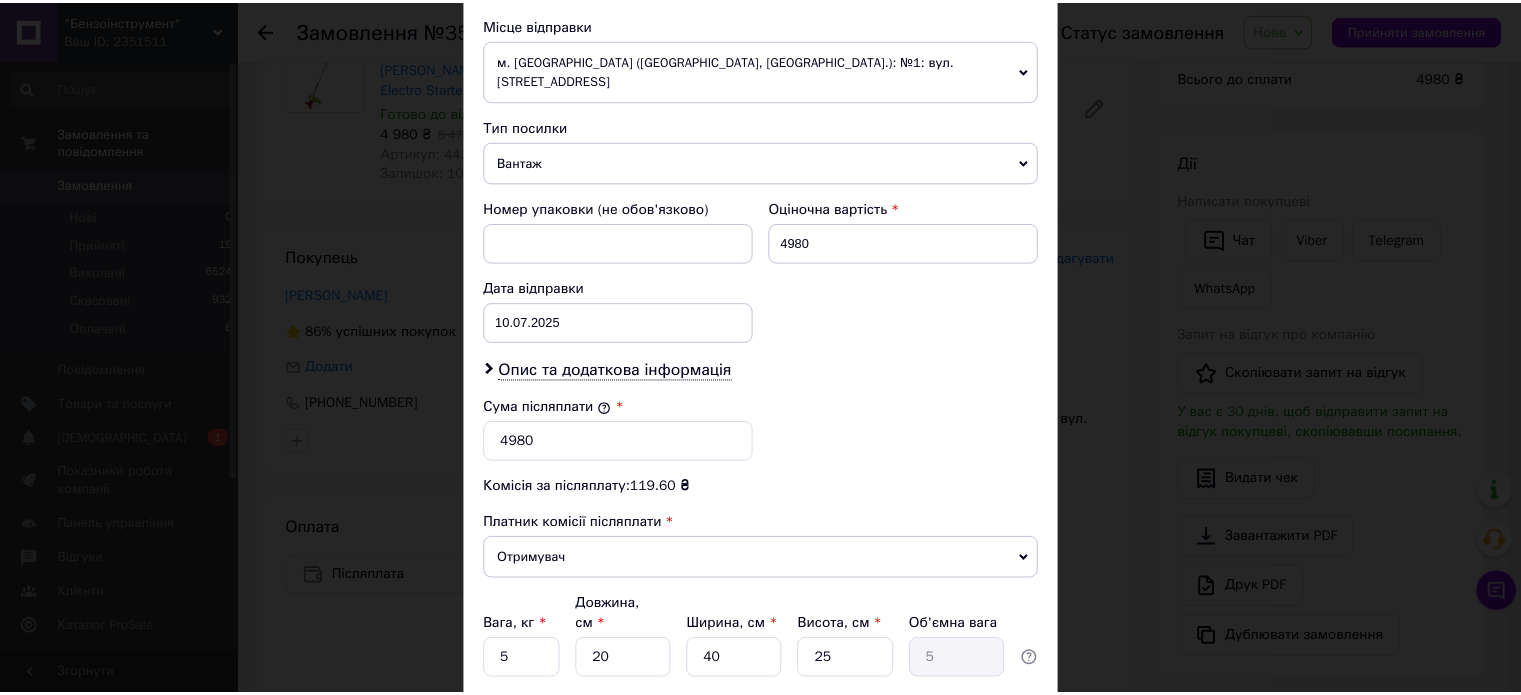scroll, scrollTop: 824, scrollLeft: 0, axis: vertical 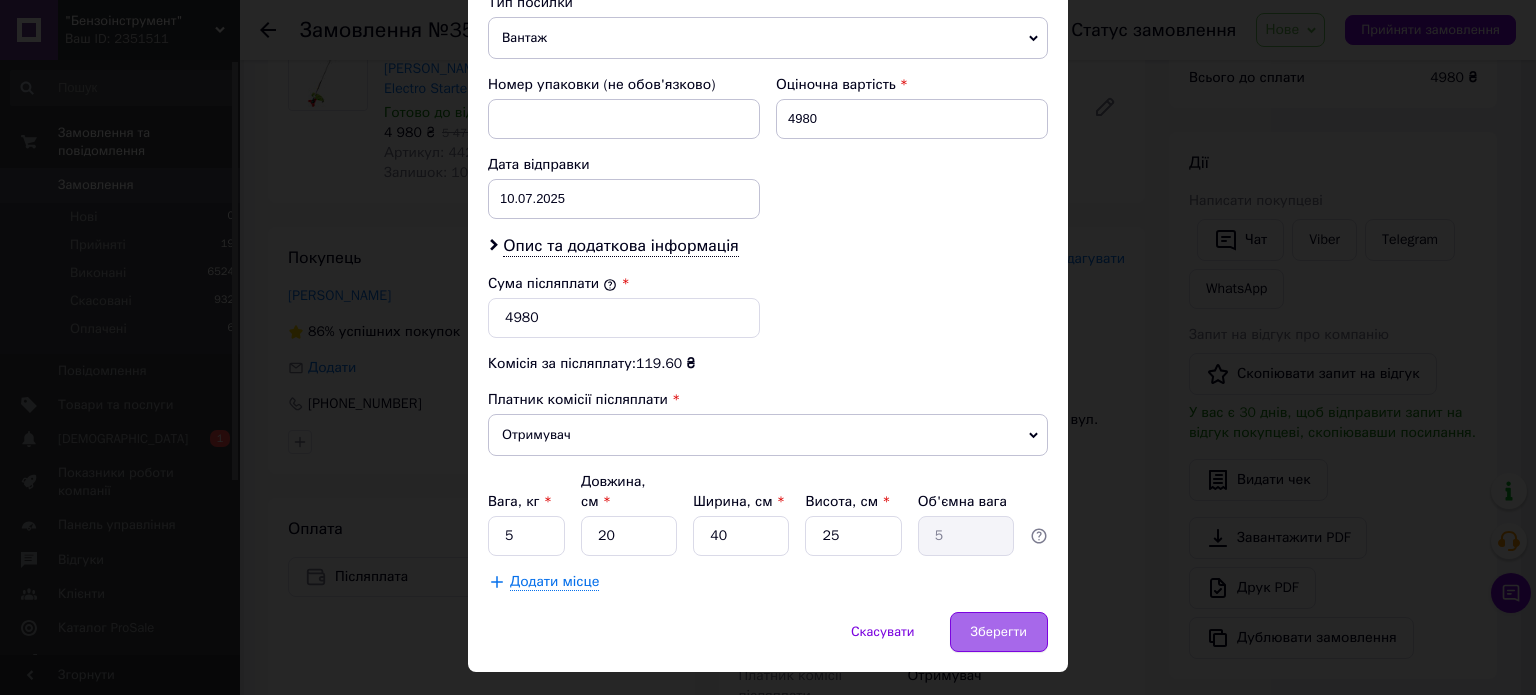 click on "Зберегти" at bounding box center [999, 632] 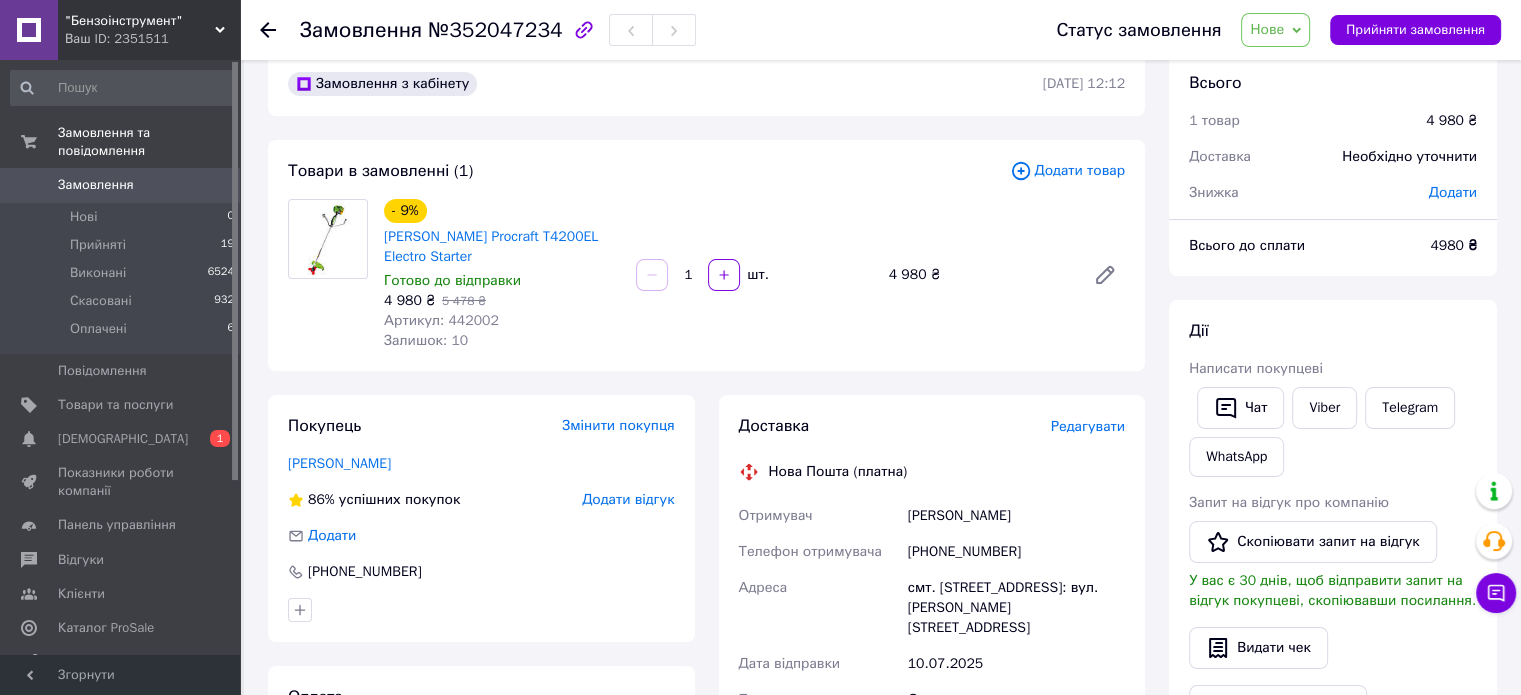 scroll, scrollTop: 0, scrollLeft: 0, axis: both 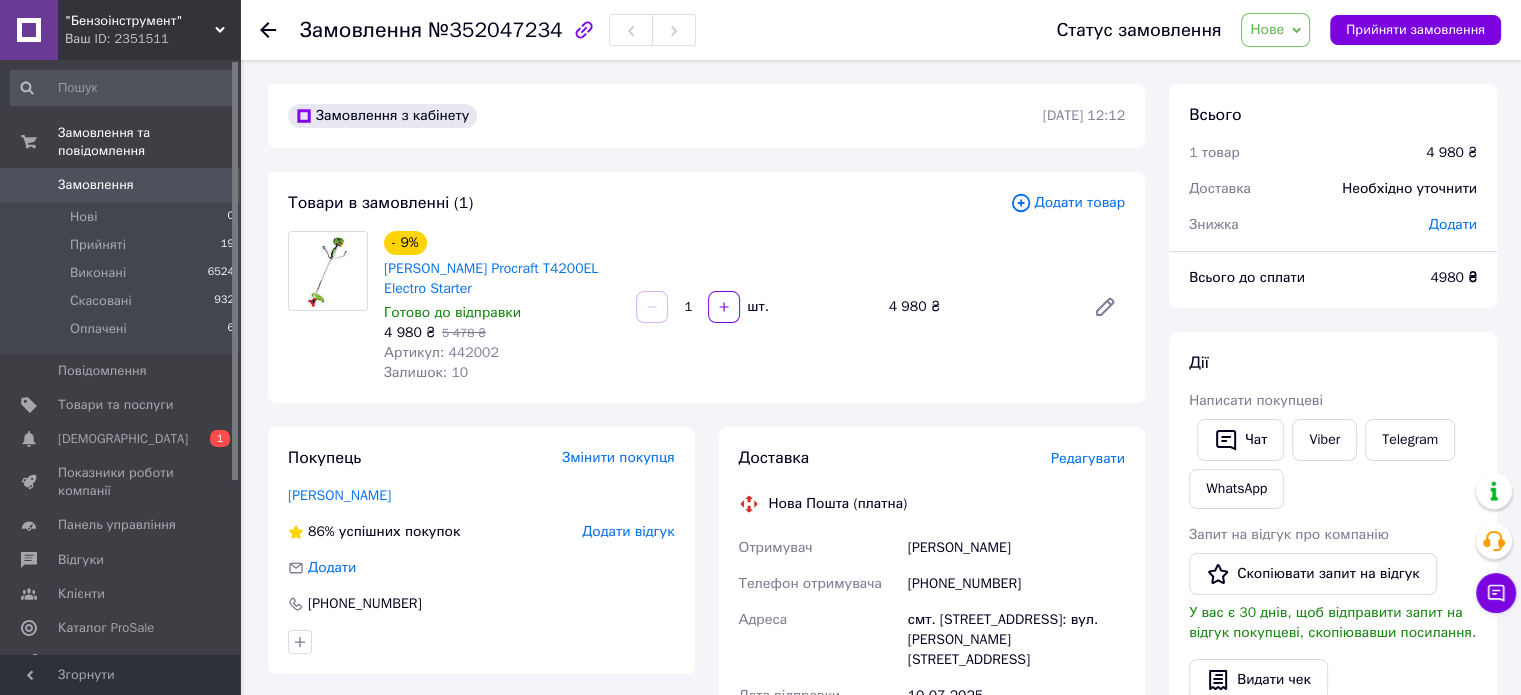 click on "Додати" at bounding box center (1453, 225) 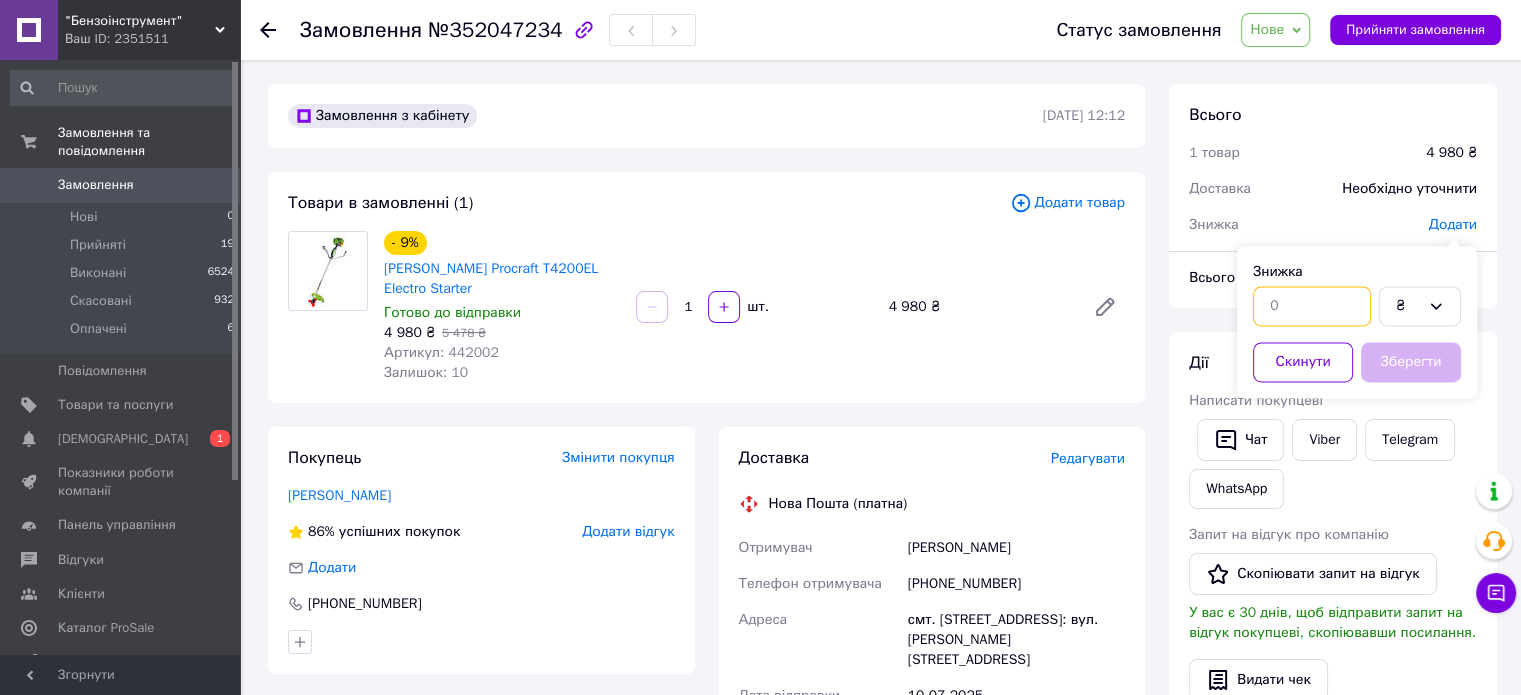 click at bounding box center [1312, 306] 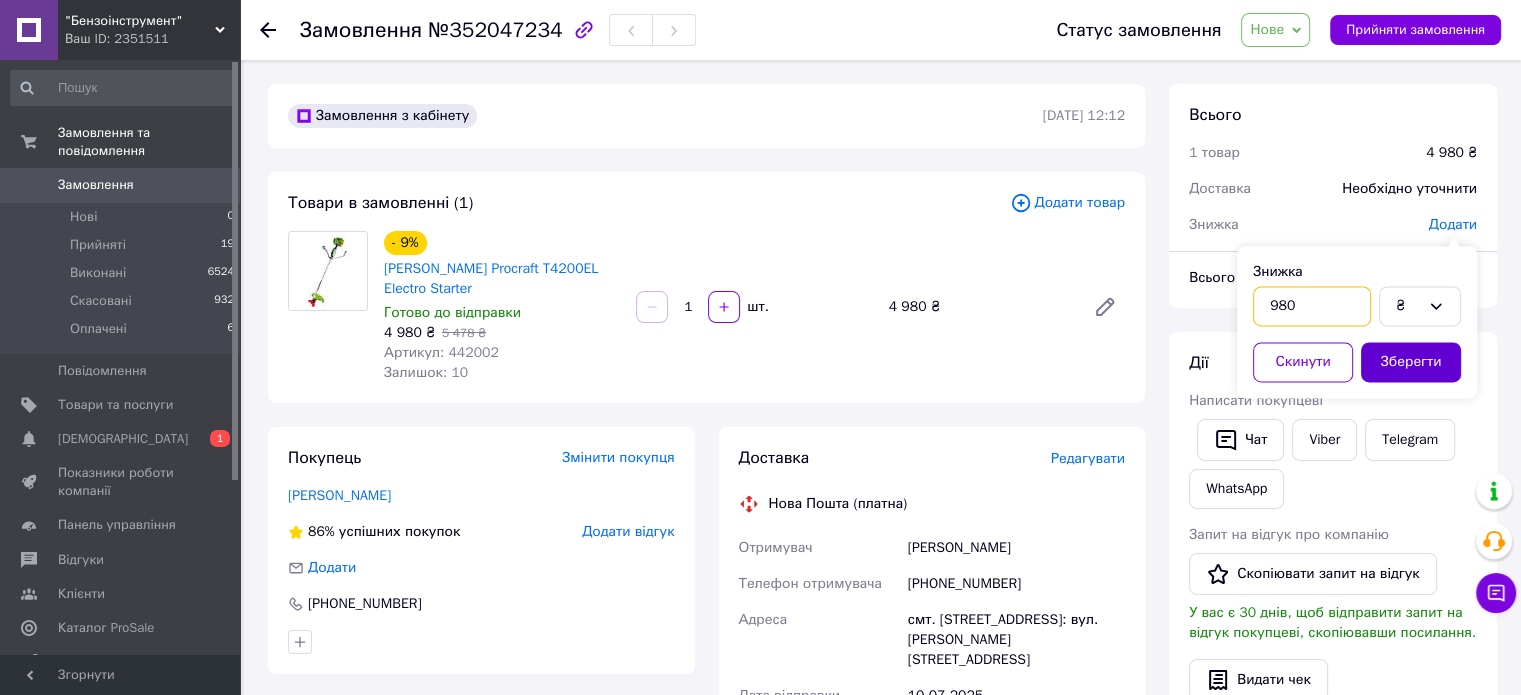 type on "980" 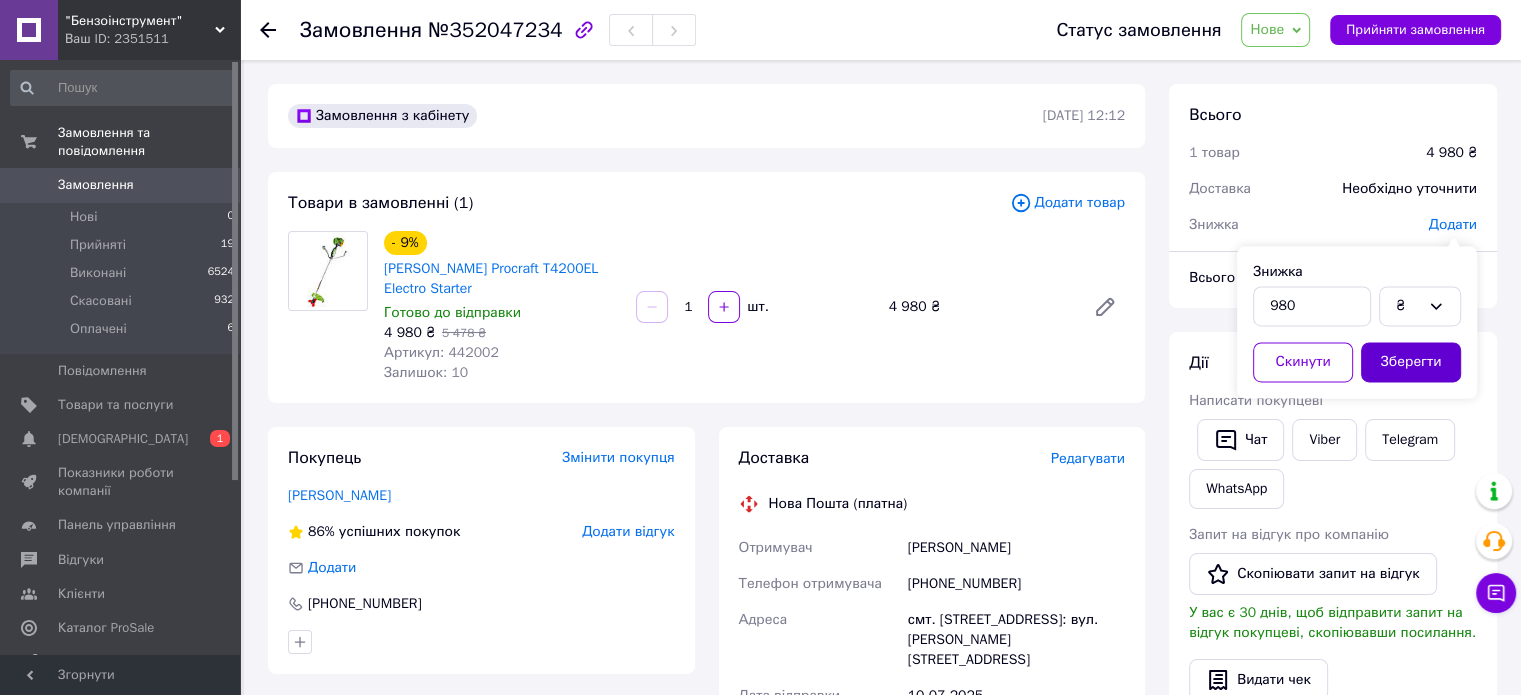 click on "Зберегти" at bounding box center (1411, 362) 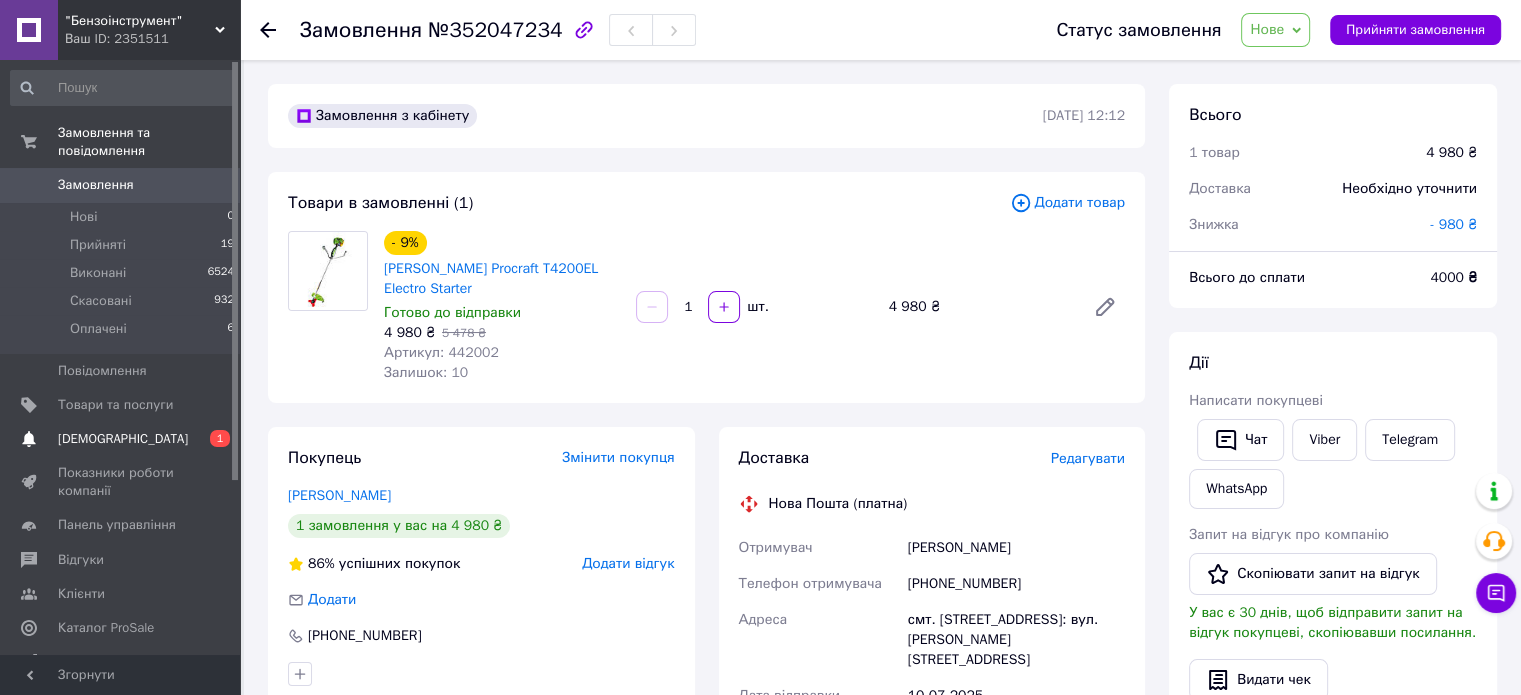 click on "[DEMOGRAPHIC_DATA]" at bounding box center [123, 439] 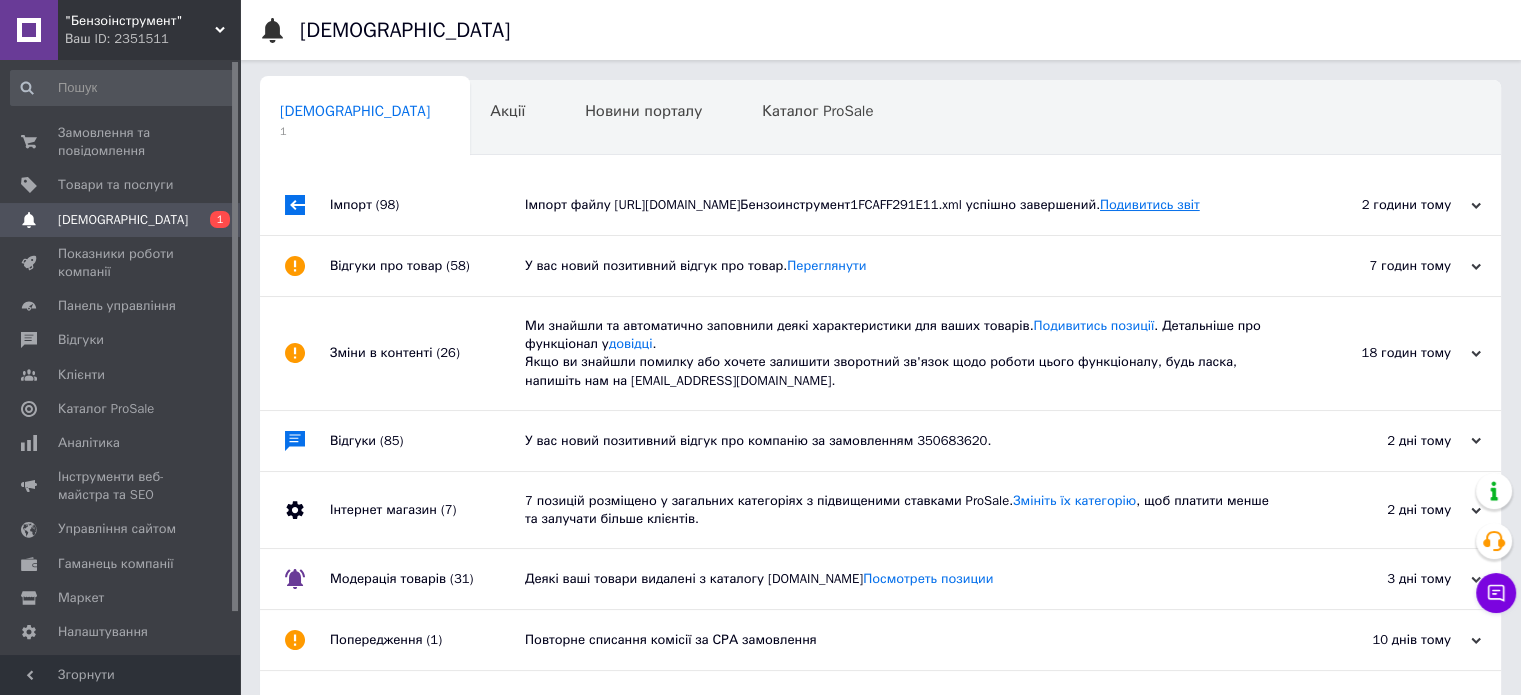 click on "Подивитись звіт" at bounding box center [1150, 204] 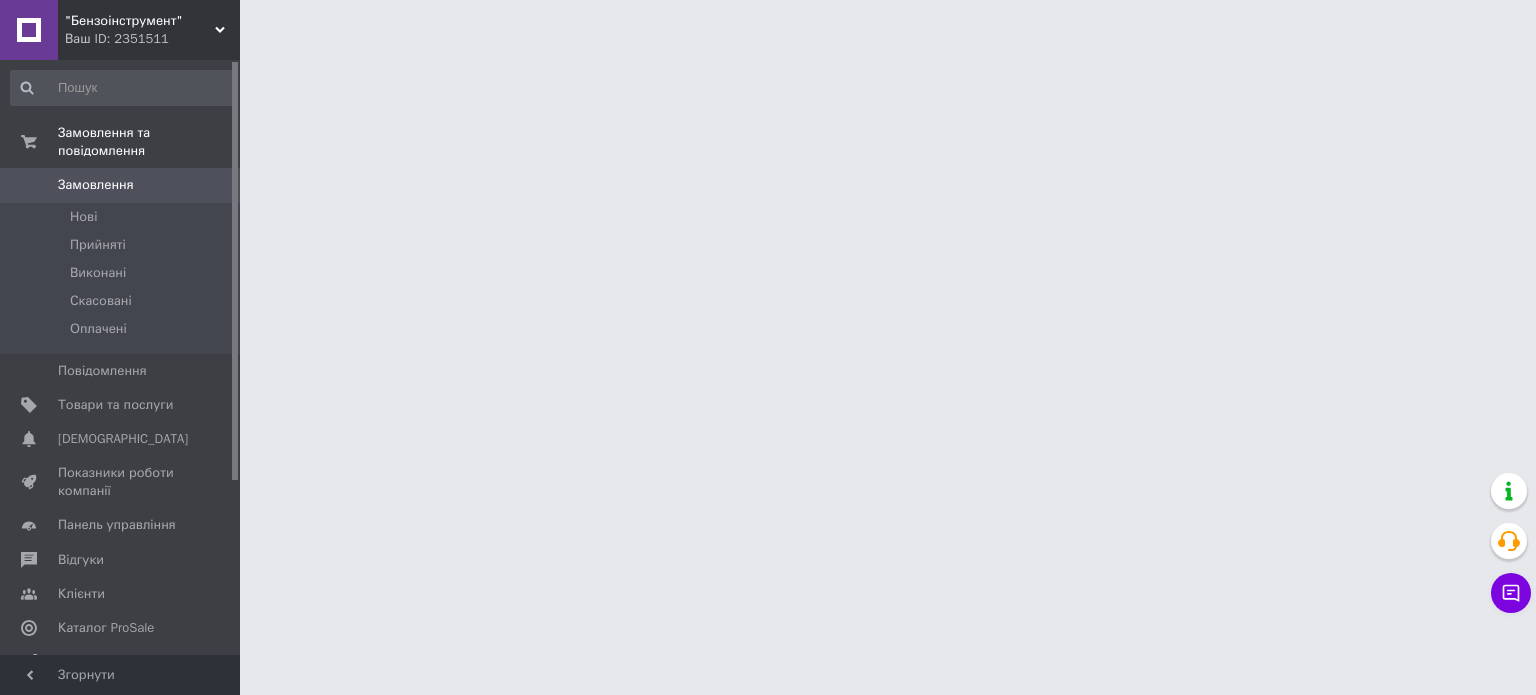 scroll, scrollTop: 0, scrollLeft: 0, axis: both 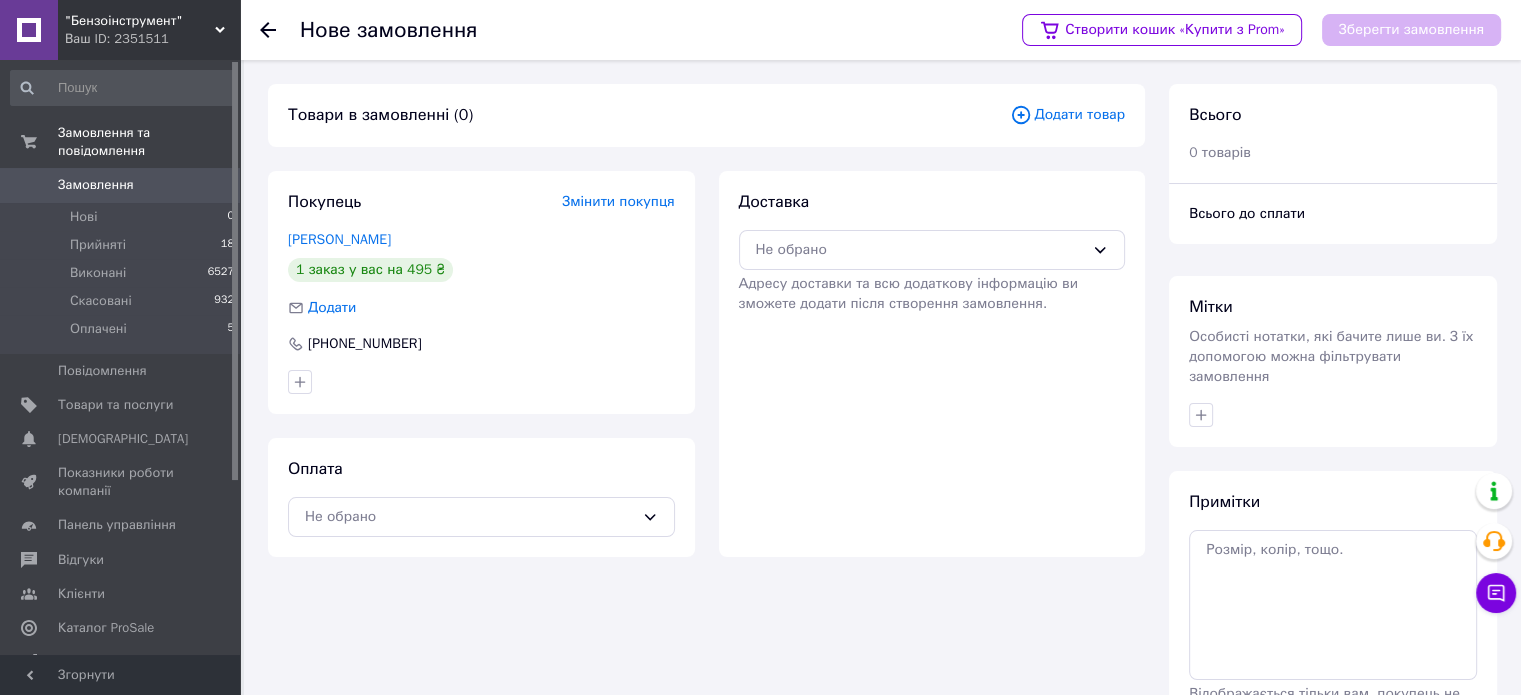 click on "Додати товар" at bounding box center (1067, 115) 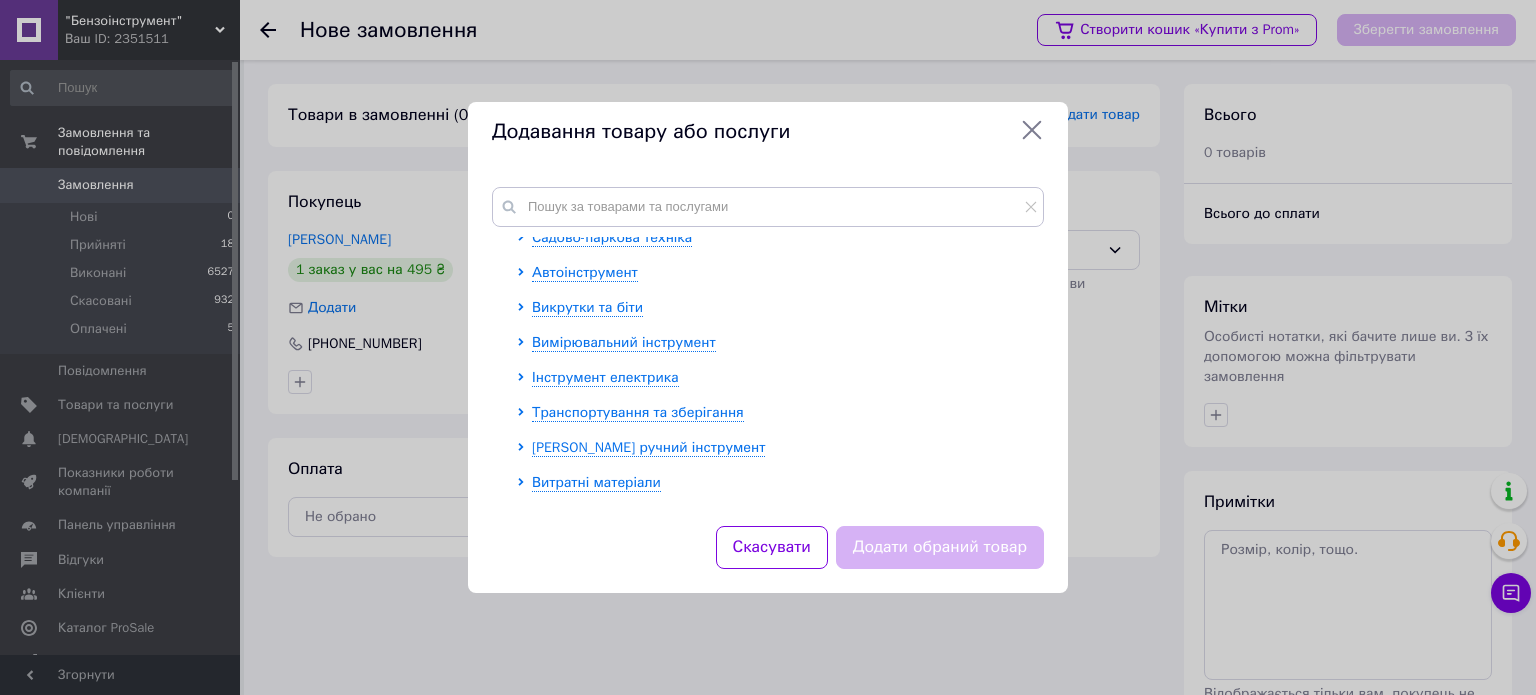 scroll, scrollTop: 2072, scrollLeft: 0, axis: vertical 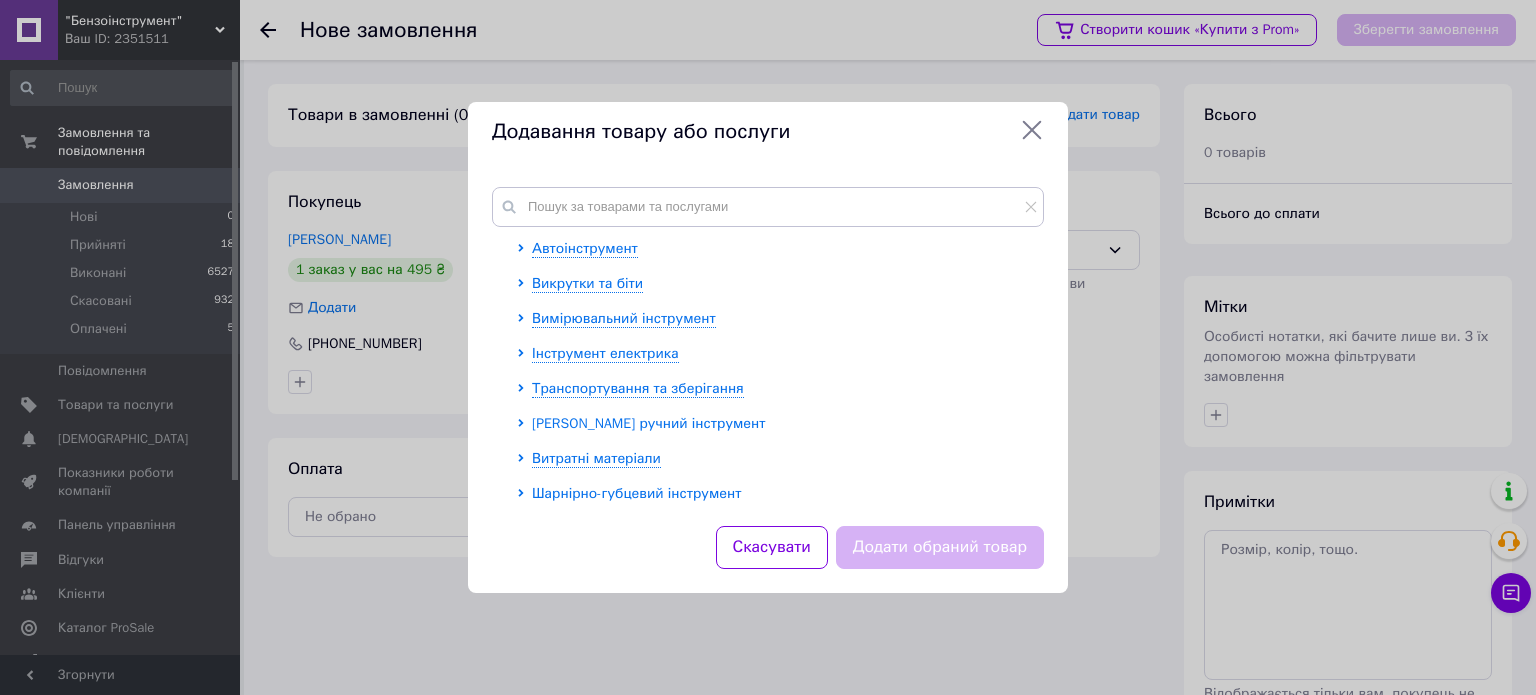 click on "[PERSON_NAME] ручний інструмент" at bounding box center (648, 423) 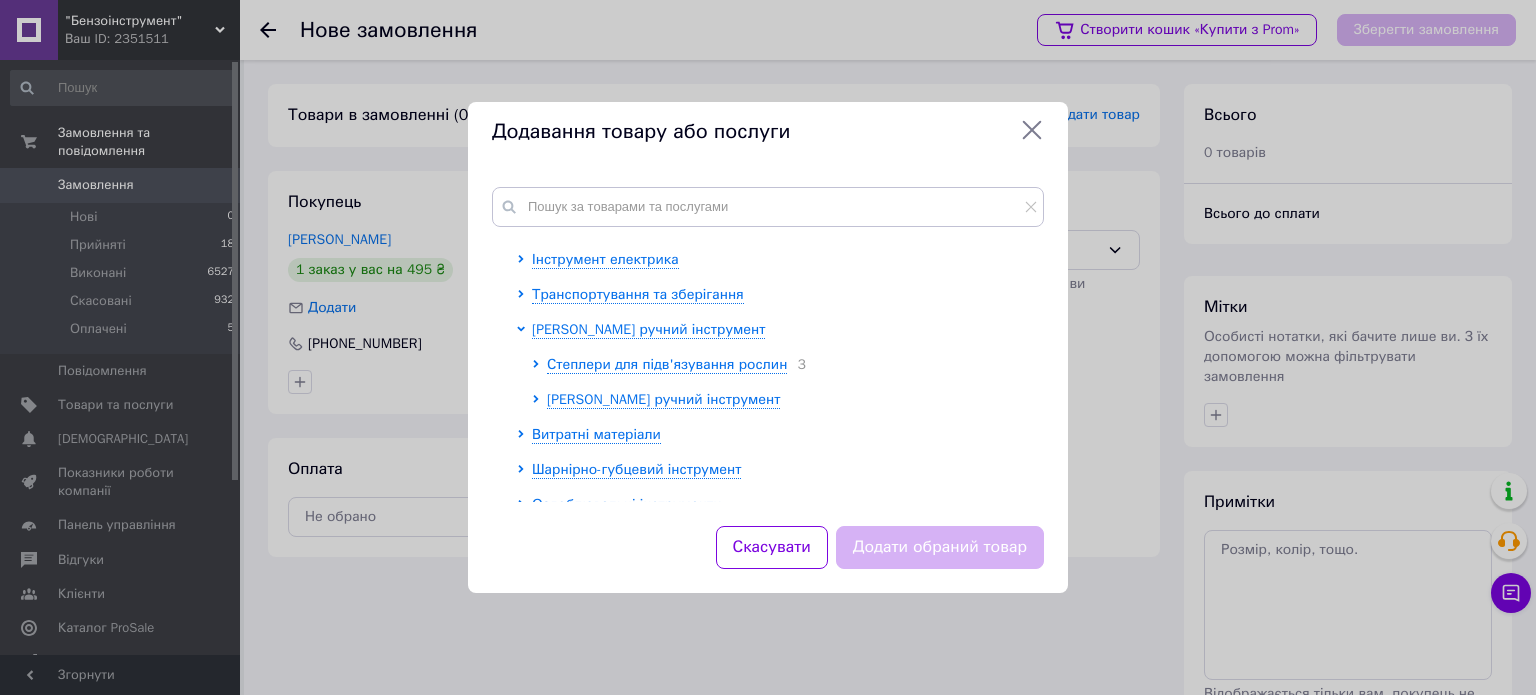 scroll, scrollTop: 2272, scrollLeft: 0, axis: vertical 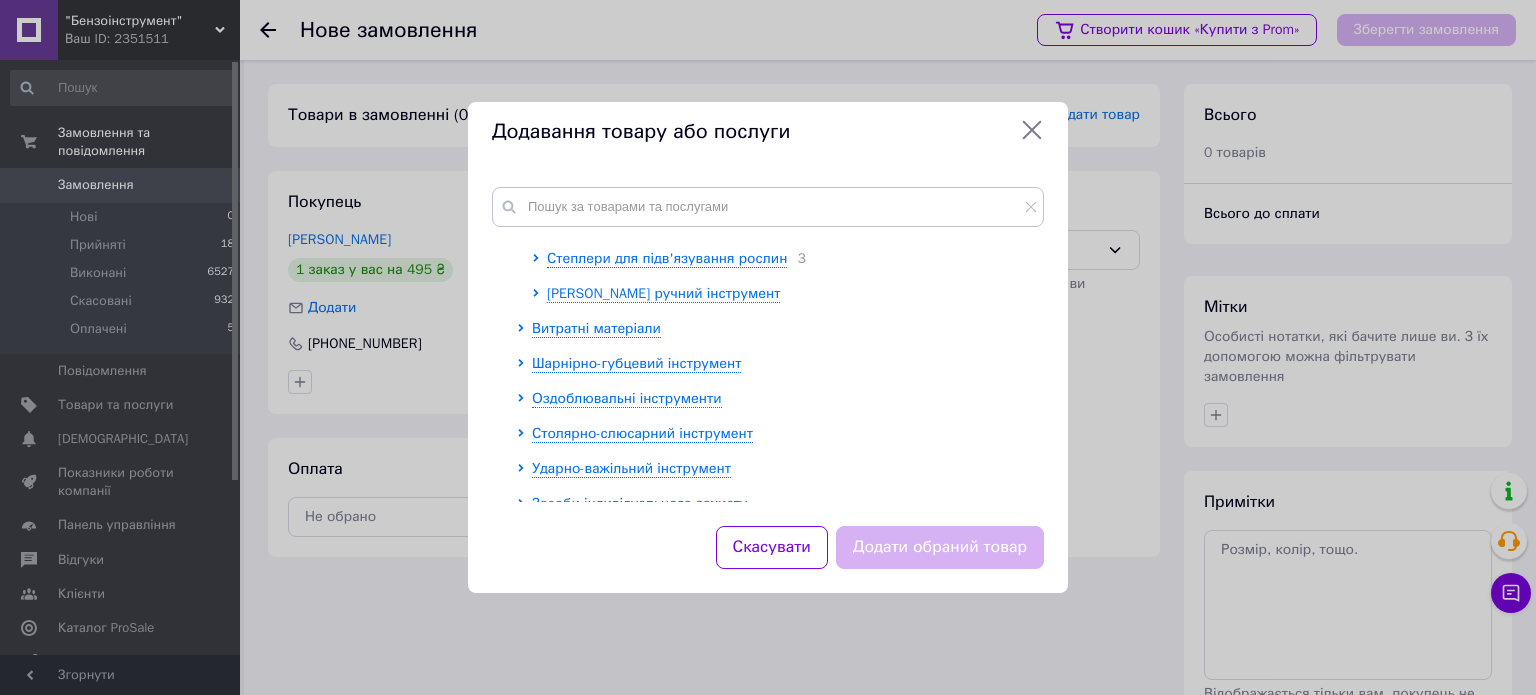 click 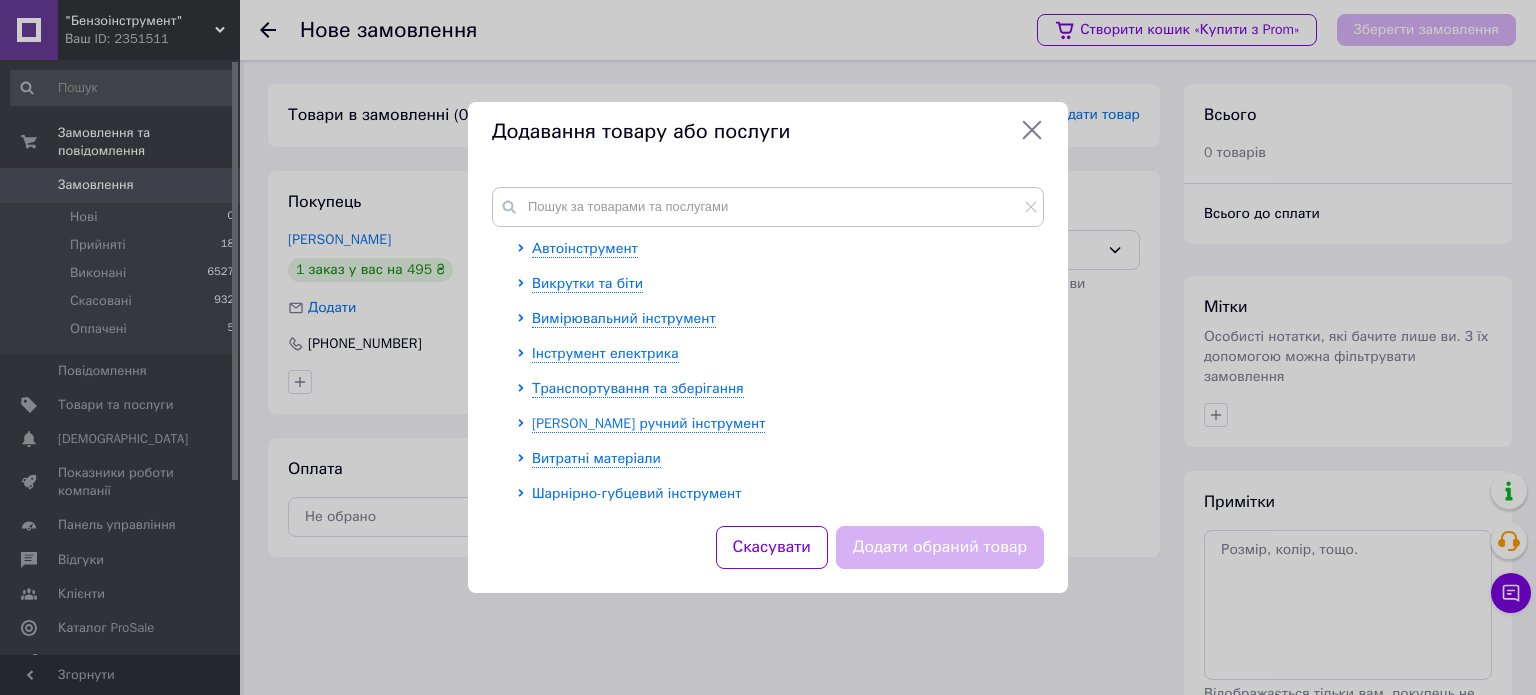 scroll, scrollTop: 1972, scrollLeft: 0, axis: vertical 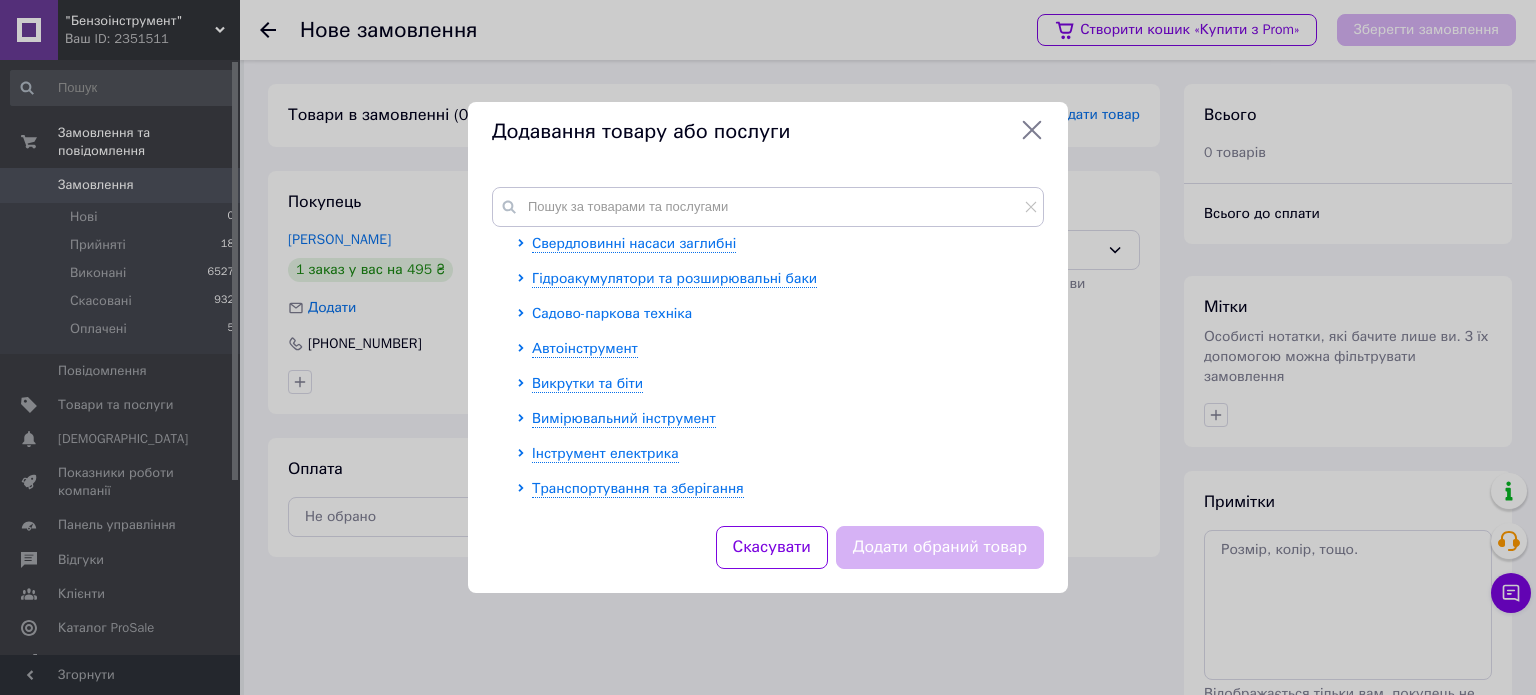 click on "Садово-паркова техніка" at bounding box center (612, 313) 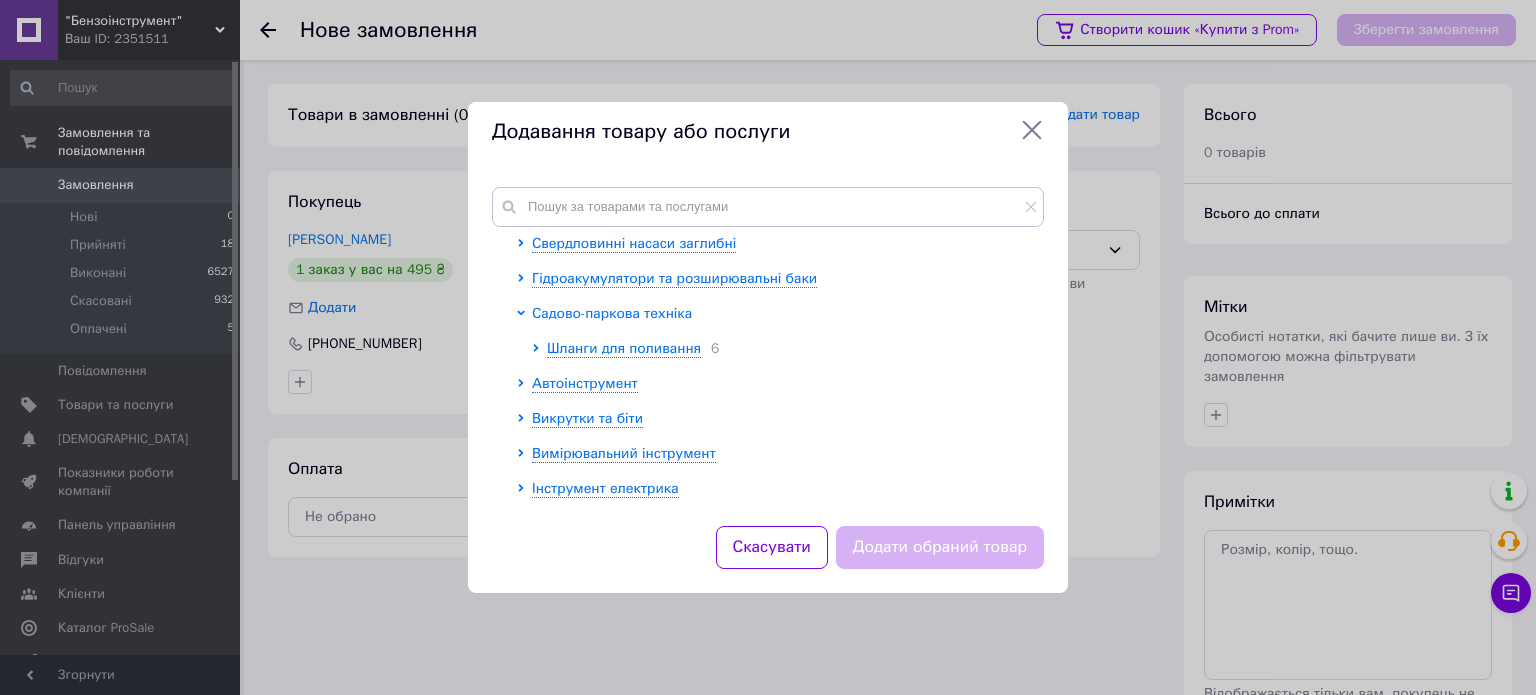 click 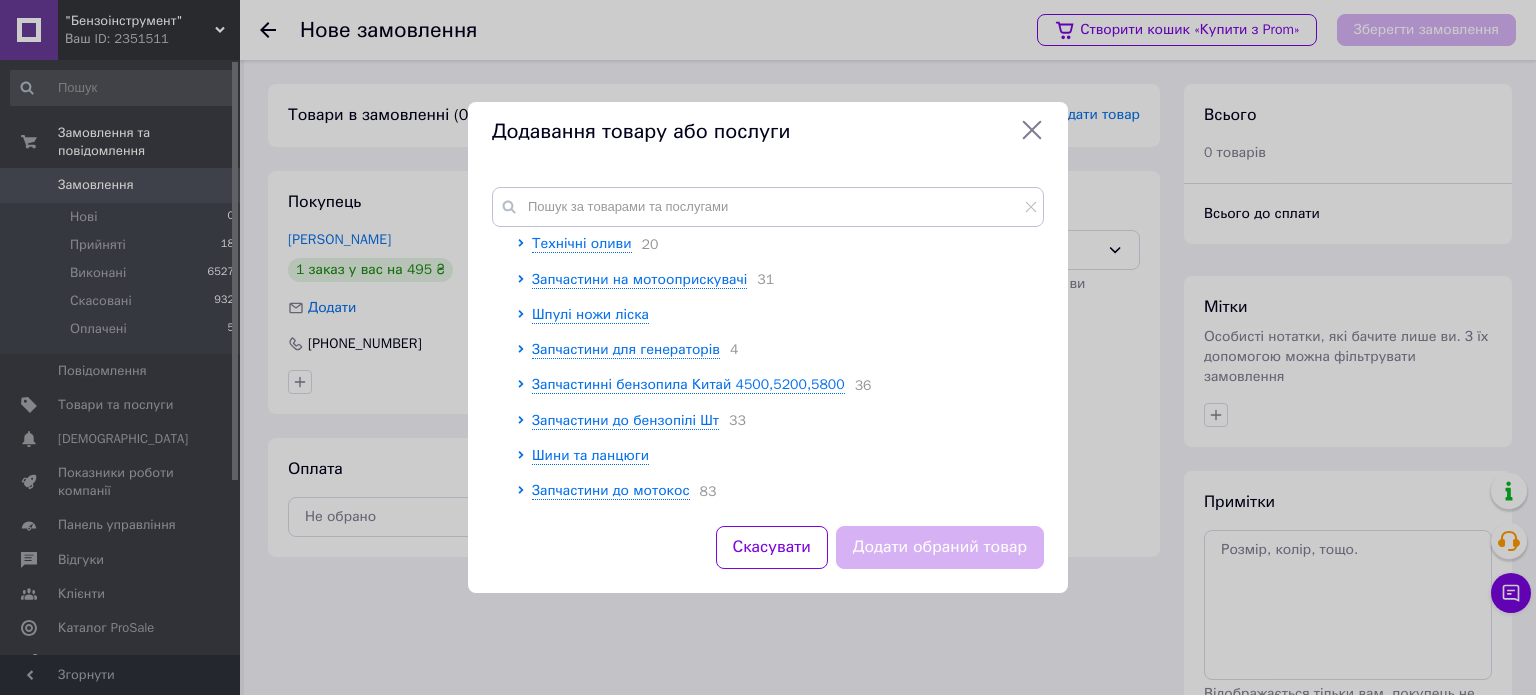 scroll, scrollTop: 1372, scrollLeft: 0, axis: vertical 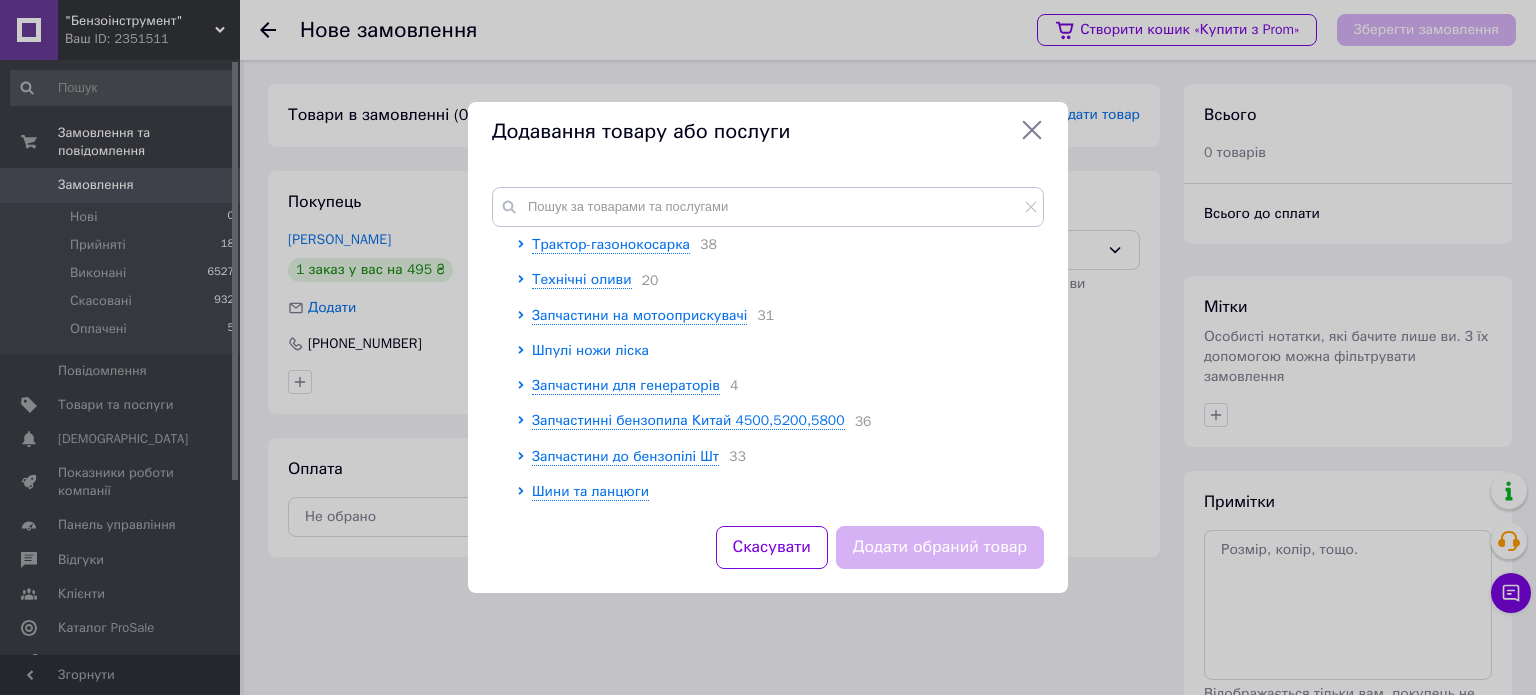 click on "Шпулі ножи ліска" at bounding box center (590, 350) 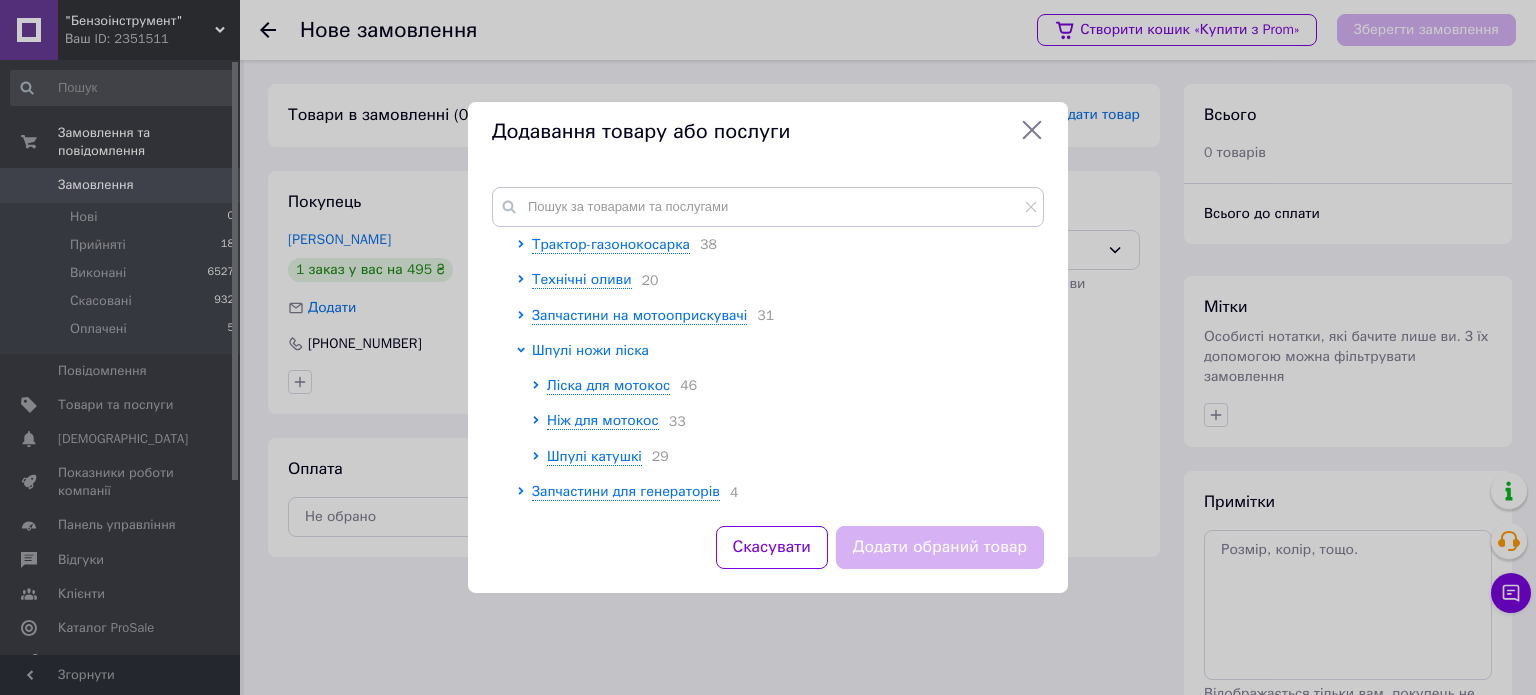 click on "Шпулі ножи ліска" at bounding box center (590, 350) 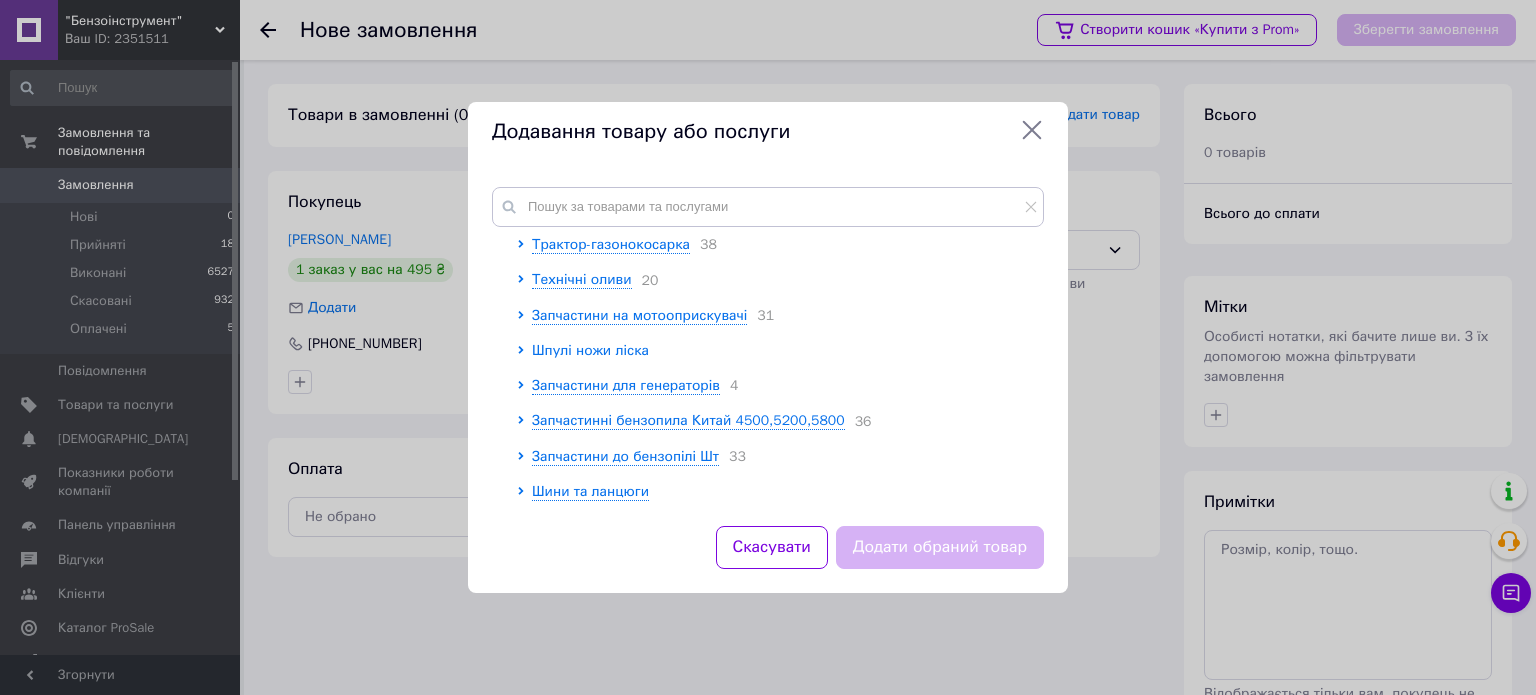 click on "Шпулі ножи ліска" at bounding box center (590, 350) 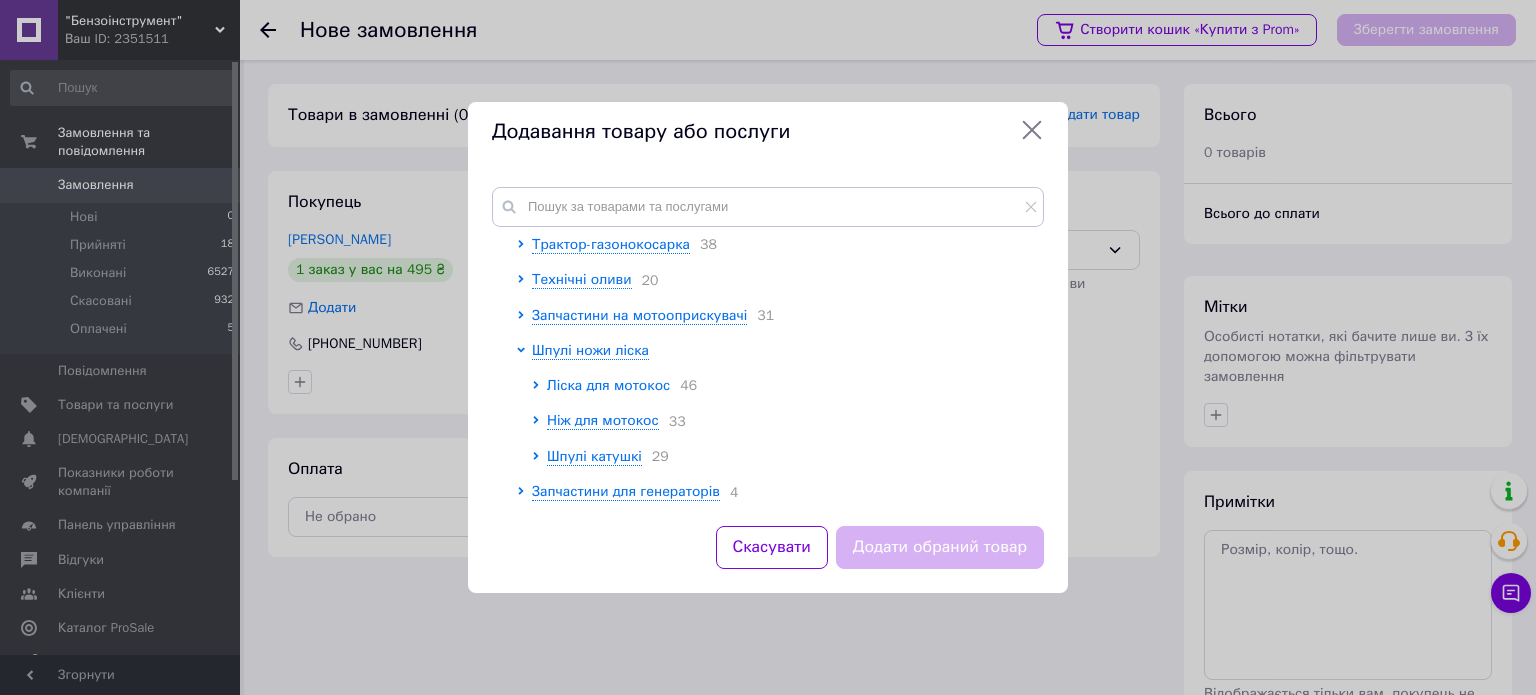 click on "Ліска для мотокос" at bounding box center (608, 385) 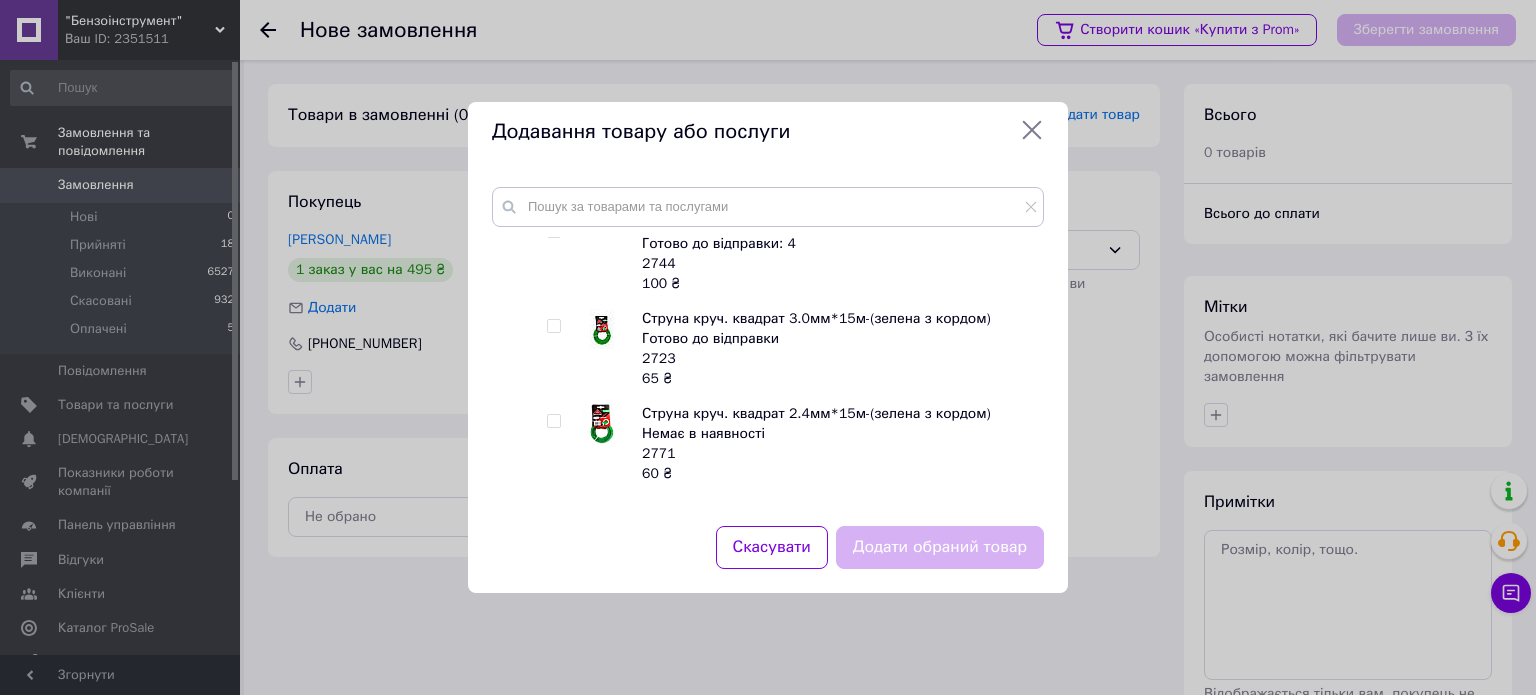 scroll, scrollTop: 4672, scrollLeft: 0, axis: vertical 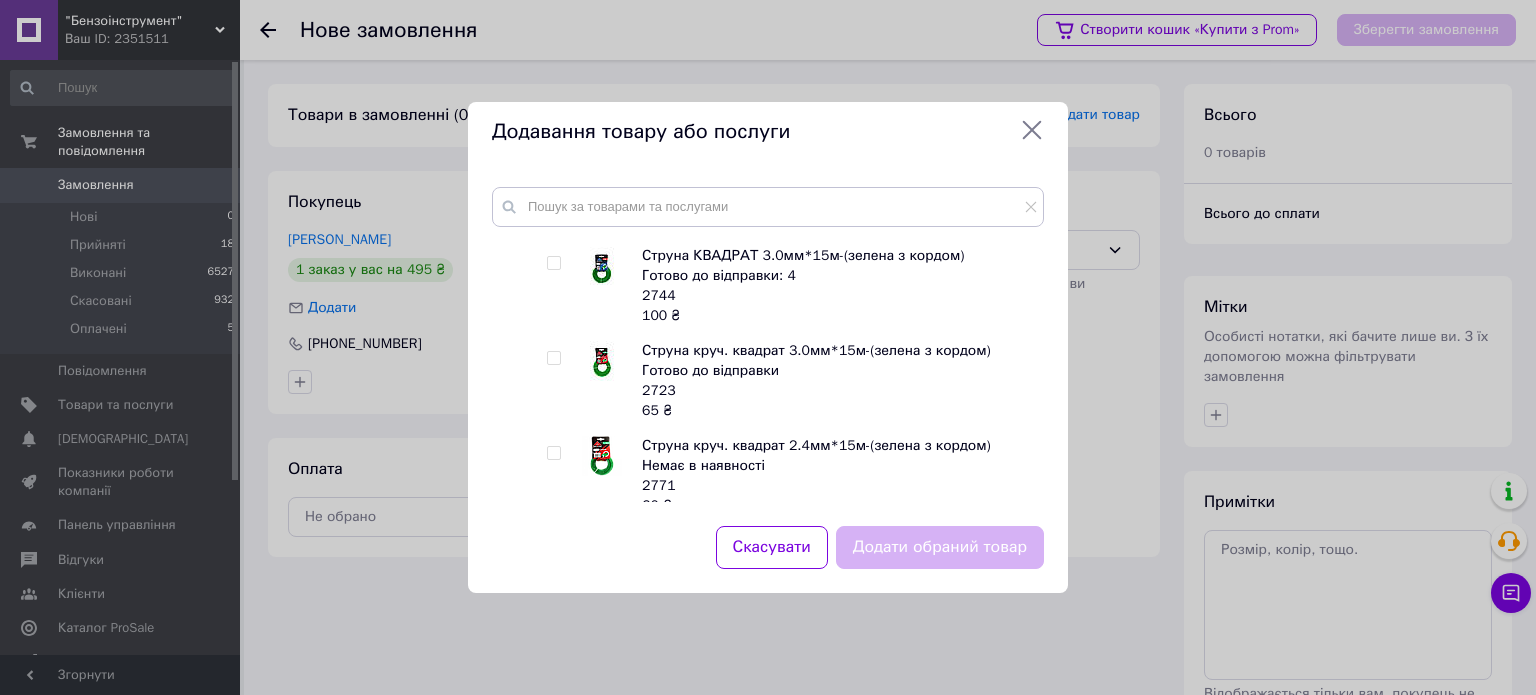 click at bounding box center [553, 263] 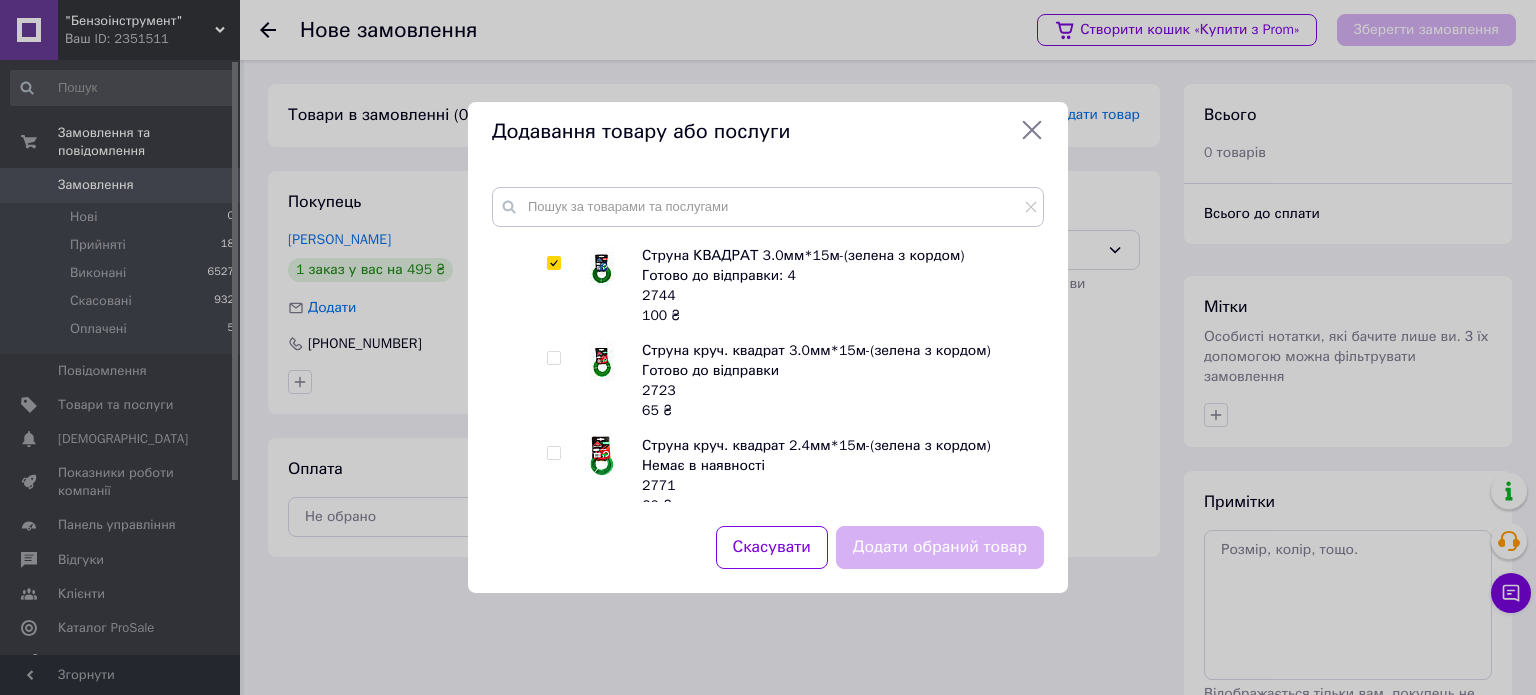 checkbox on "true" 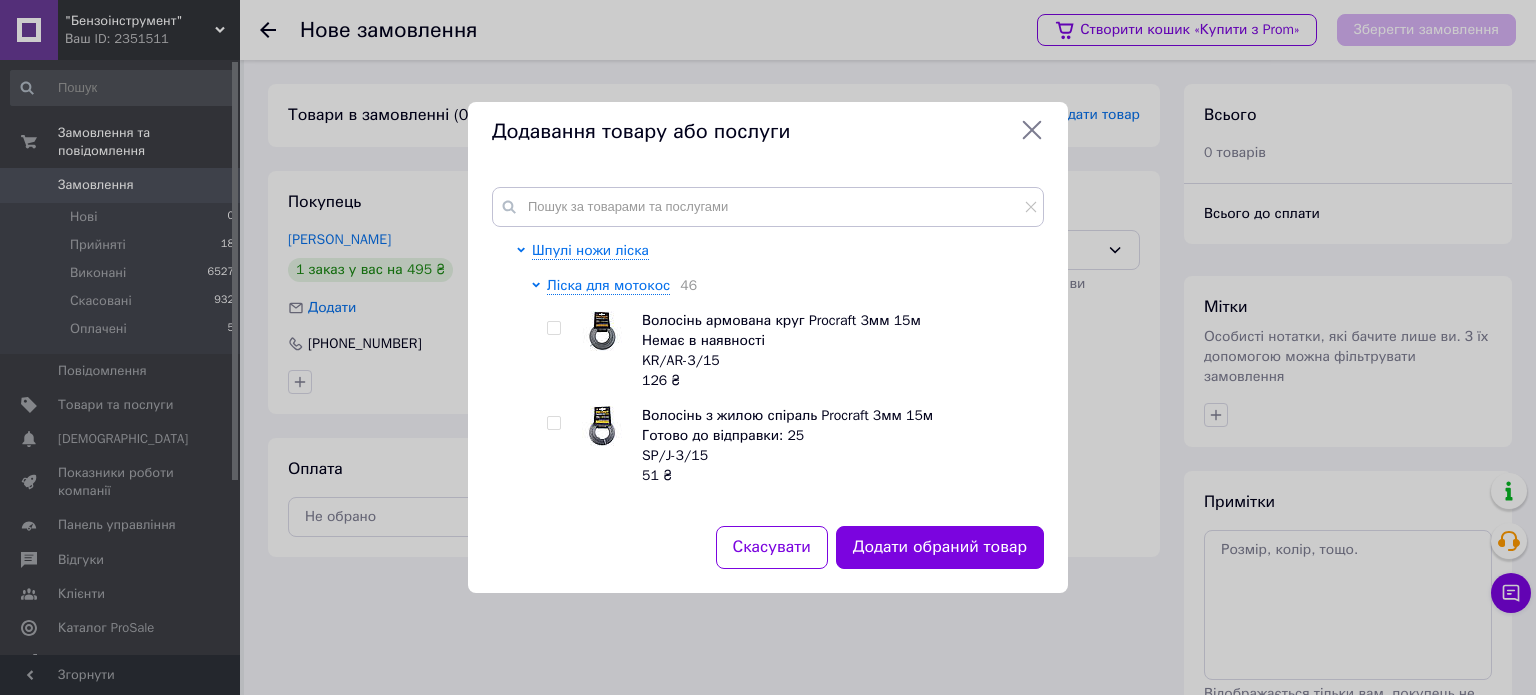 scroll, scrollTop: 1572, scrollLeft: 0, axis: vertical 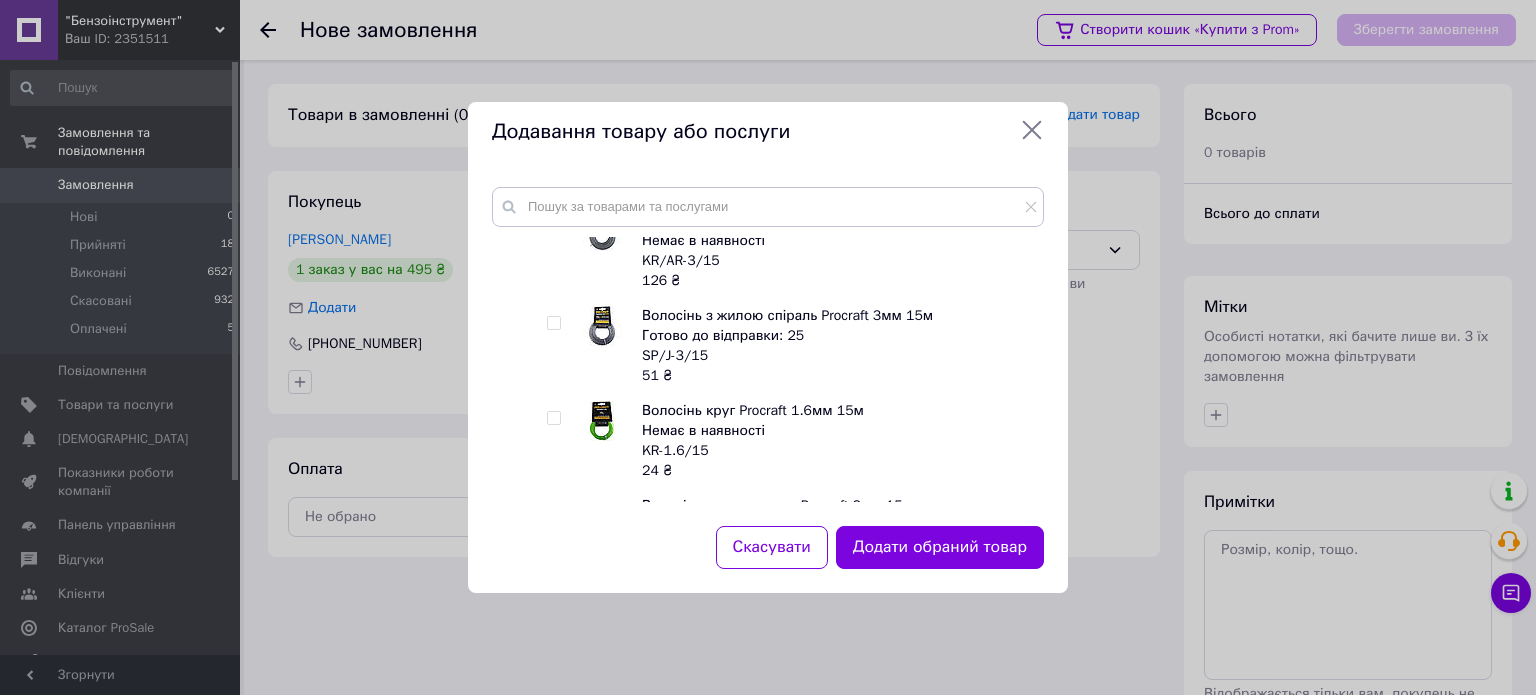 click at bounding box center [553, 228] 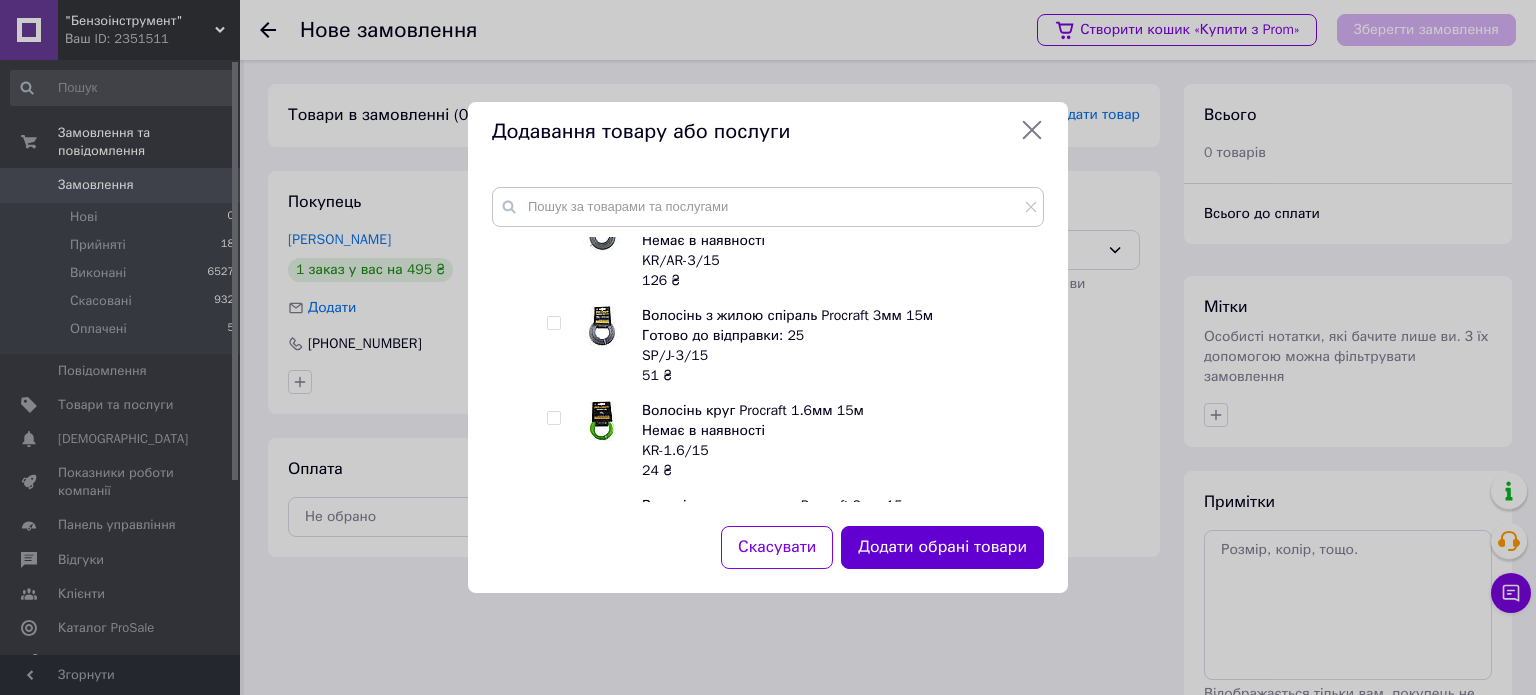 click on "Додати обрані товари" at bounding box center [942, 547] 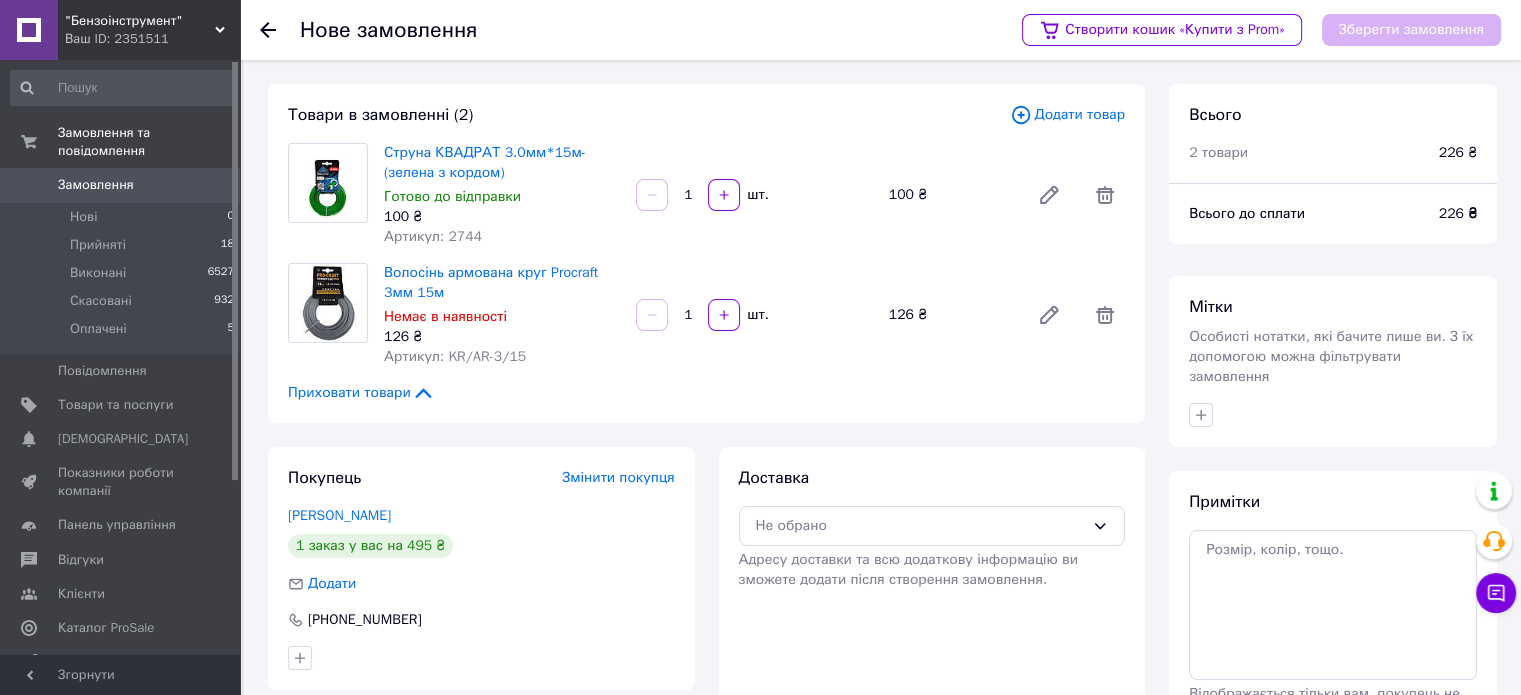 click on "Додати товар" at bounding box center [1067, 115] 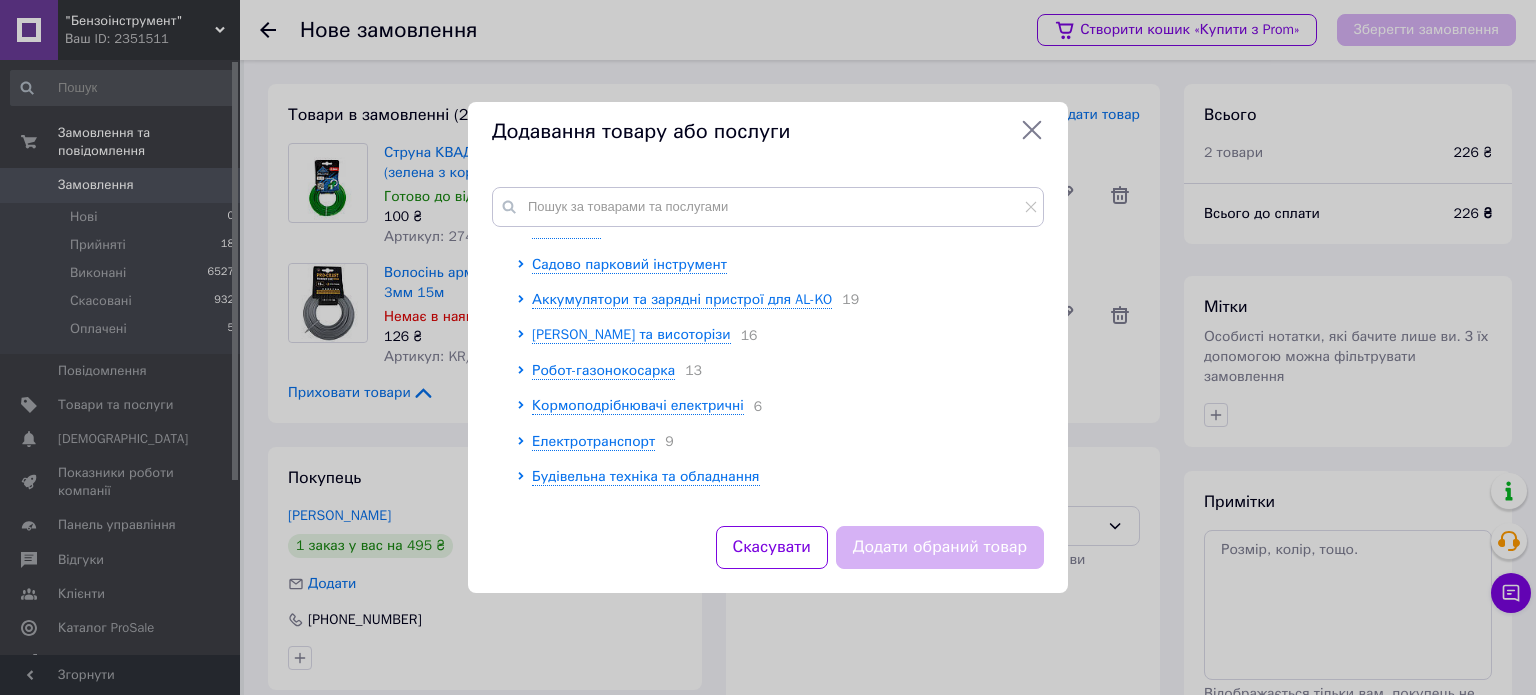scroll, scrollTop: 1000, scrollLeft: 0, axis: vertical 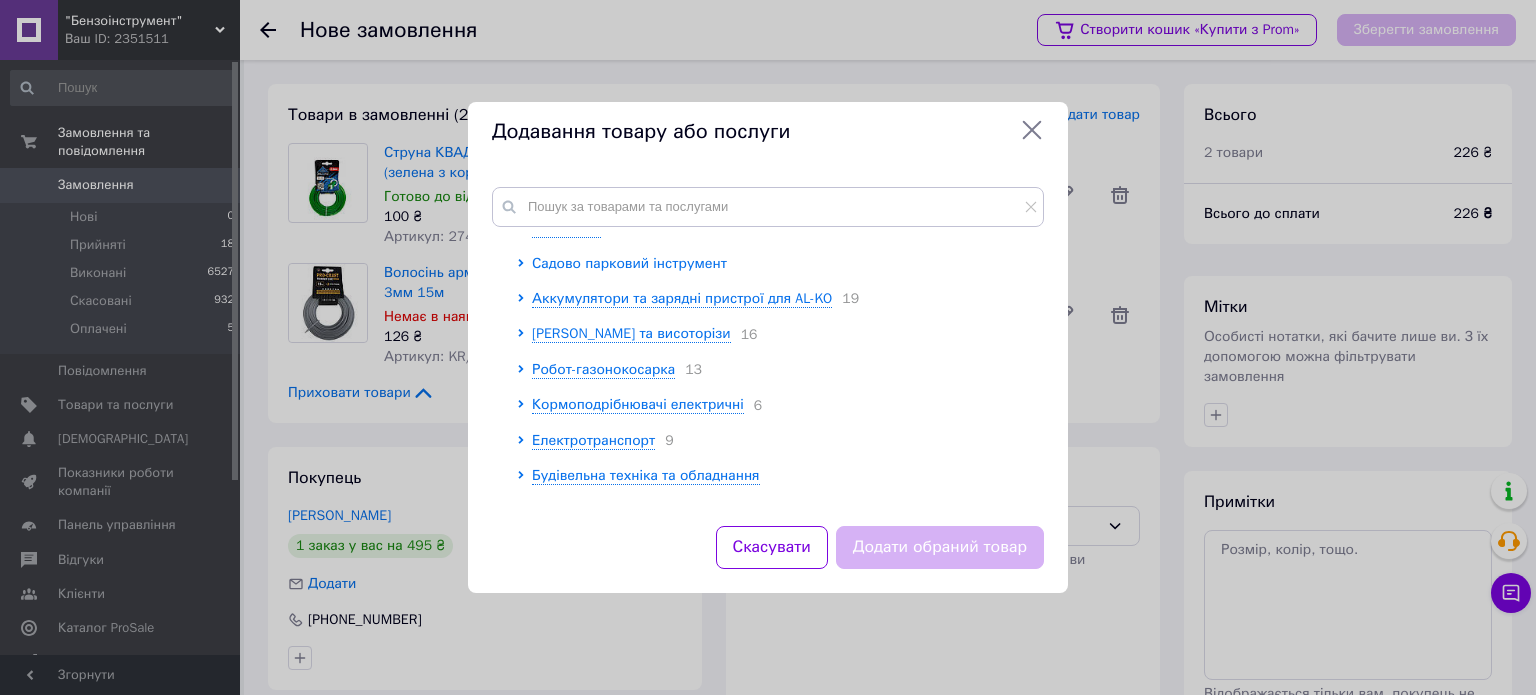 click on "Садово парковий інструмент" at bounding box center (629, 263) 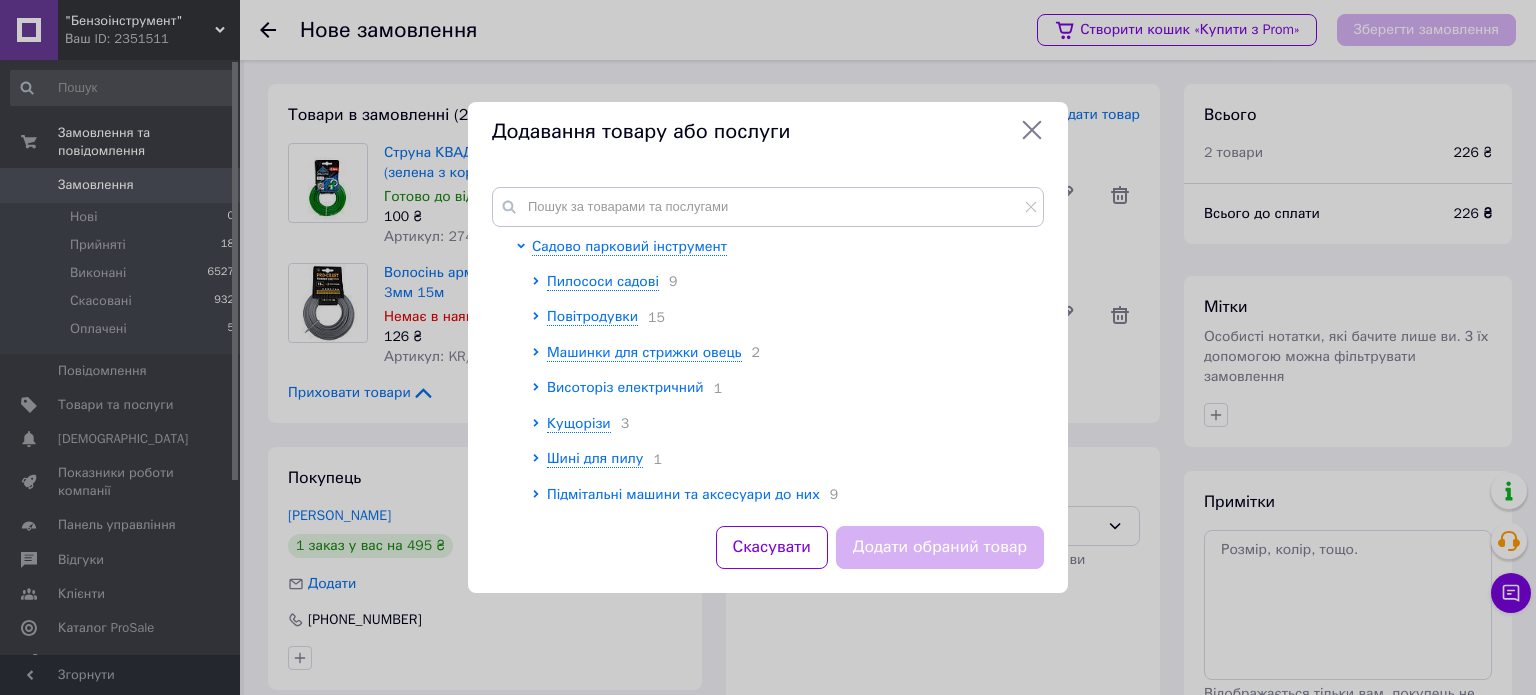 scroll, scrollTop: 900, scrollLeft: 0, axis: vertical 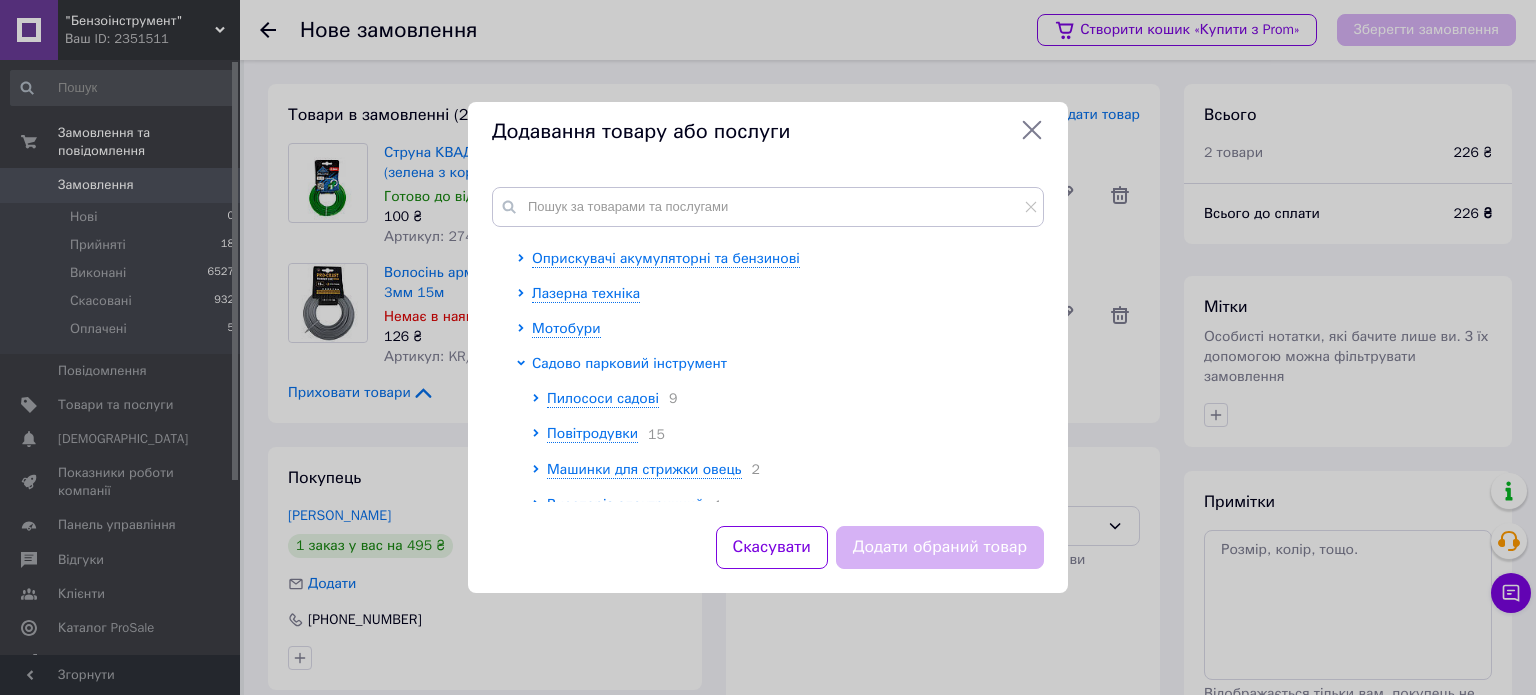 click 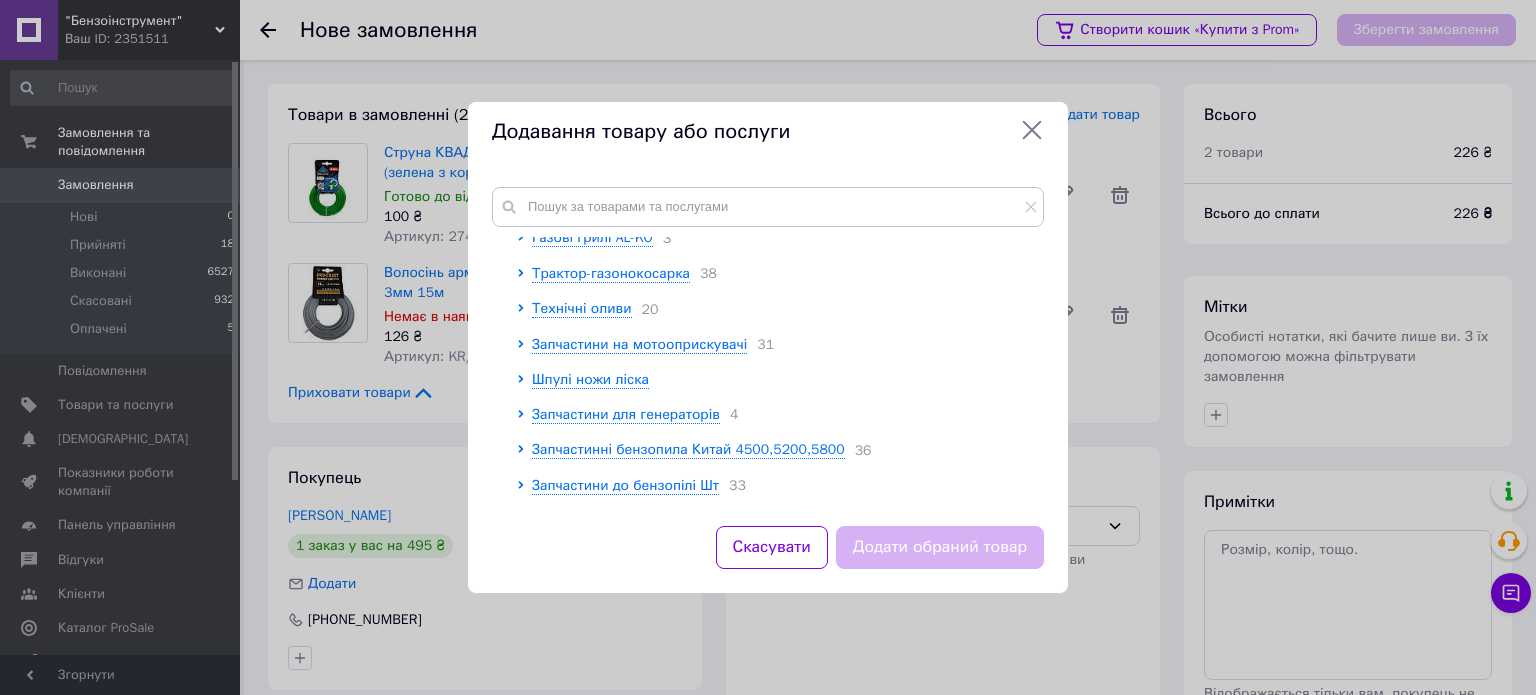 scroll, scrollTop: 1388, scrollLeft: 0, axis: vertical 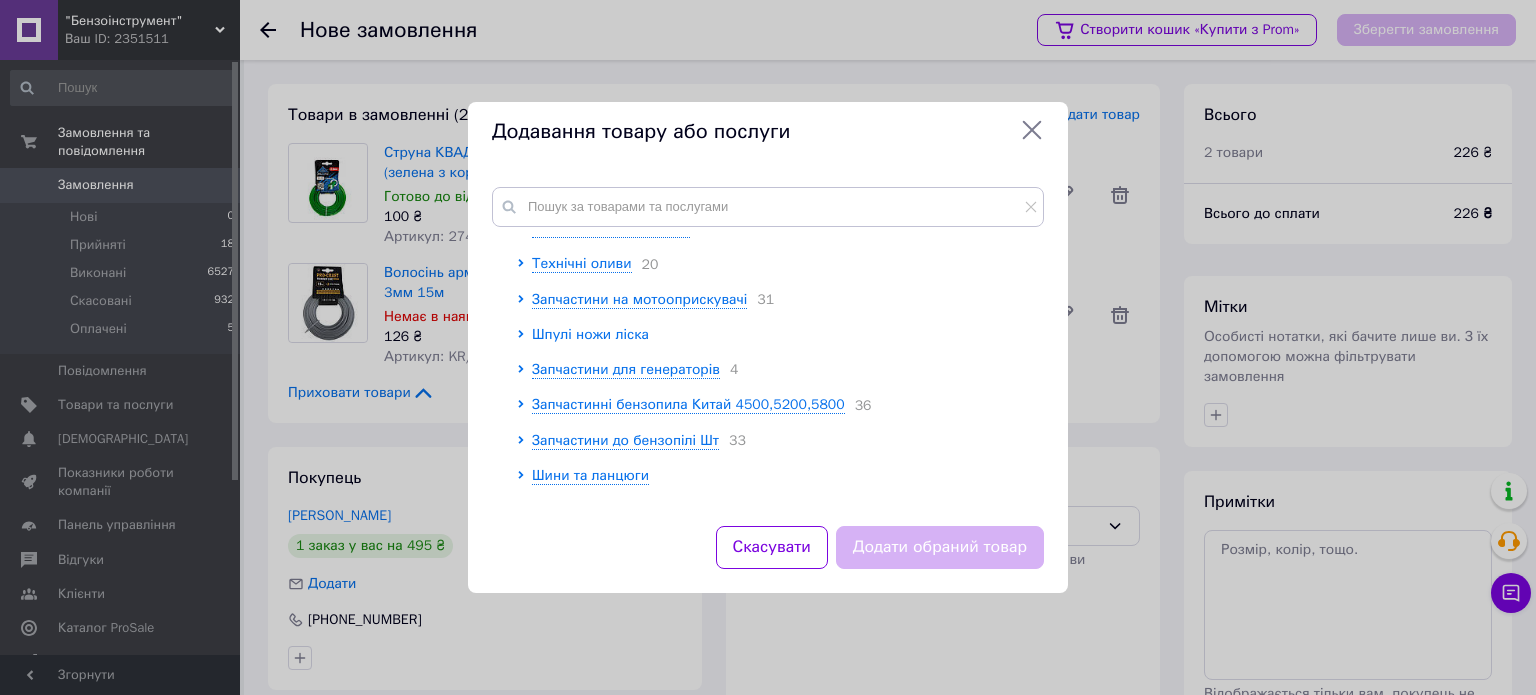 click on "Шпулі ножи ліска" at bounding box center (590, 334) 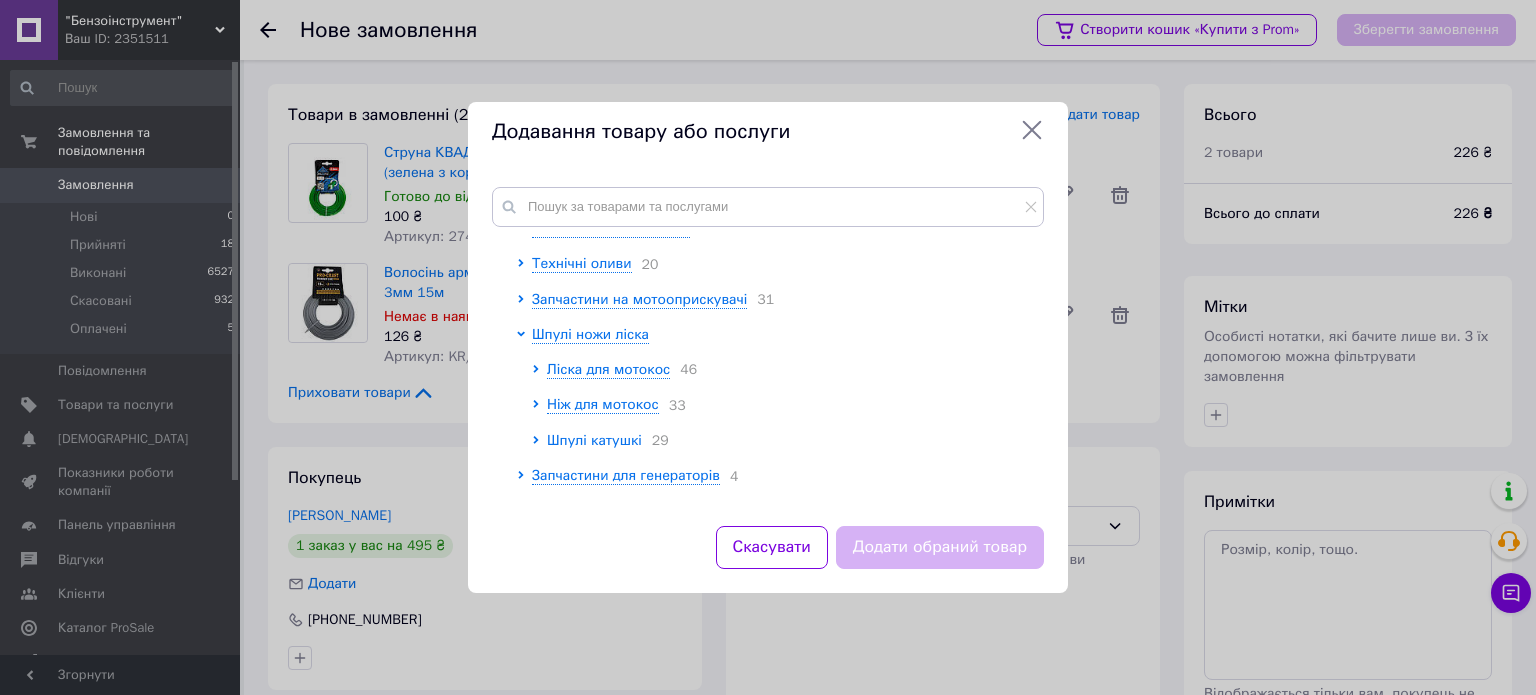 click on "Шпулі катушкі" at bounding box center [594, 440] 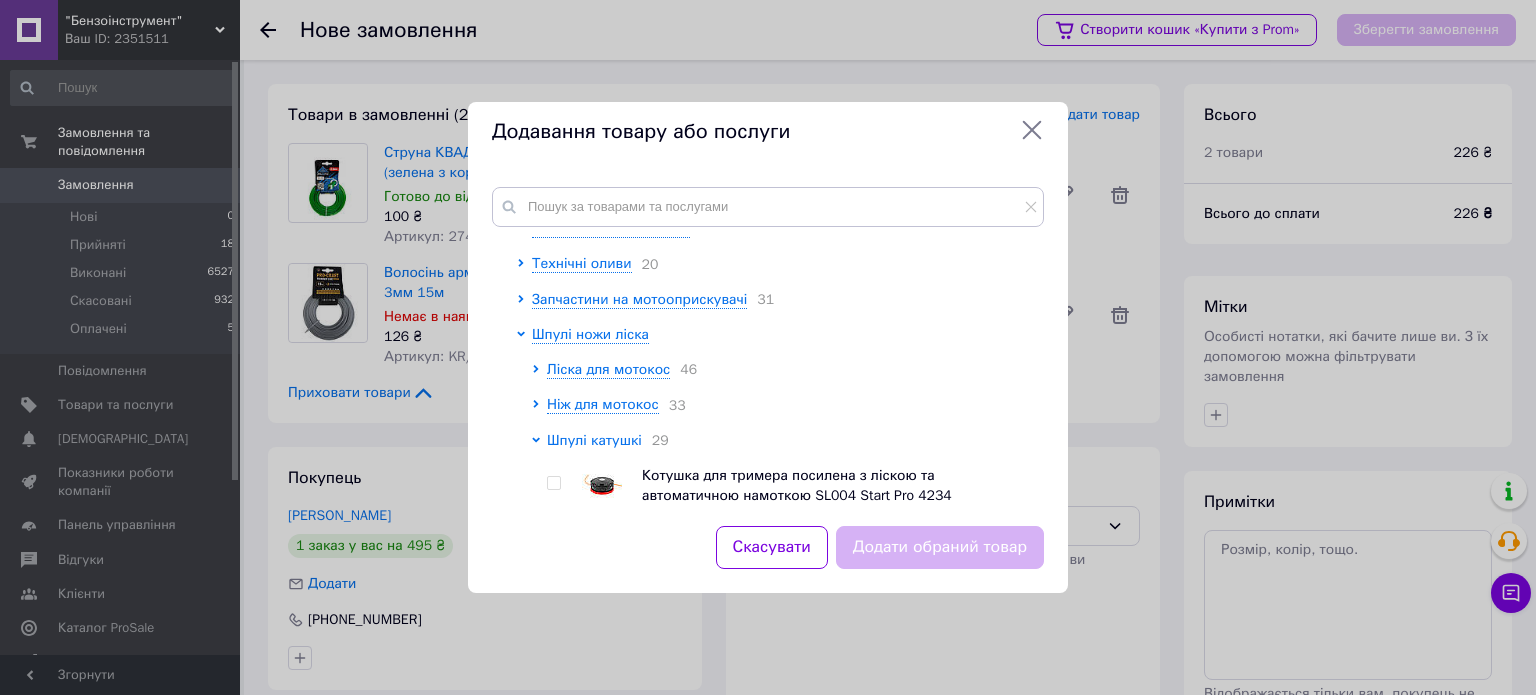 click on "Шпулі катушкі" at bounding box center (594, 440) 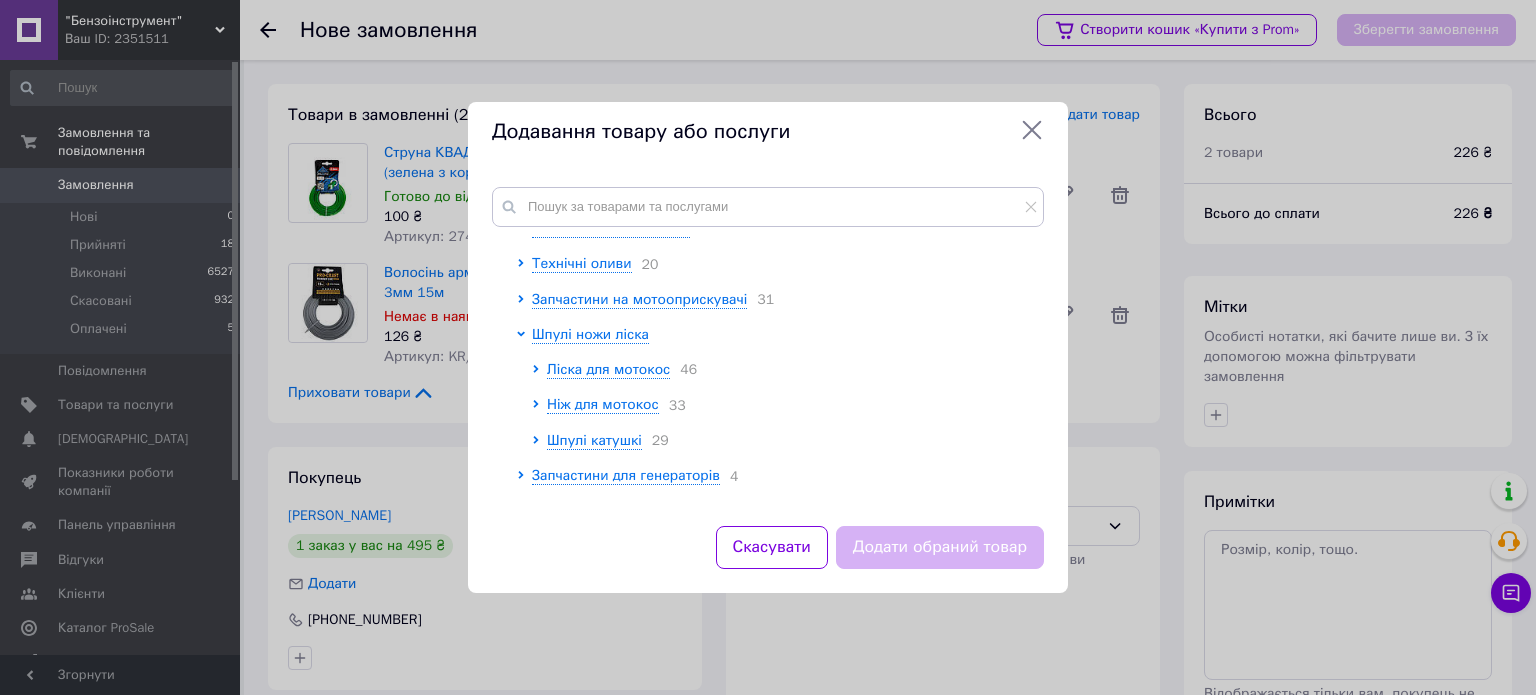scroll, scrollTop: 1588, scrollLeft: 0, axis: vertical 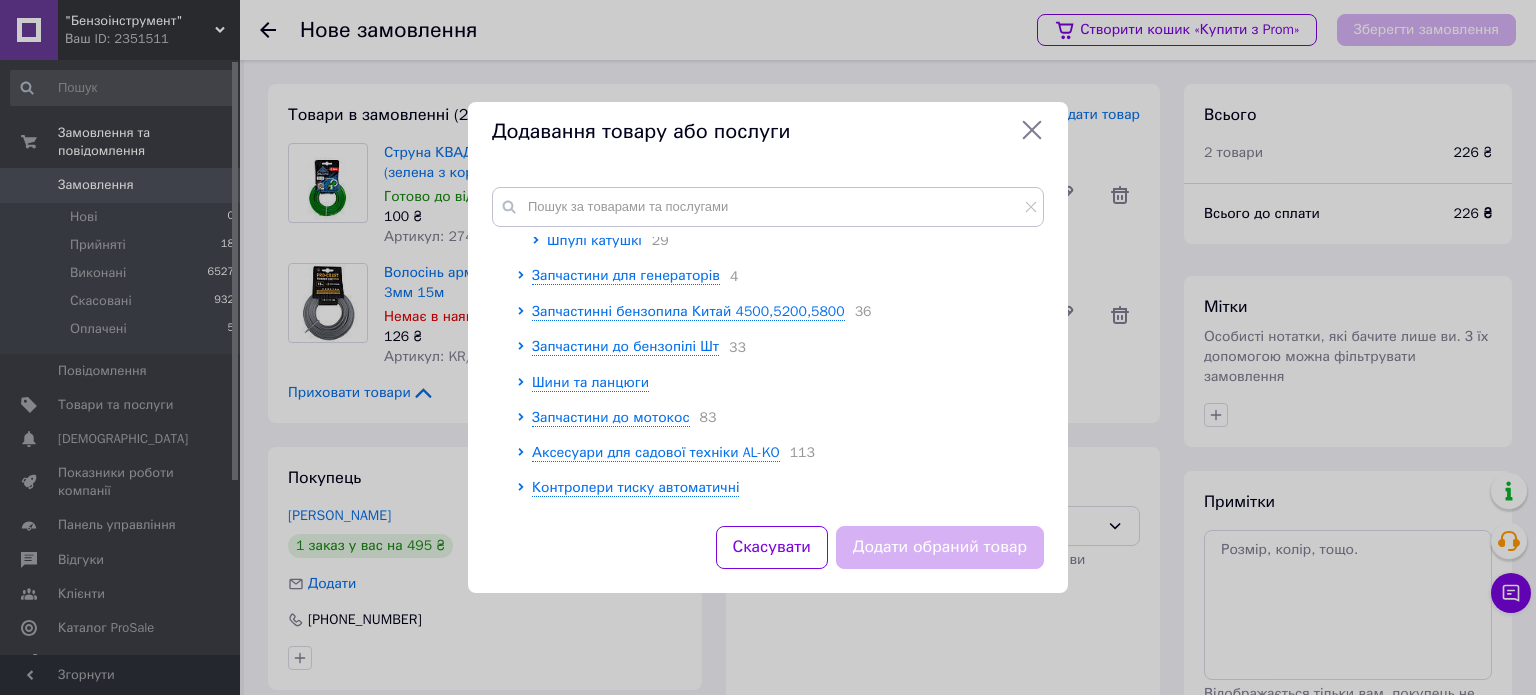 click on "Шпулі катушкі" at bounding box center (594, 240) 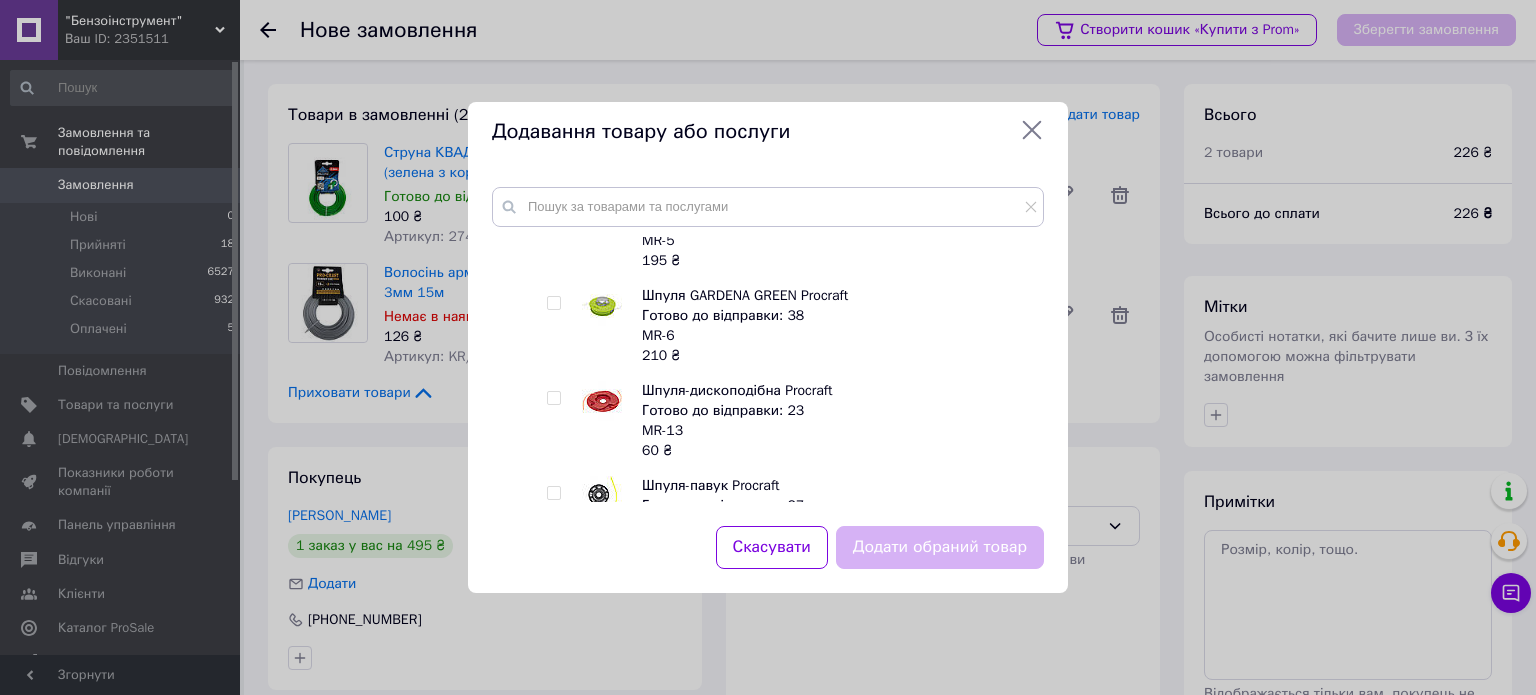 scroll, scrollTop: 3888, scrollLeft: 0, axis: vertical 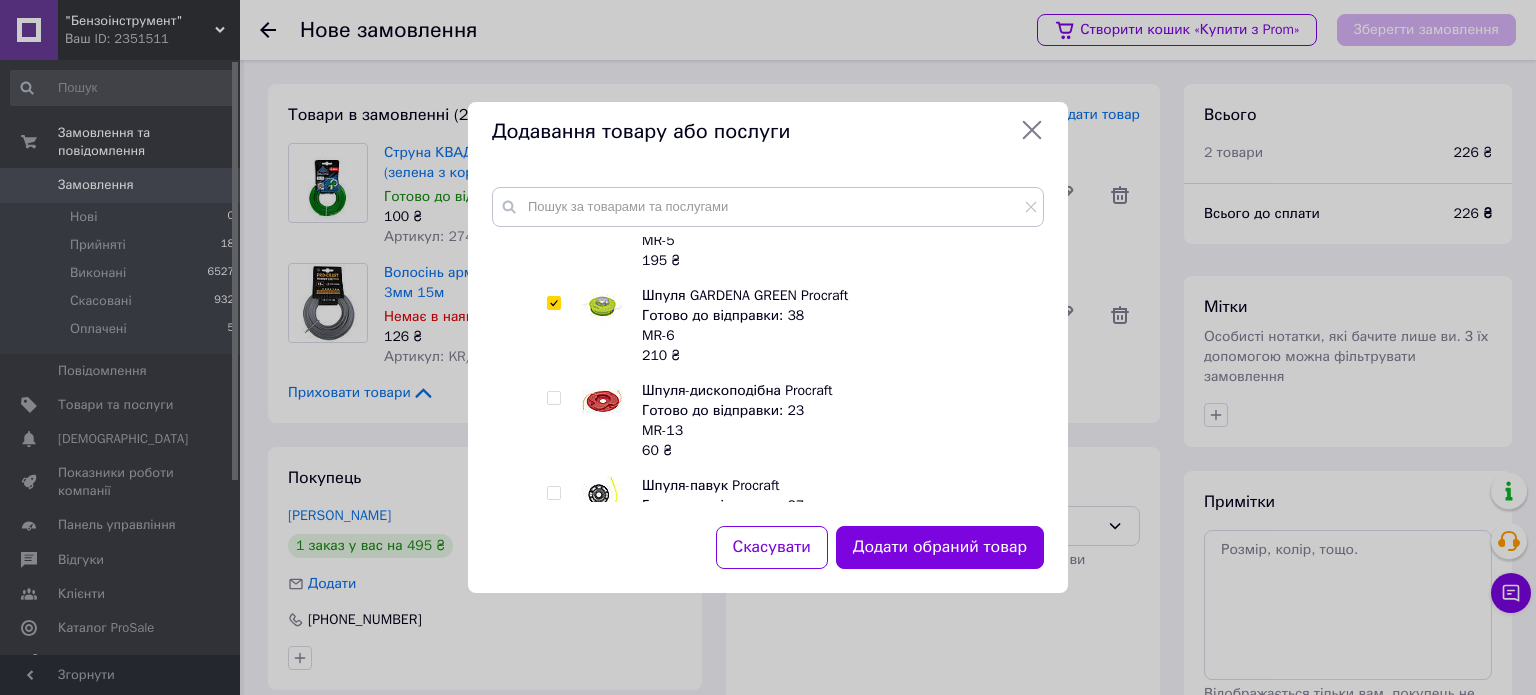click at bounding box center (553, 303) 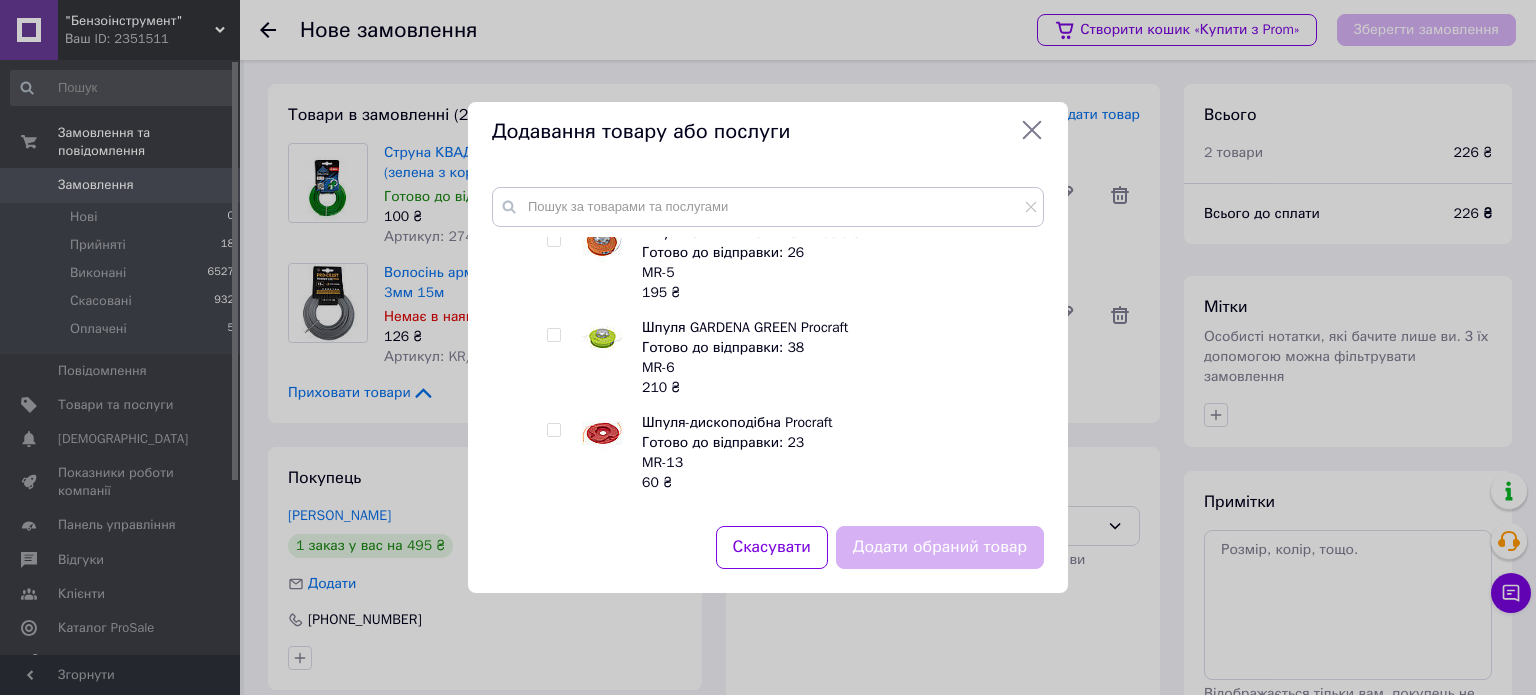 scroll, scrollTop: 3888, scrollLeft: 0, axis: vertical 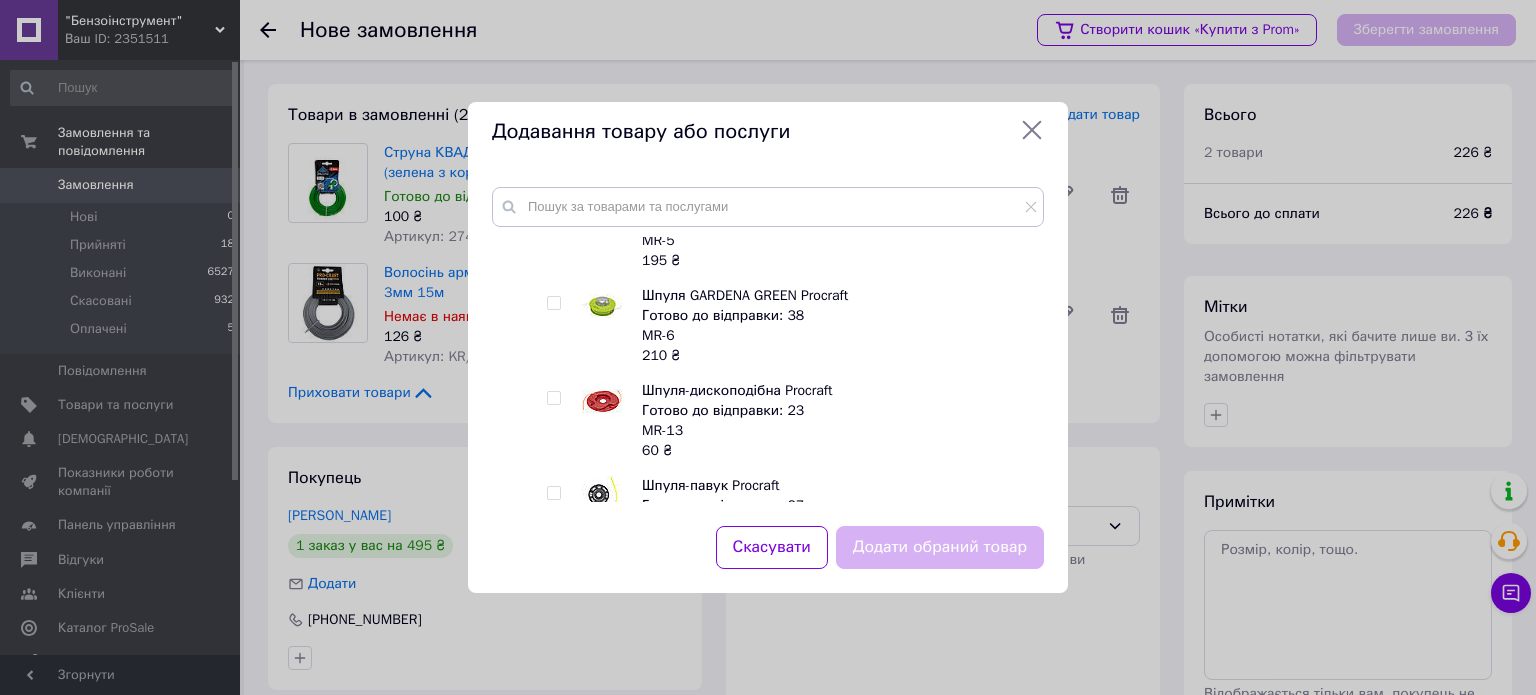 click at bounding box center (553, 303) 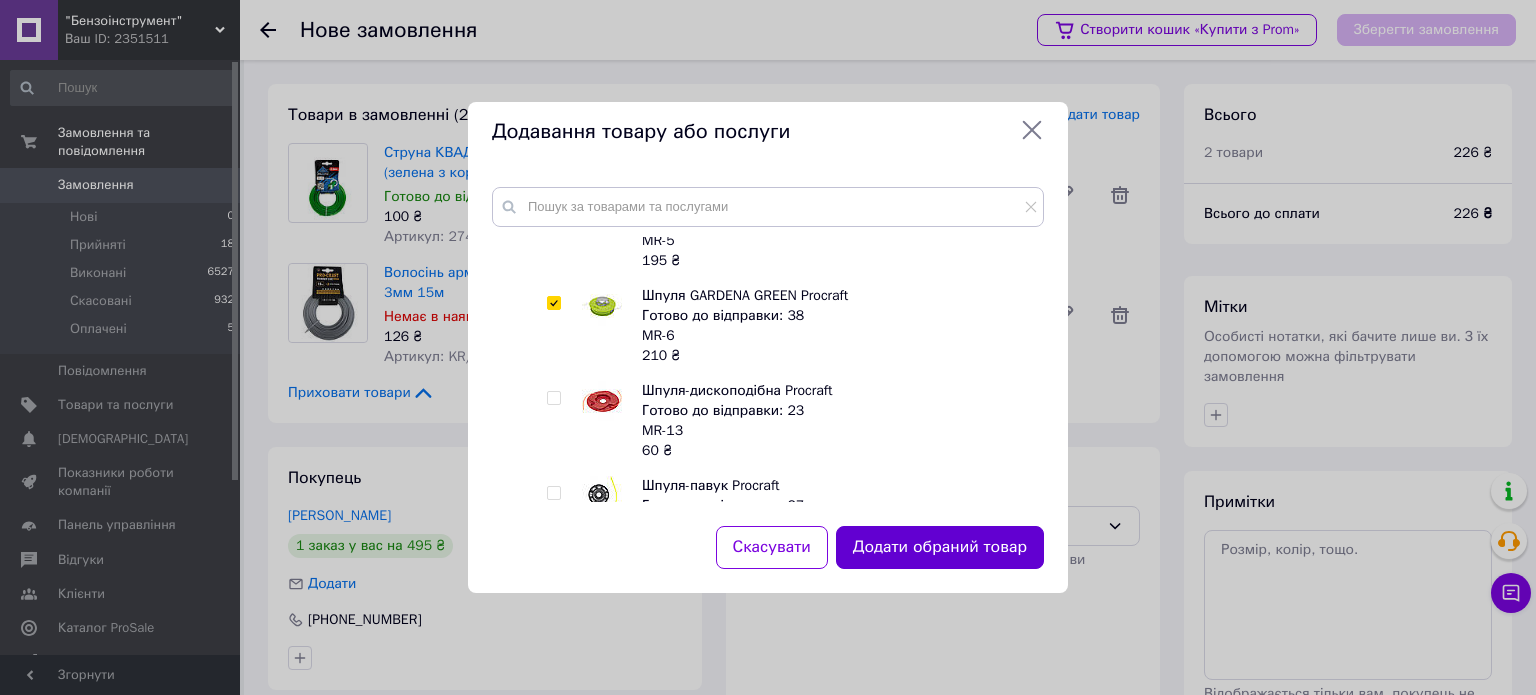 click on "Додати обраний товар" at bounding box center [940, 547] 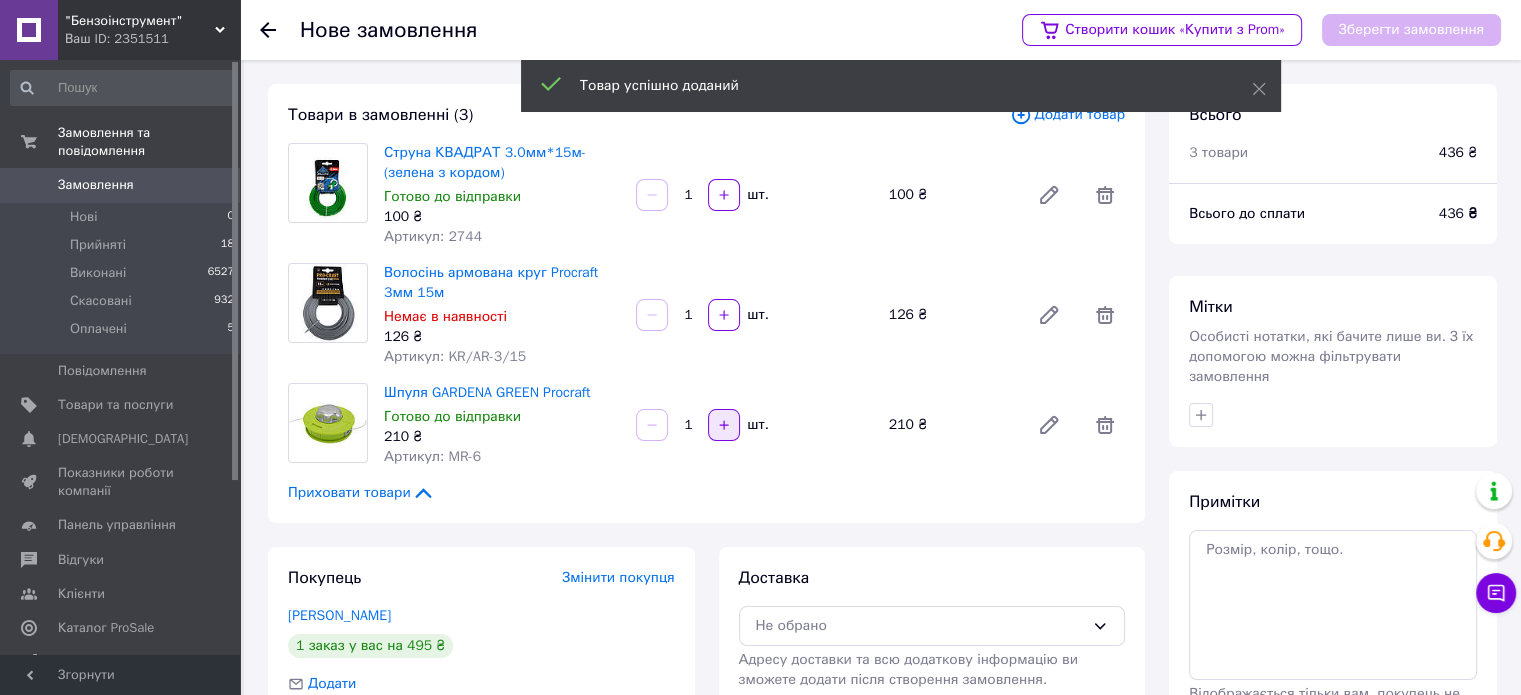 click 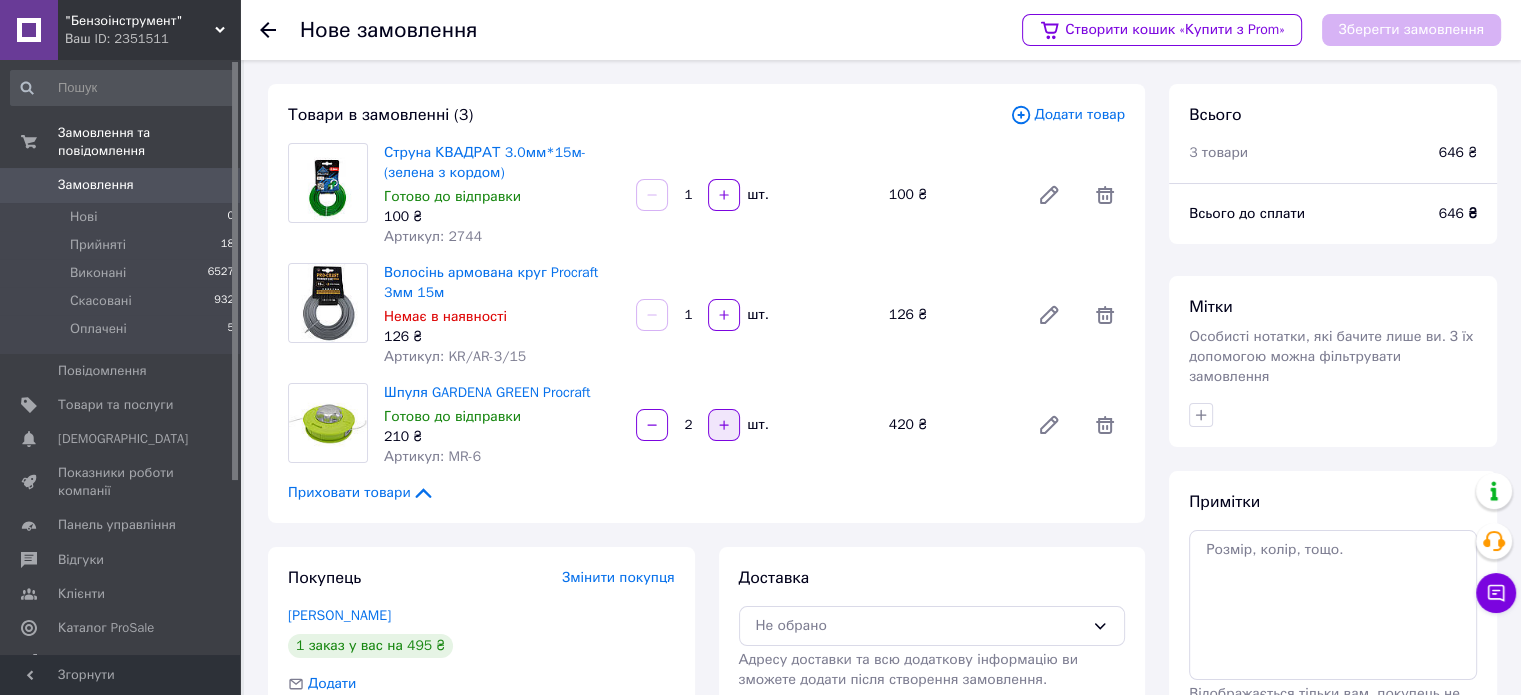 click 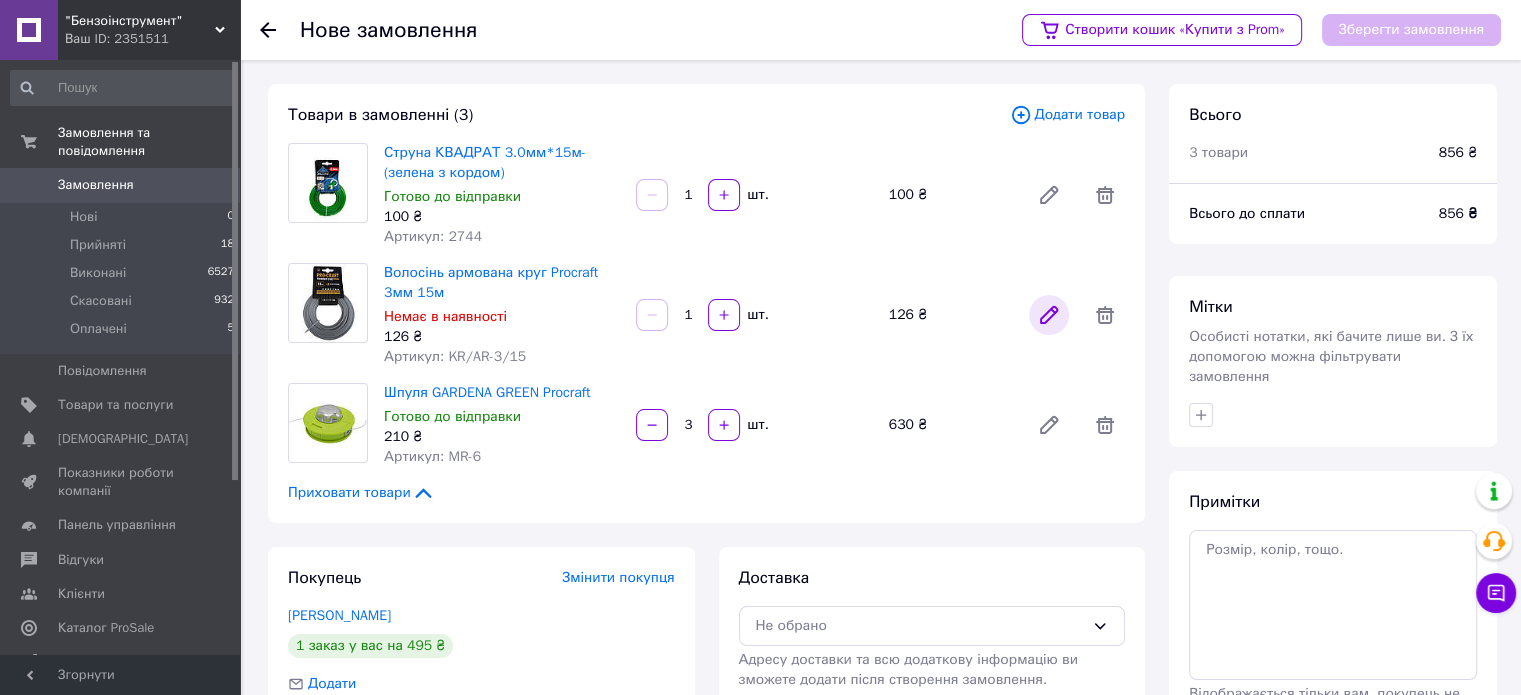 click 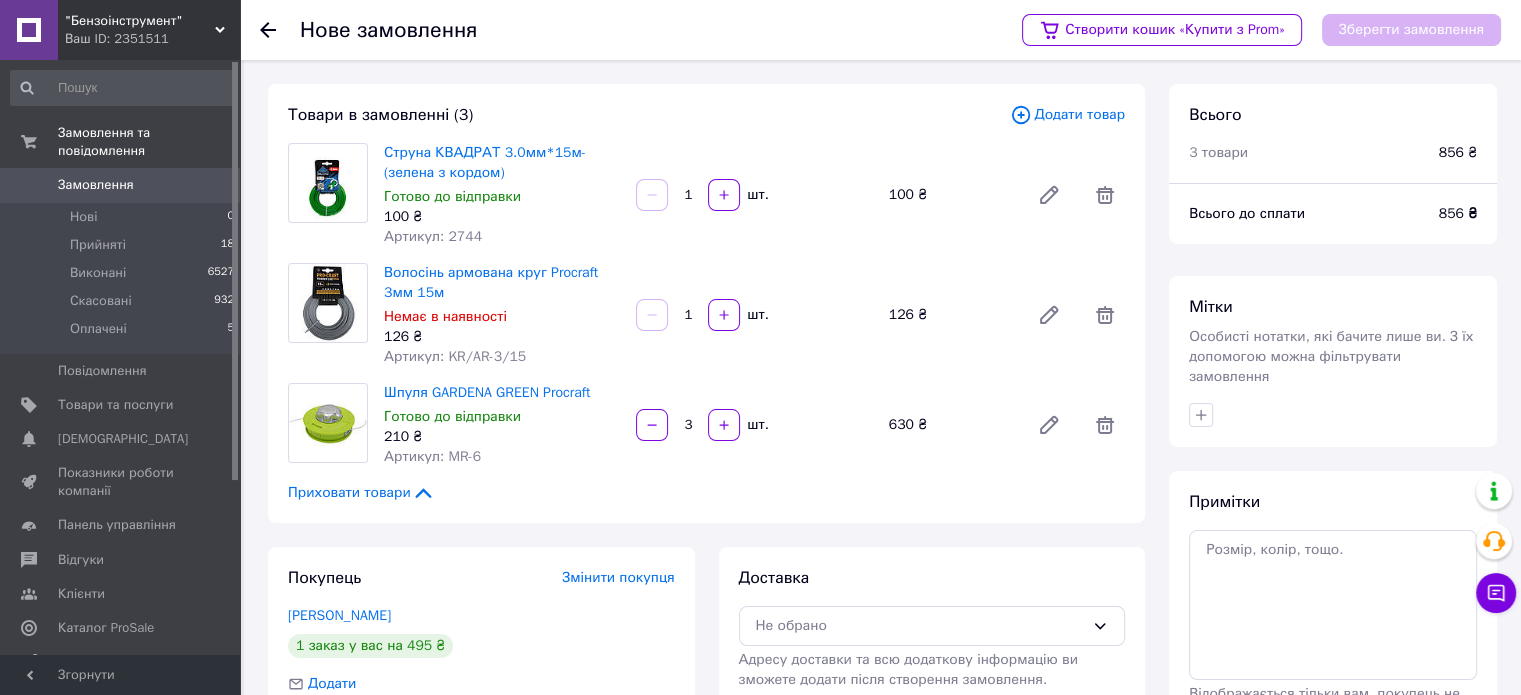 click on "126 ₴" at bounding box center (502, 337) 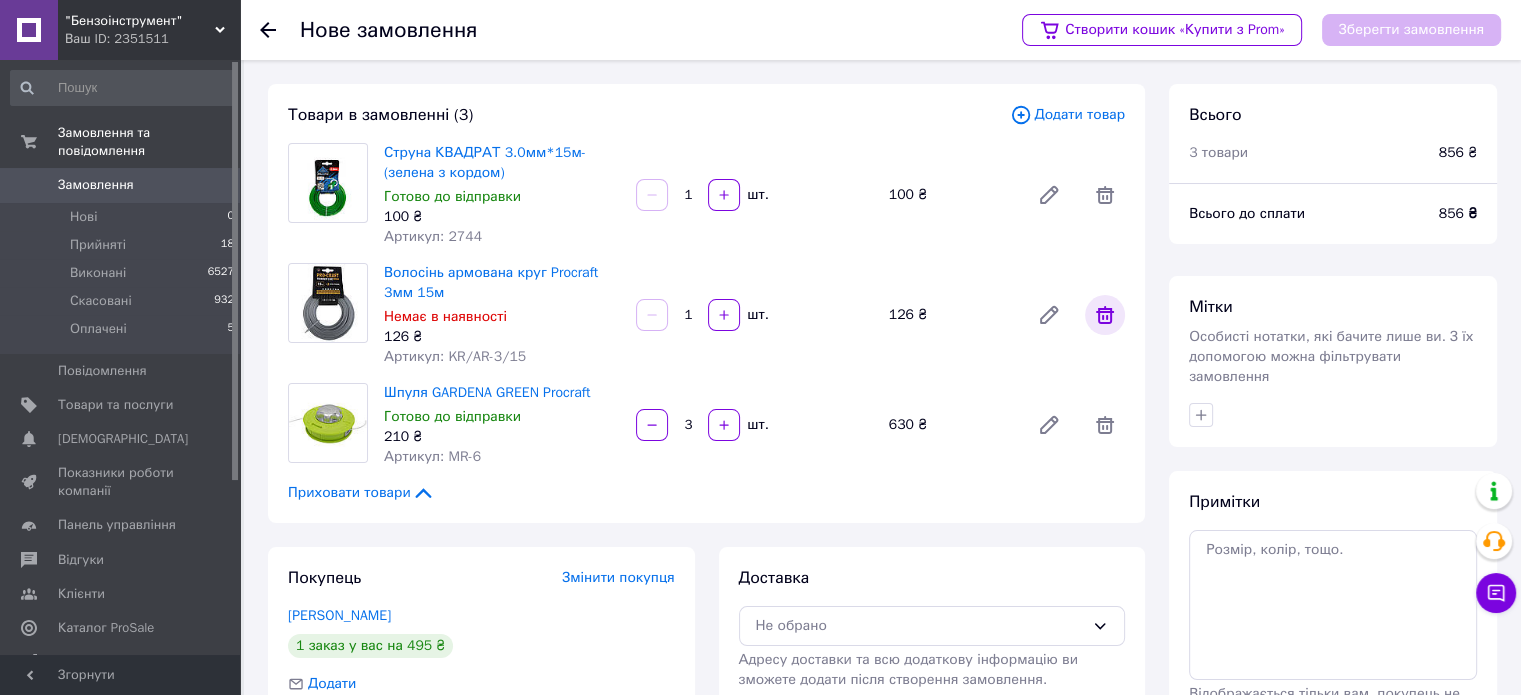 click 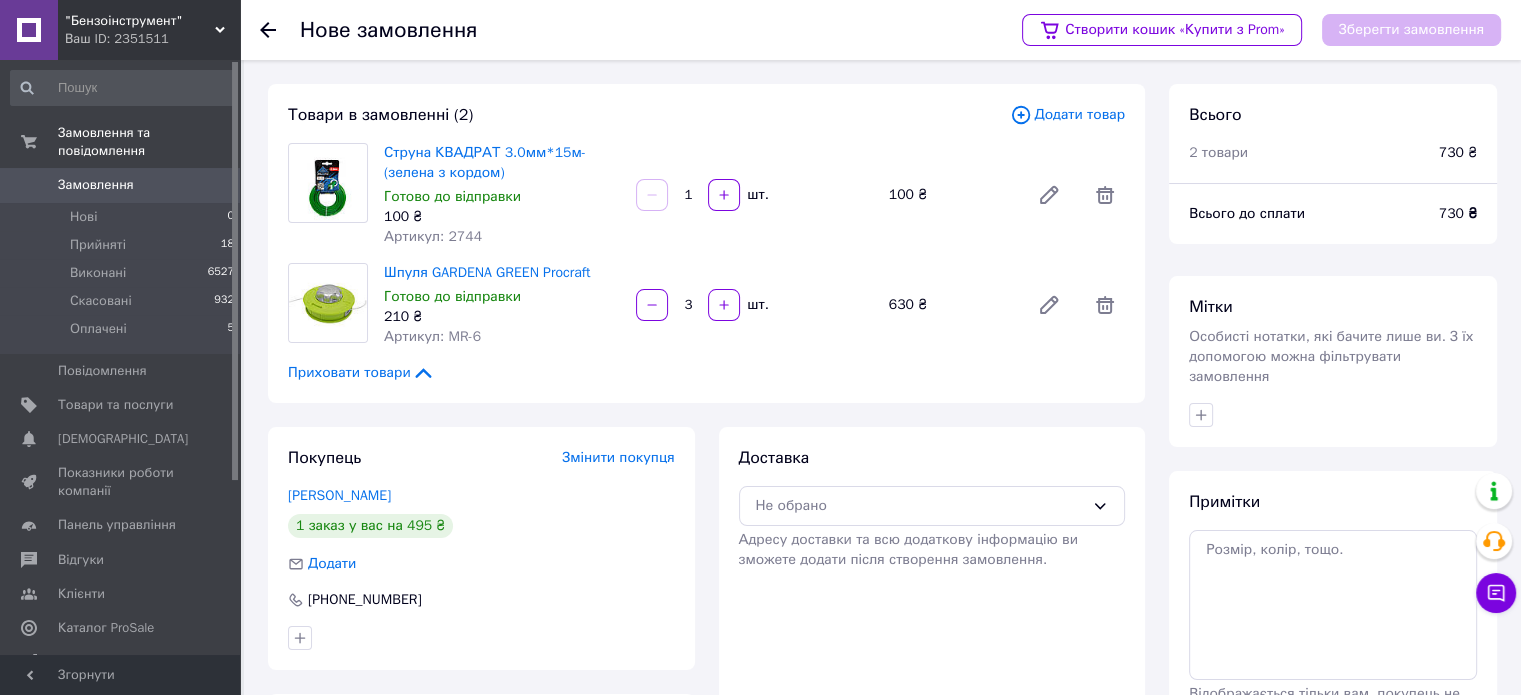 click on "Додати товар" at bounding box center [1067, 115] 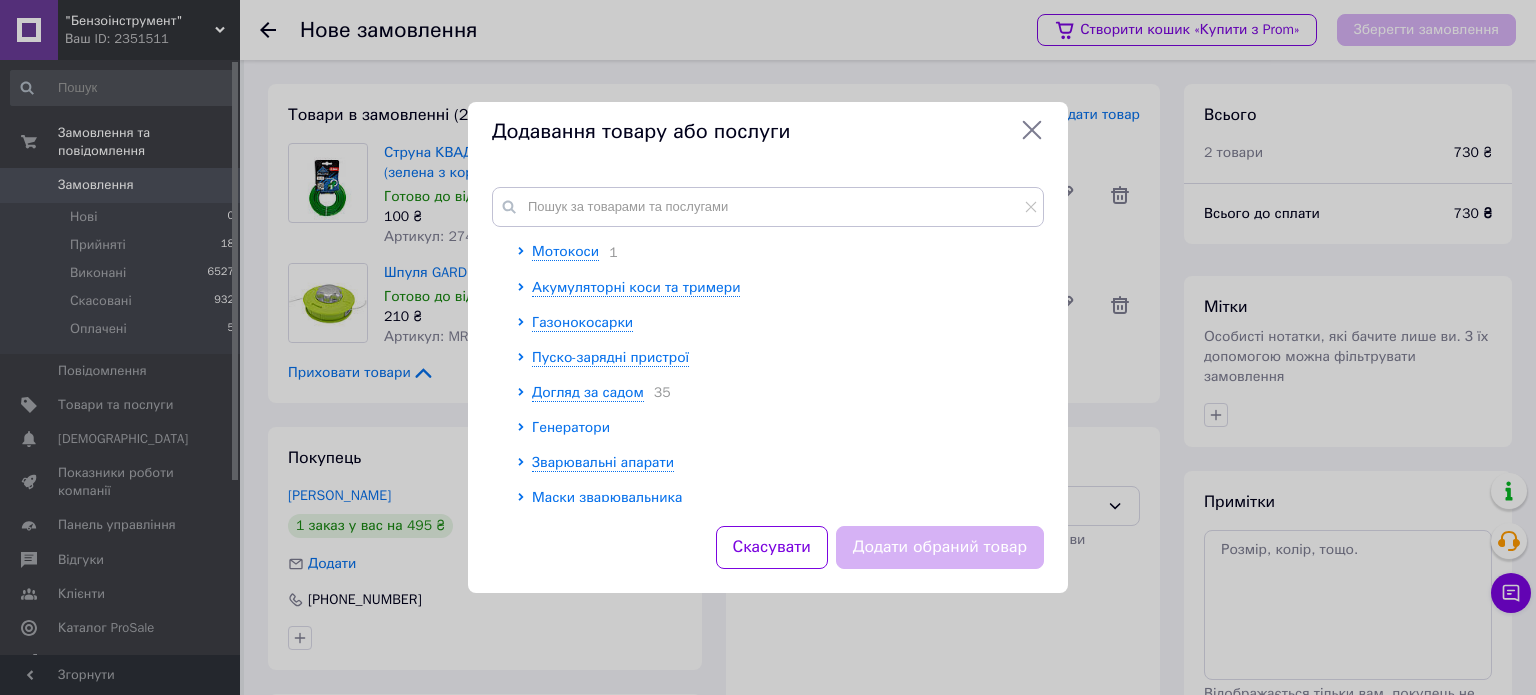 scroll, scrollTop: 0, scrollLeft: 0, axis: both 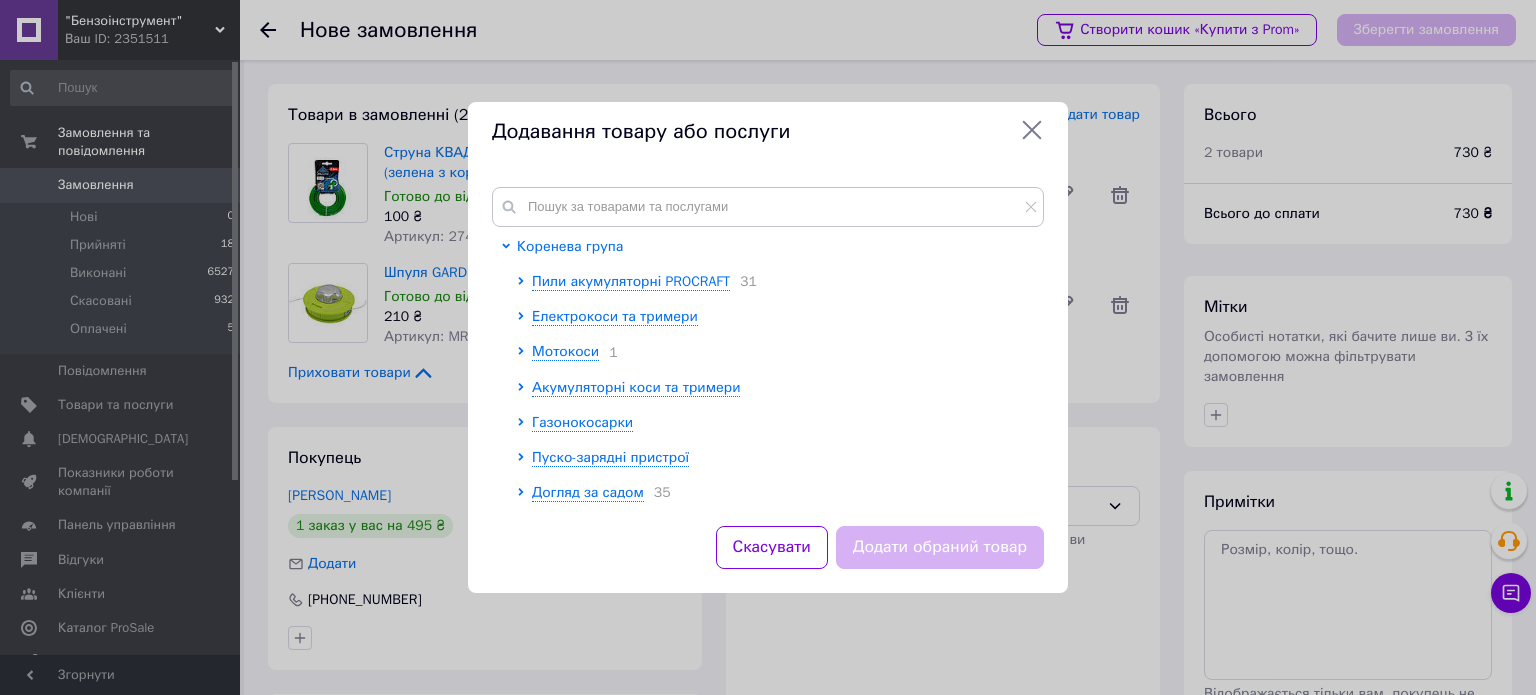 click 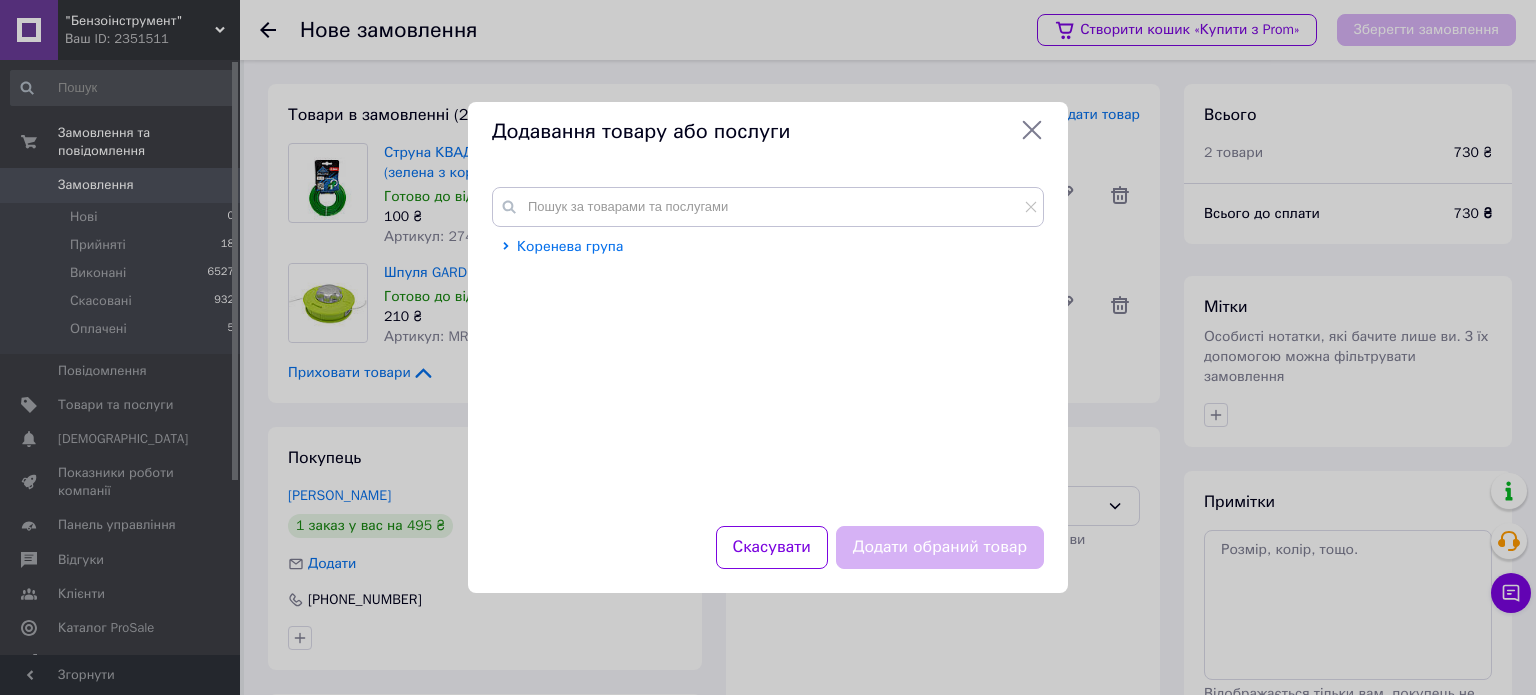 click 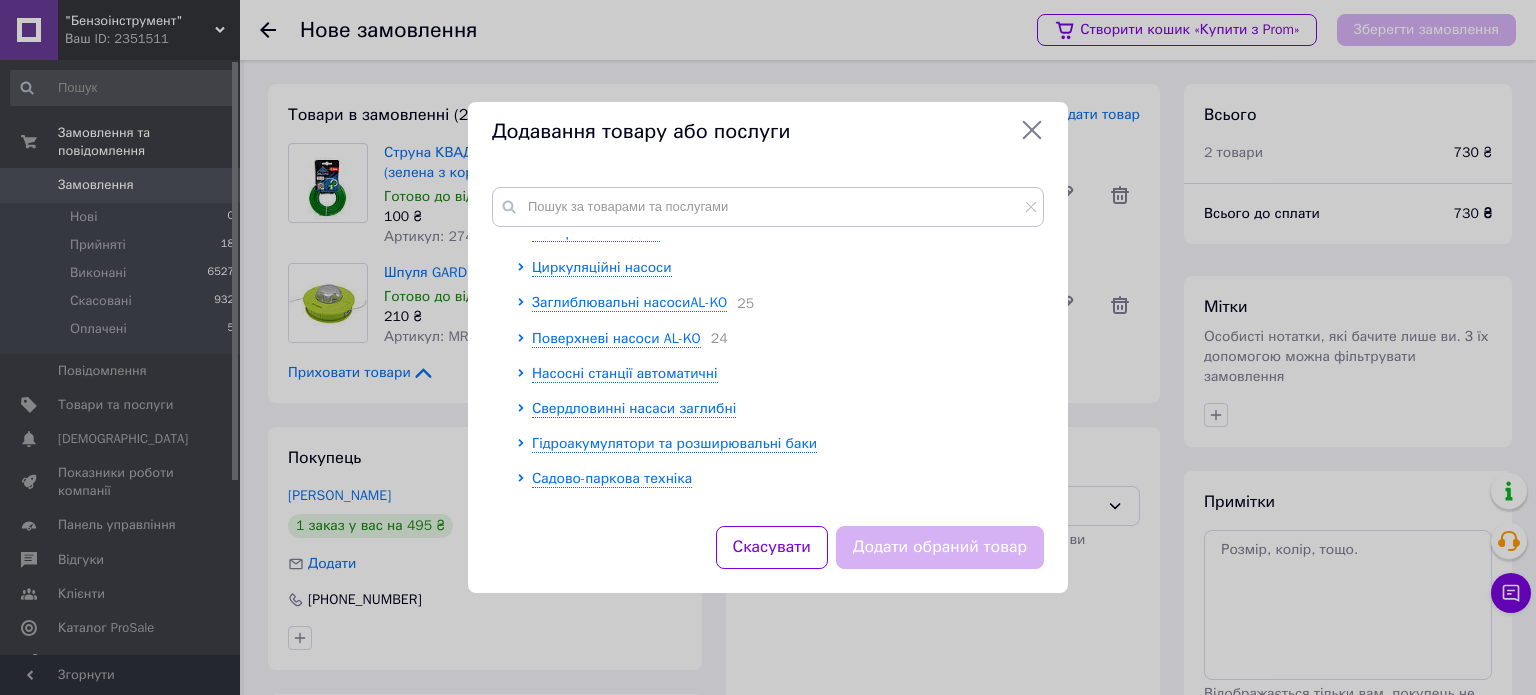 scroll, scrollTop: 1900, scrollLeft: 0, axis: vertical 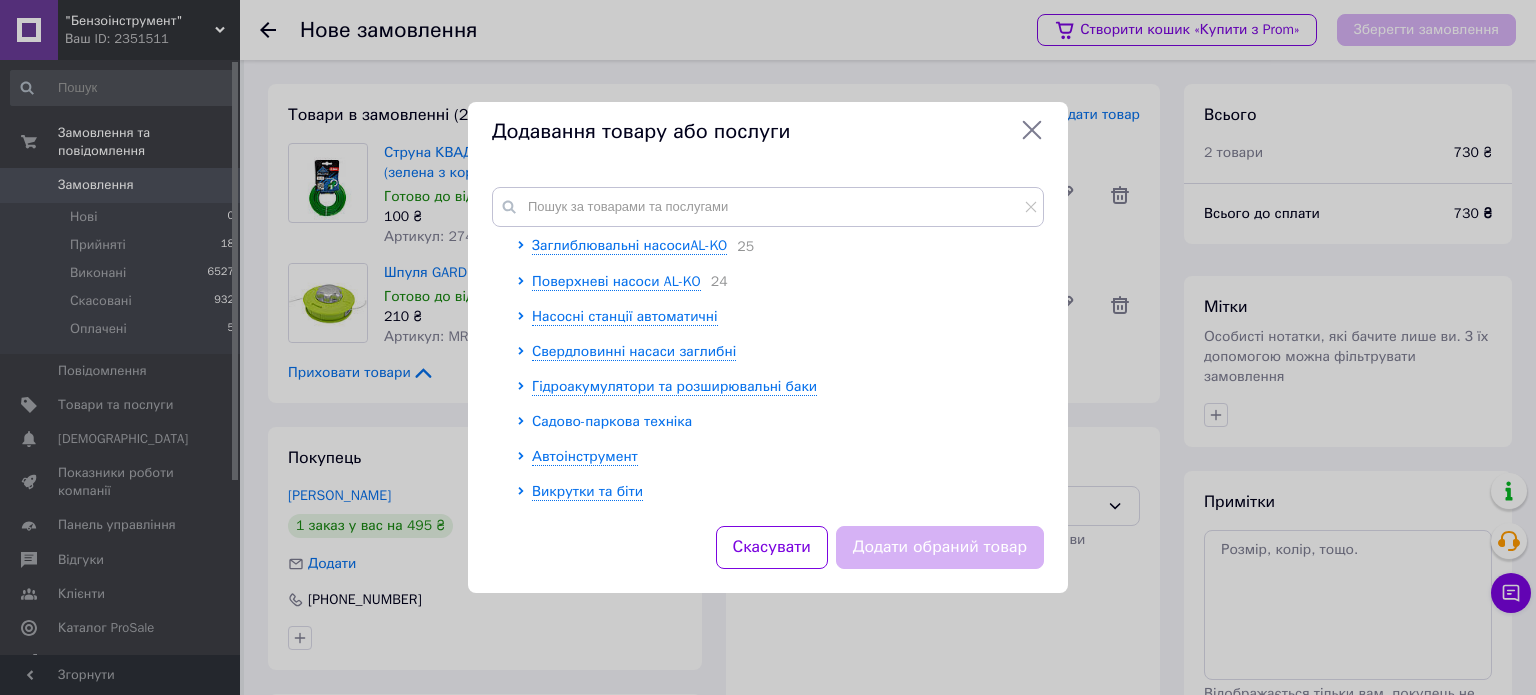 click on "Садово-паркова техніка" at bounding box center [612, 421] 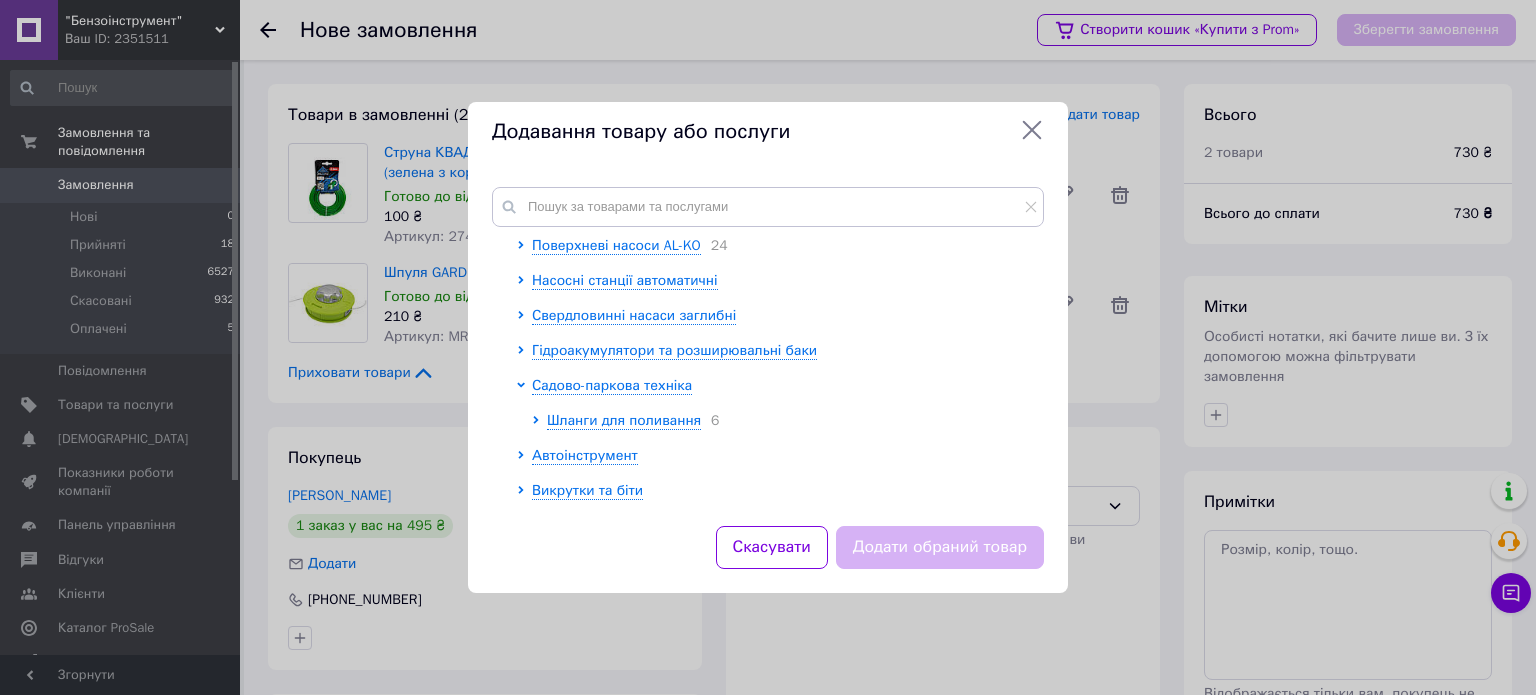 scroll, scrollTop: 1945, scrollLeft: 0, axis: vertical 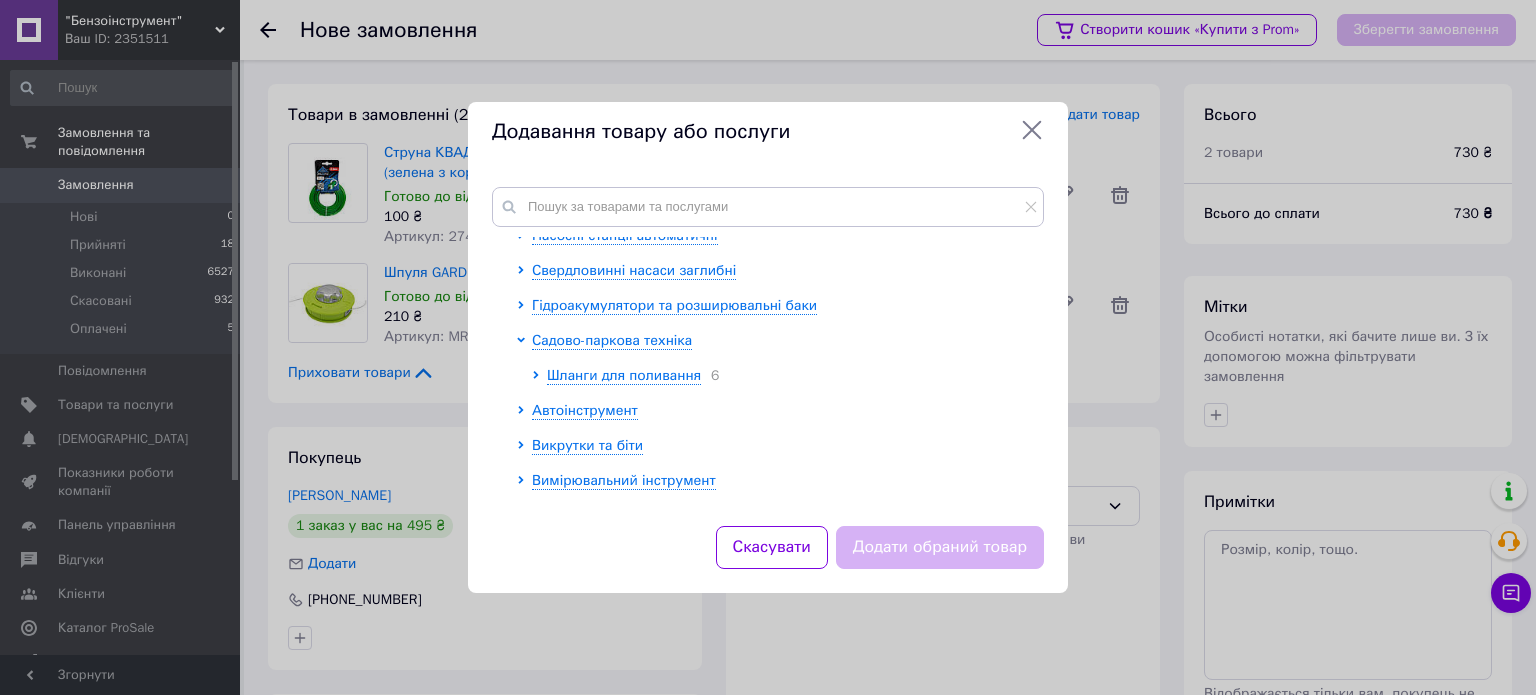 click at bounding box center [524, 358] 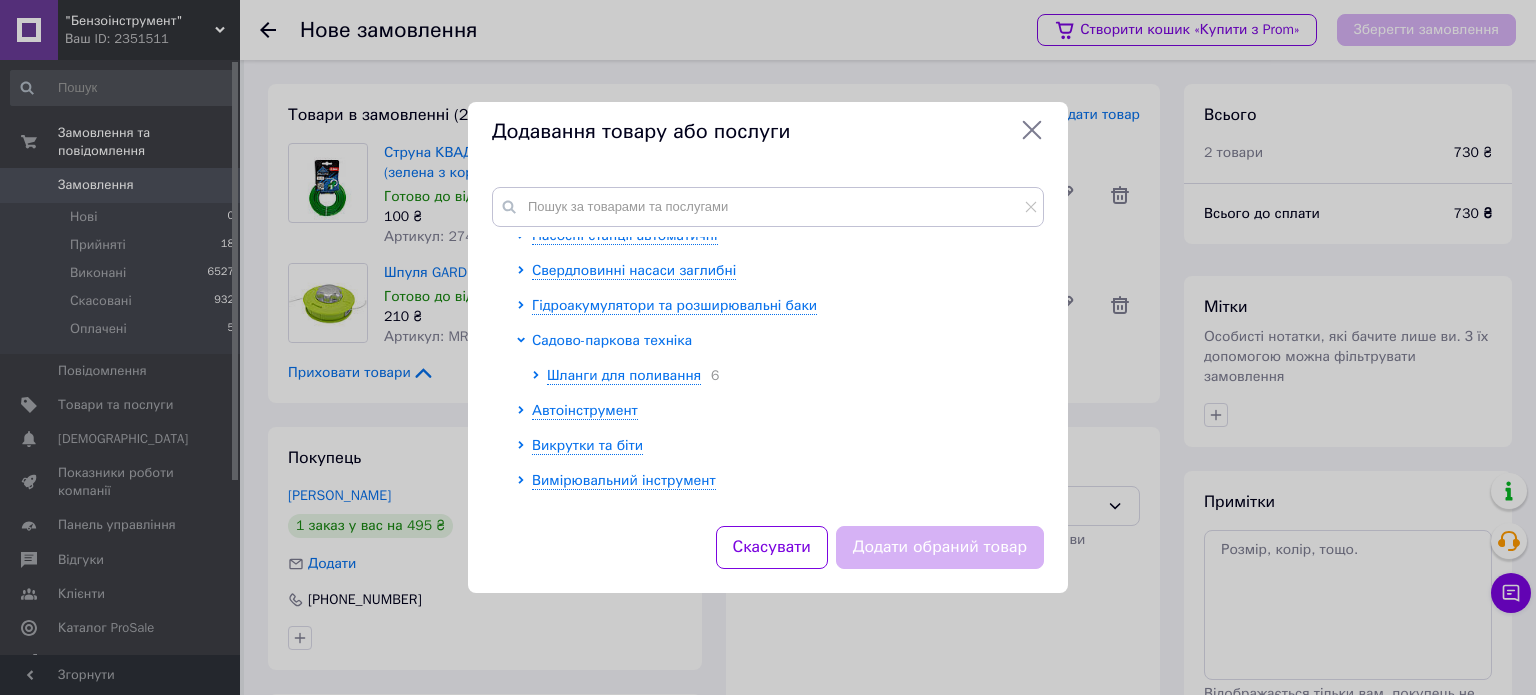 click 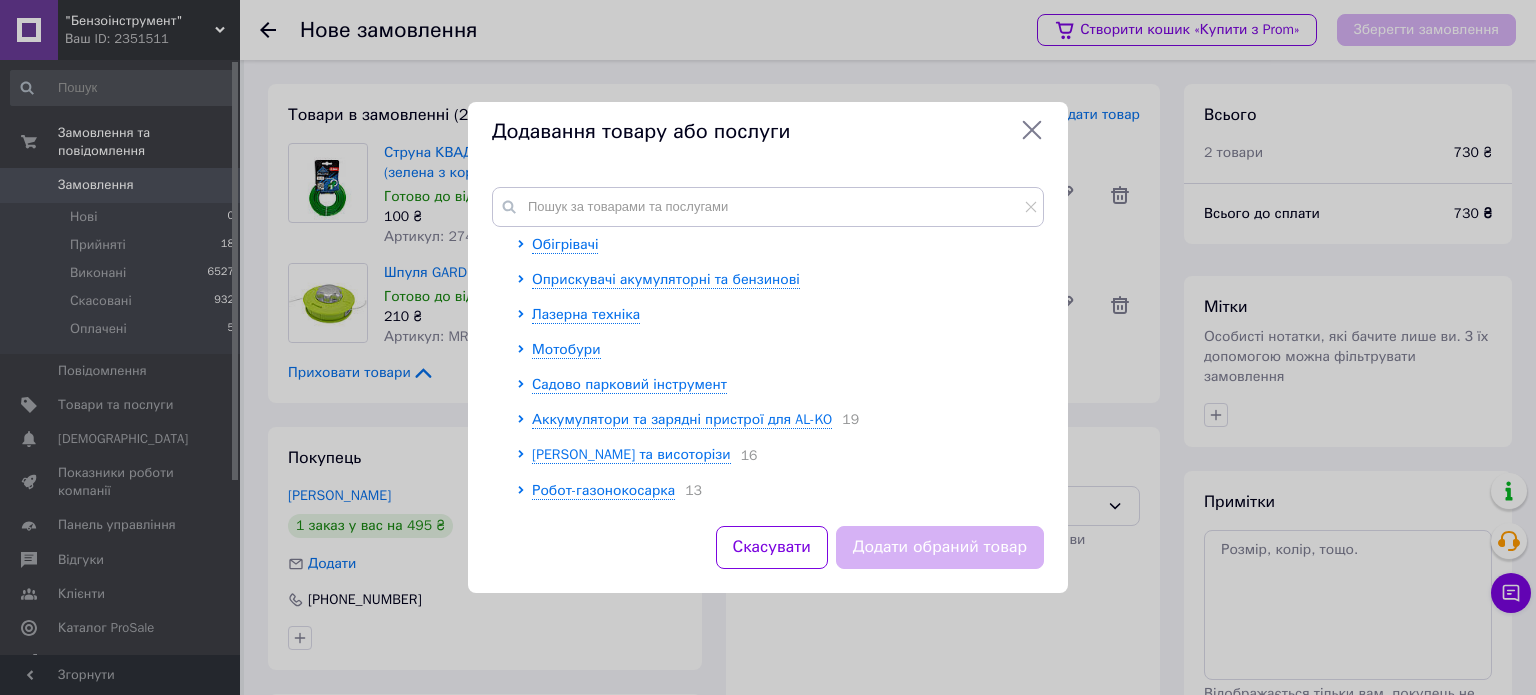 scroll, scrollTop: 845, scrollLeft: 0, axis: vertical 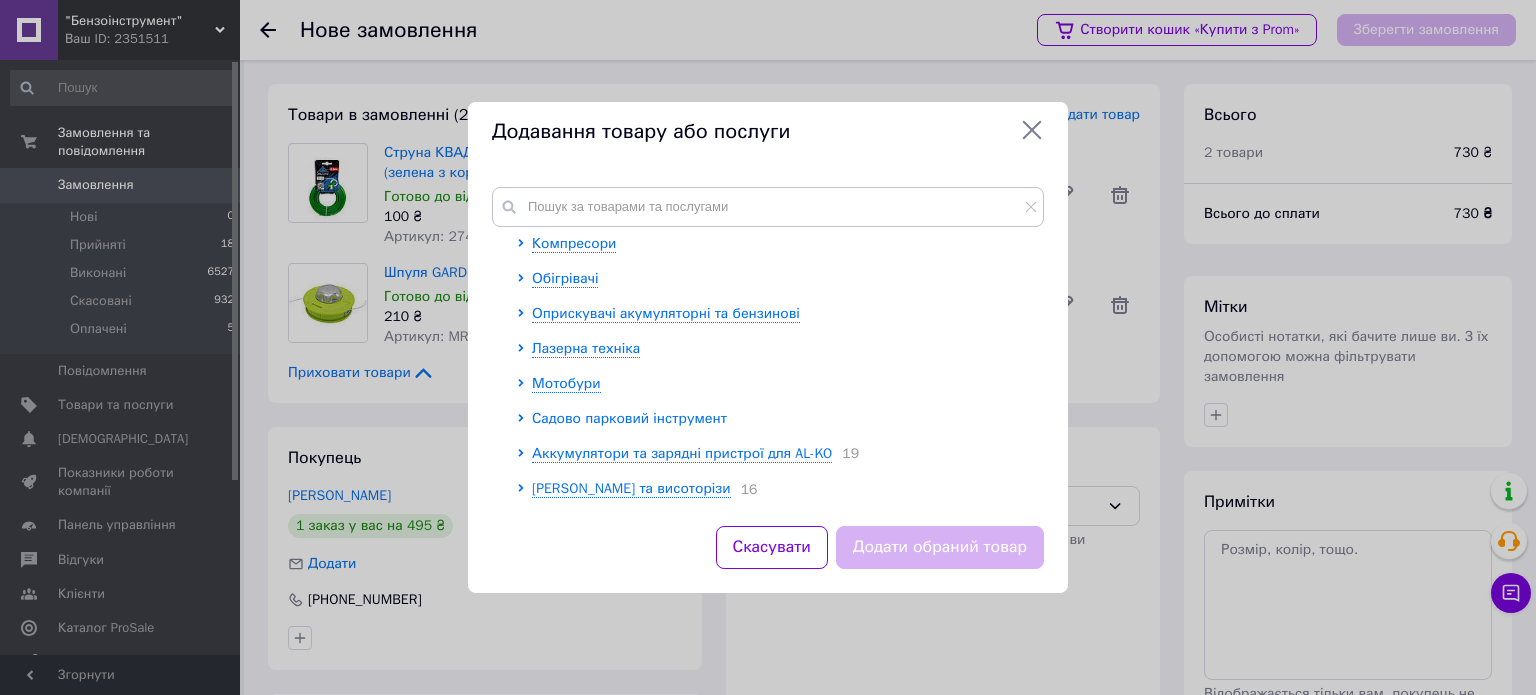 click on "Садово парковий інструмент" at bounding box center (629, 418) 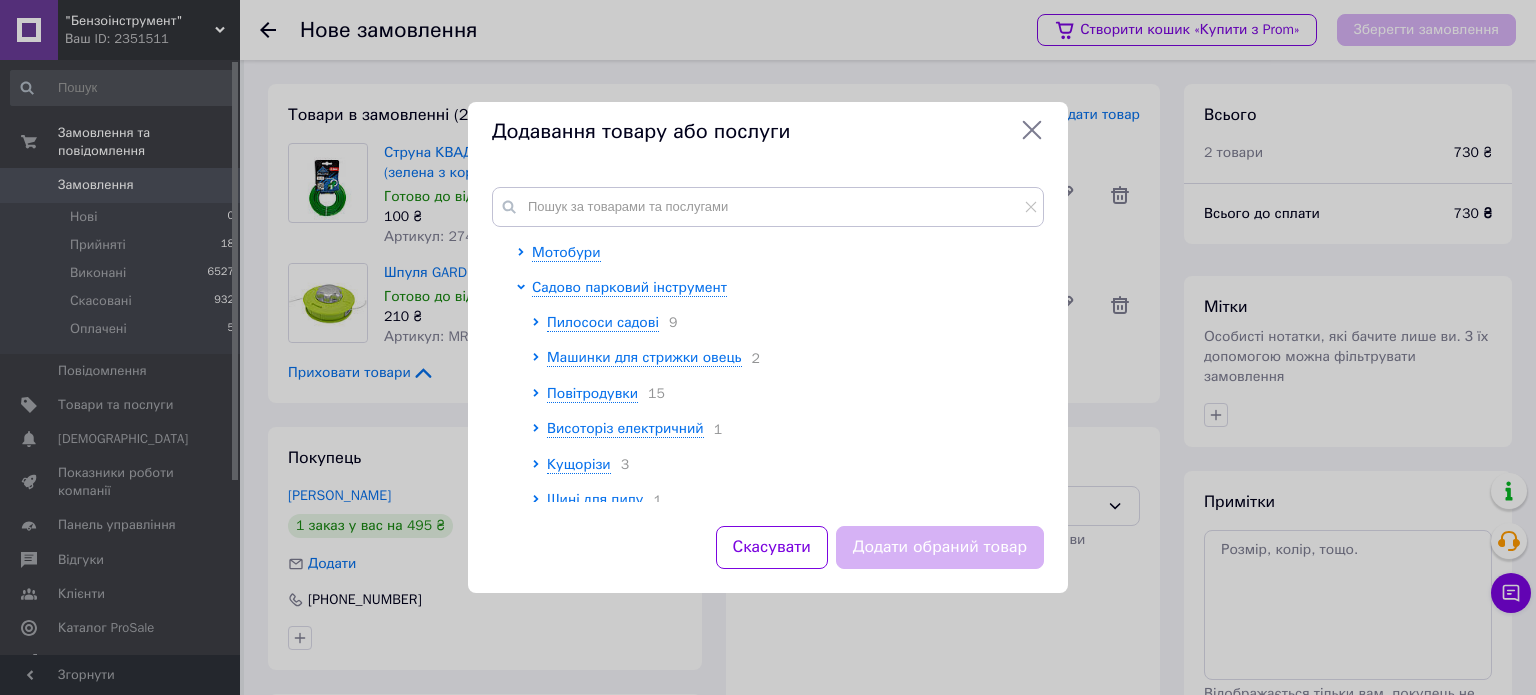 scroll, scrollTop: 945, scrollLeft: 0, axis: vertical 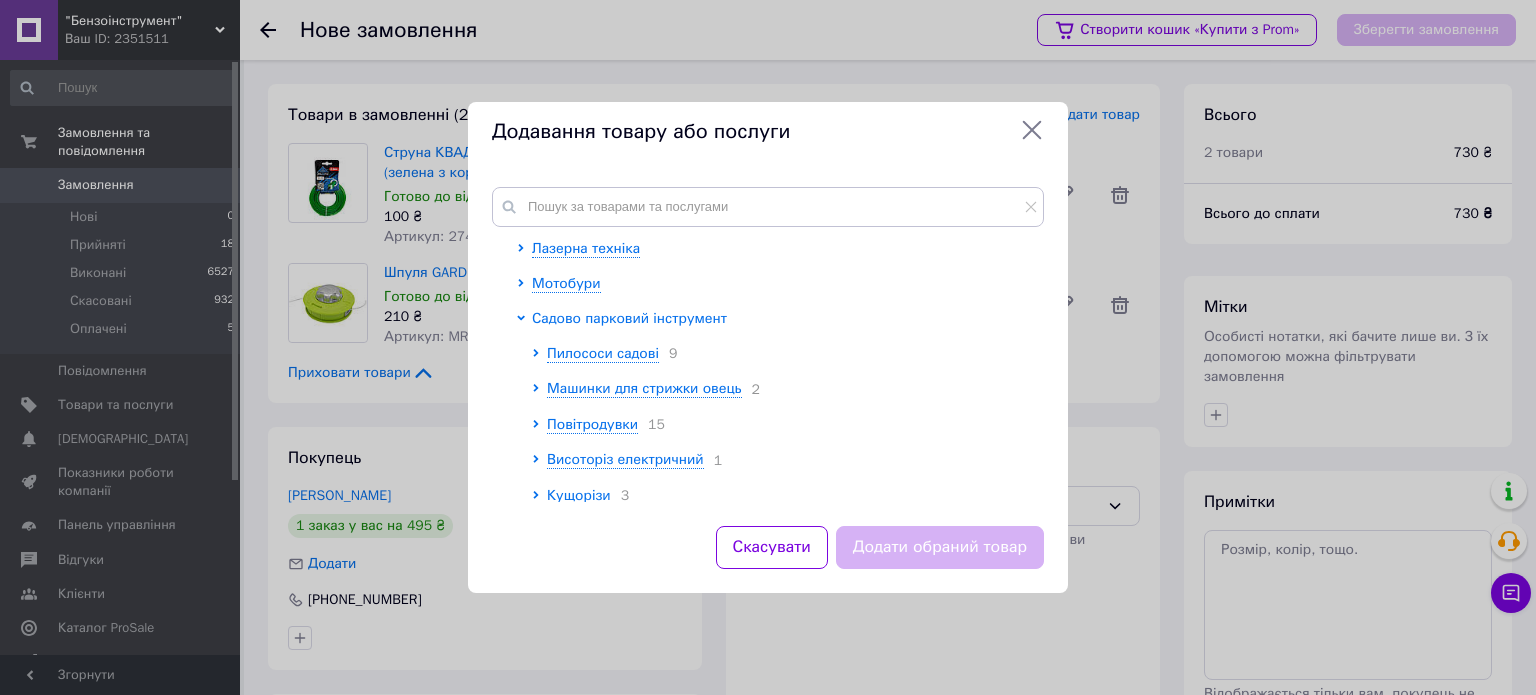 click 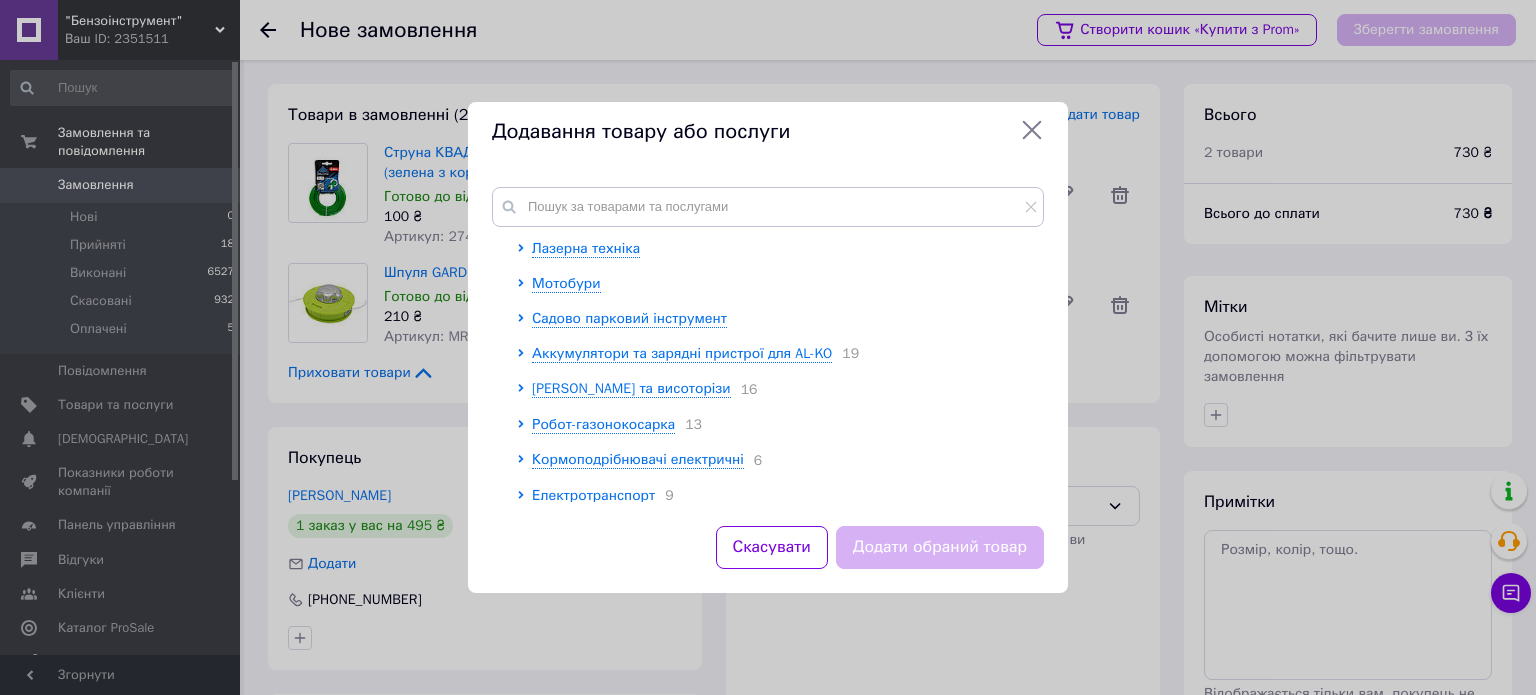 click 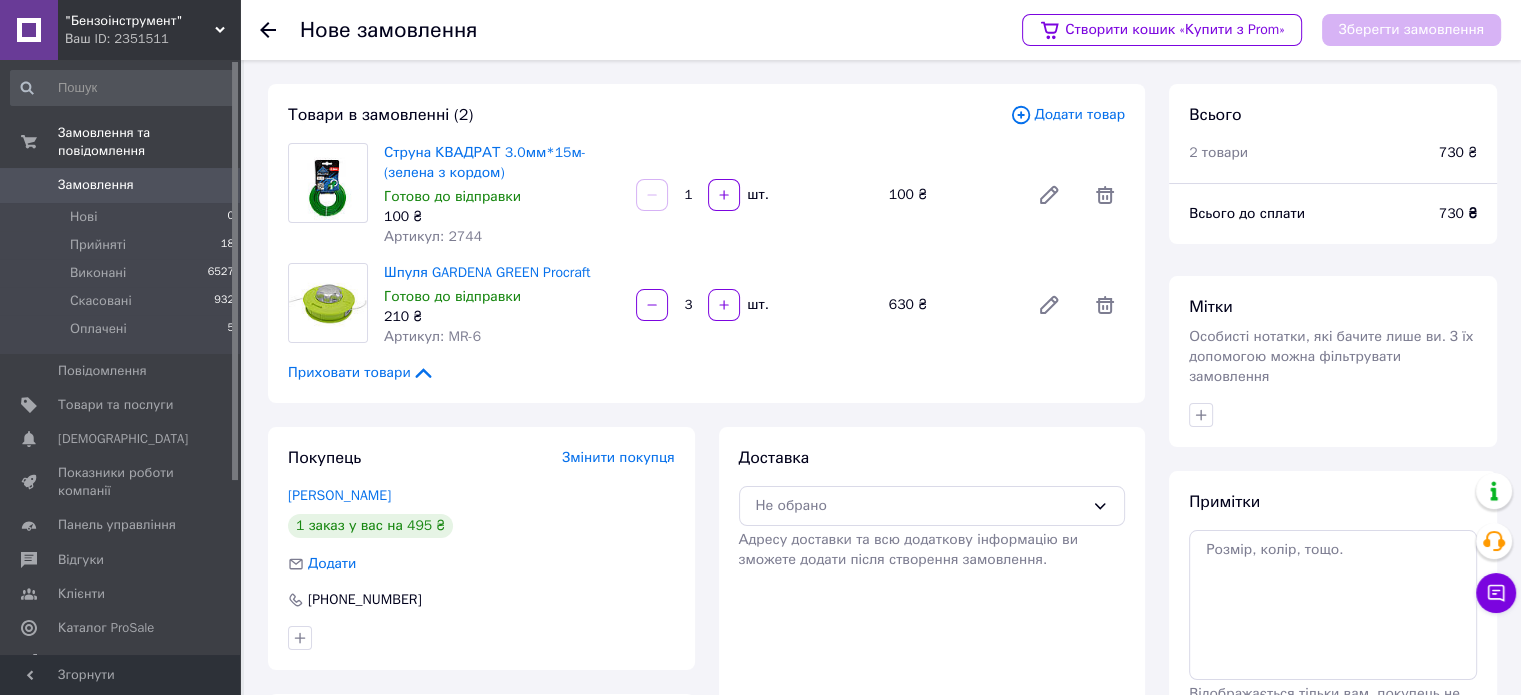 click on "Додати товар" at bounding box center [1067, 115] 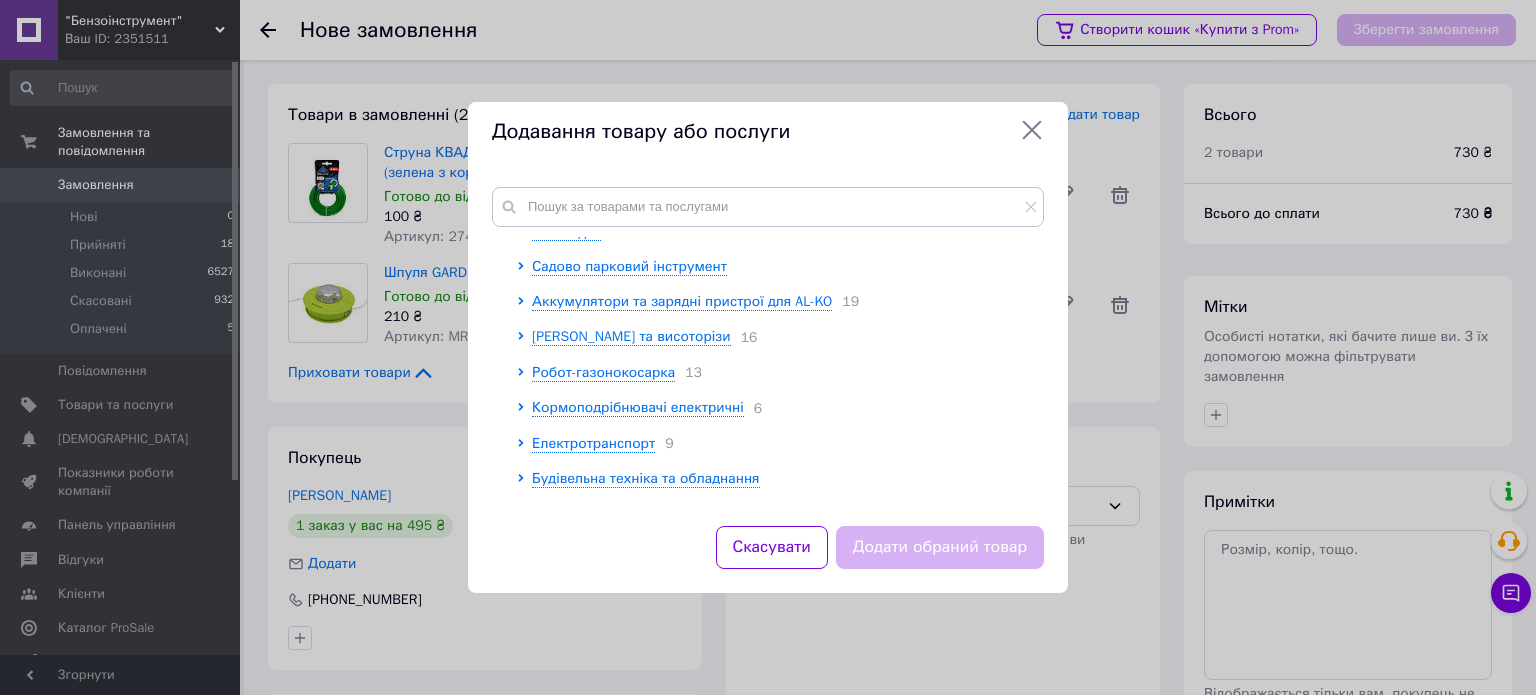 scroll, scrollTop: 1000, scrollLeft: 0, axis: vertical 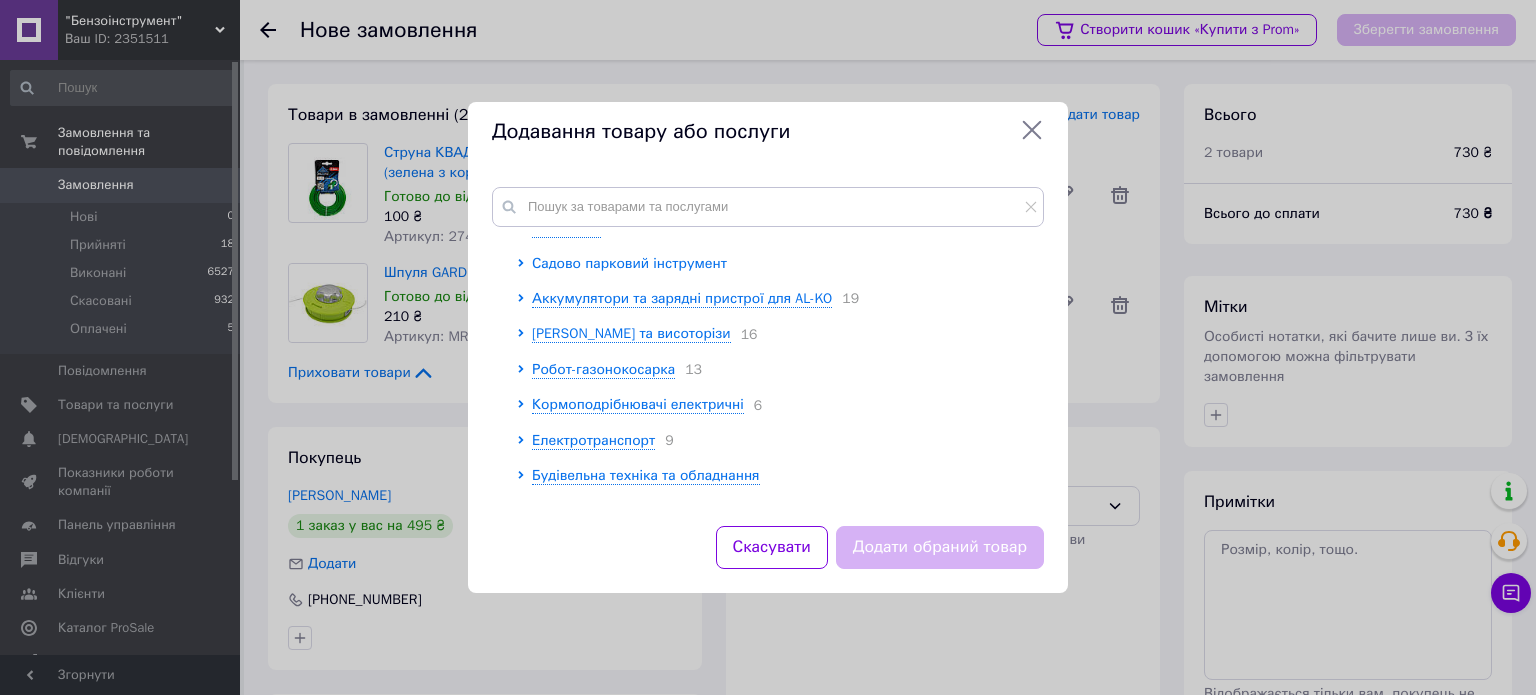 click on "Садово парковий інструмент" at bounding box center [629, 263] 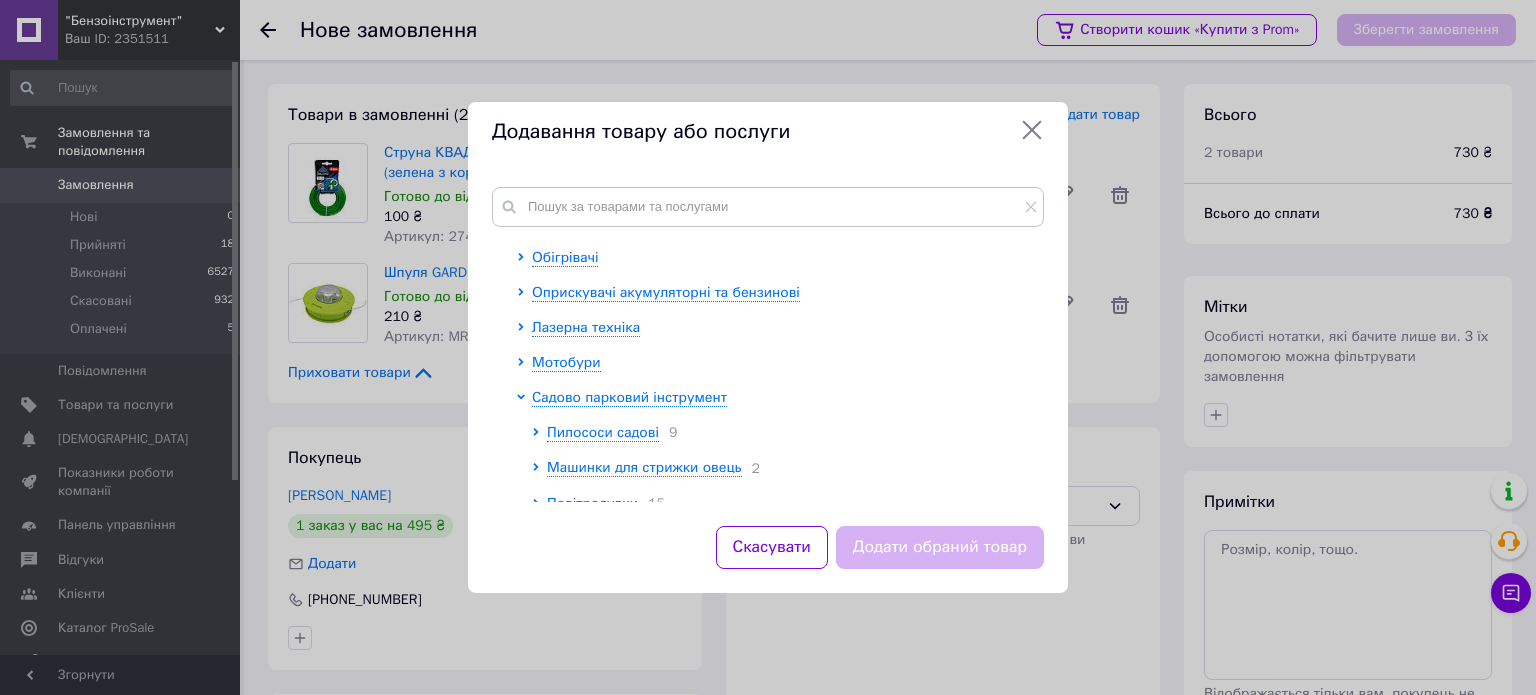 scroll, scrollTop: 900, scrollLeft: 0, axis: vertical 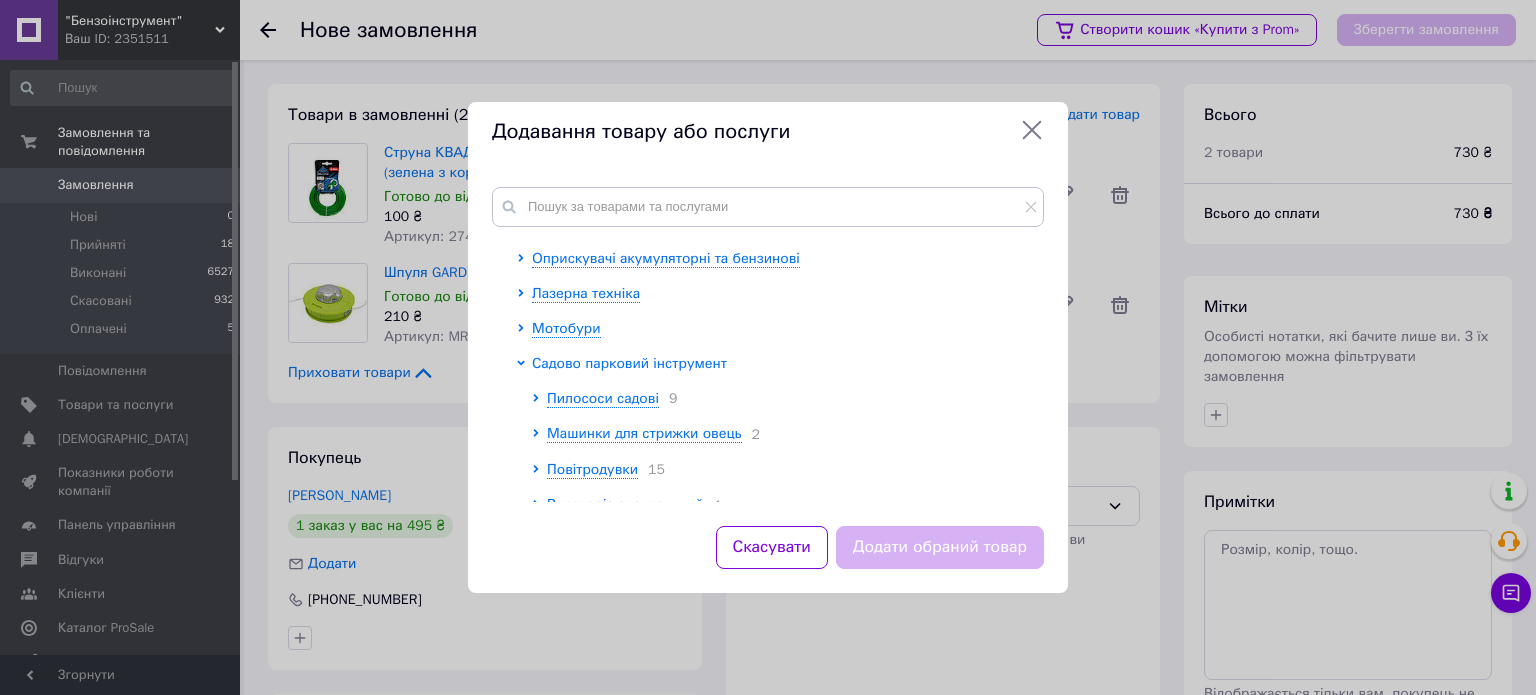 click 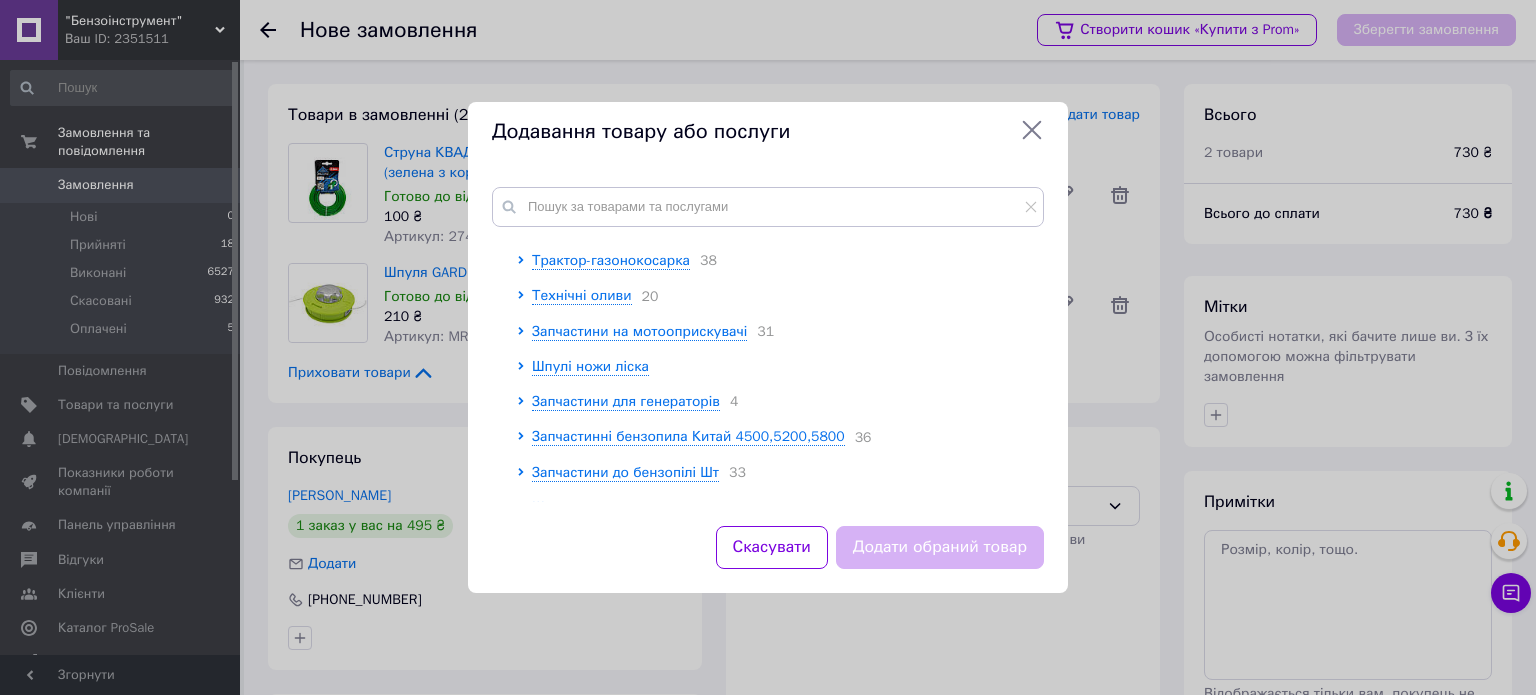 scroll, scrollTop: 1400, scrollLeft: 0, axis: vertical 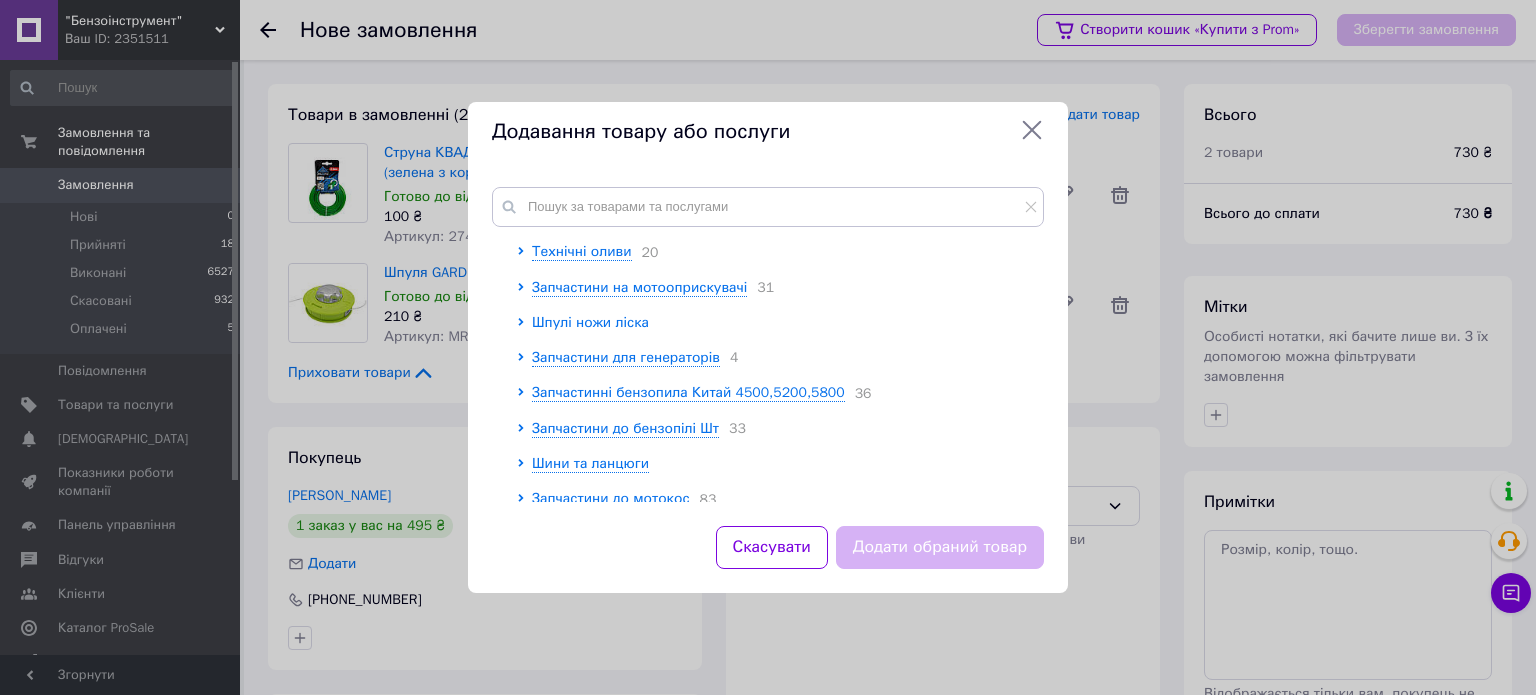 click on "Шпулі ножи ліска" at bounding box center [590, 322] 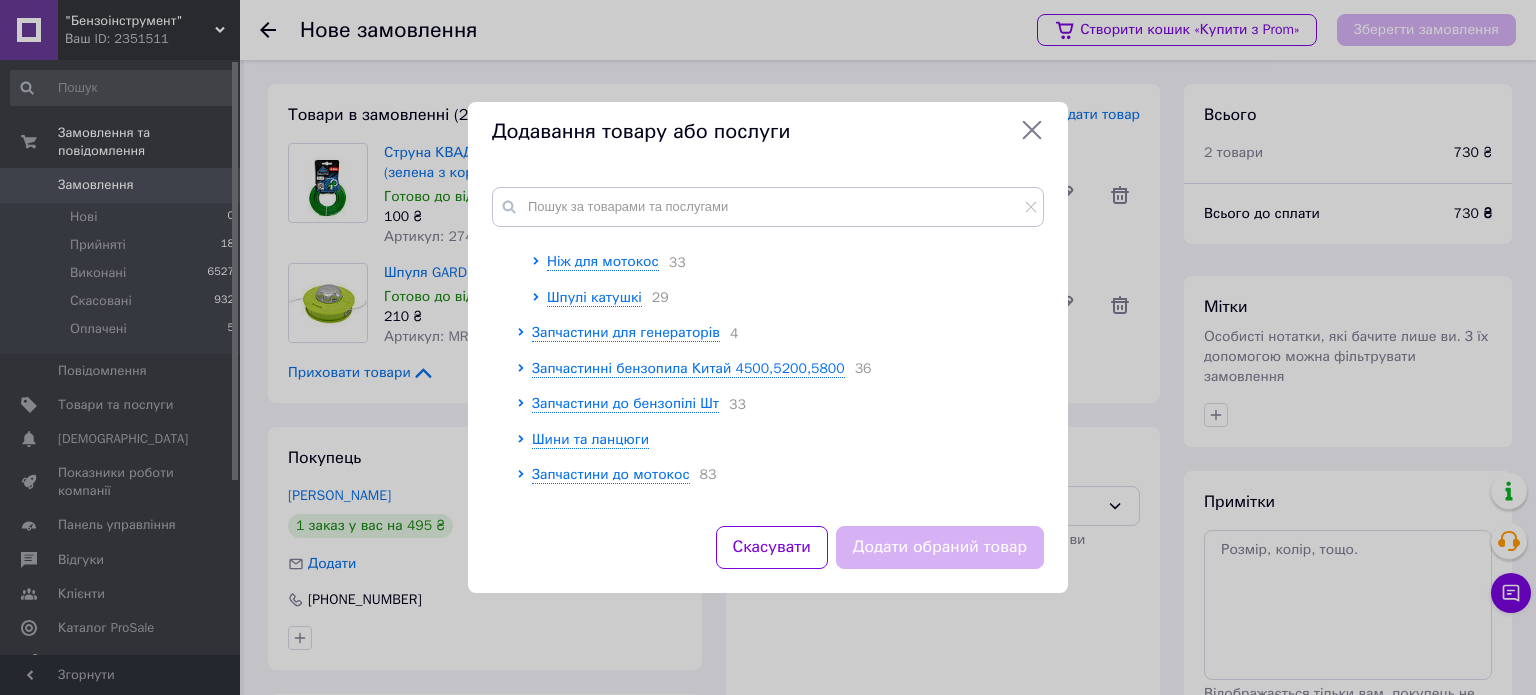 scroll, scrollTop: 1500, scrollLeft: 0, axis: vertical 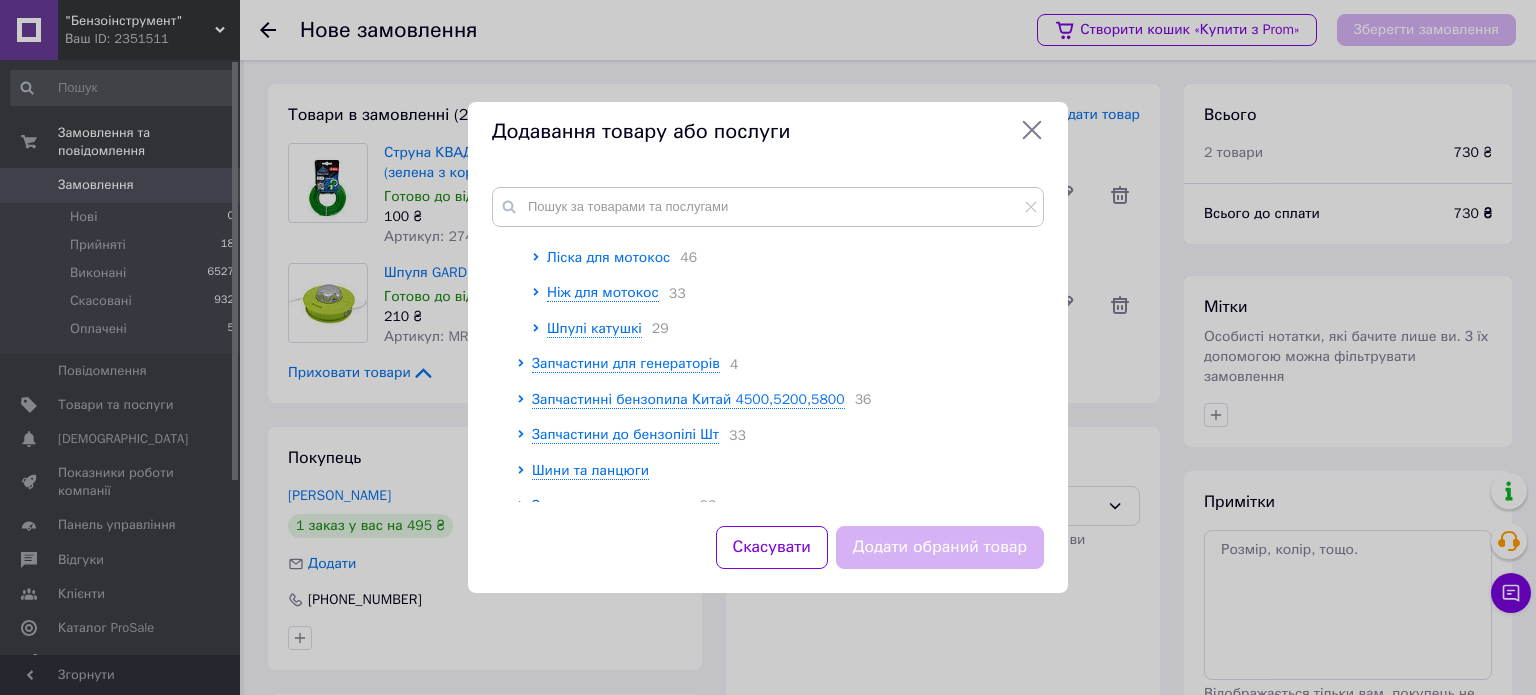click on "Ліска для мотокос" at bounding box center [608, 257] 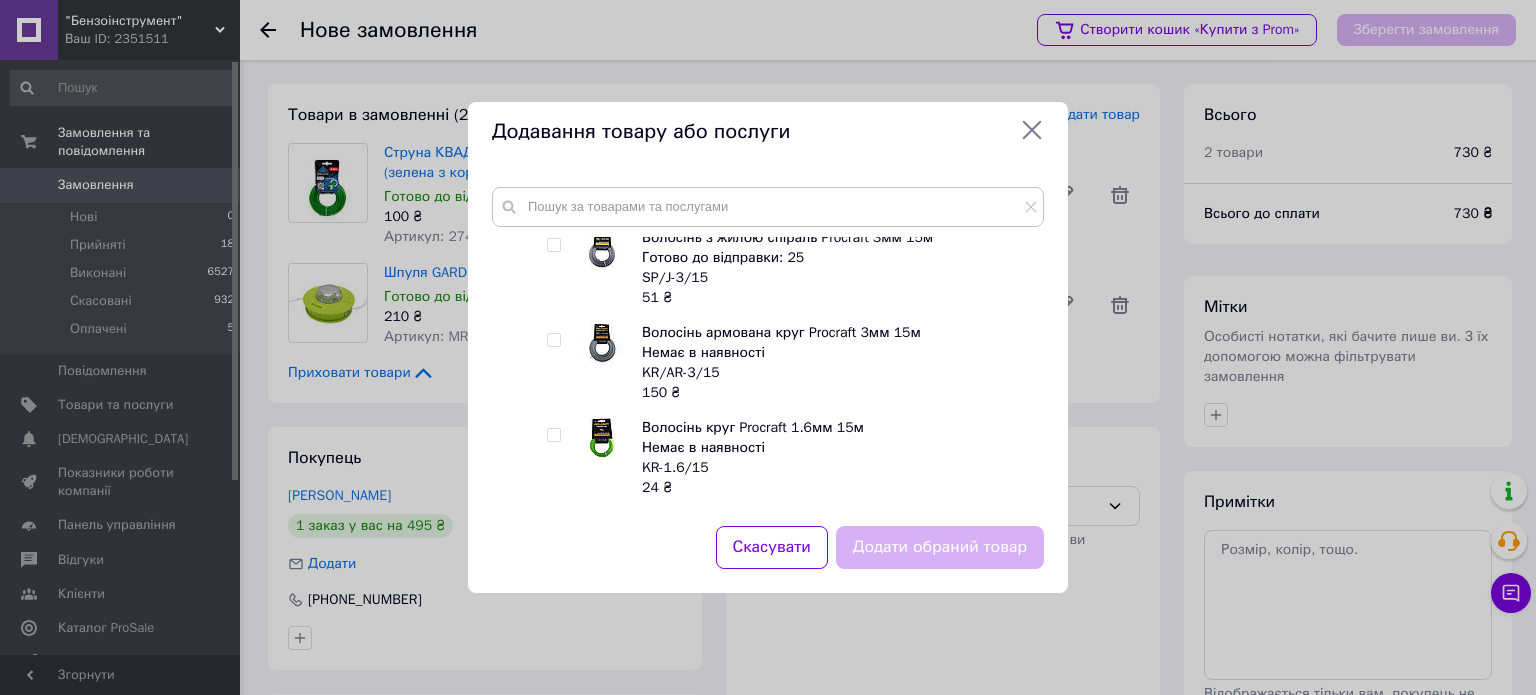 scroll, scrollTop: 1600, scrollLeft: 0, axis: vertical 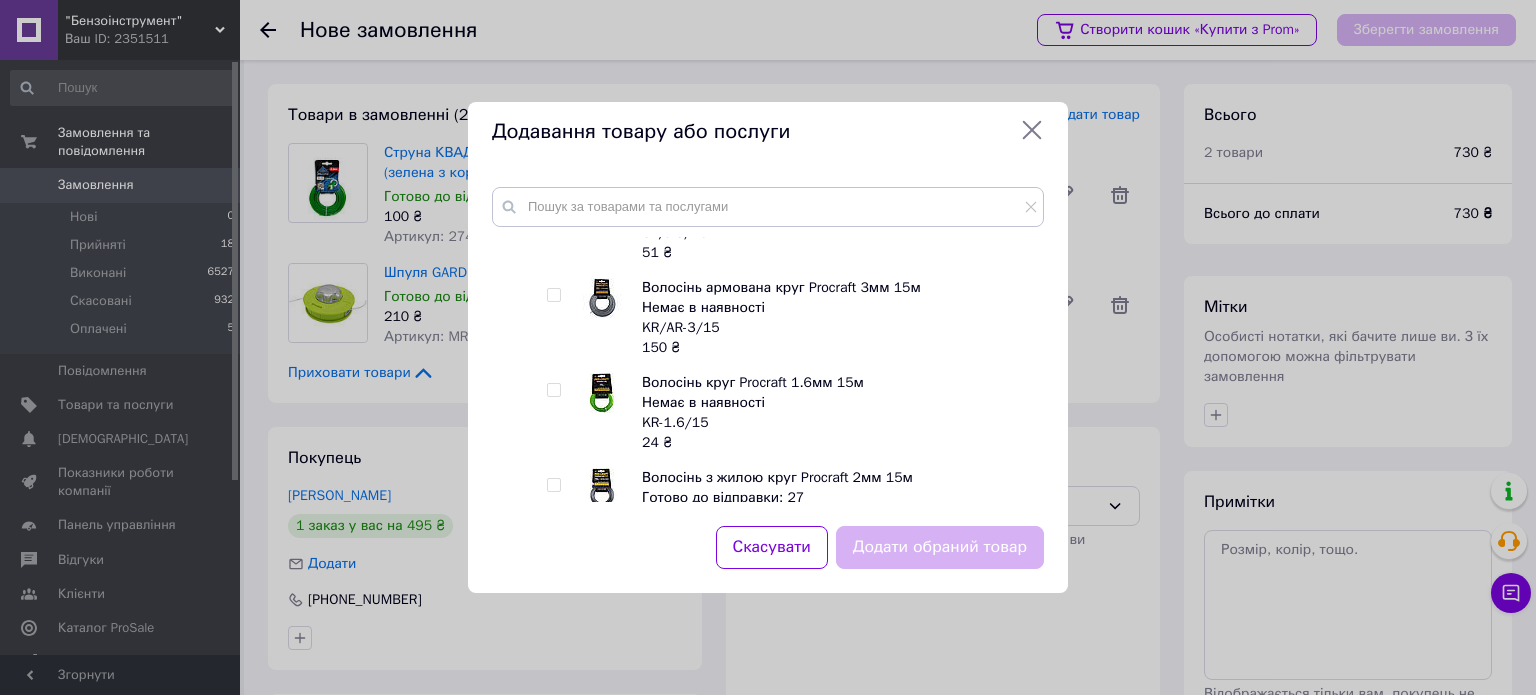 click at bounding box center [553, 295] 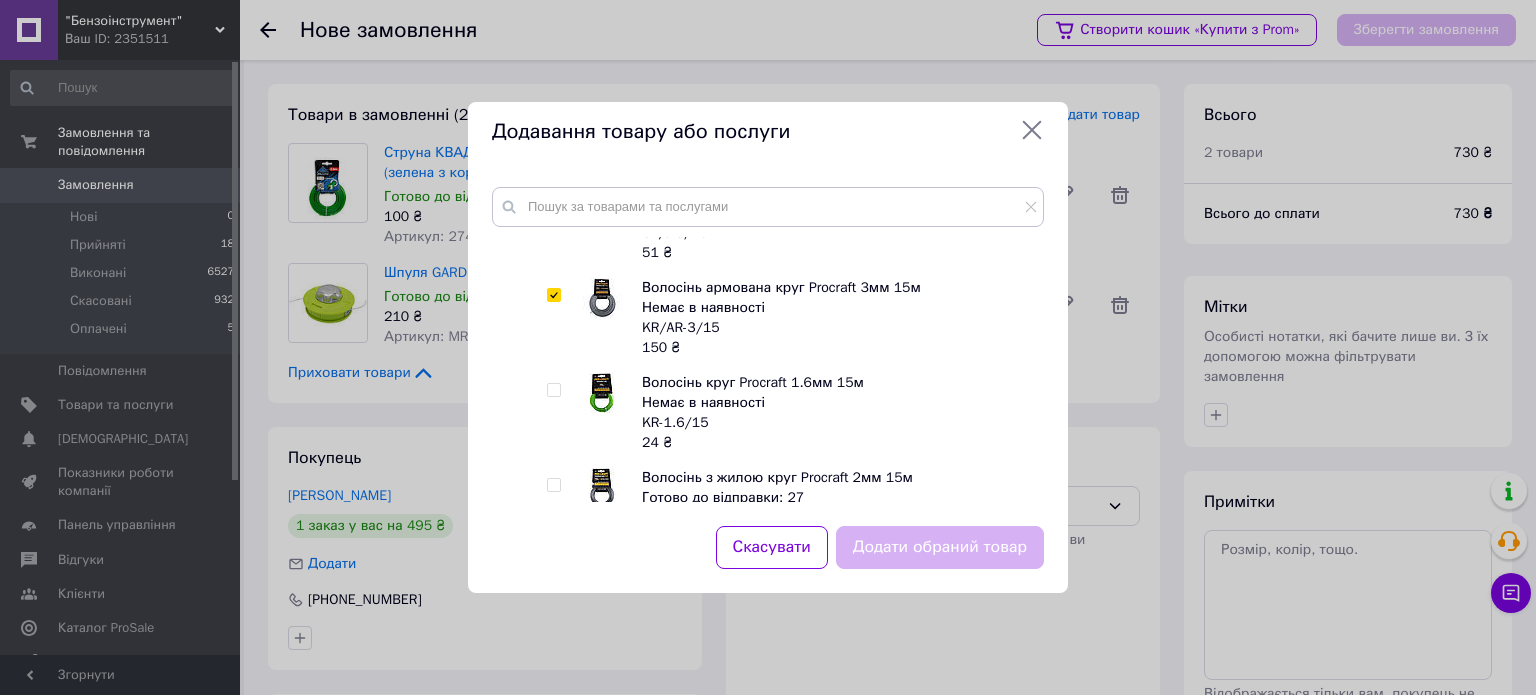 checkbox on "true" 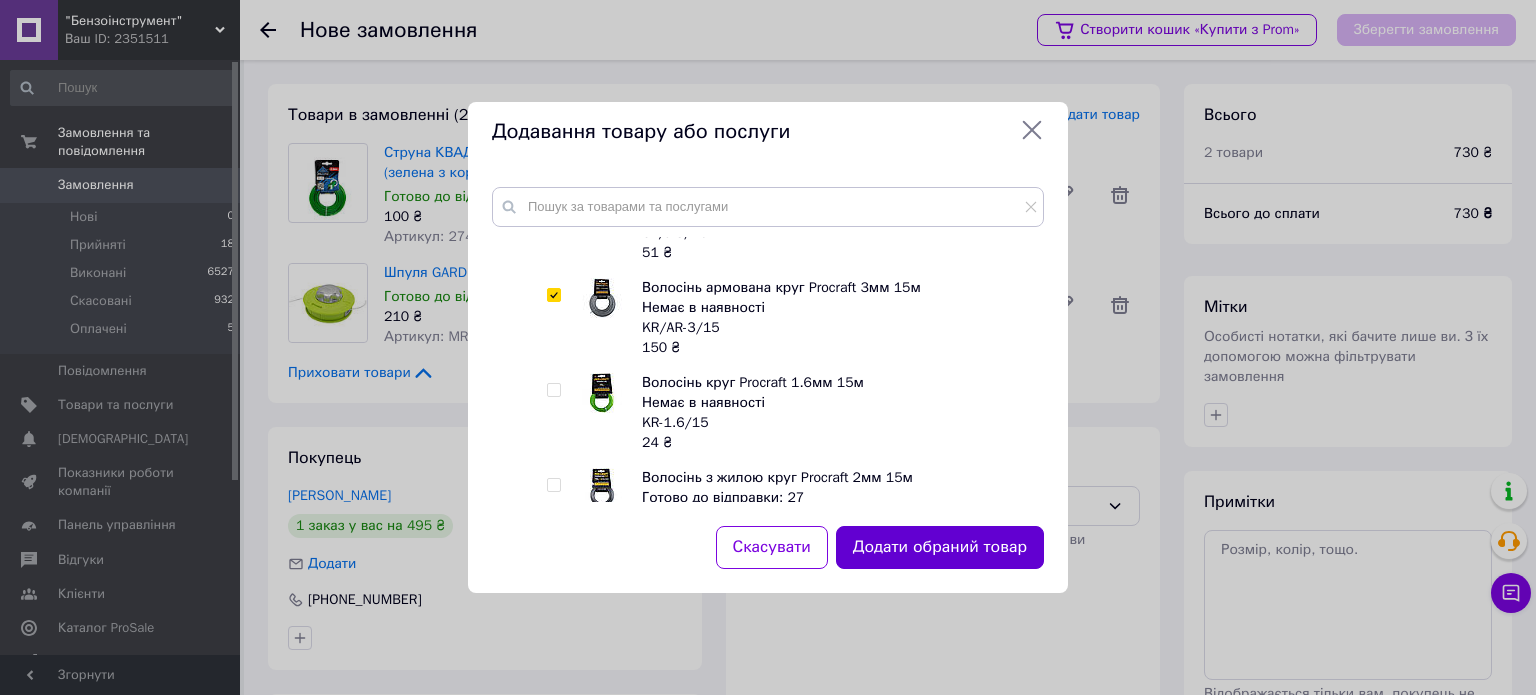 click on "Додати обраний товар" at bounding box center (940, 547) 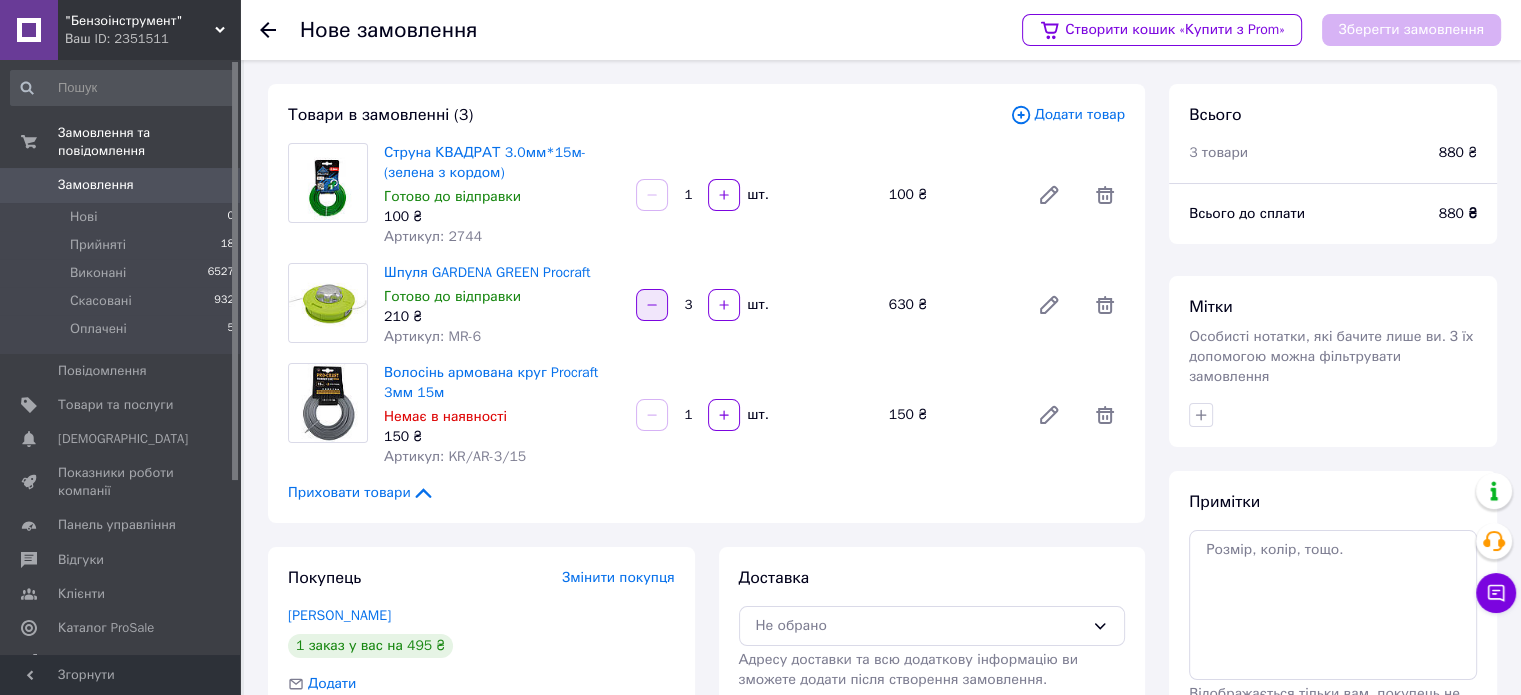 click 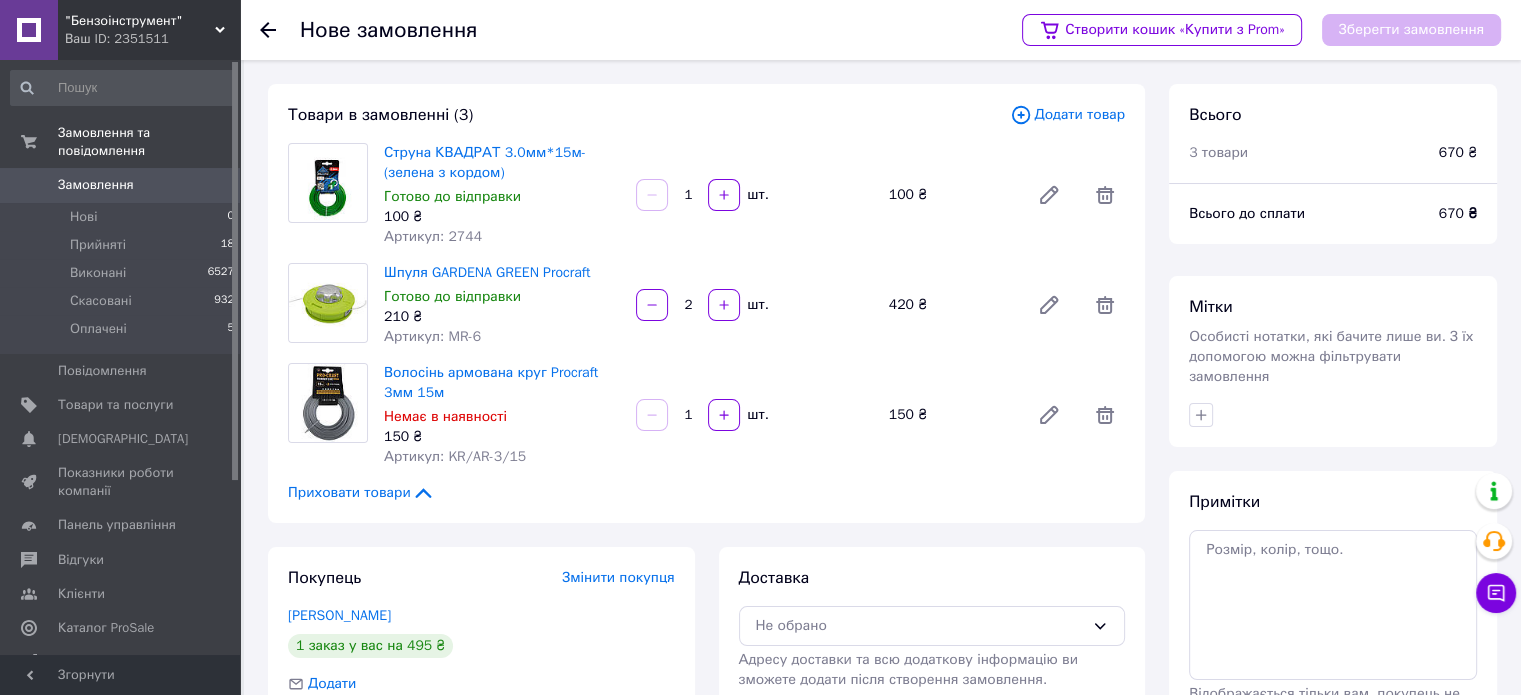 click on "Додати товар" at bounding box center (1067, 115) 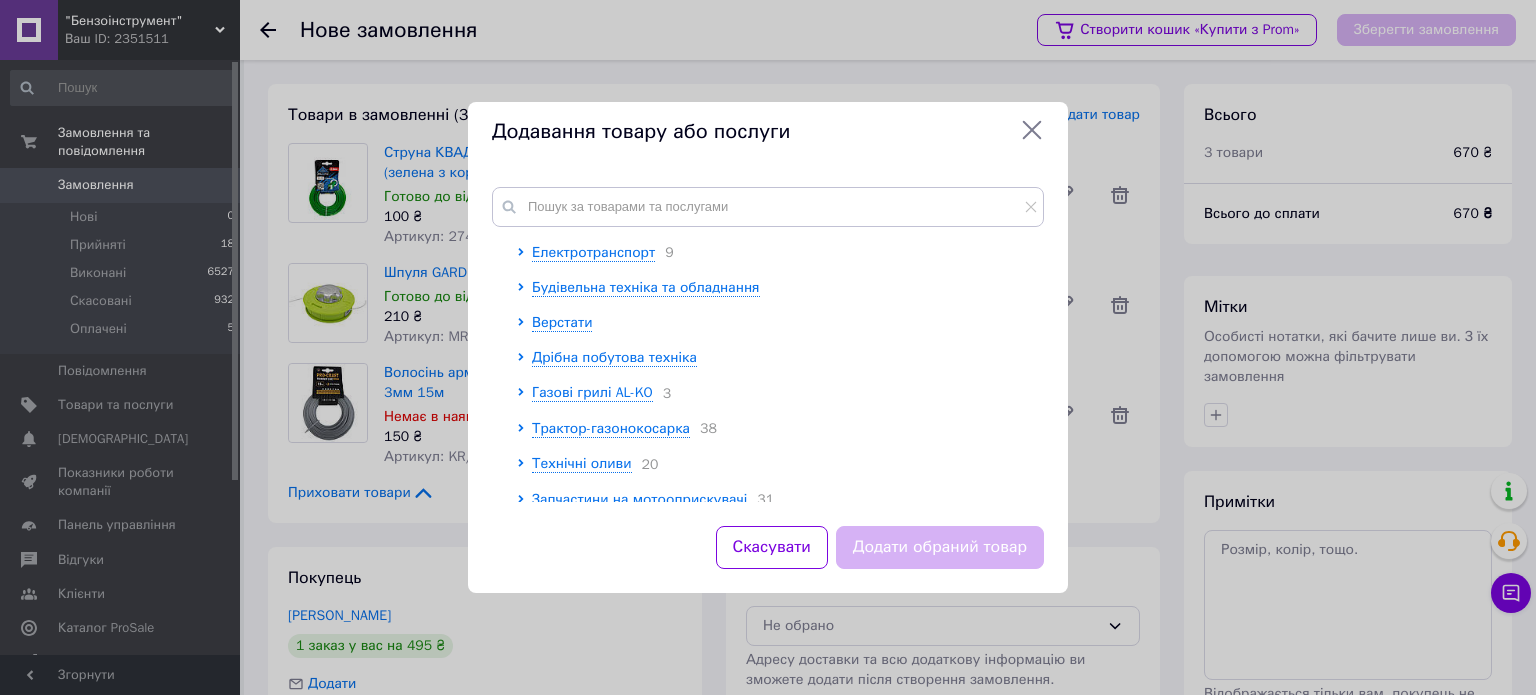 scroll, scrollTop: 1288, scrollLeft: 0, axis: vertical 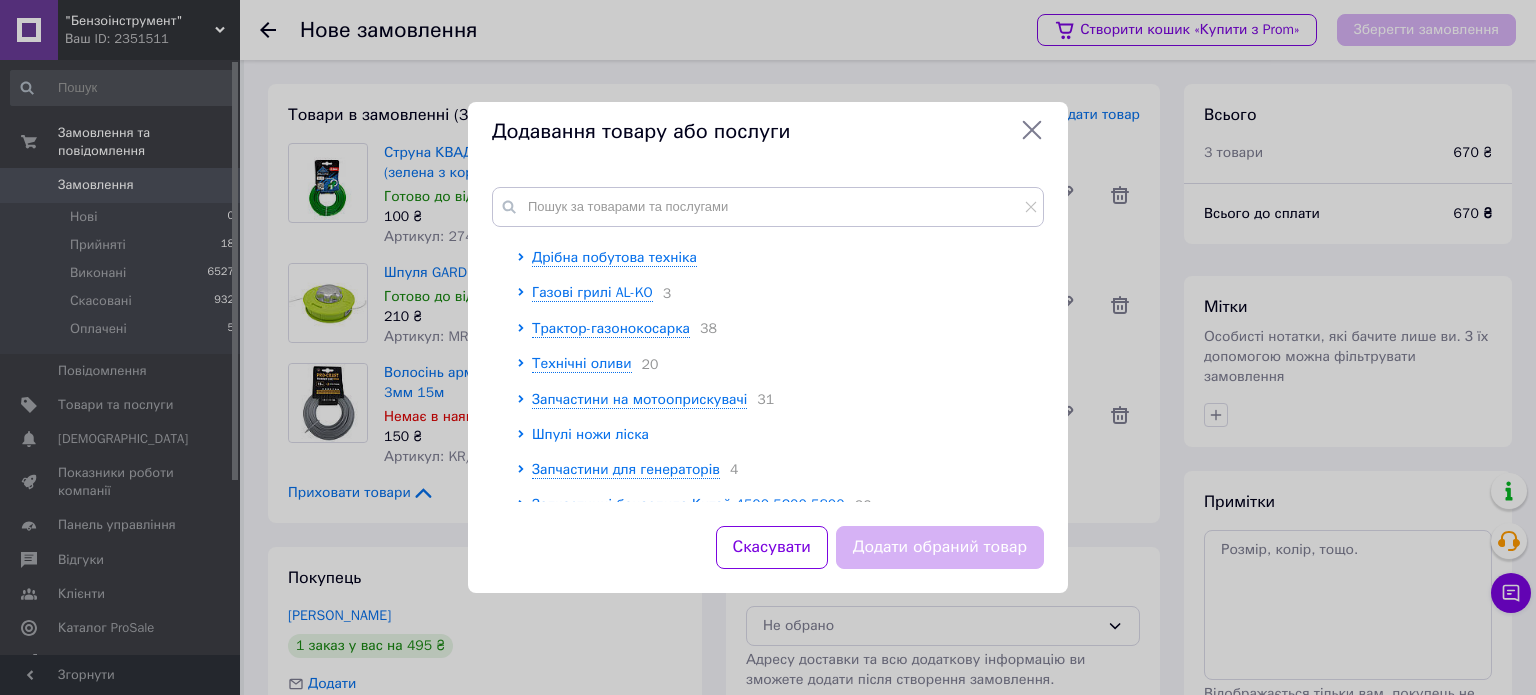 click on "Шпулі ножи ліска" at bounding box center [590, 434] 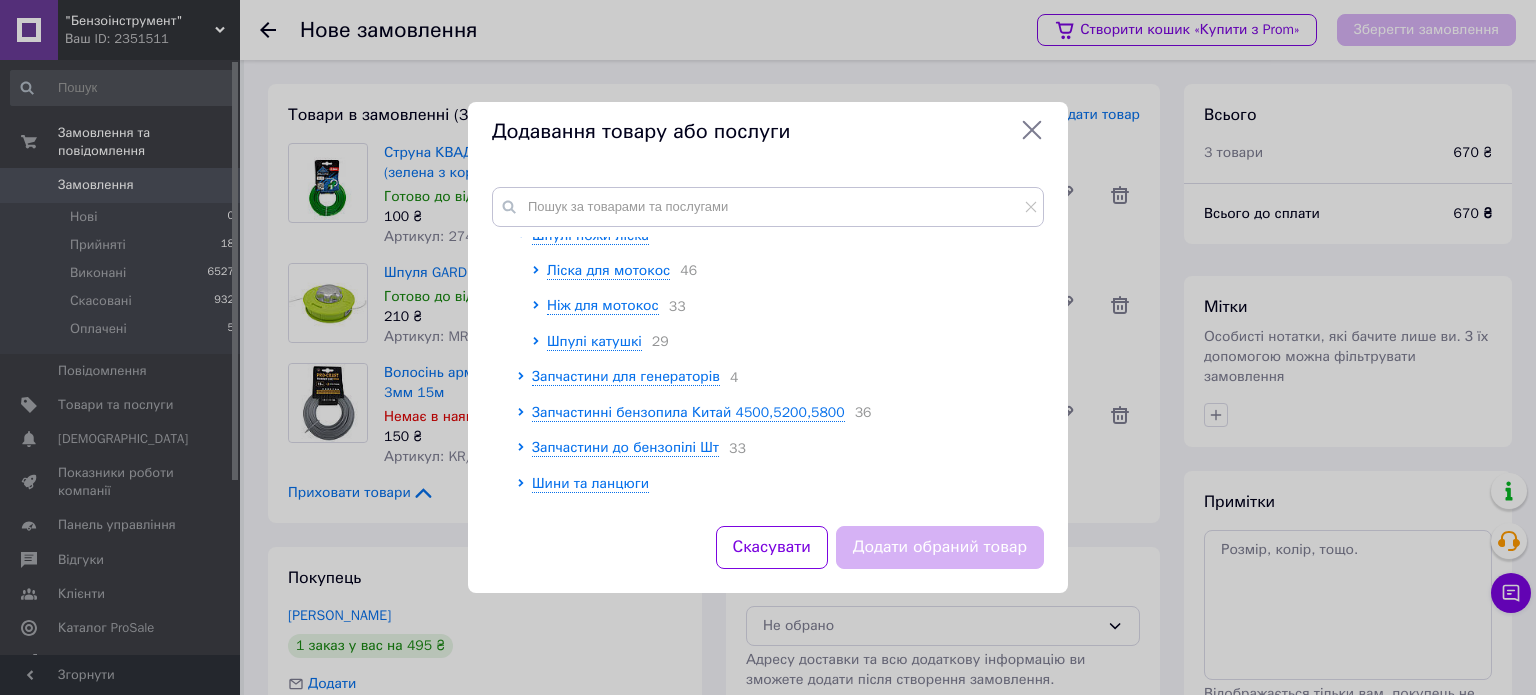 scroll, scrollTop: 1488, scrollLeft: 0, axis: vertical 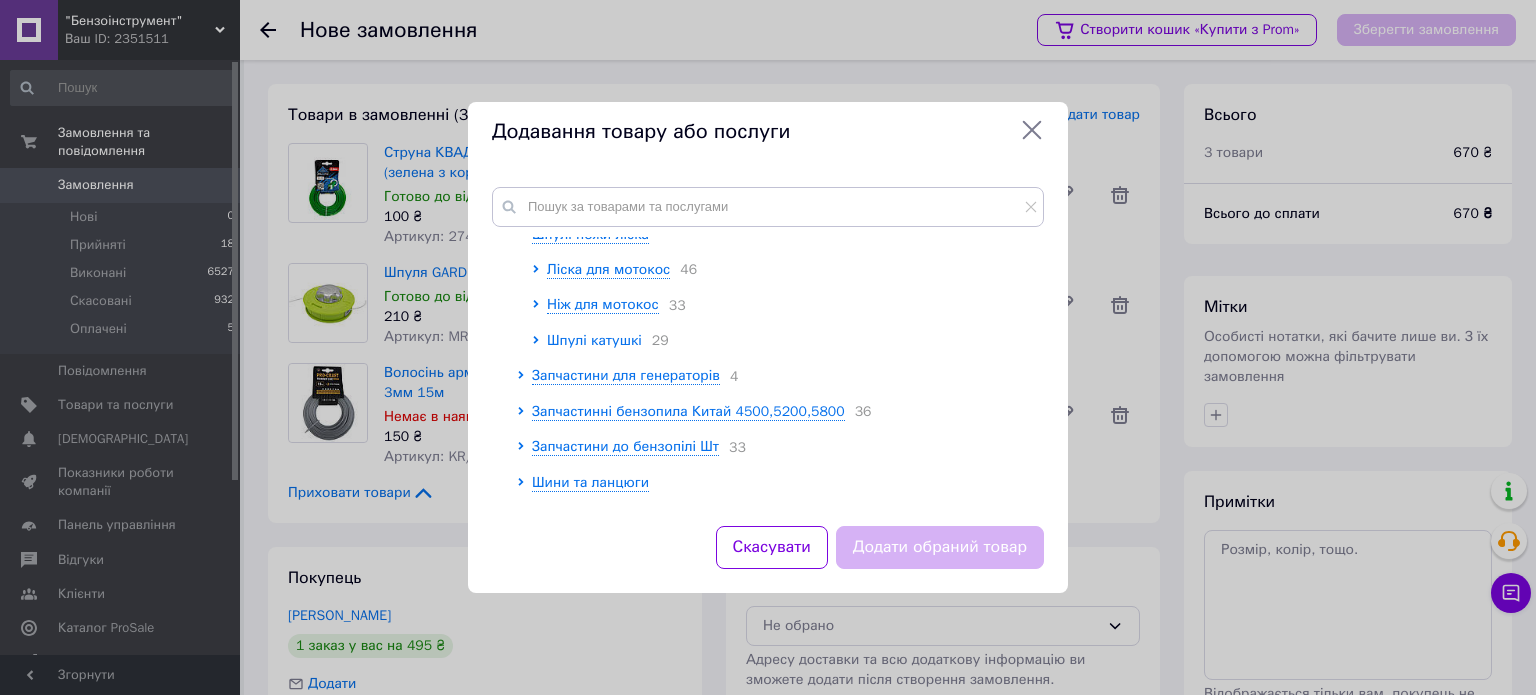 click on "Шпулі катушкі" at bounding box center [594, 341] 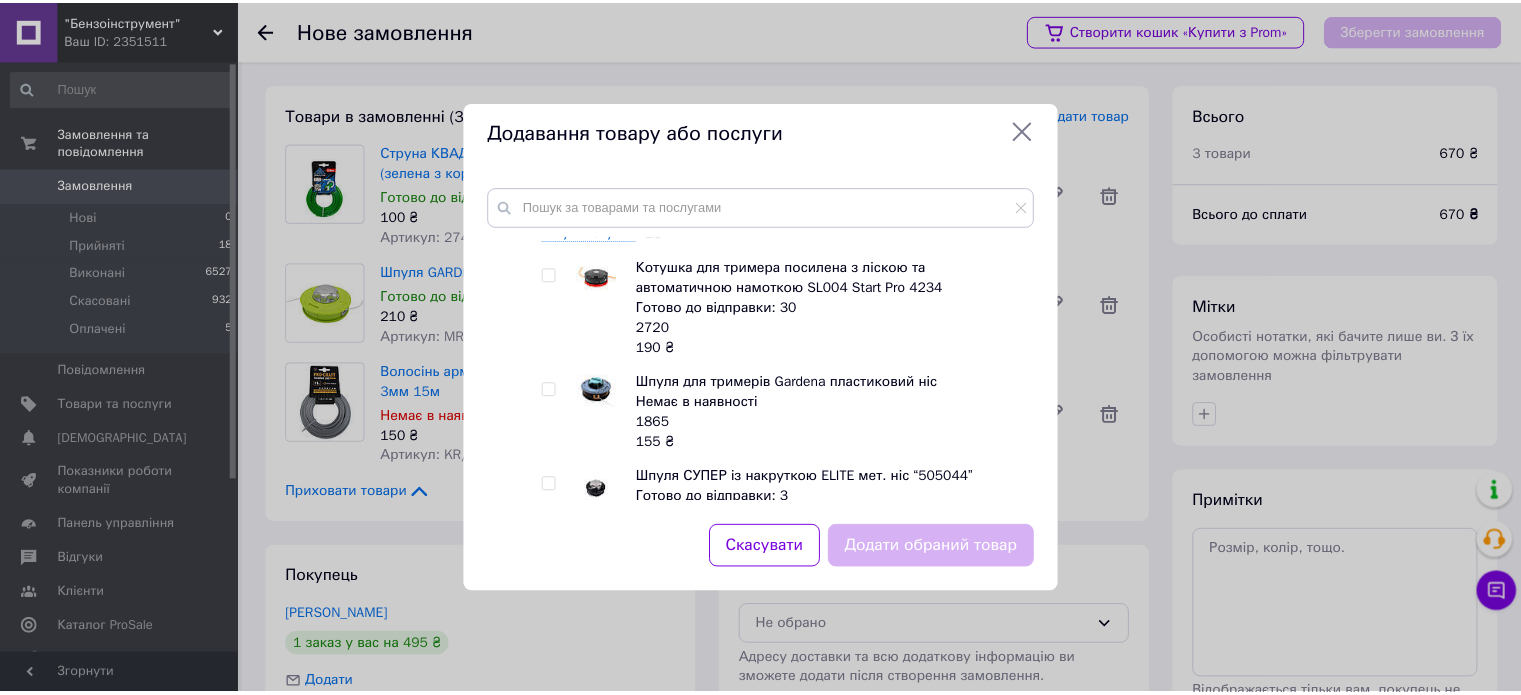 scroll, scrollTop: 1588, scrollLeft: 0, axis: vertical 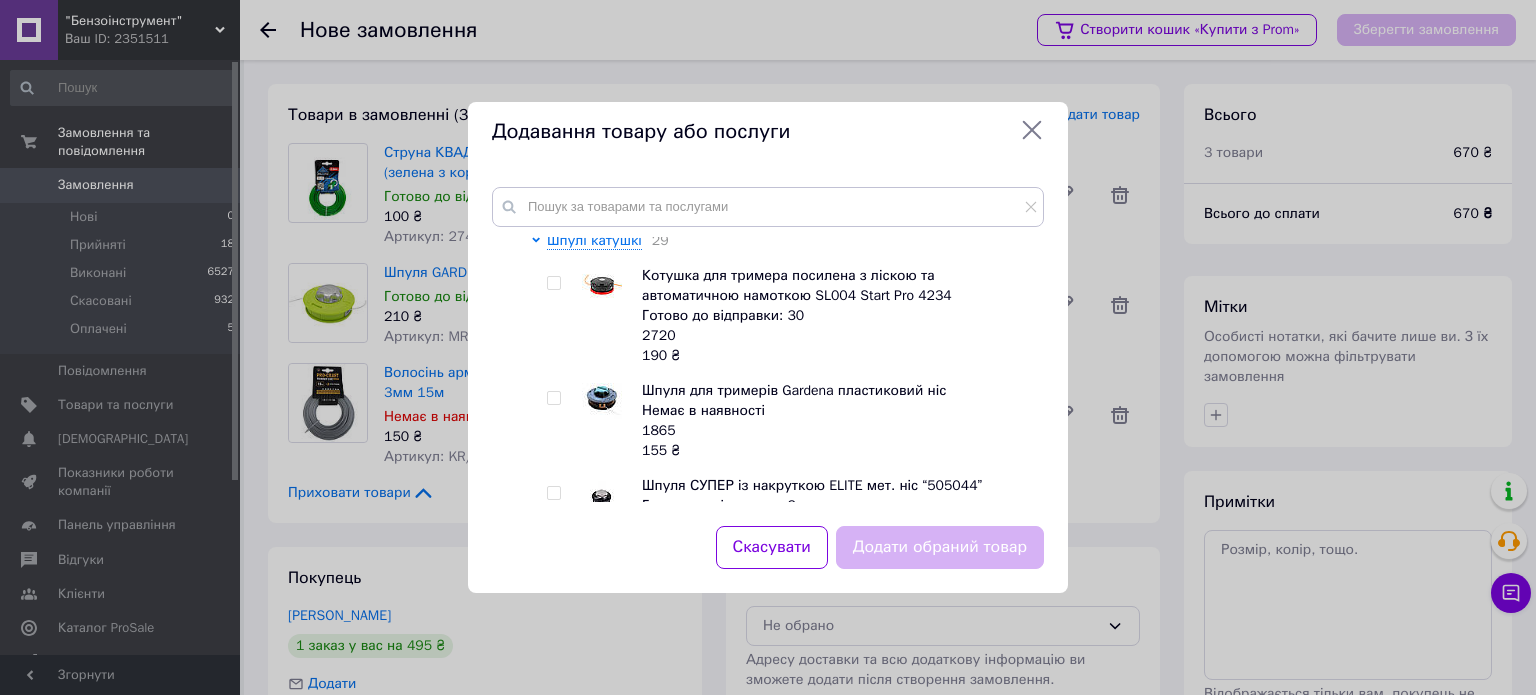 click at bounding box center (553, 283) 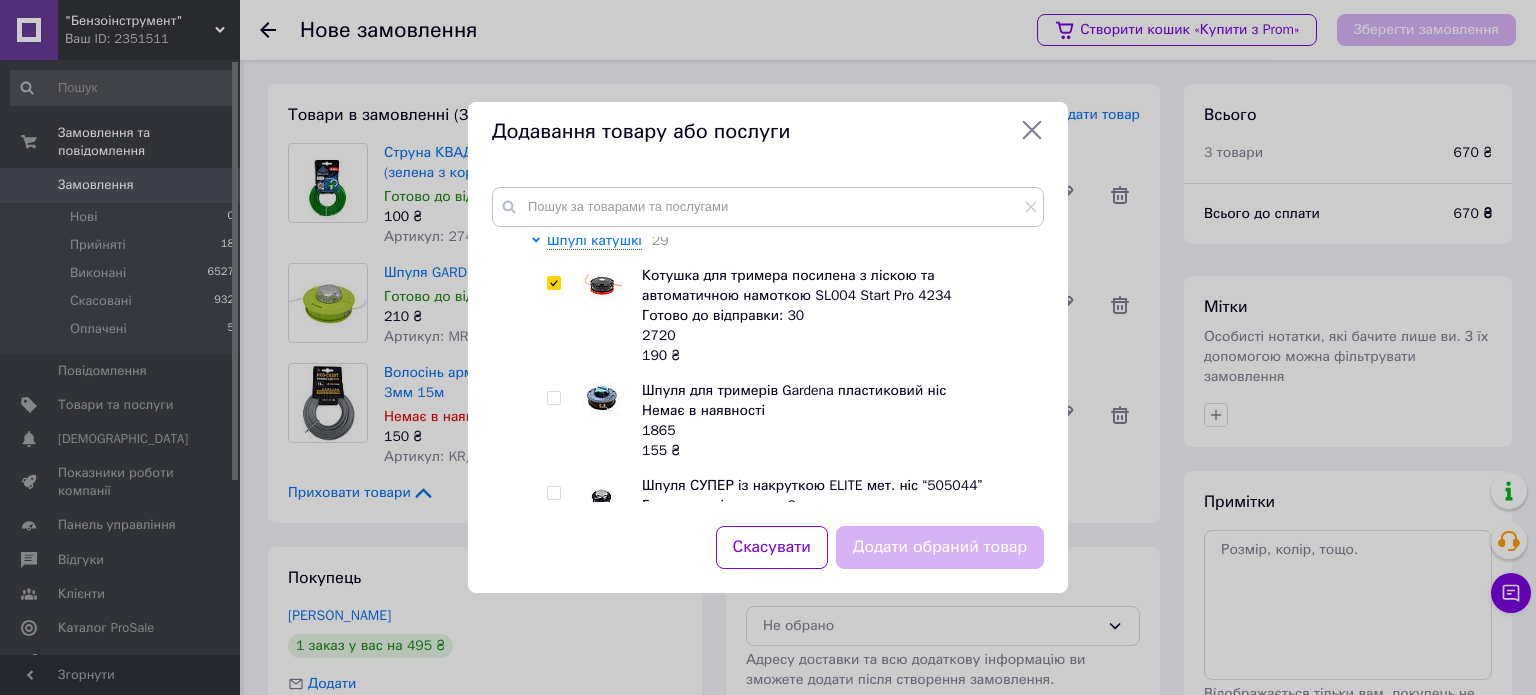 checkbox on "true" 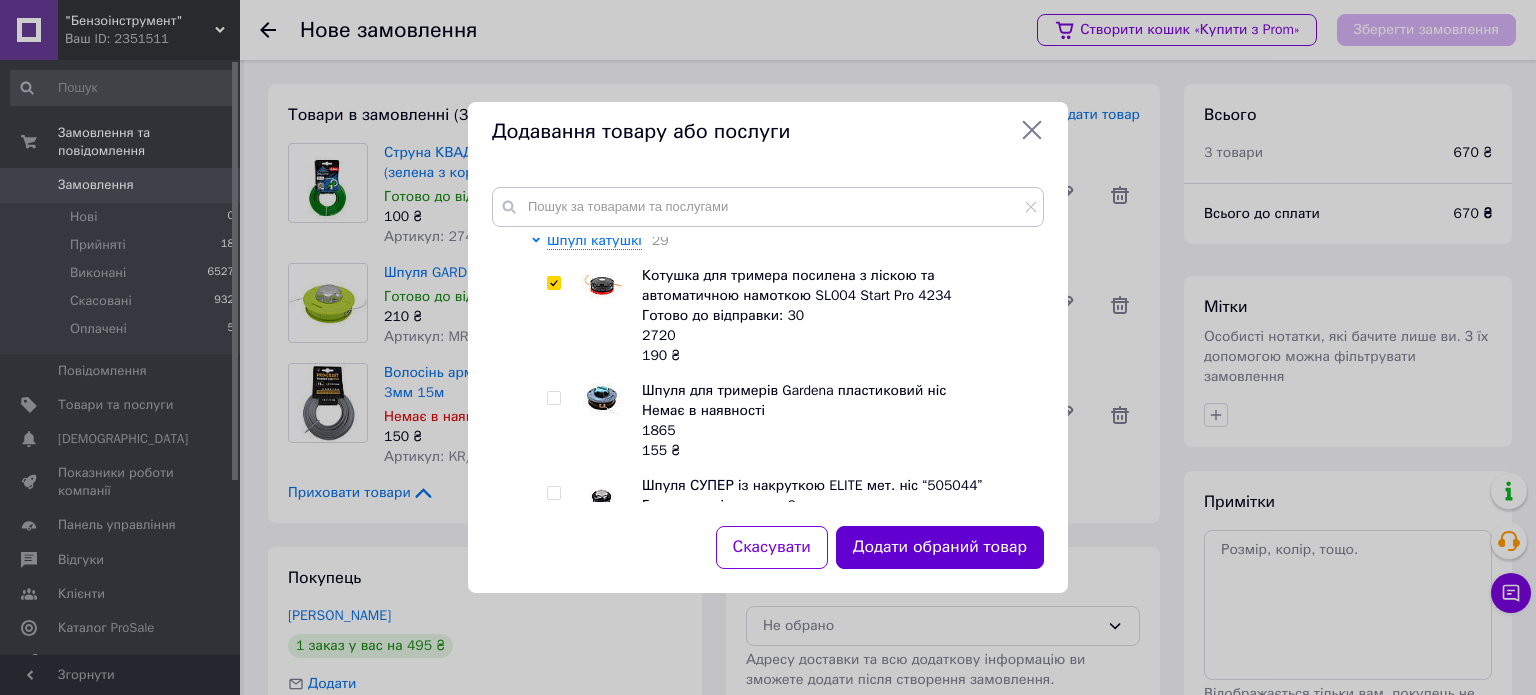 click on "Додати обраний товар" at bounding box center (940, 547) 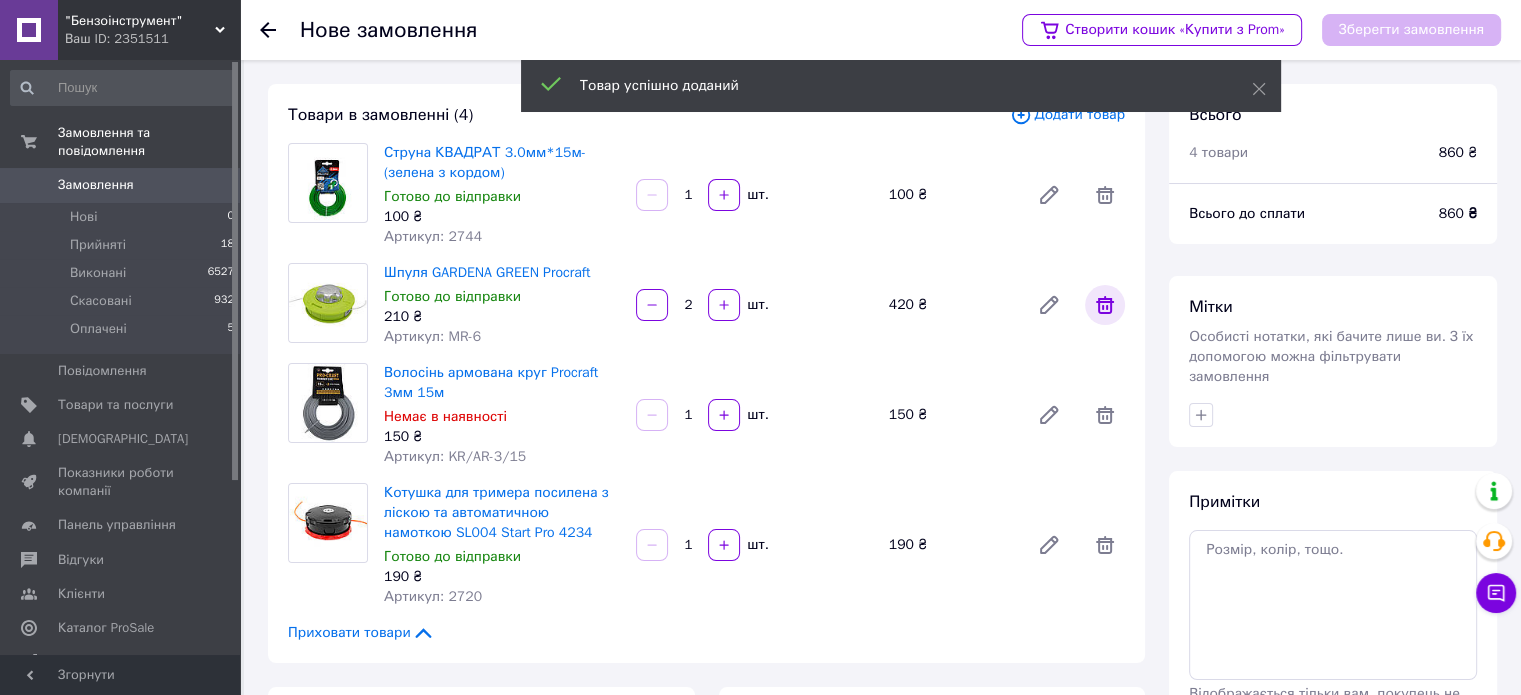 click 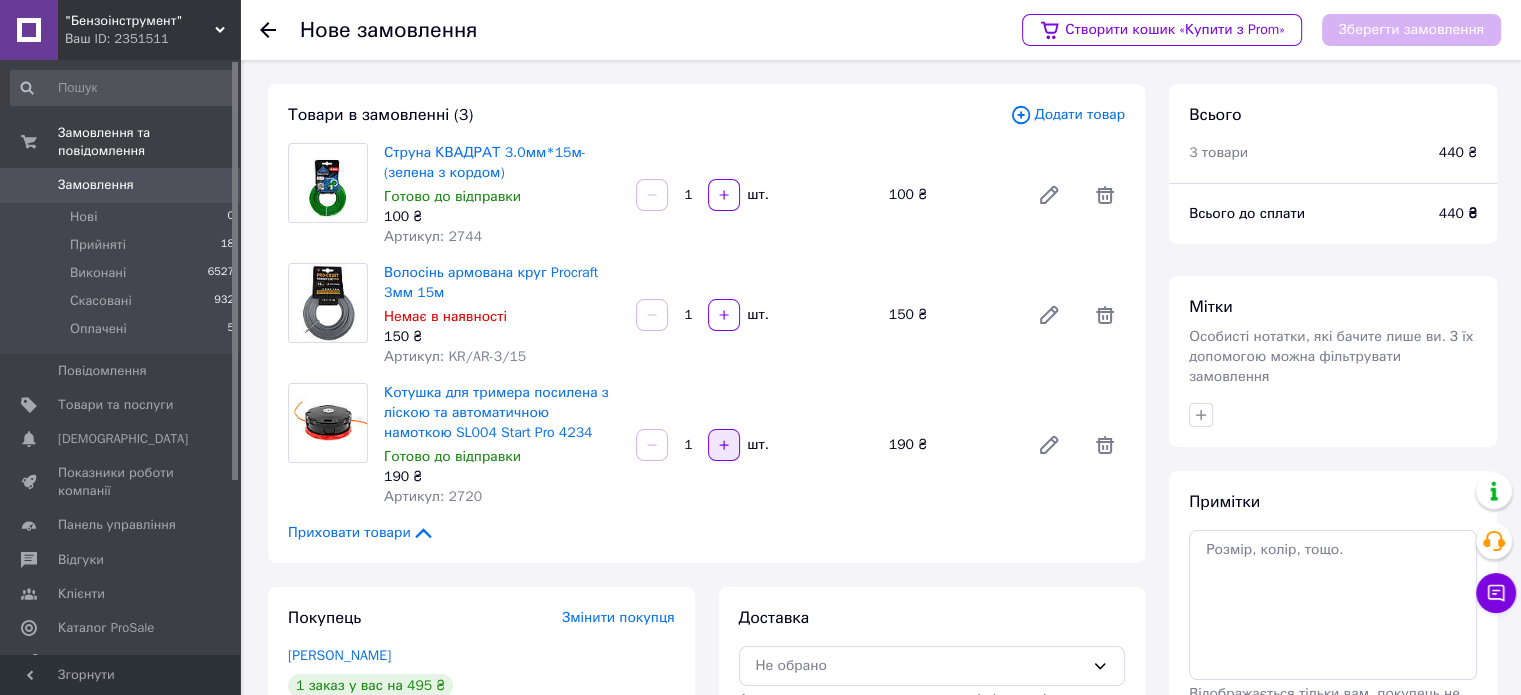 click 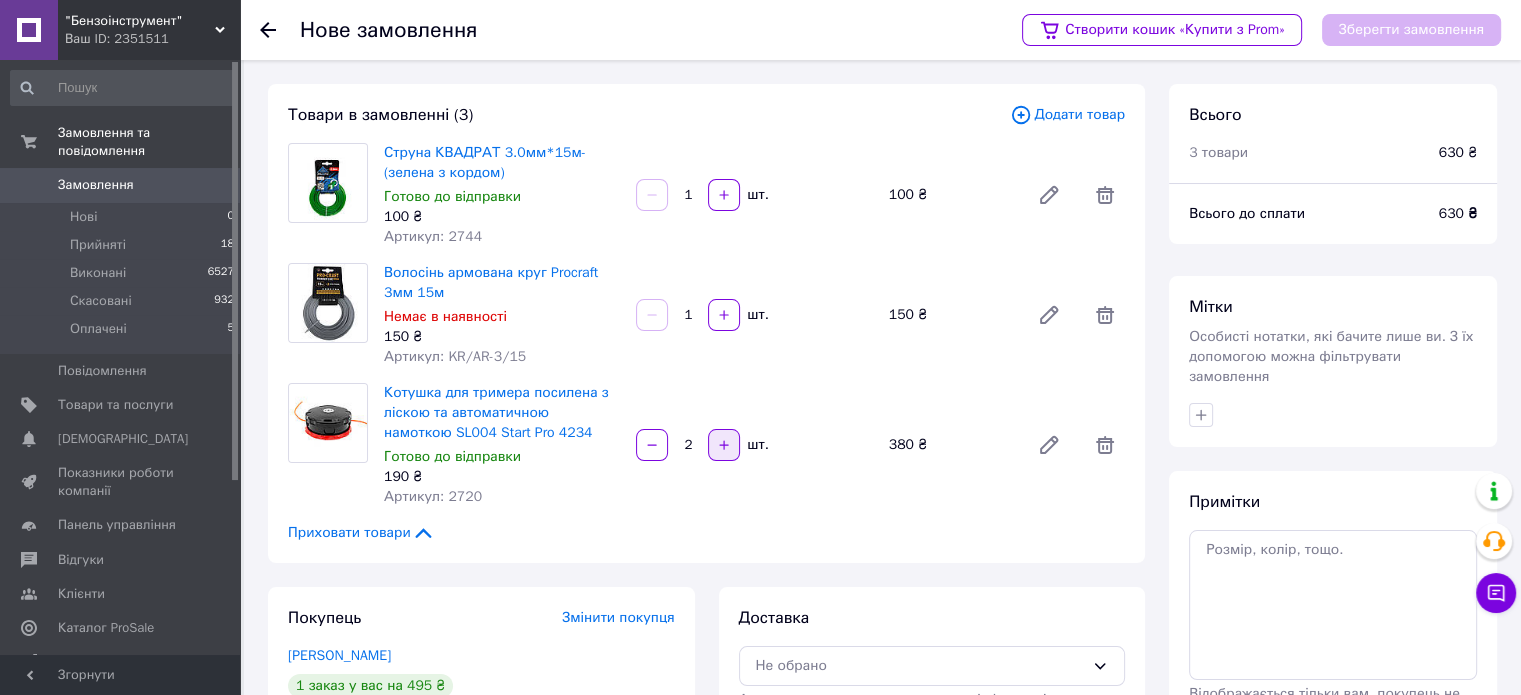 click 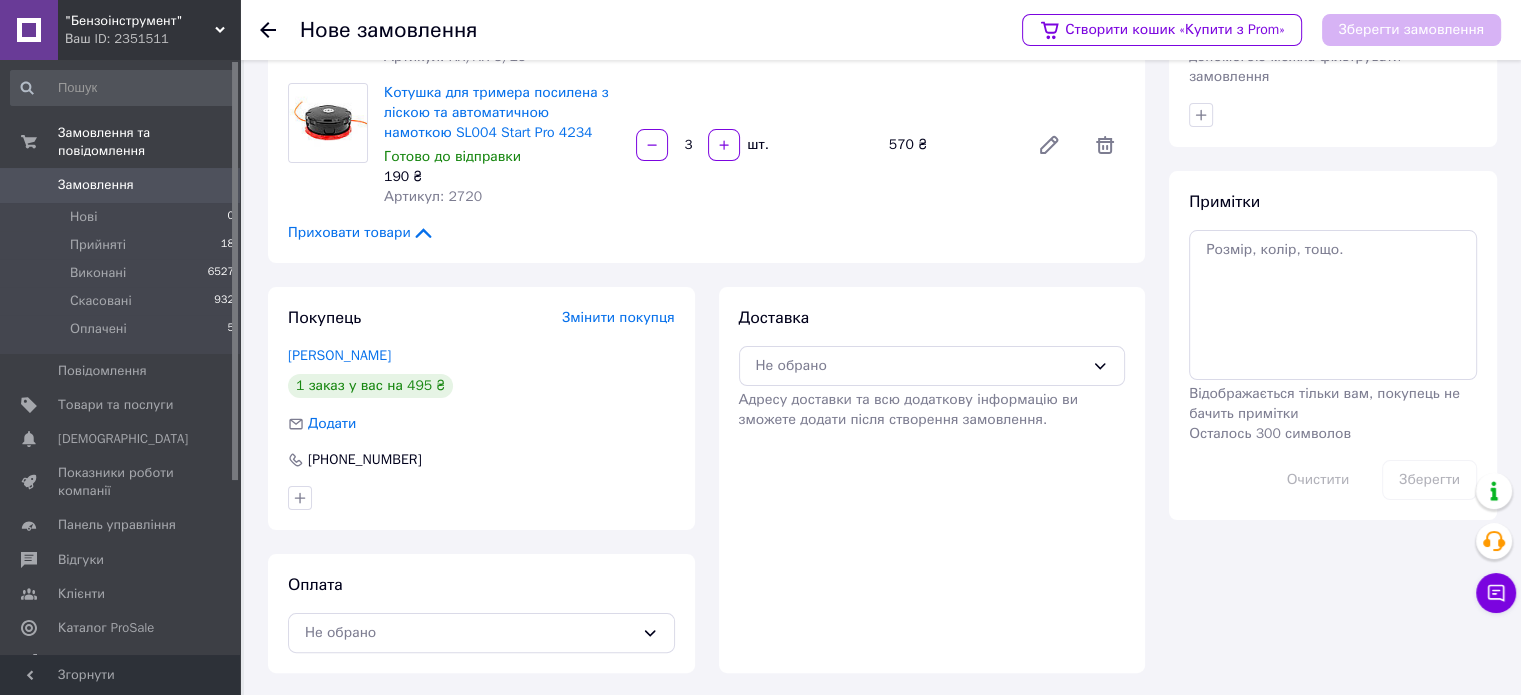 scroll, scrollTop: 301, scrollLeft: 0, axis: vertical 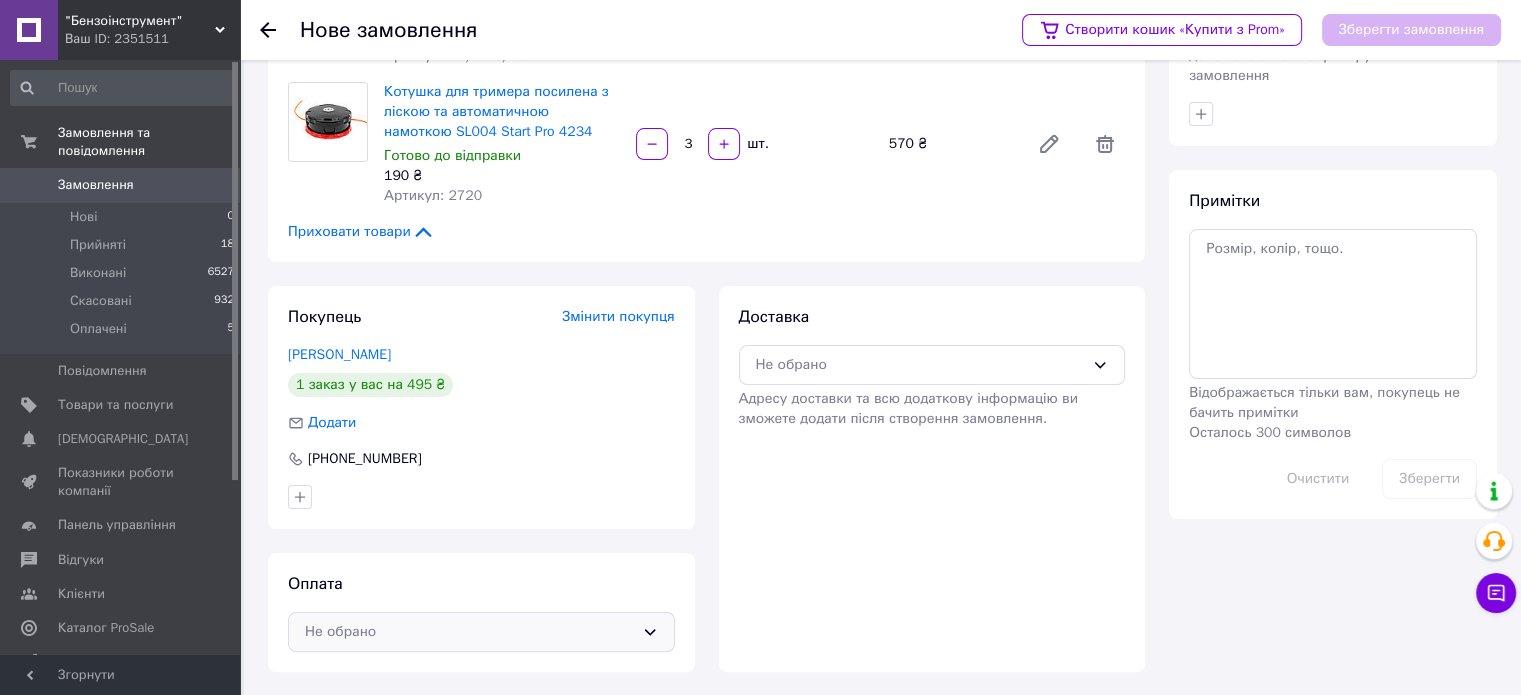 click on "Не обрано" at bounding box center (469, 632) 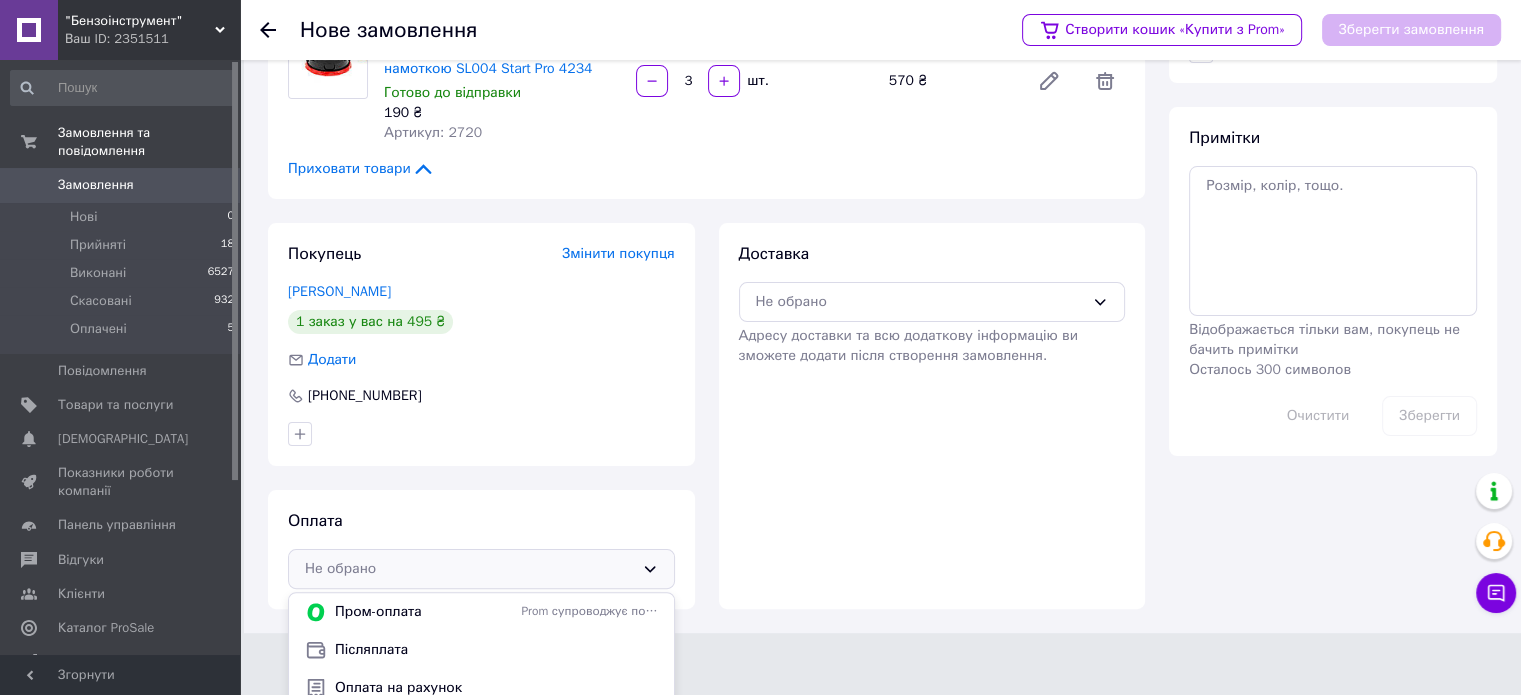 scroll, scrollTop: 435, scrollLeft: 0, axis: vertical 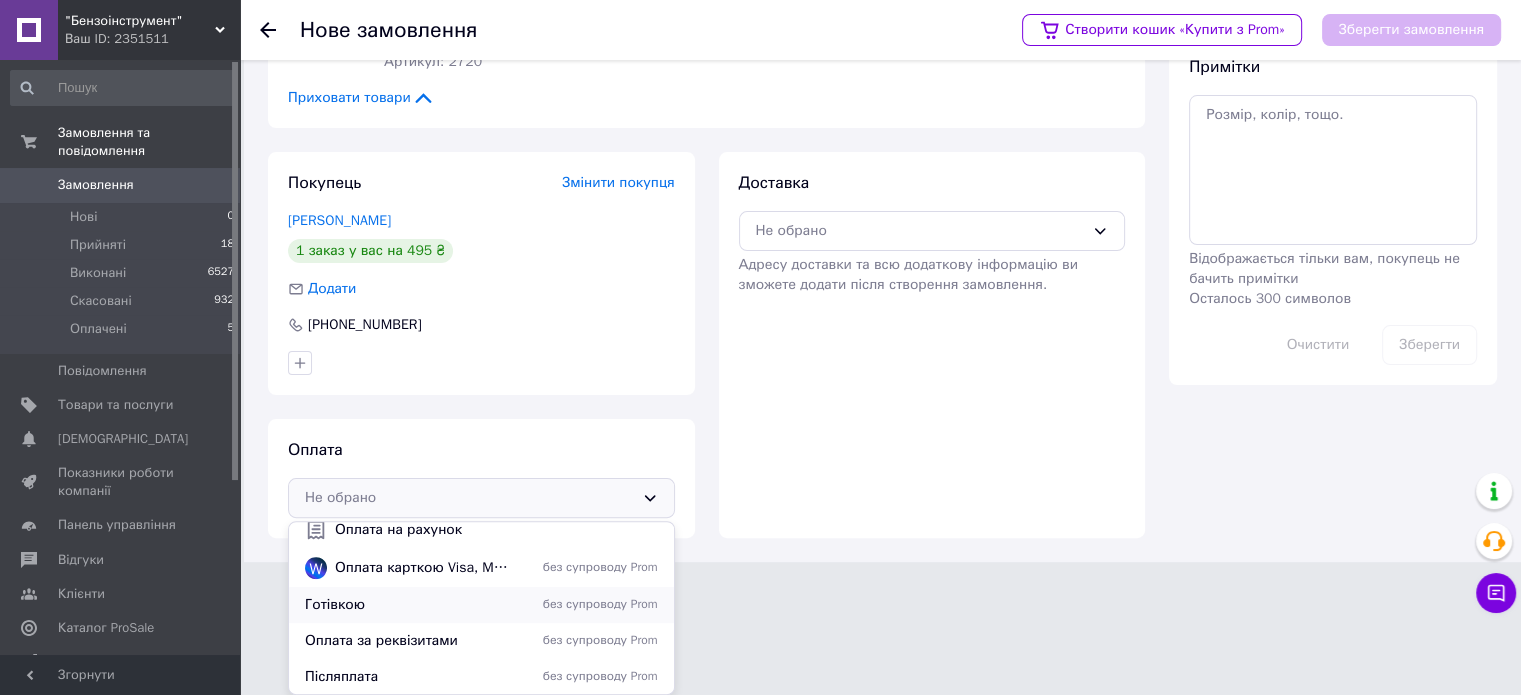 click on "Готівкою" at bounding box center [409, 605] 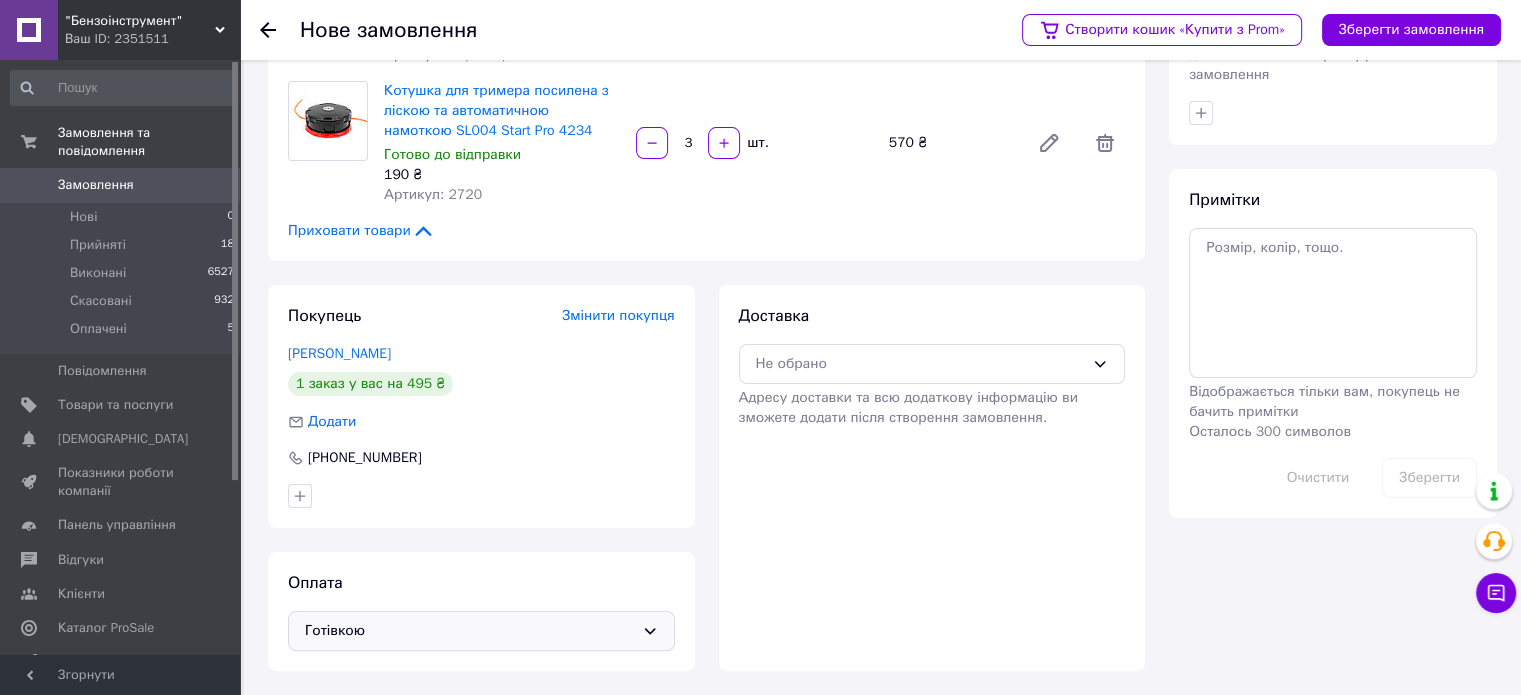 scroll, scrollTop: 301, scrollLeft: 0, axis: vertical 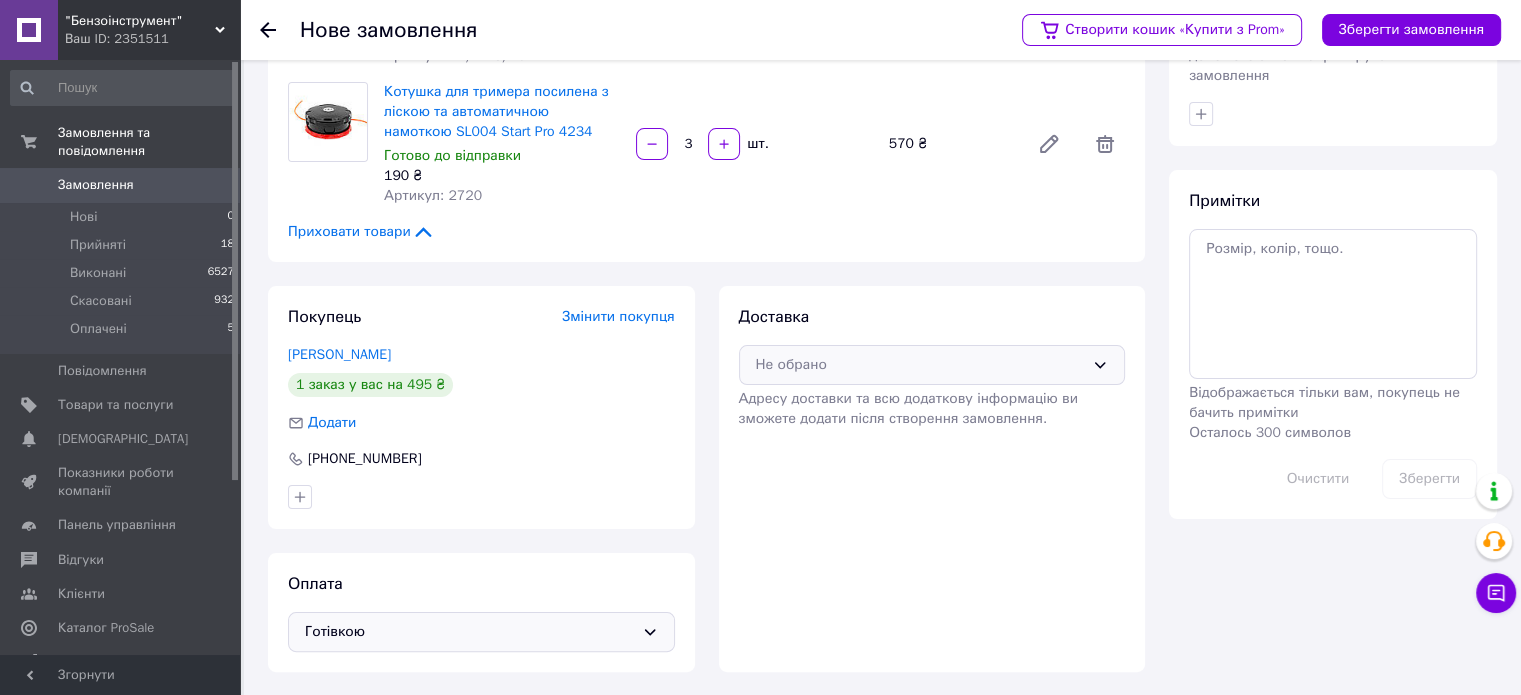 click on "Не обрано" at bounding box center (920, 365) 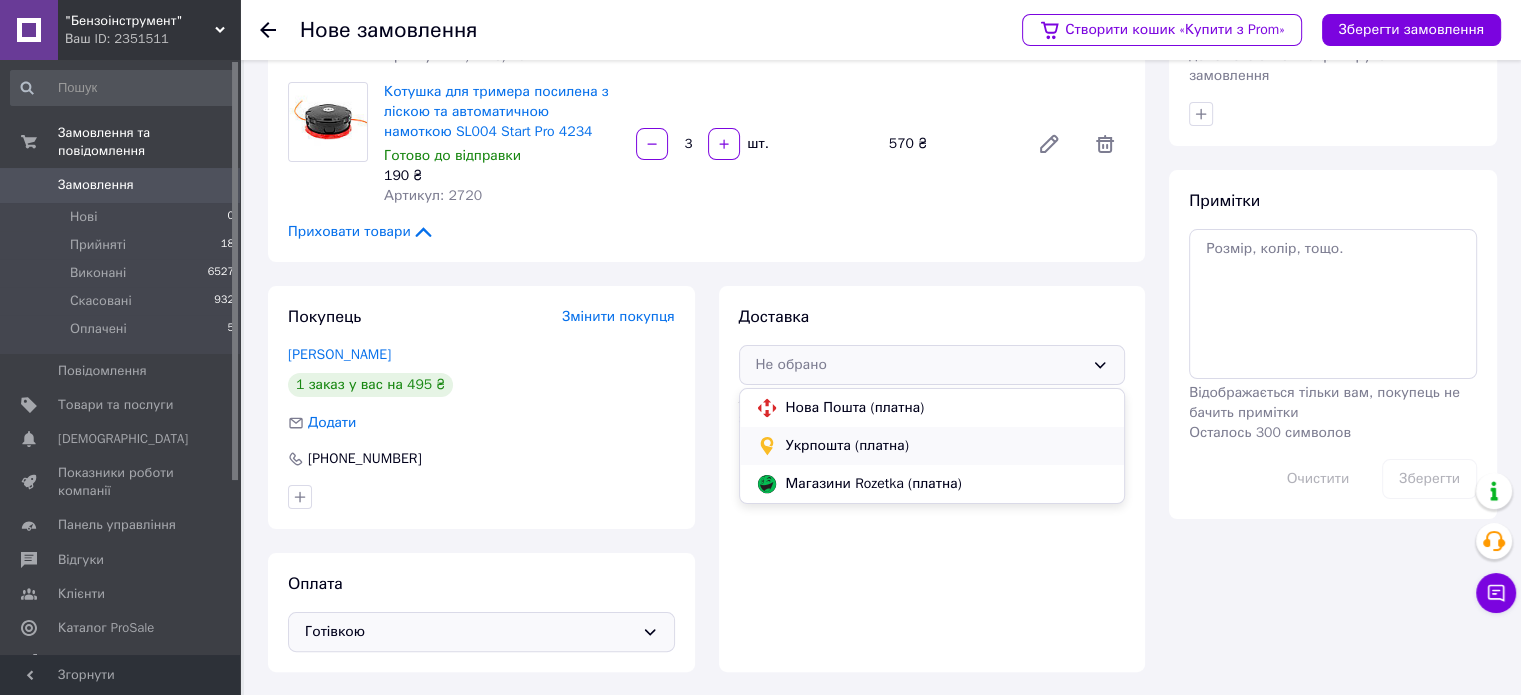 click on "Укрпошта (платна)" at bounding box center (947, 446) 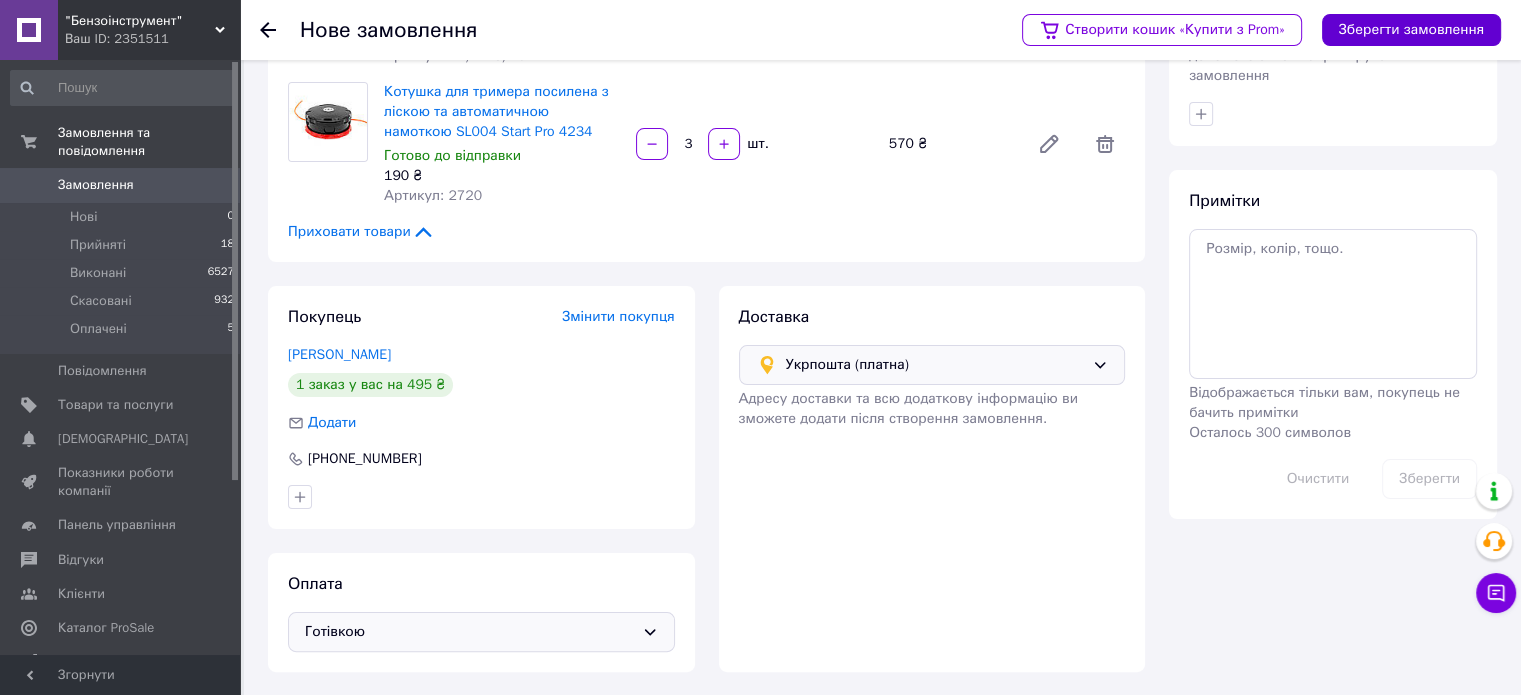 click on "Зберегти замовлення" at bounding box center (1411, 30) 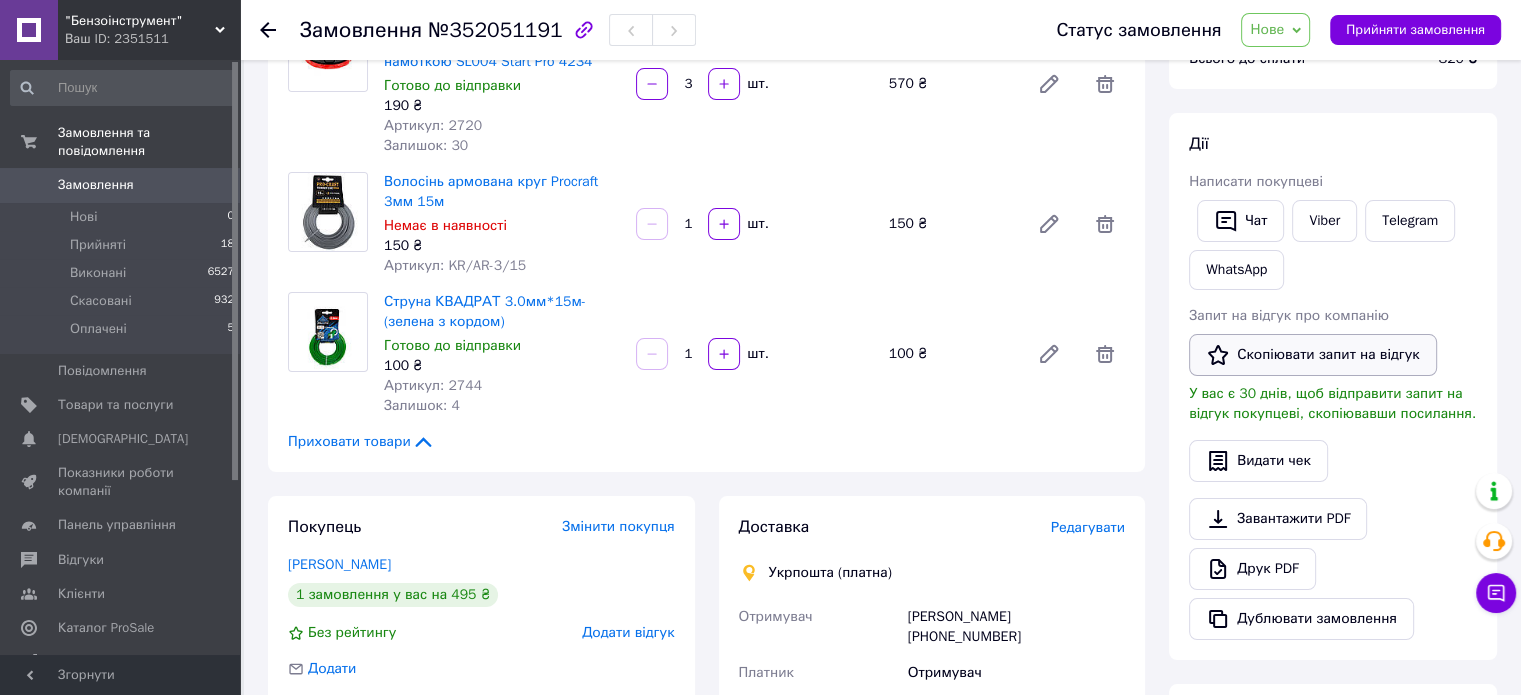 scroll, scrollTop: 1, scrollLeft: 0, axis: vertical 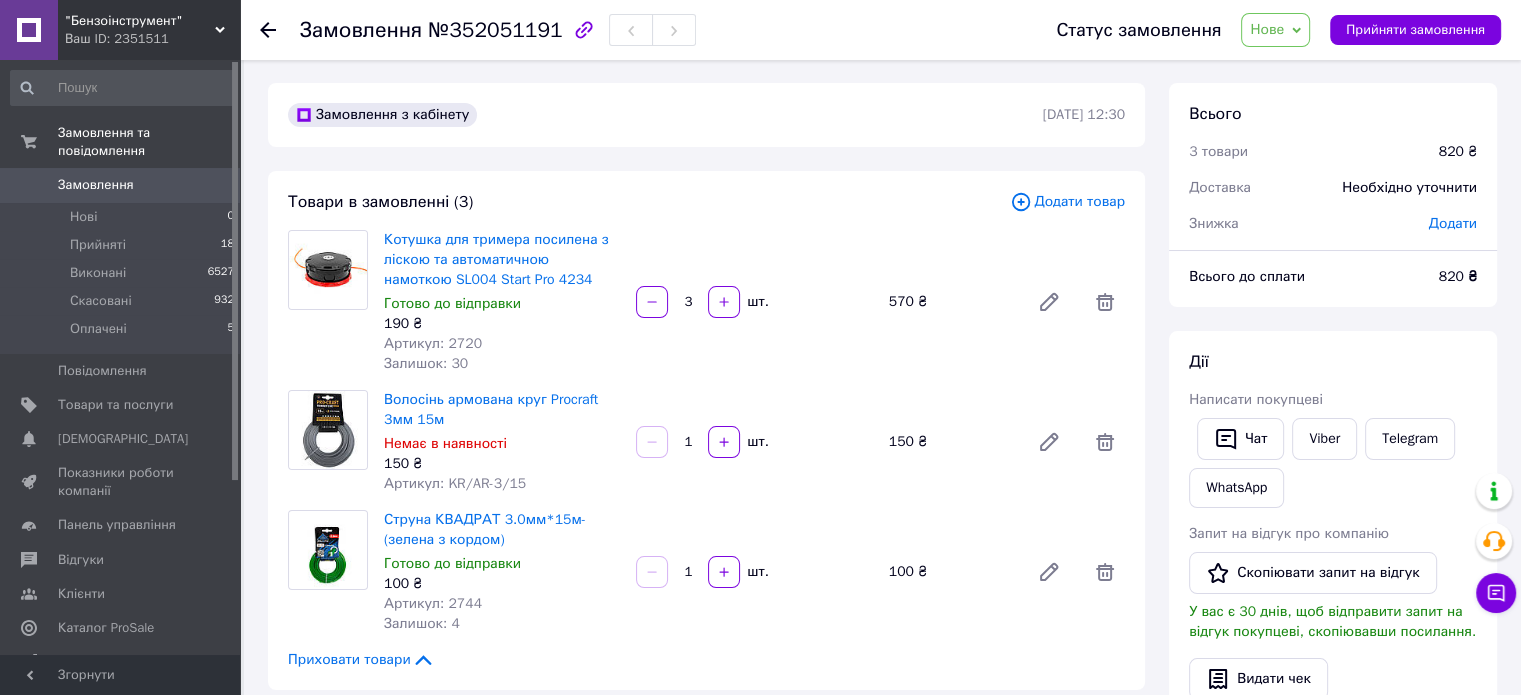 click on "Додати" at bounding box center [1453, 223] 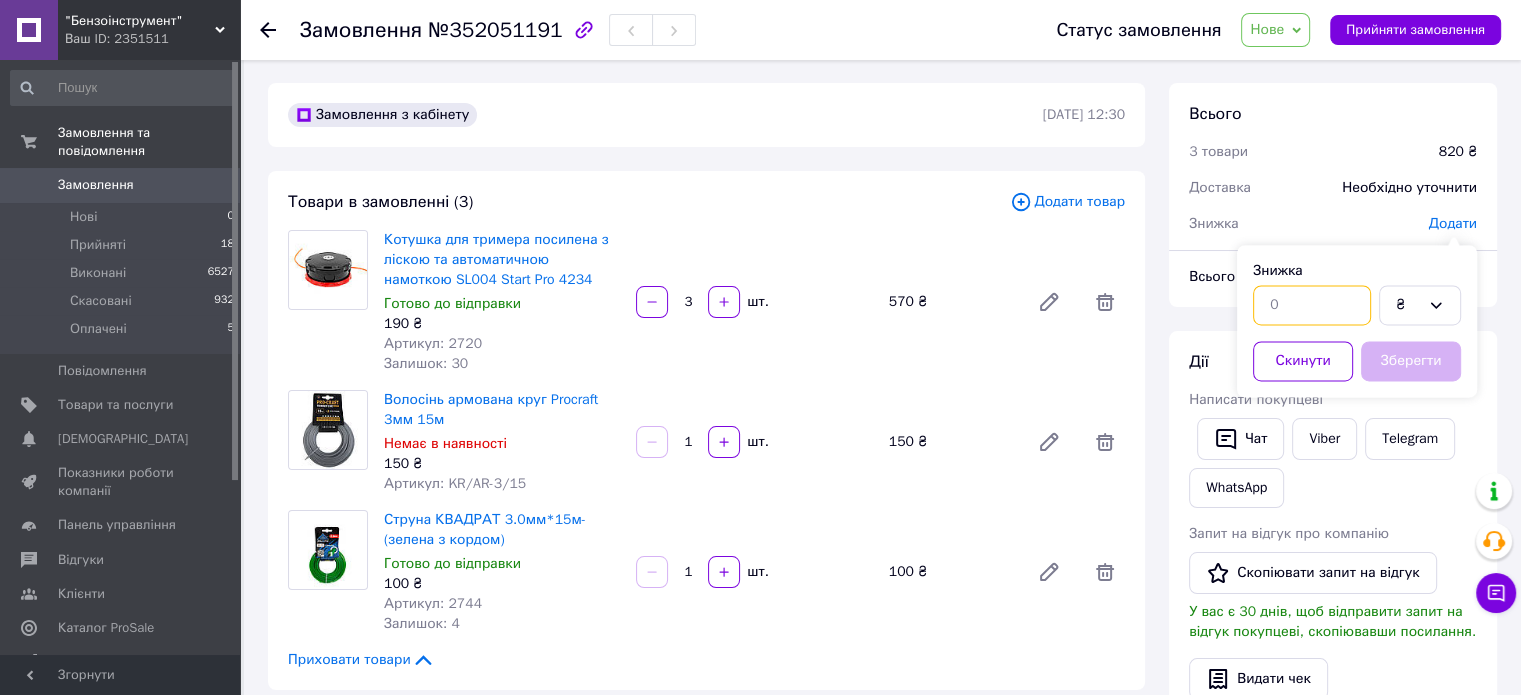 click at bounding box center [1312, 305] 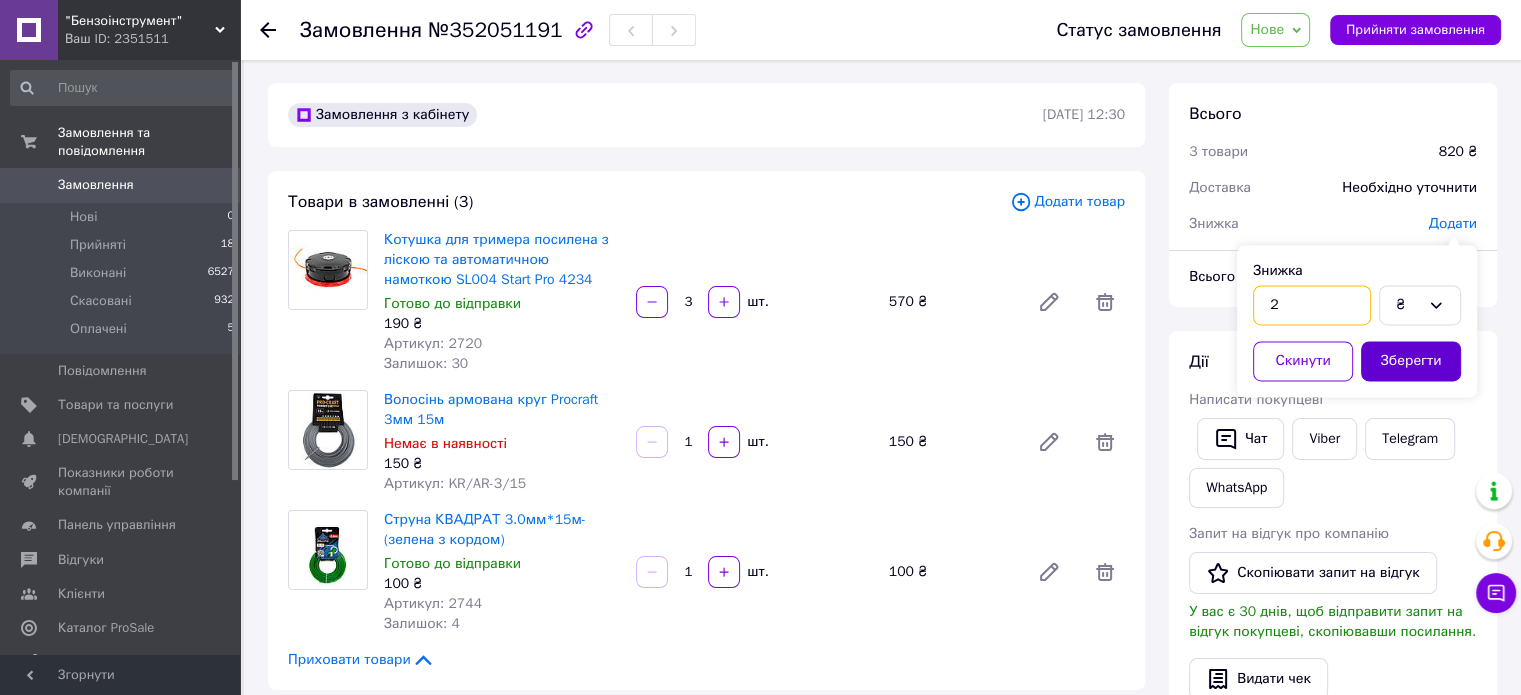 type on "2" 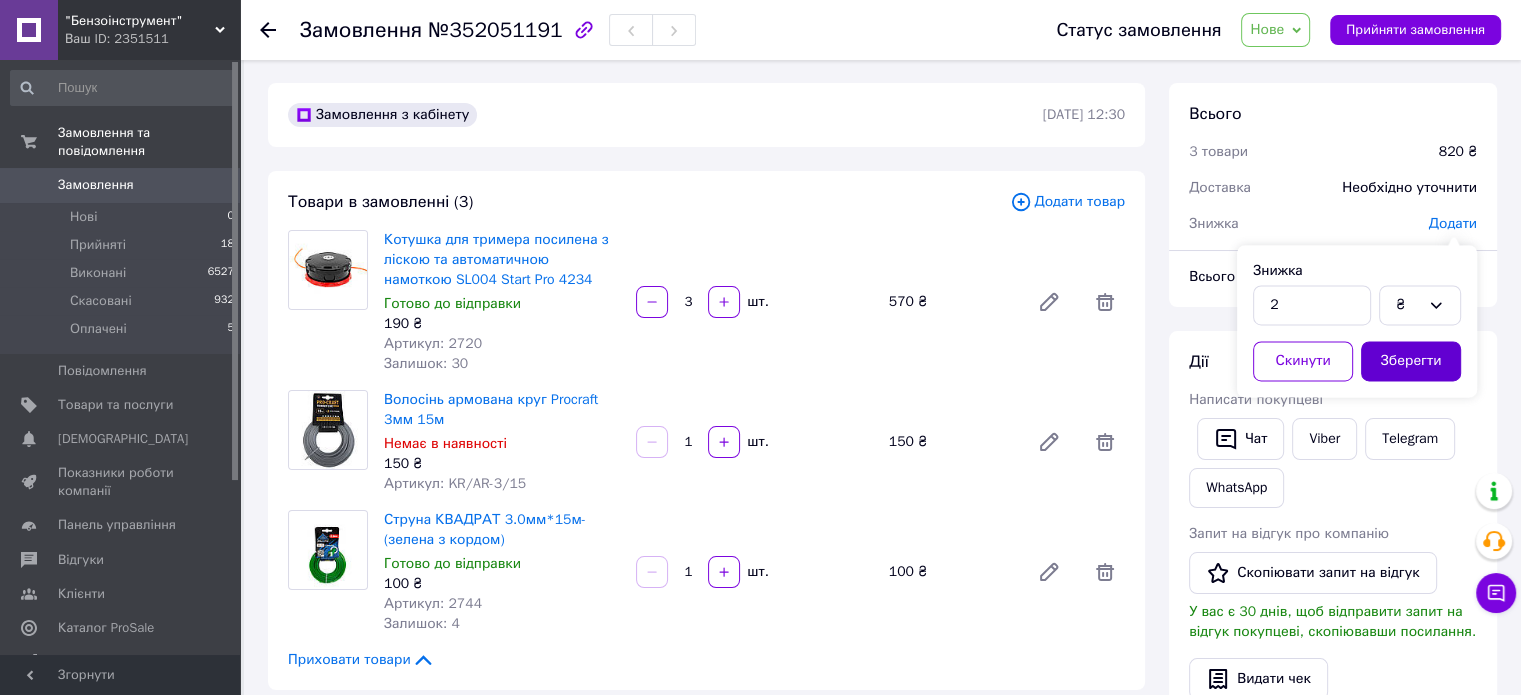 click on "Зберегти" at bounding box center (1411, 361) 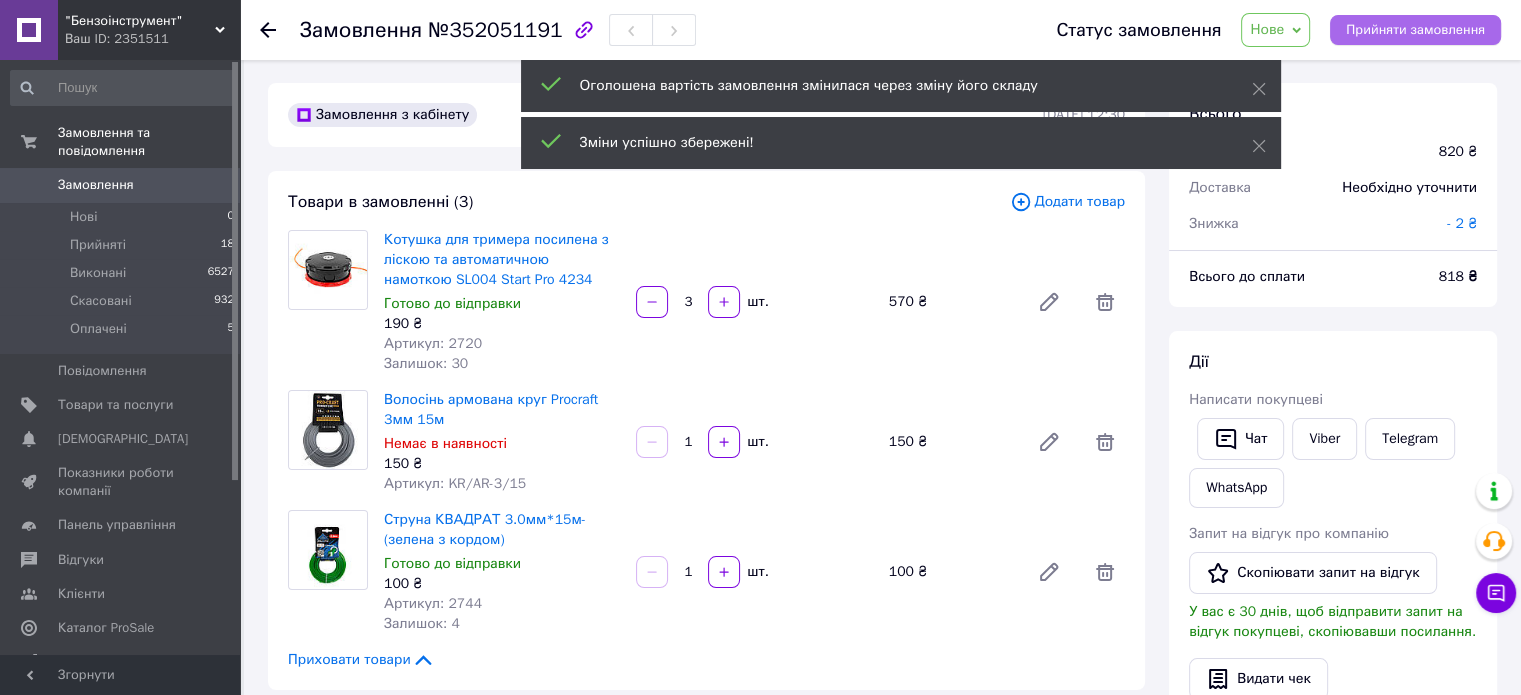 click on "Прийняти замовлення" at bounding box center [1415, 30] 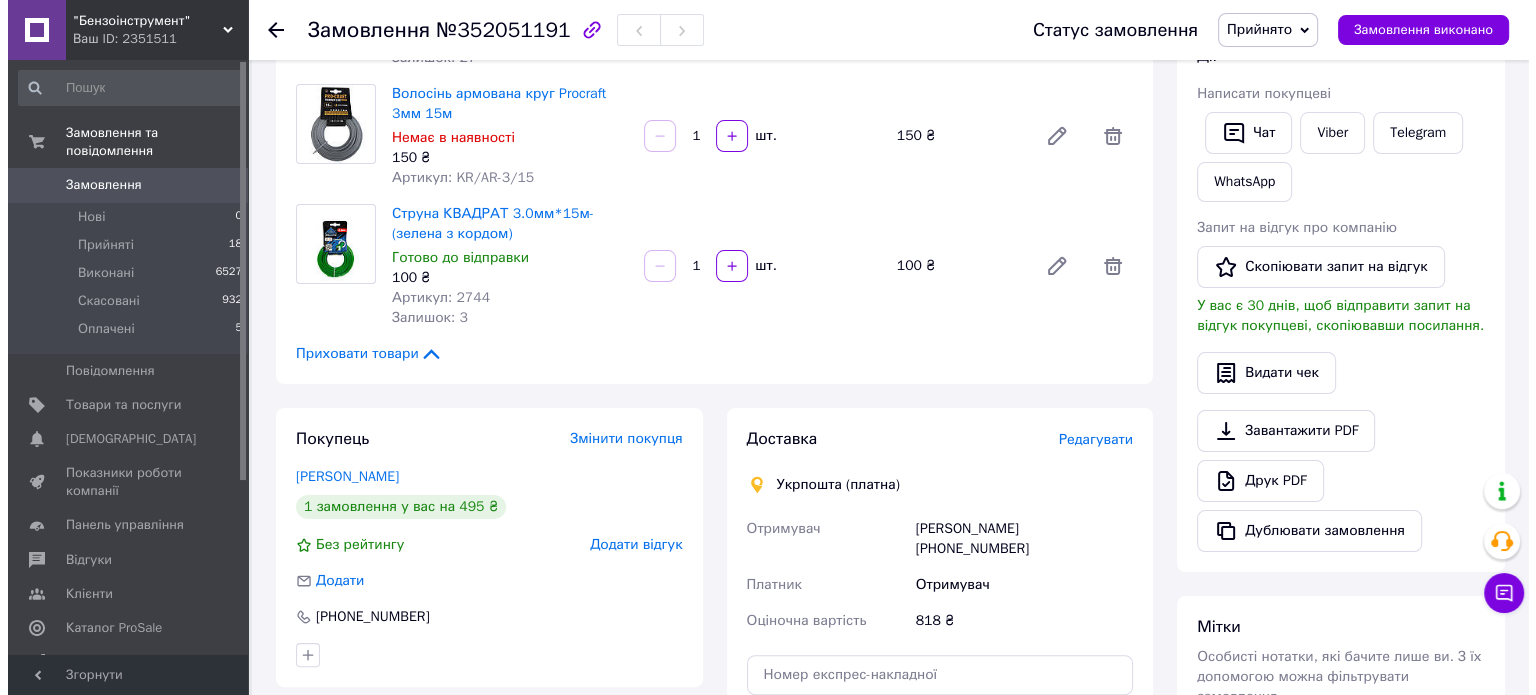 scroll, scrollTop: 501, scrollLeft: 0, axis: vertical 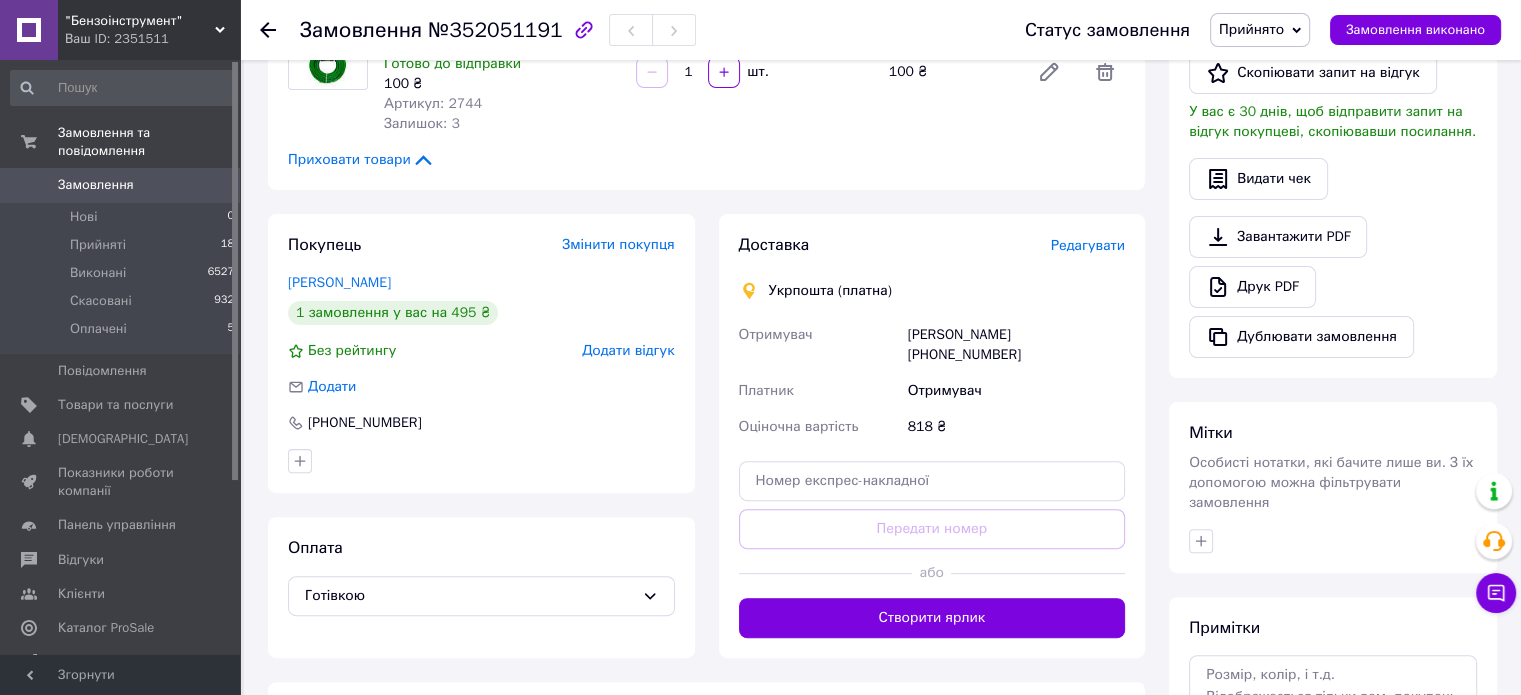 click on "Редагувати" at bounding box center (1088, 245) 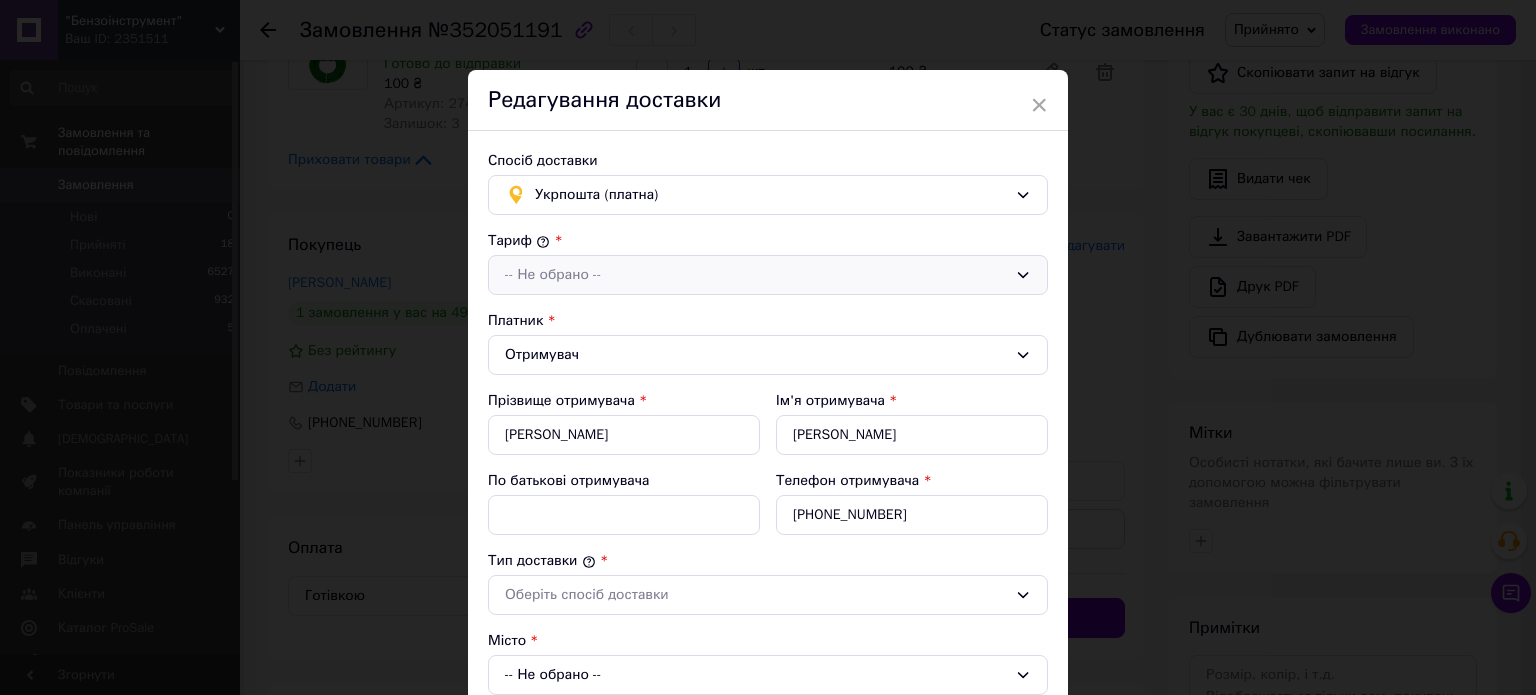 click on "-- Не обрано --" at bounding box center [756, 275] 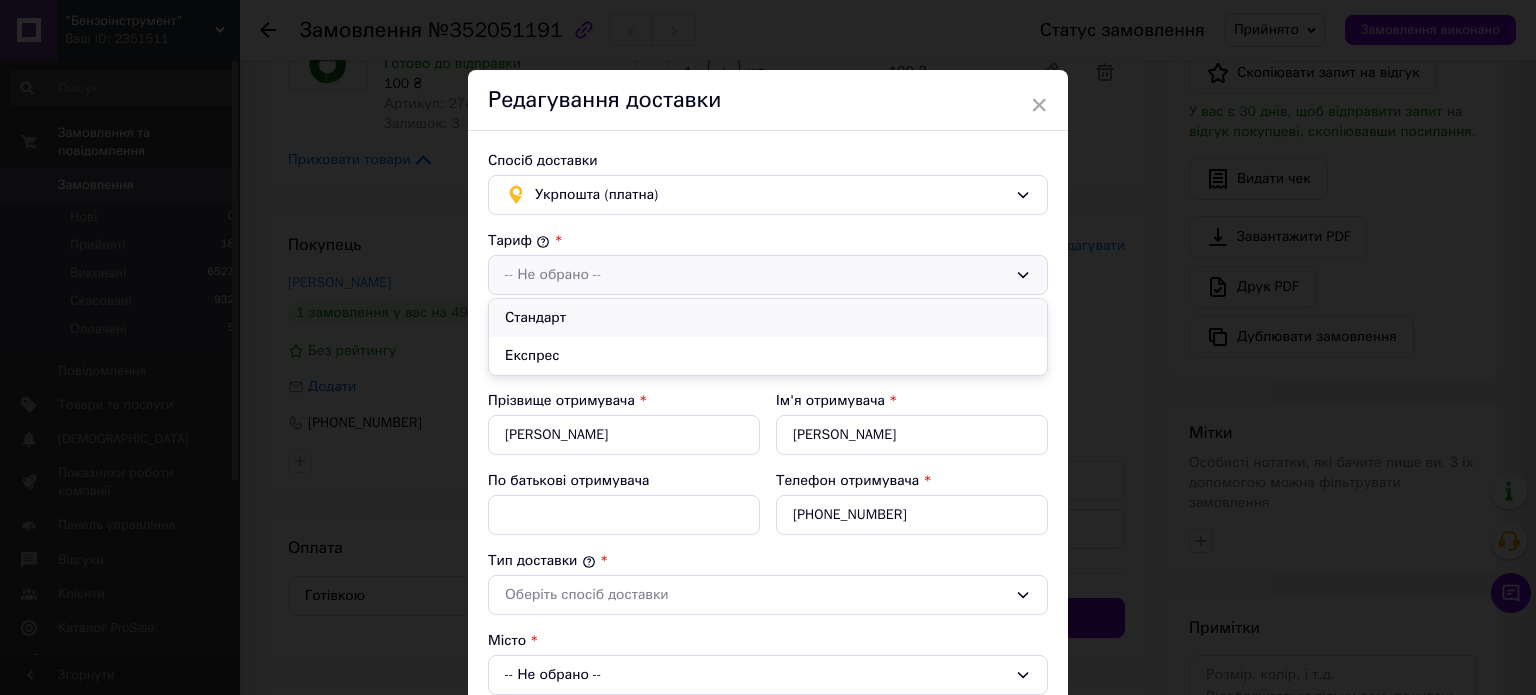 click on "Стандарт" at bounding box center [768, 318] 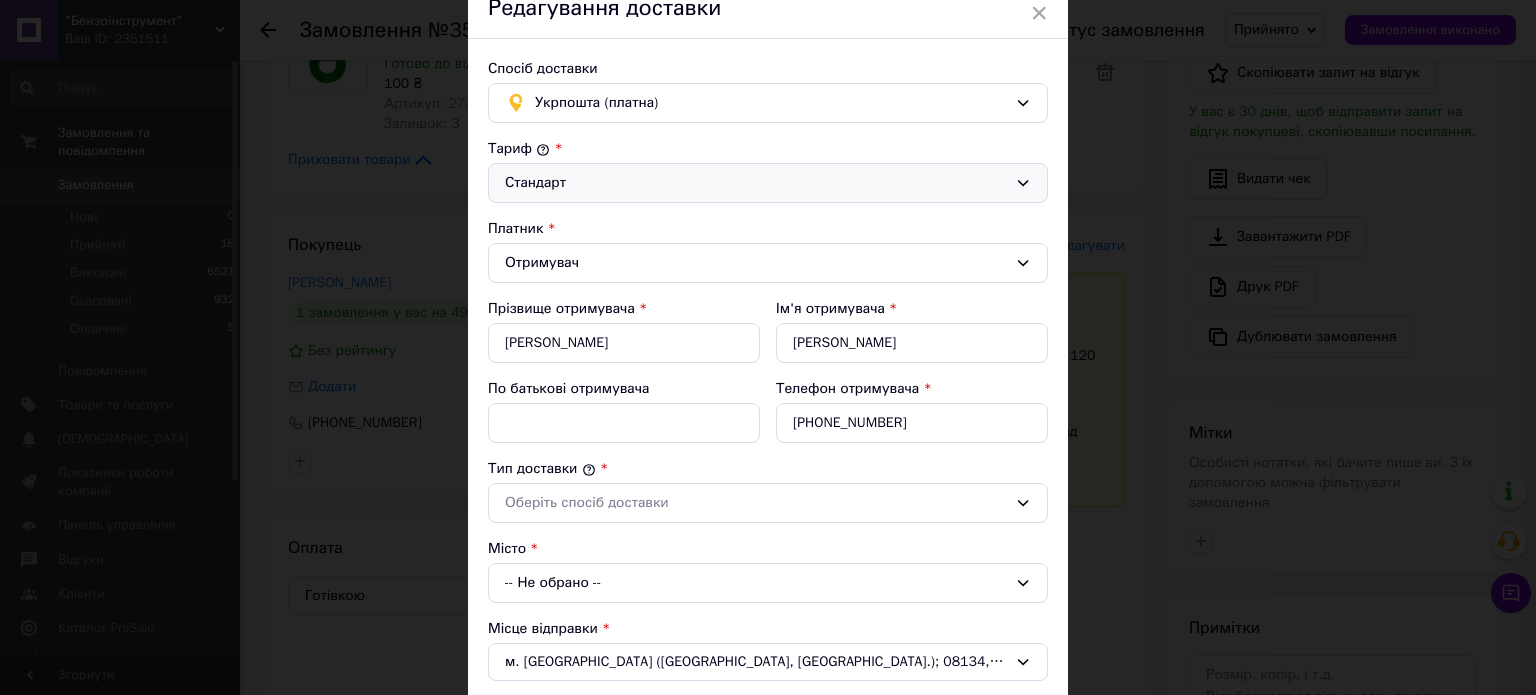 scroll, scrollTop: 200, scrollLeft: 0, axis: vertical 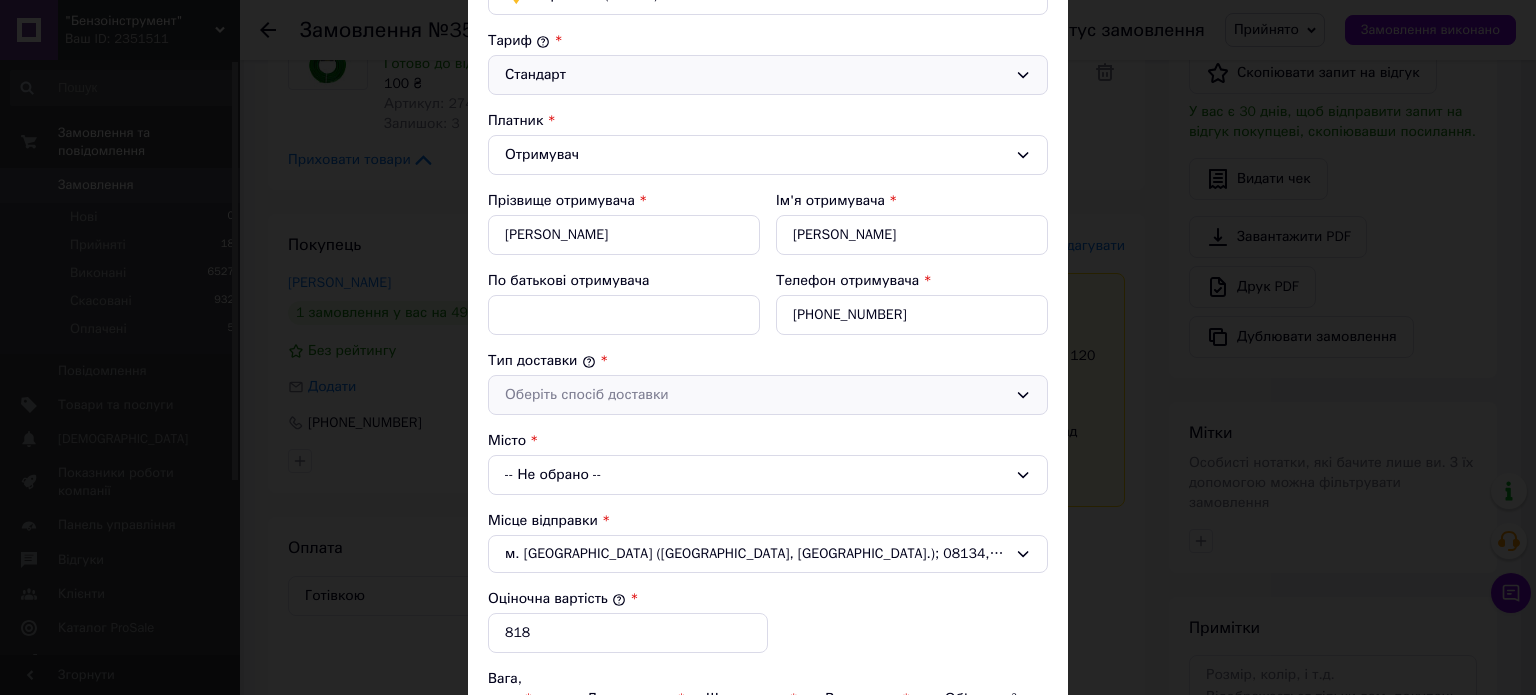 click on "Оберіть спосіб доставки" at bounding box center (756, 395) 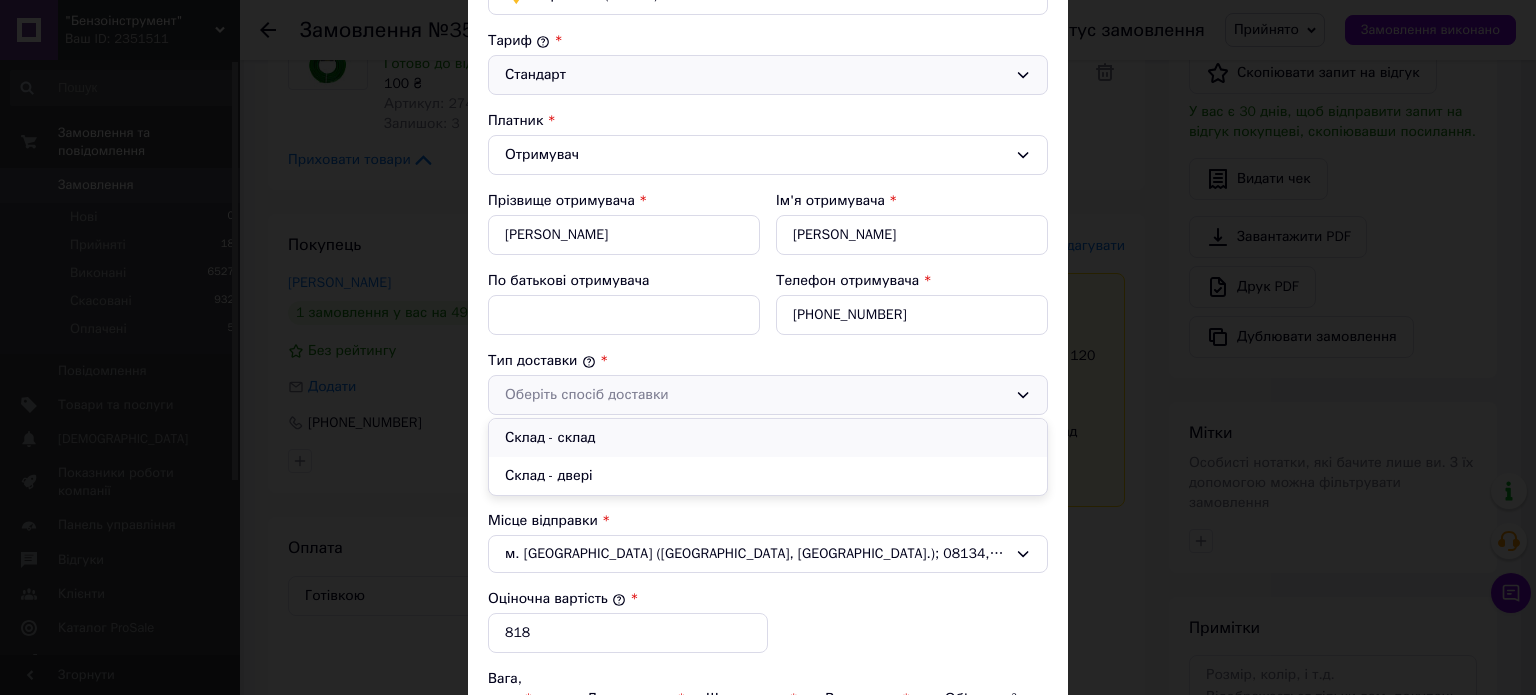 click on "Склад - склад" at bounding box center [768, 438] 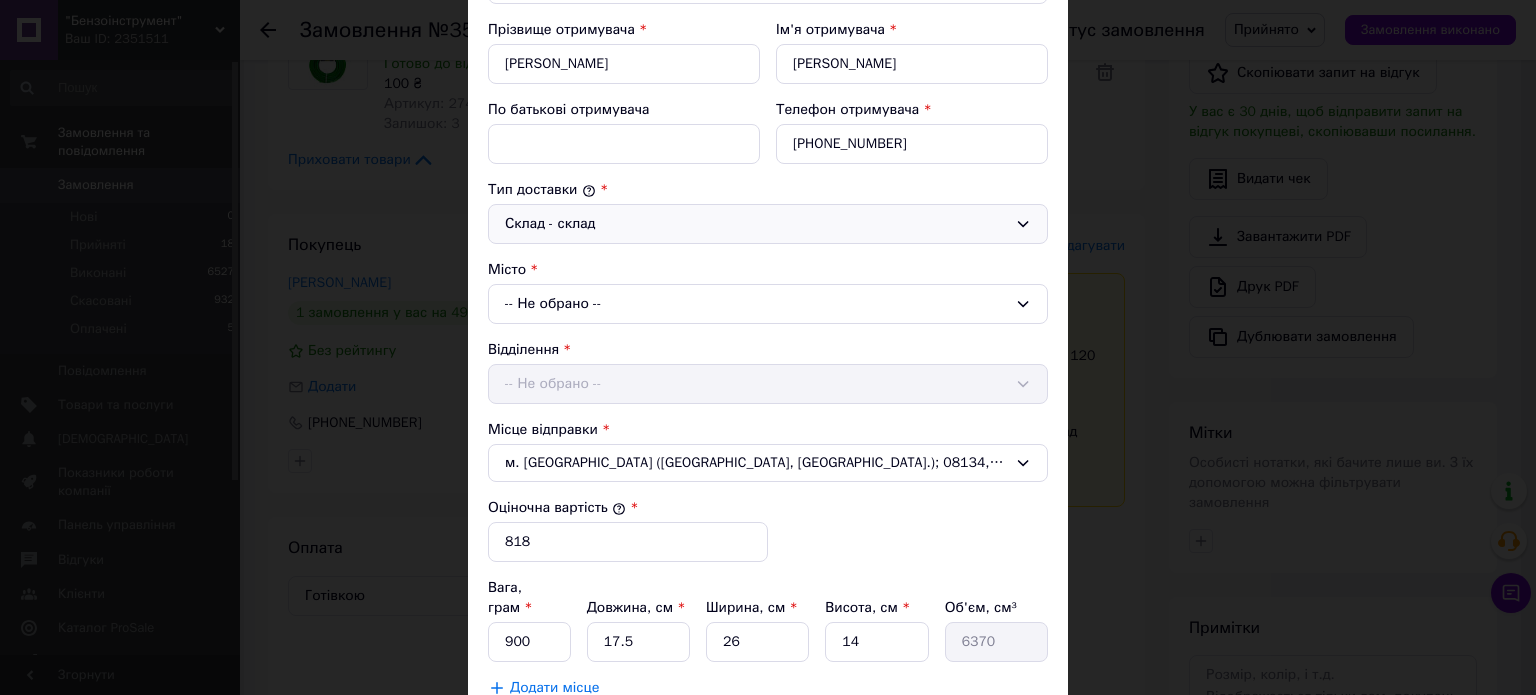 scroll, scrollTop: 400, scrollLeft: 0, axis: vertical 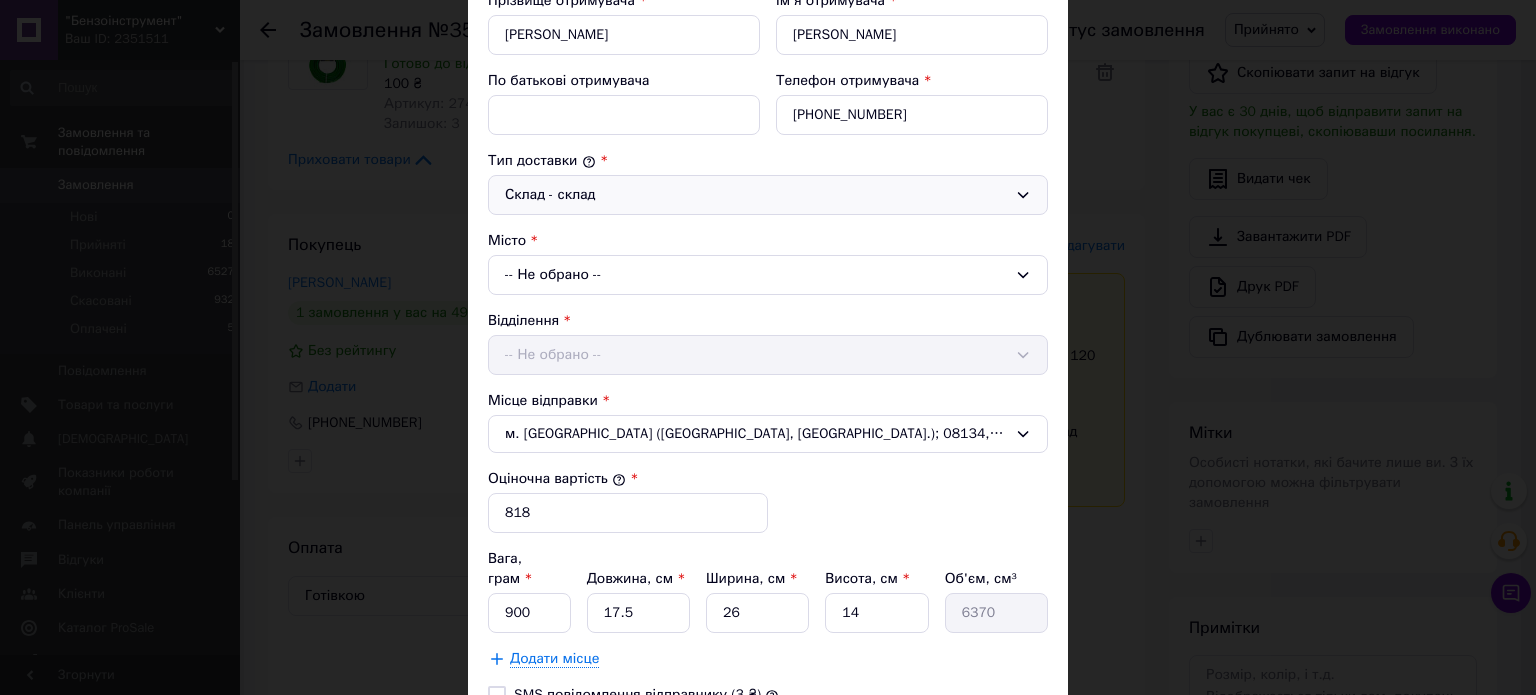 click on "-- Не обрано --" at bounding box center (768, 275) 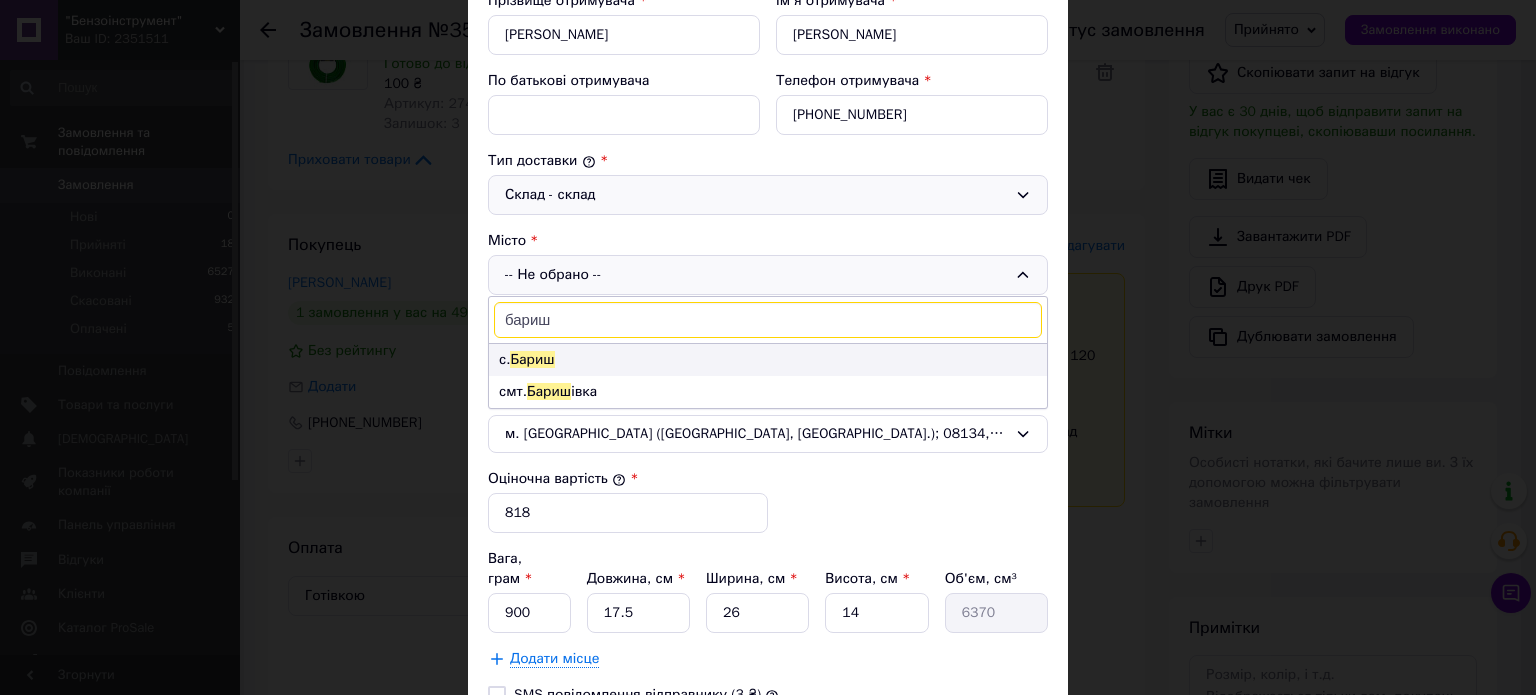 type on "бариш" 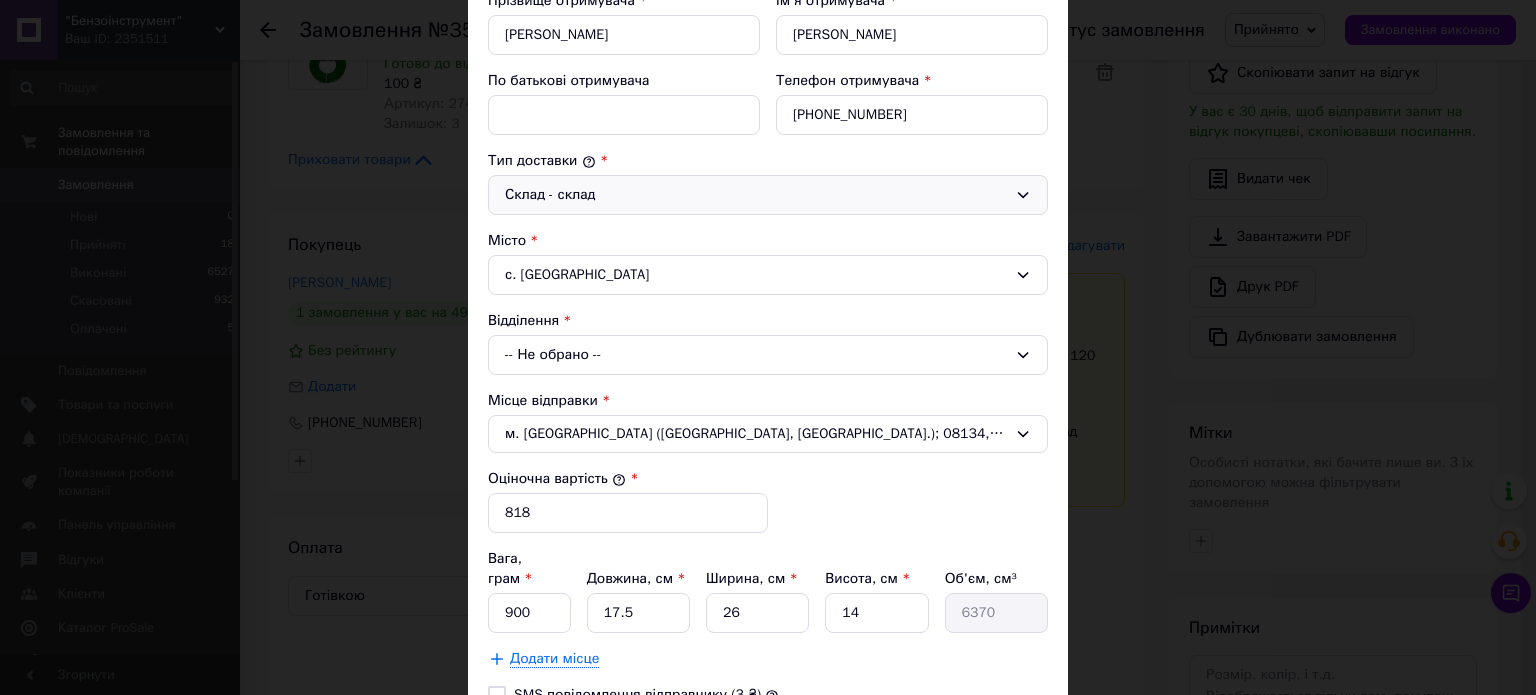 click on "-- Не обрано --" at bounding box center [768, 355] 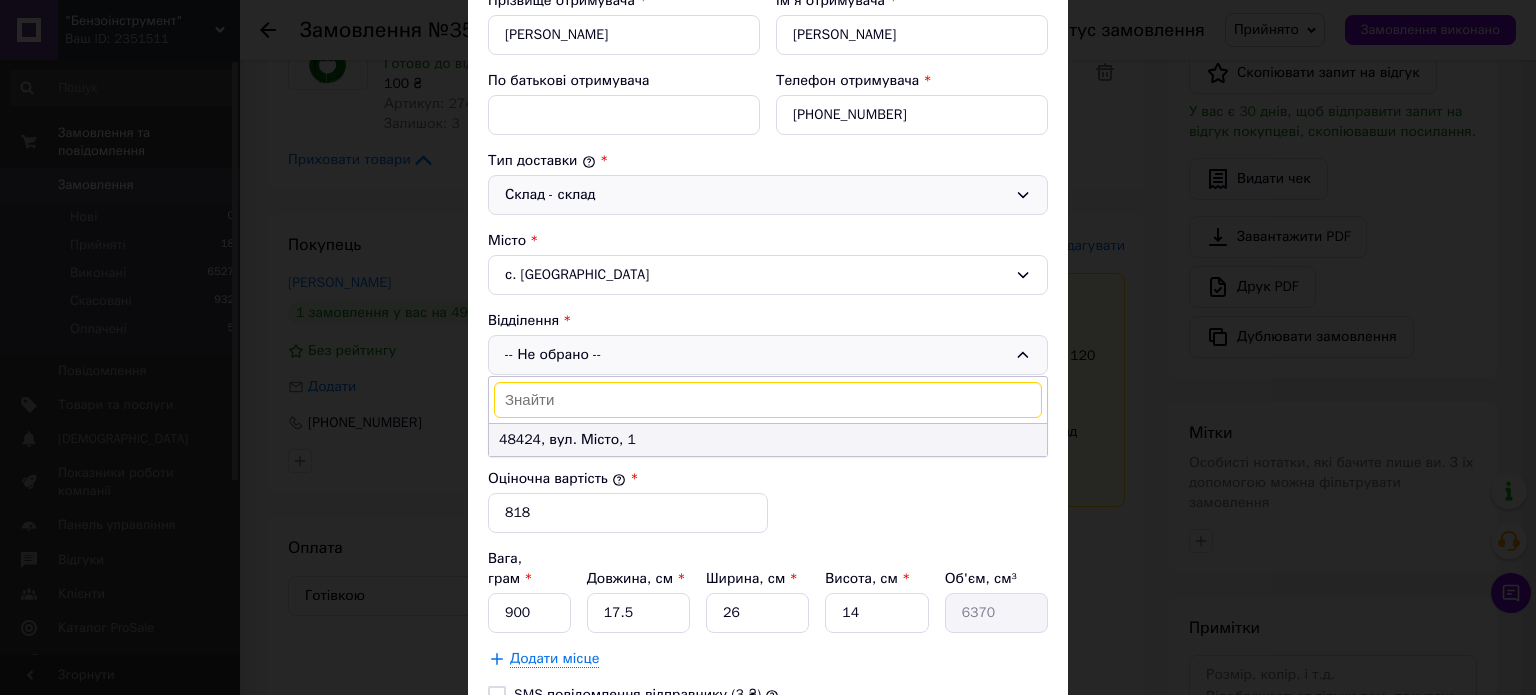 click on "48424, вул. Місто, 1" at bounding box center [768, 440] 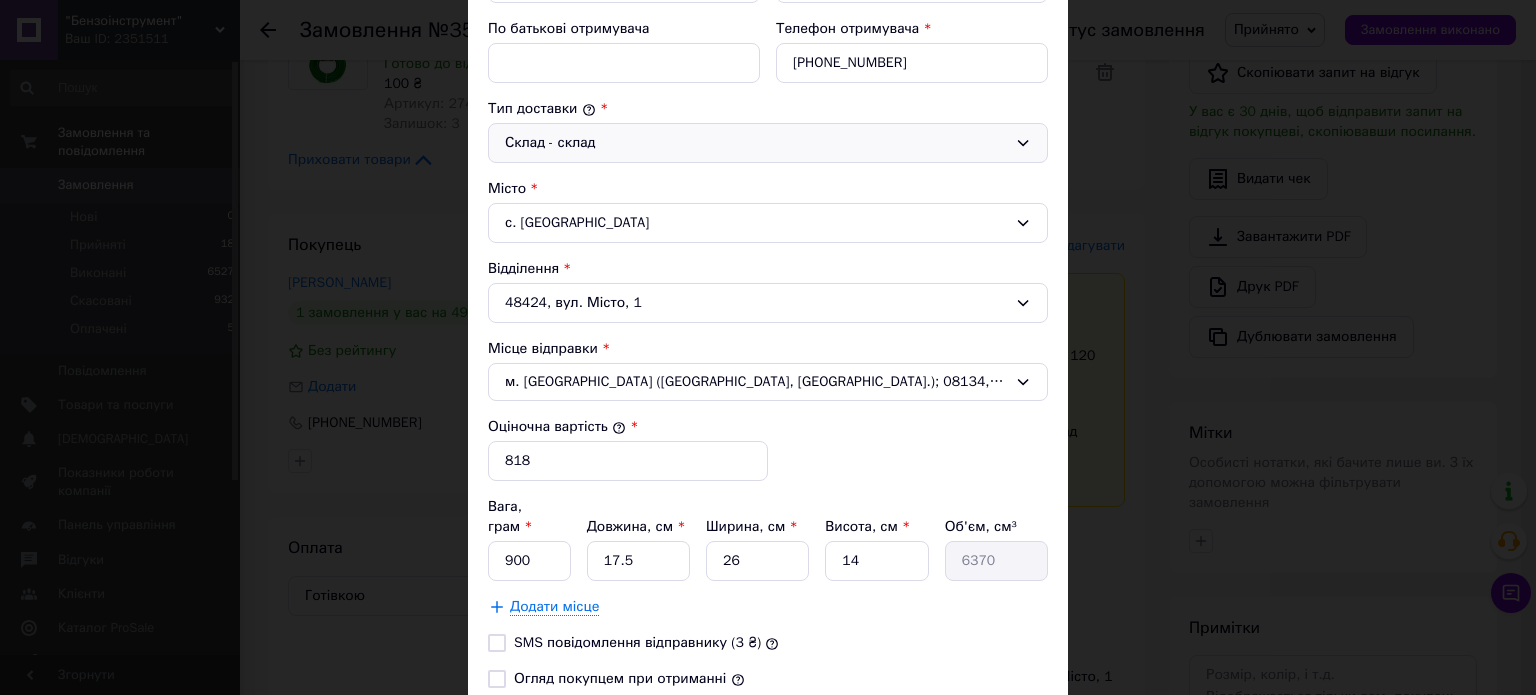 scroll, scrollTop: 500, scrollLeft: 0, axis: vertical 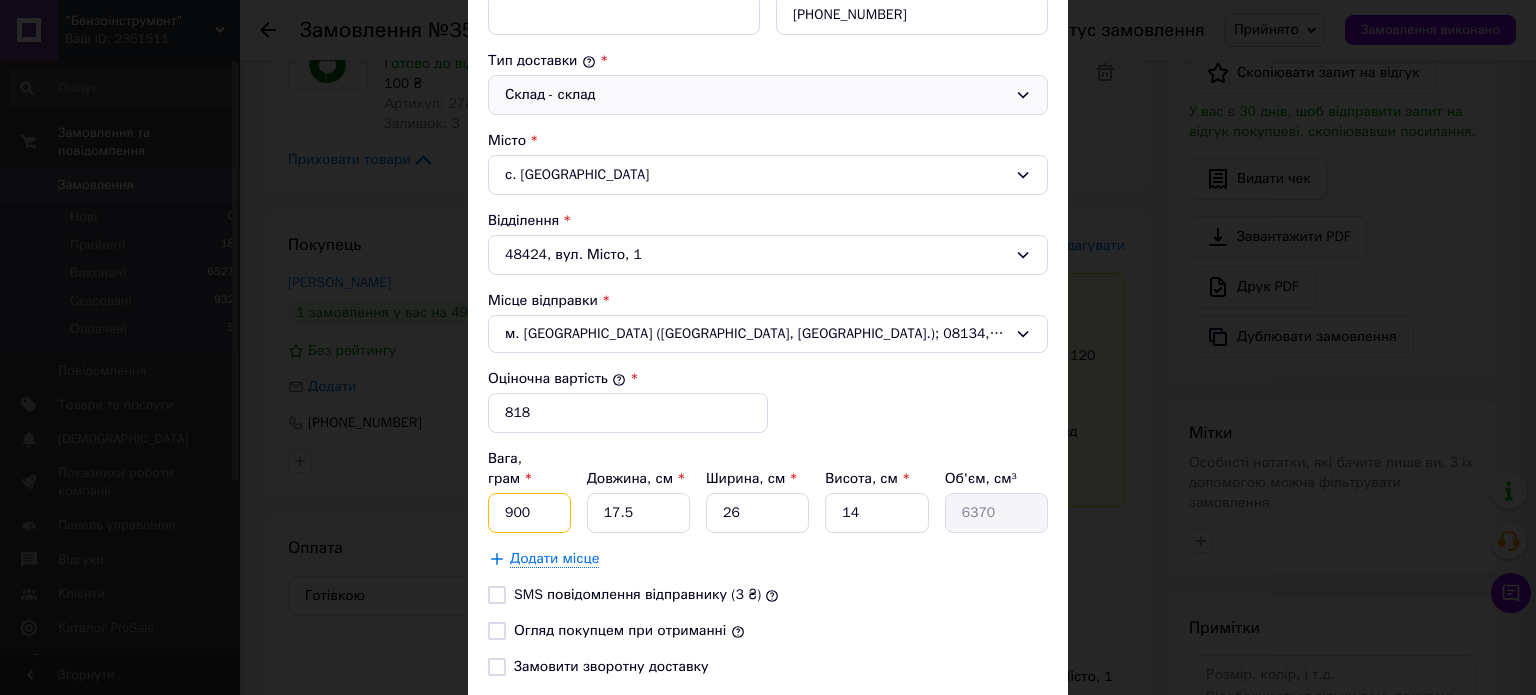 click on "900" at bounding box center [529, 513] 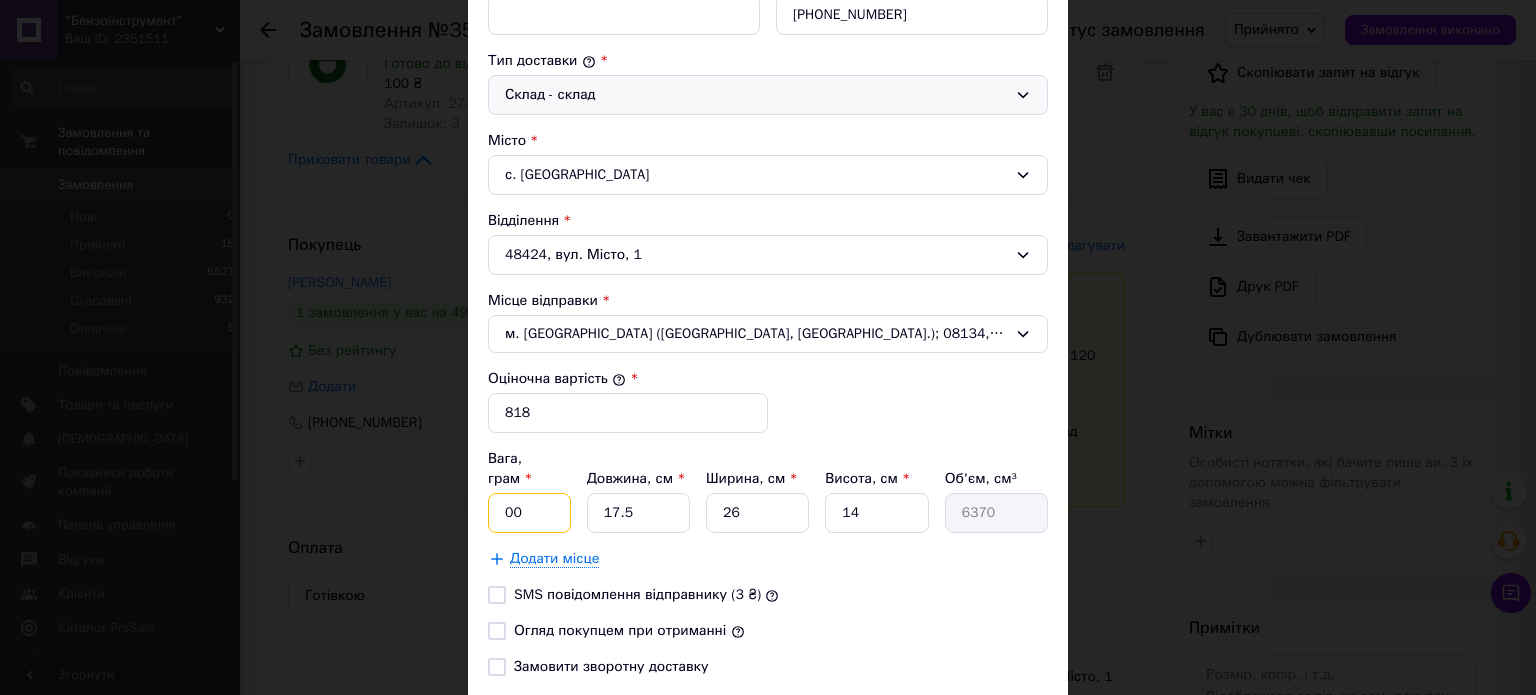 type on "900" 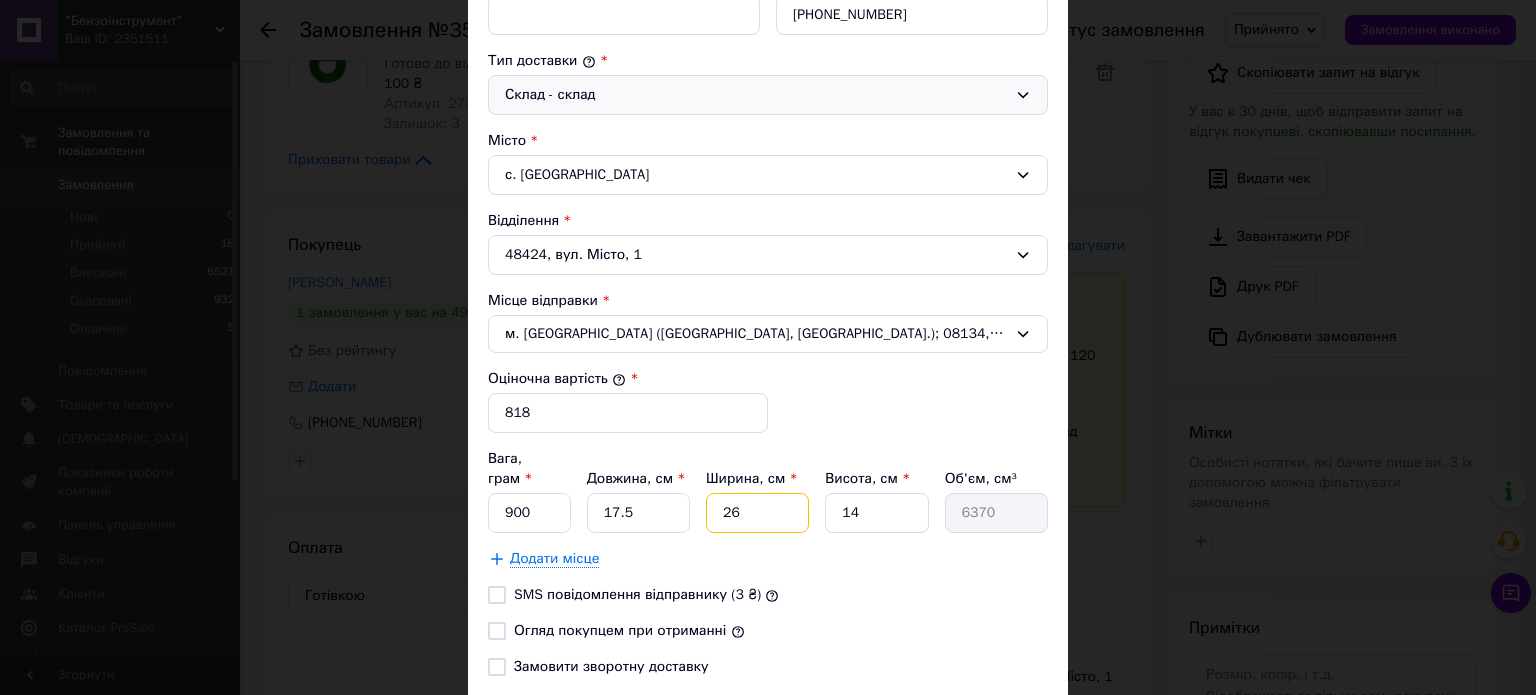 click on "26" at bounding box center [757, 513] 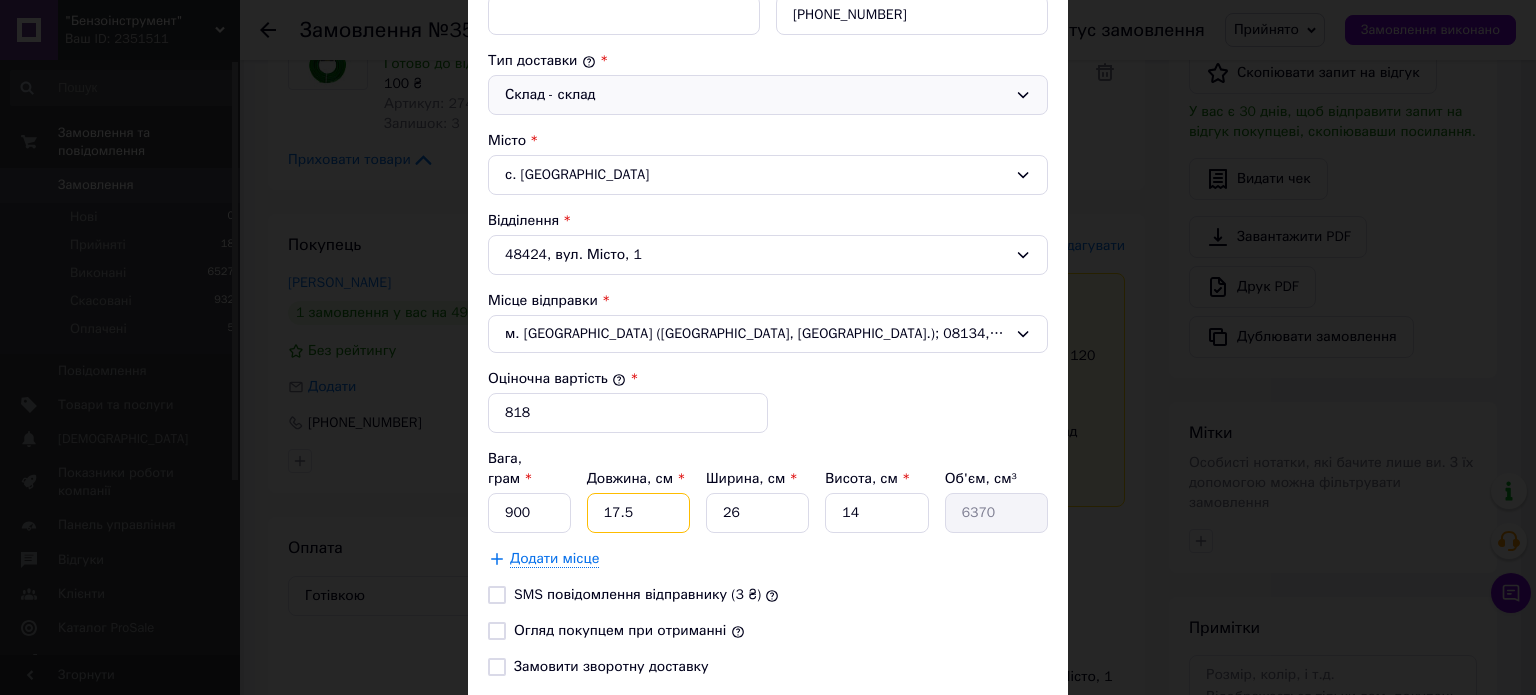 click on "17.5" at bounding box center [638, 513] 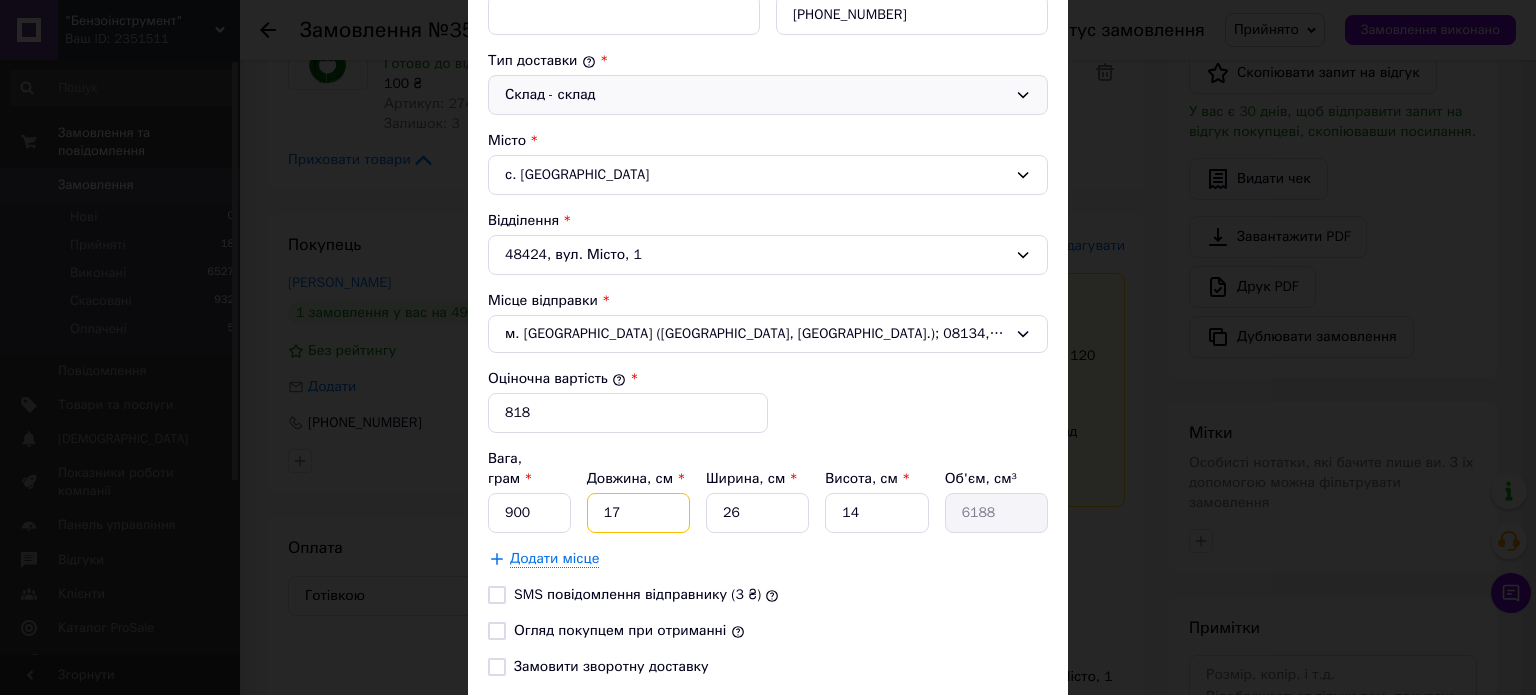 type on "1" 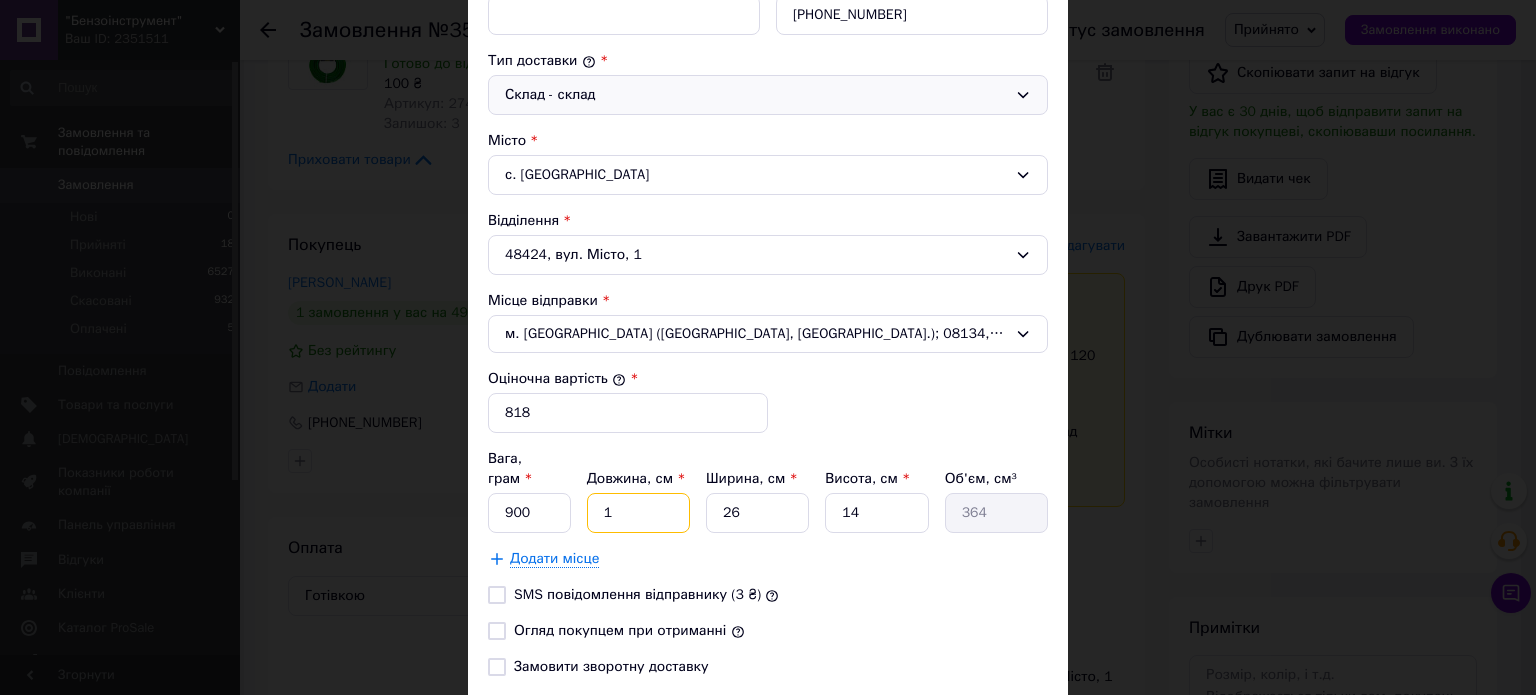 type 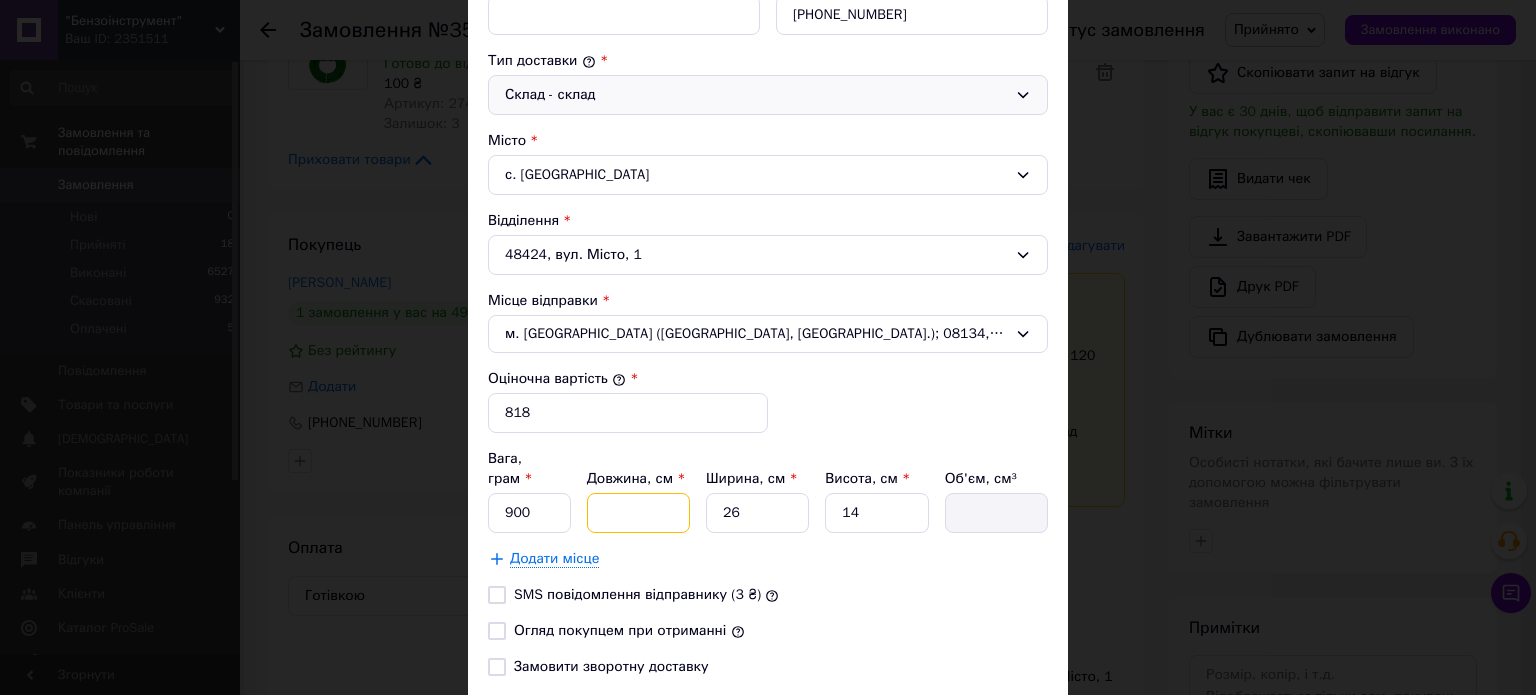 type on "2" 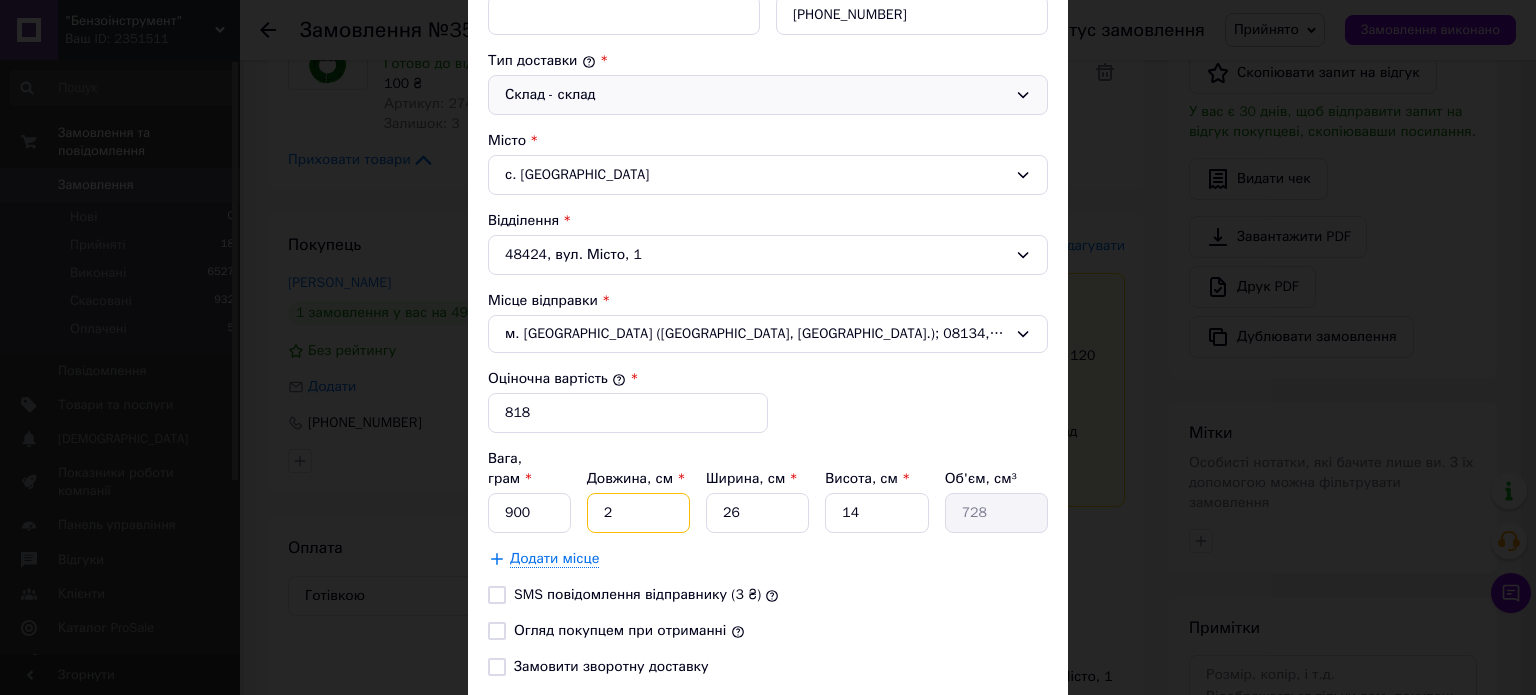 type on "20" 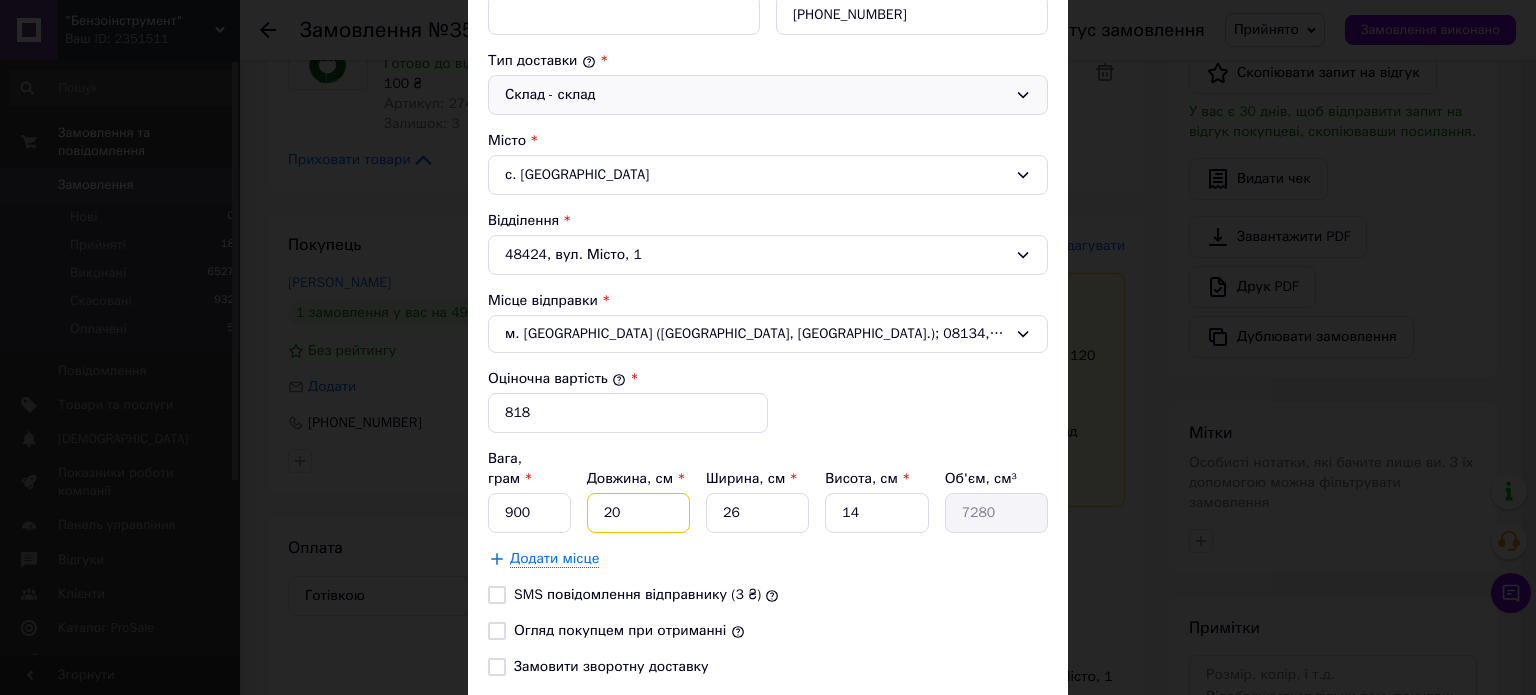 type on "20" 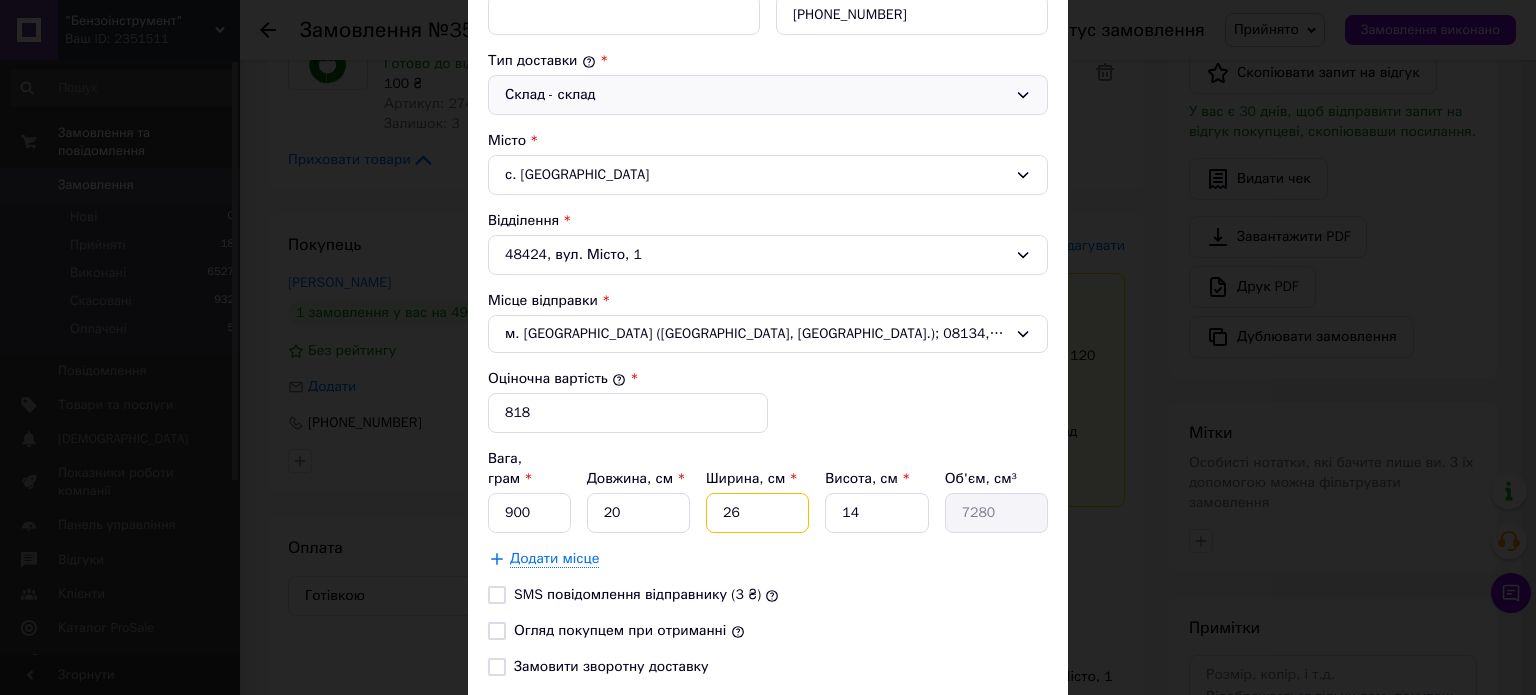 click on "26" at bounding box center [757, 513] 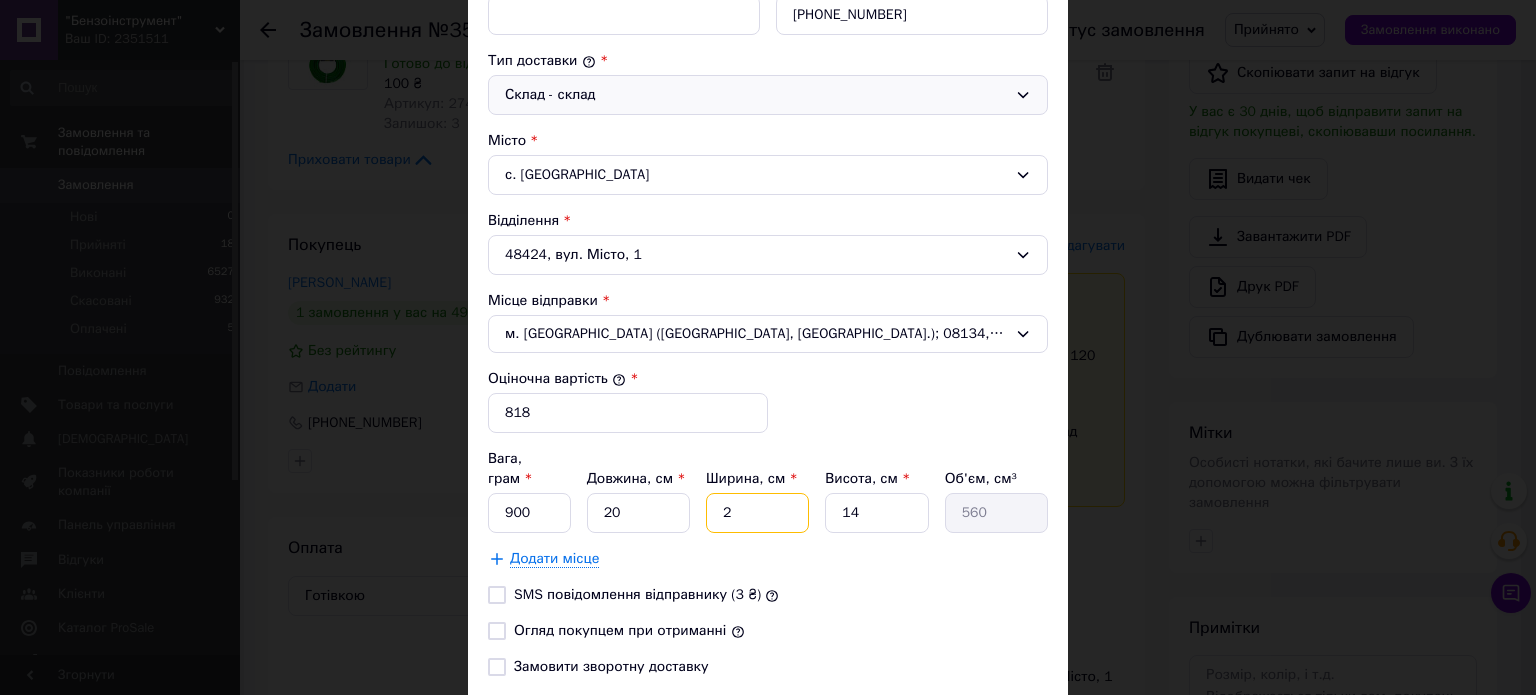 type on "20" 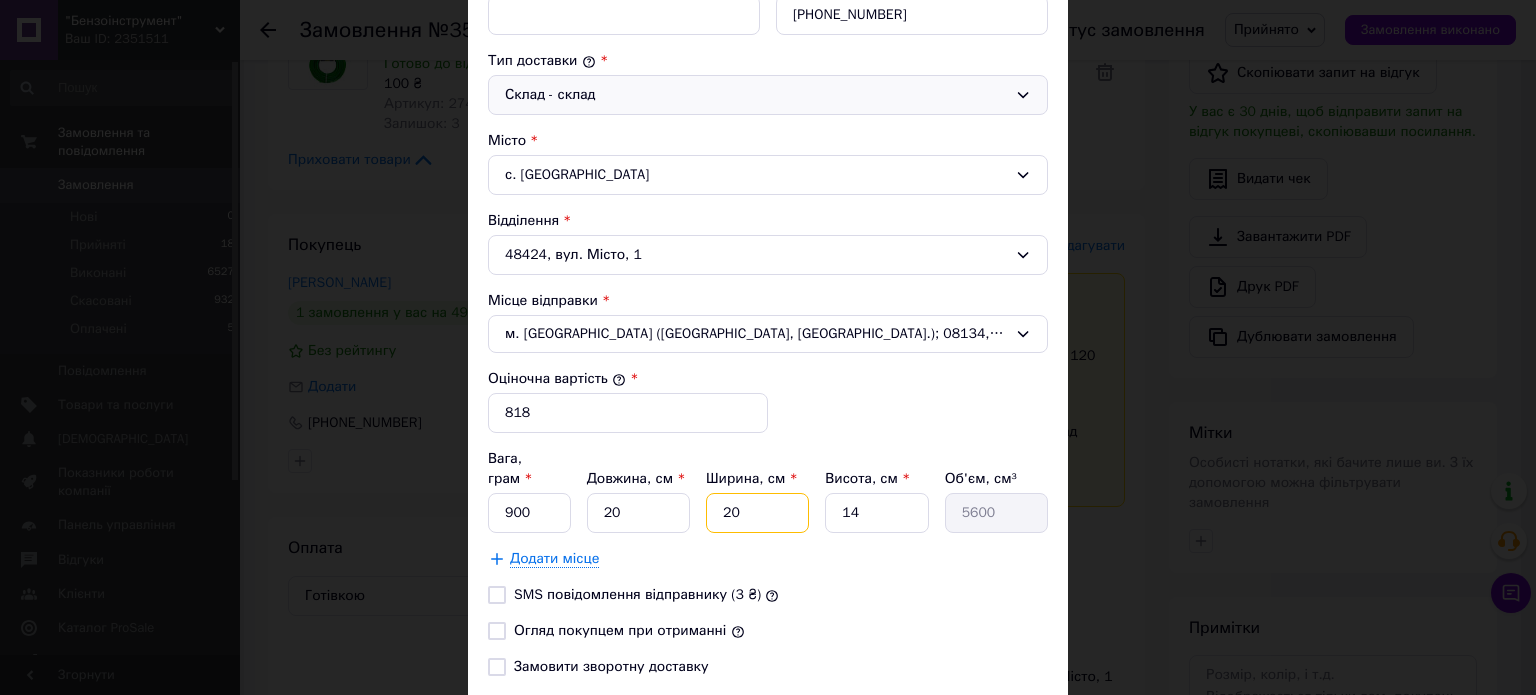 type on "20" 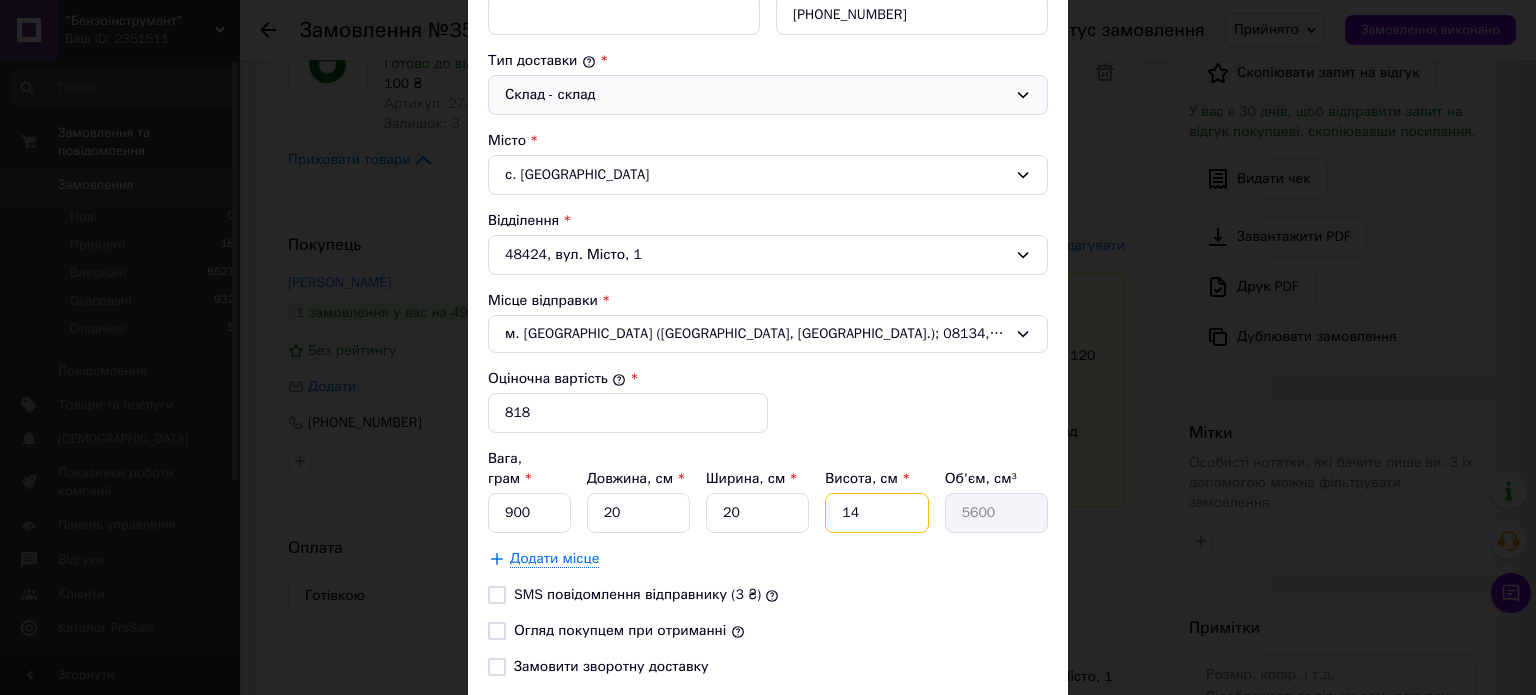 click on "14" at bounding box center [876, 513] 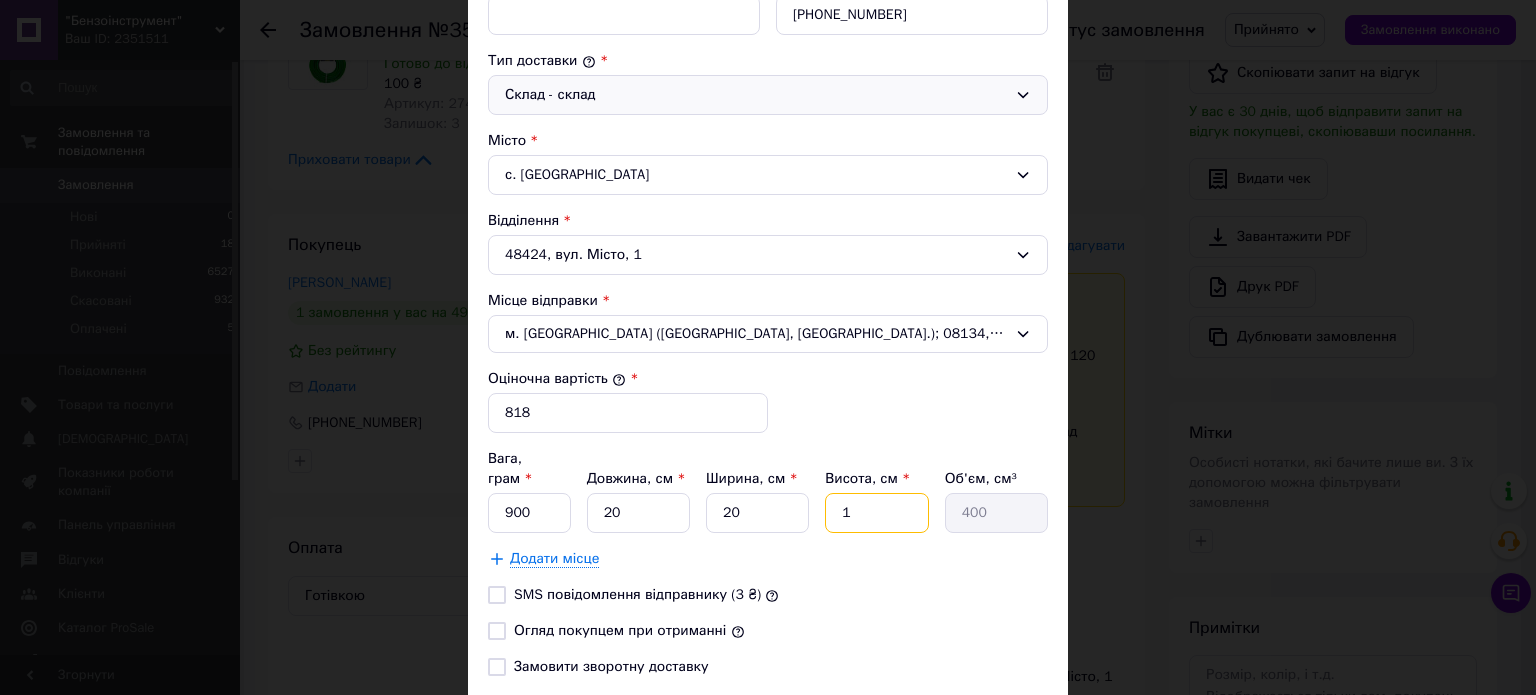 type 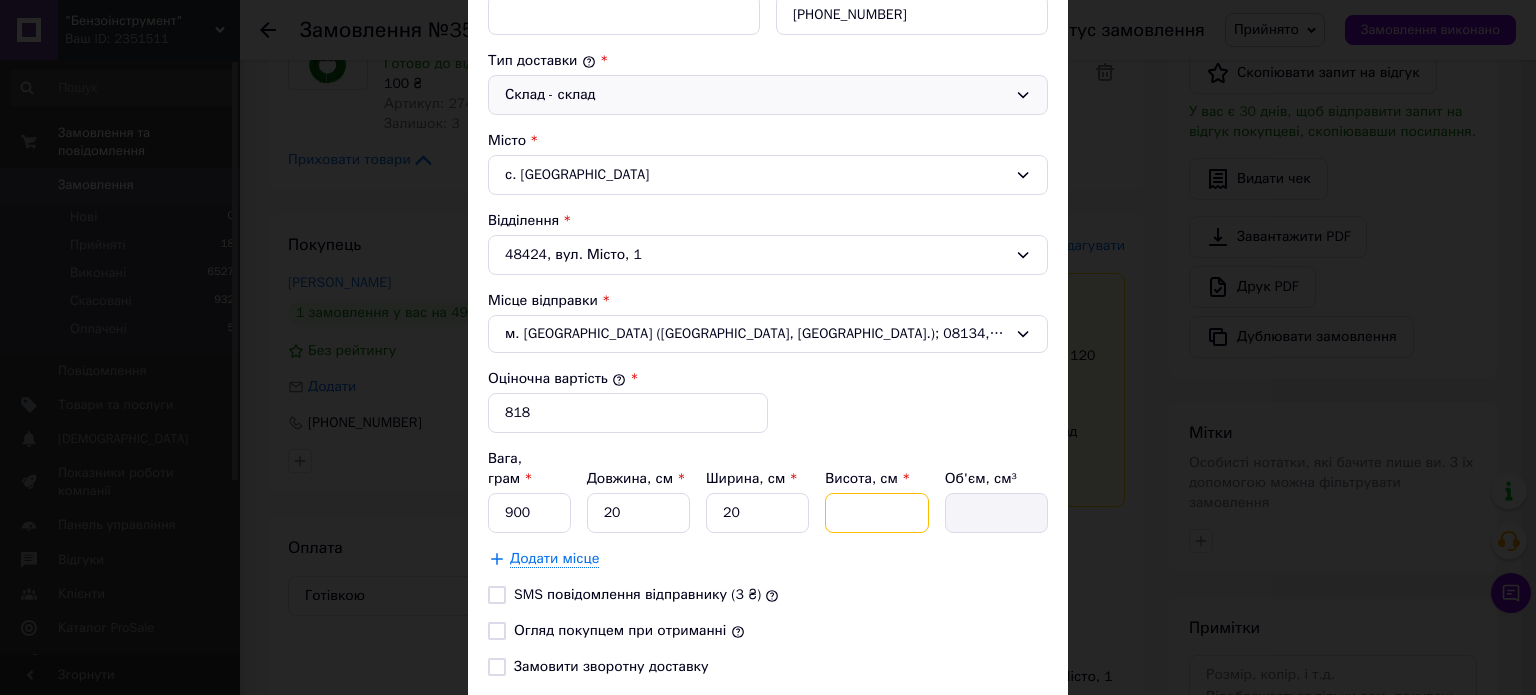type on "1" 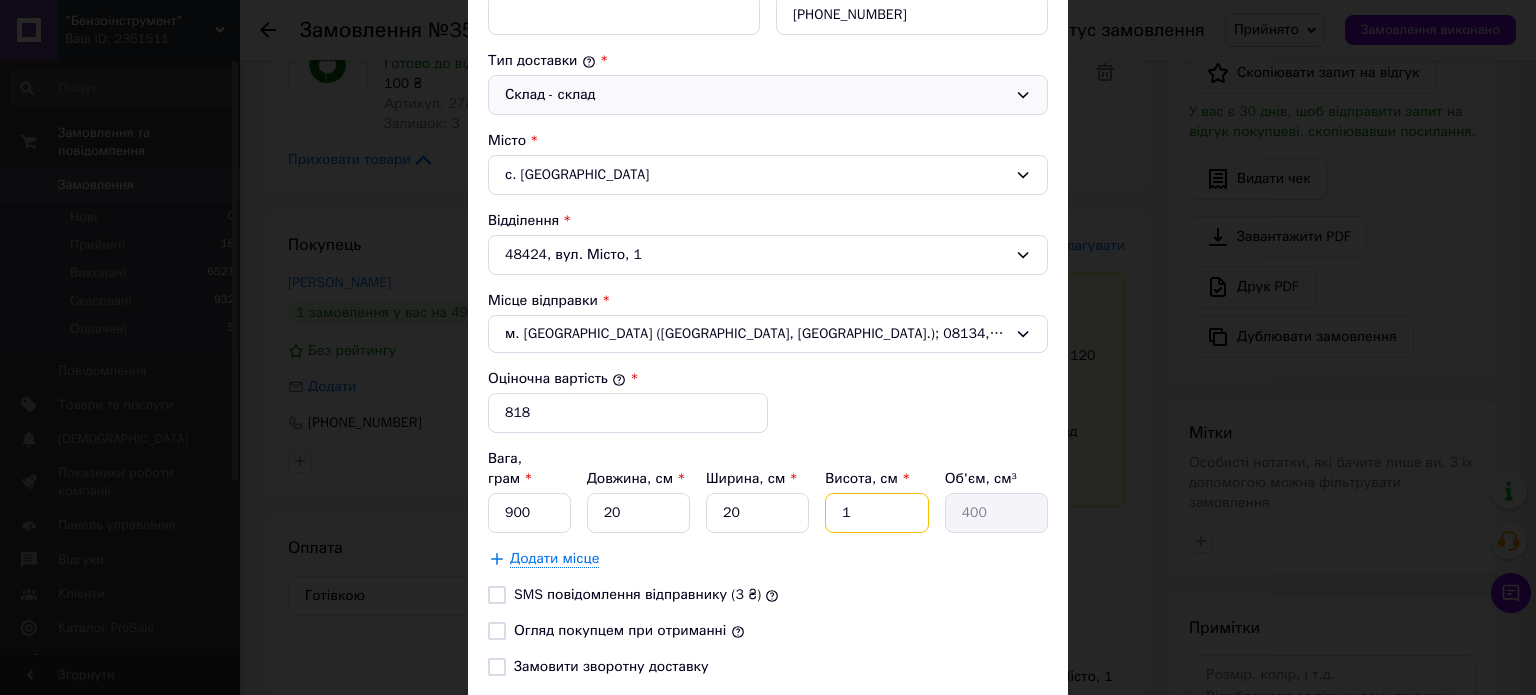 type on "10" 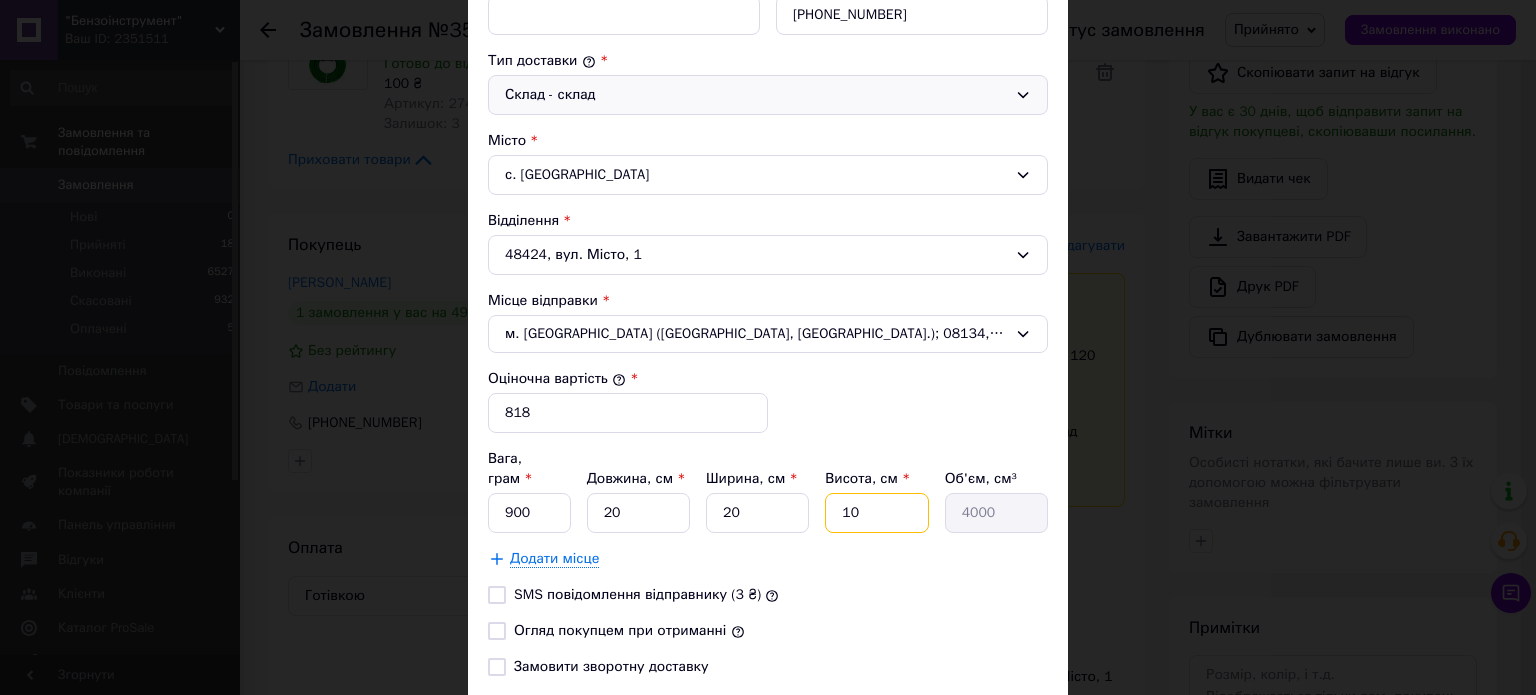 type on "10" 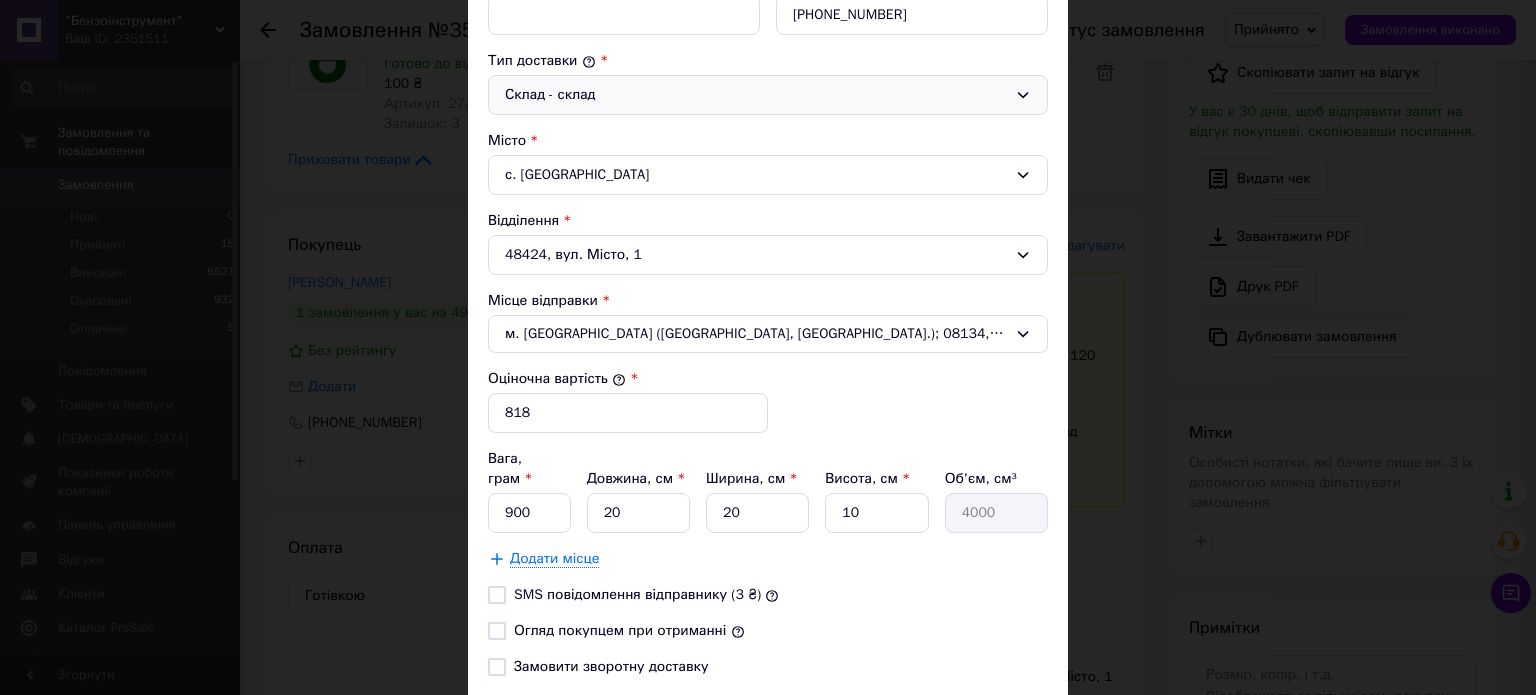 click on "[PERSON_NAME]     * [PERSON_NAME]   * Отримувач Прізвище отримувача   * [PERSON_NAME] Ім'я отримувача   * [PERSON_NAME] батькові отримувача Телефон отримувача   * [PHONE_NUMBER] Тип доставки     * Склад - склад Місто с. Бариш Відділення 48424, вул. Місто, 1 Місце відправки   * м. [GEOGRAPHIC_DATA] ([GEOGRAPHIC_DATA], [GEOGRAPHIC_DATA].); 08134, вул. Святошинська, 27Д Оціночна вартість     * 818 Вага, грам   * 900 Довжина, см   * 20 Ширина, см   * 20 Висота, см   * 10 Об'єм, см³ 4000 Додати місце SMS повідомлення відправнику (3 ₴)   Огляд покупцем при отриманні   Замовити зворотну доставку" at bounding box center (768, 212) 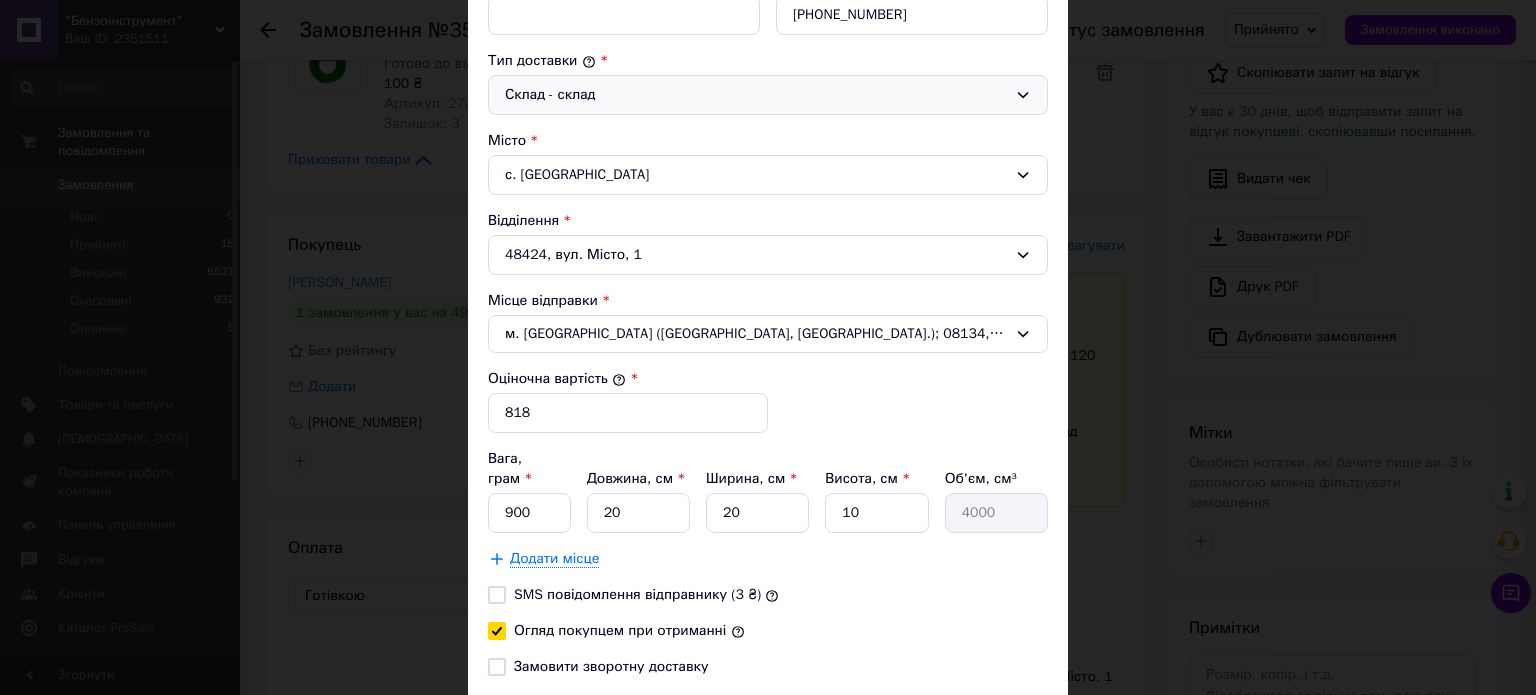 checkbox on "true" 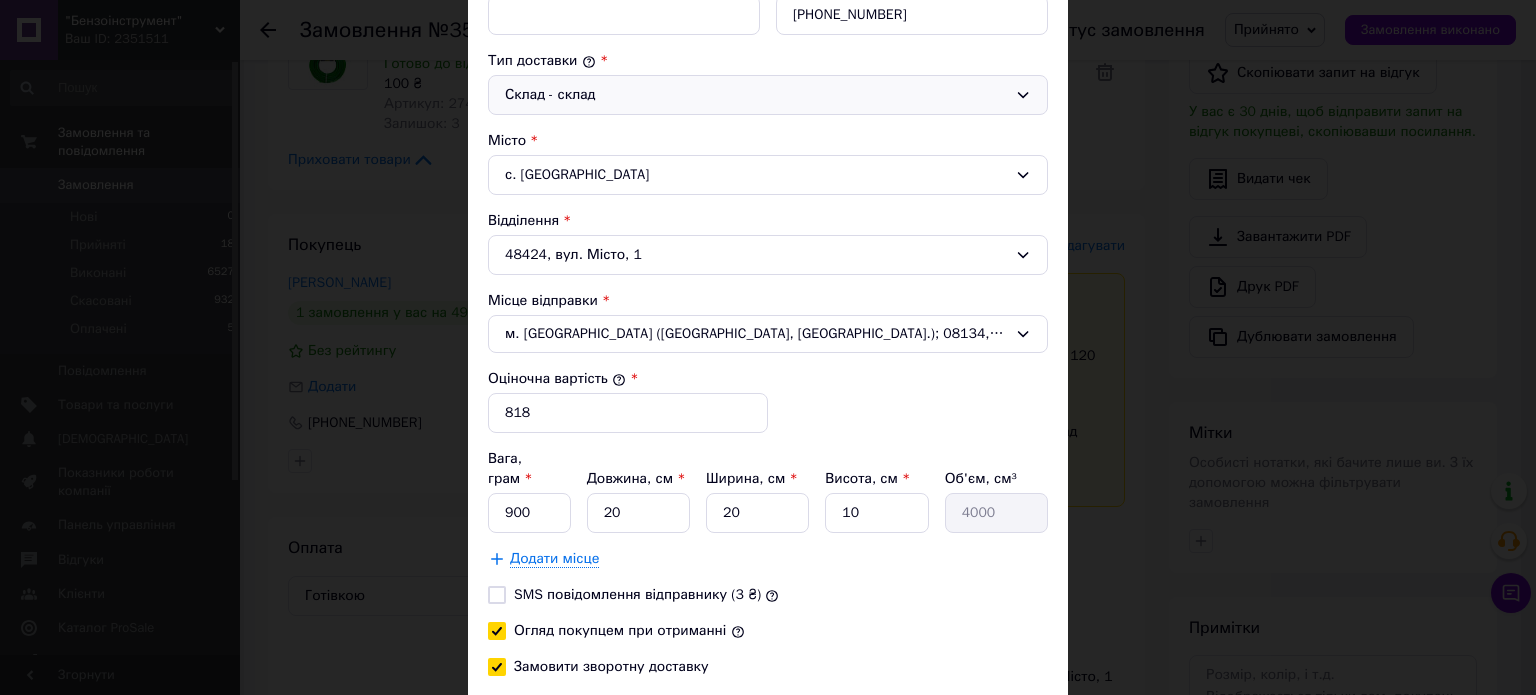 checkbox on "true" 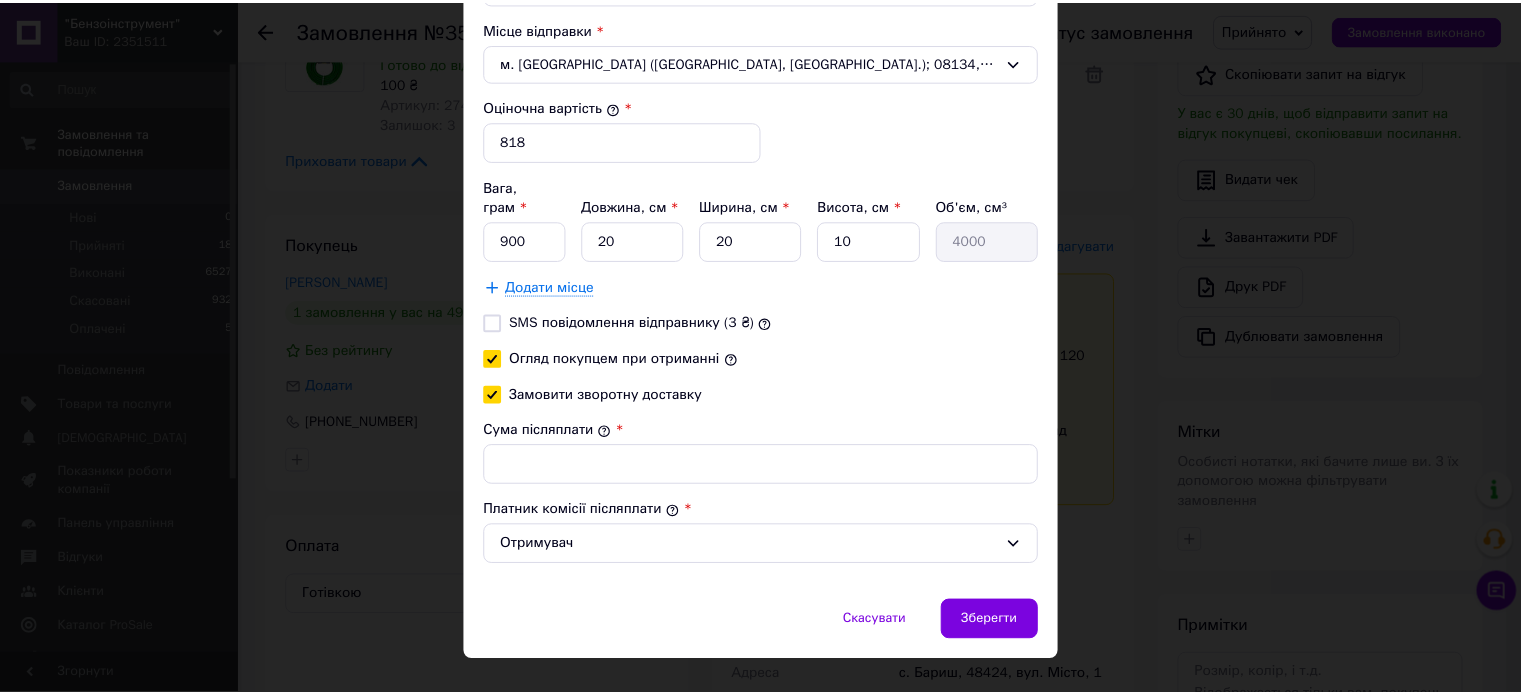 scroll, scrollTop: 782, scrollLeft: 0, axis: vertical 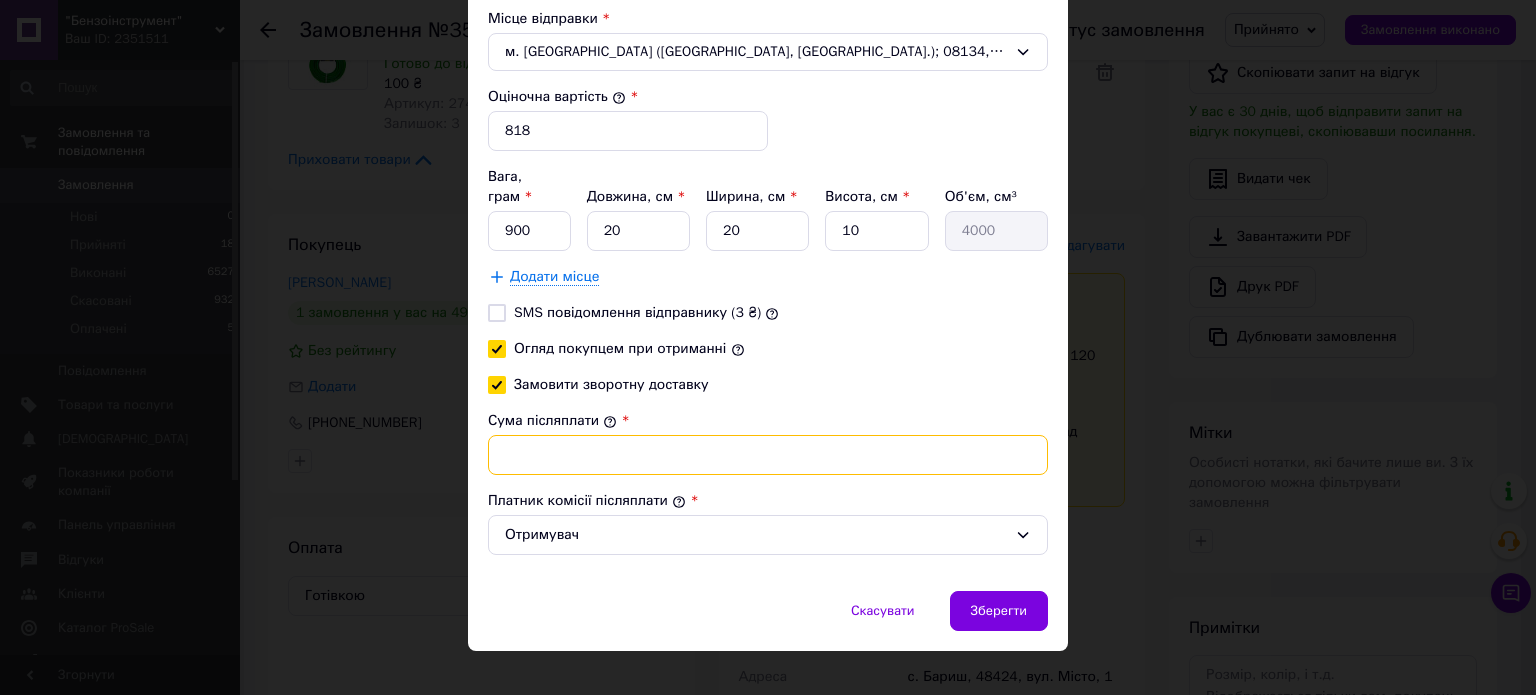 click on "Сума післяплати" at bounding box center (768, 455) 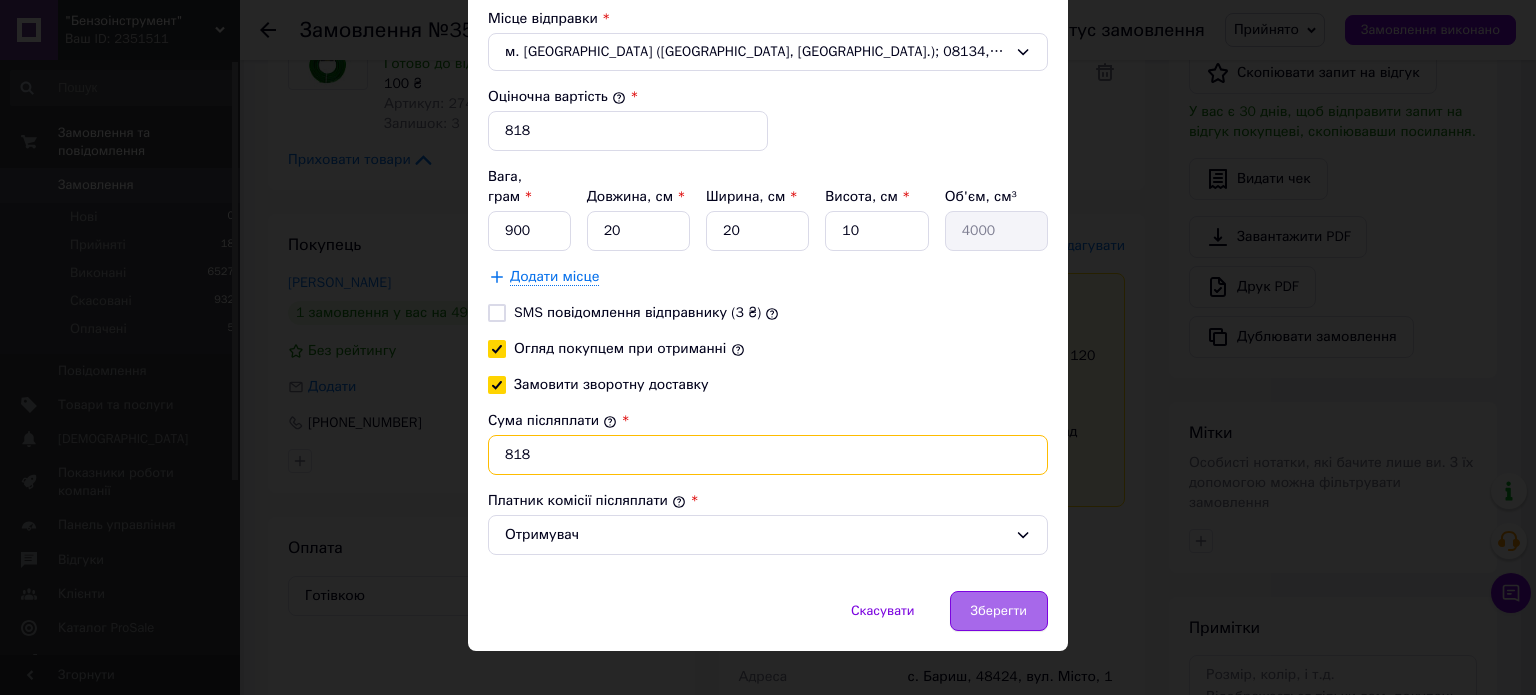 type on "818" 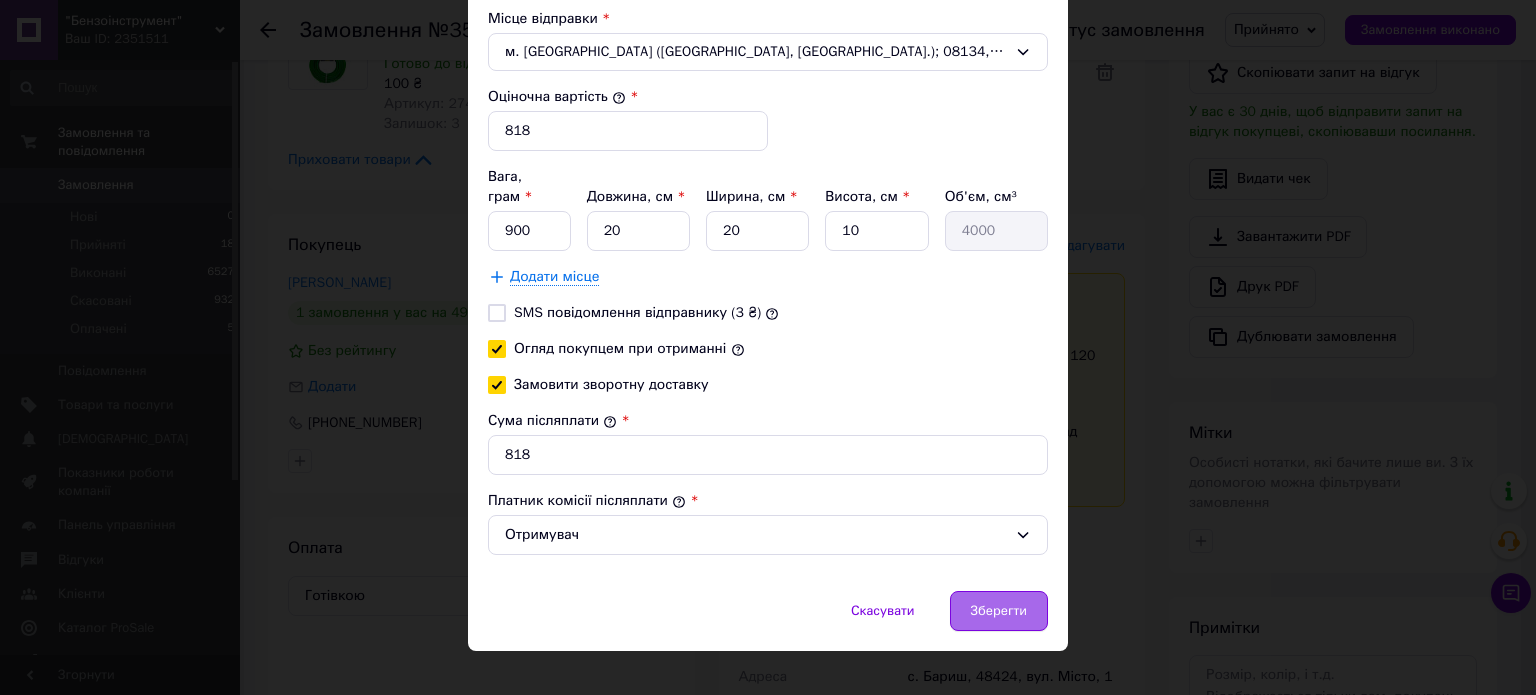click on "Зберегти" at bounding box center [999, 611] 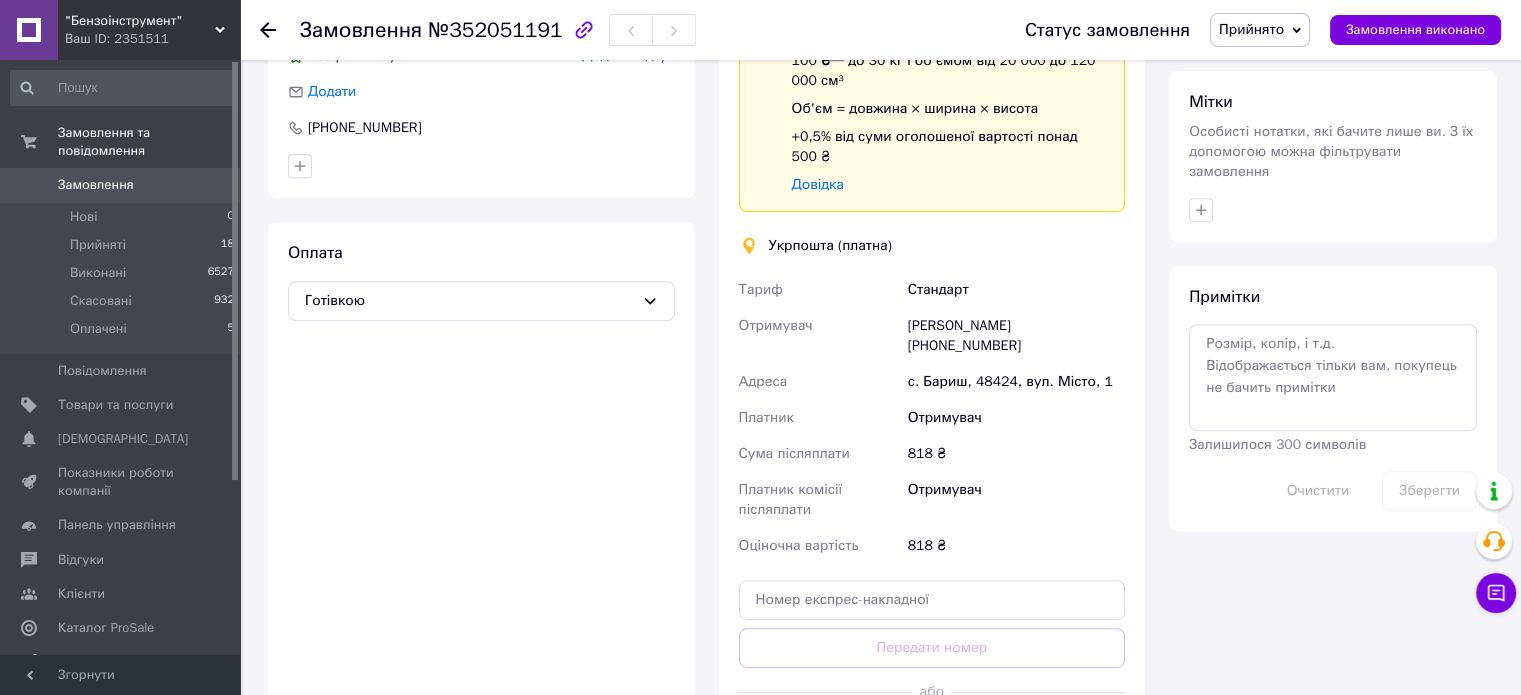 scroll, scrollTop: 901, scrollLeft: 0, axis: vertical 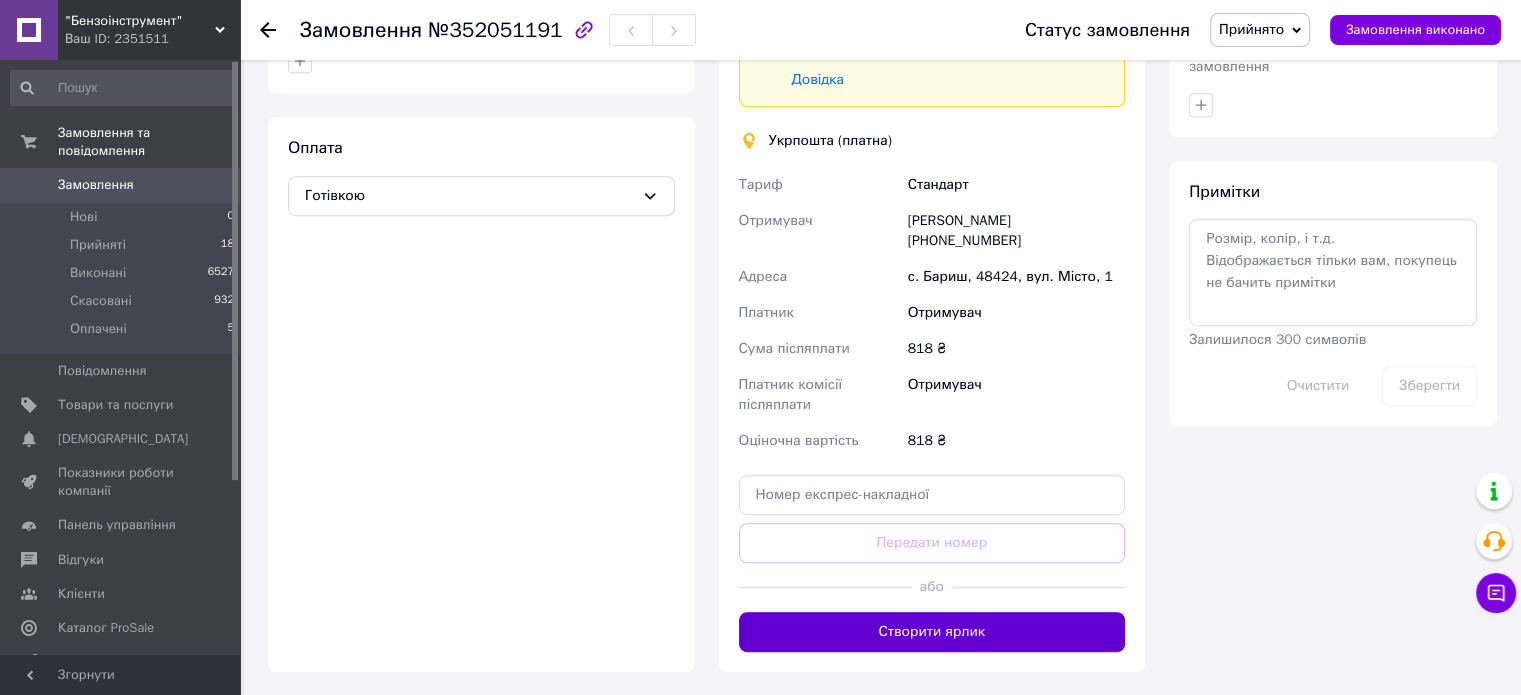 click on "Створити ярлик" at bounding box center (932, 632) 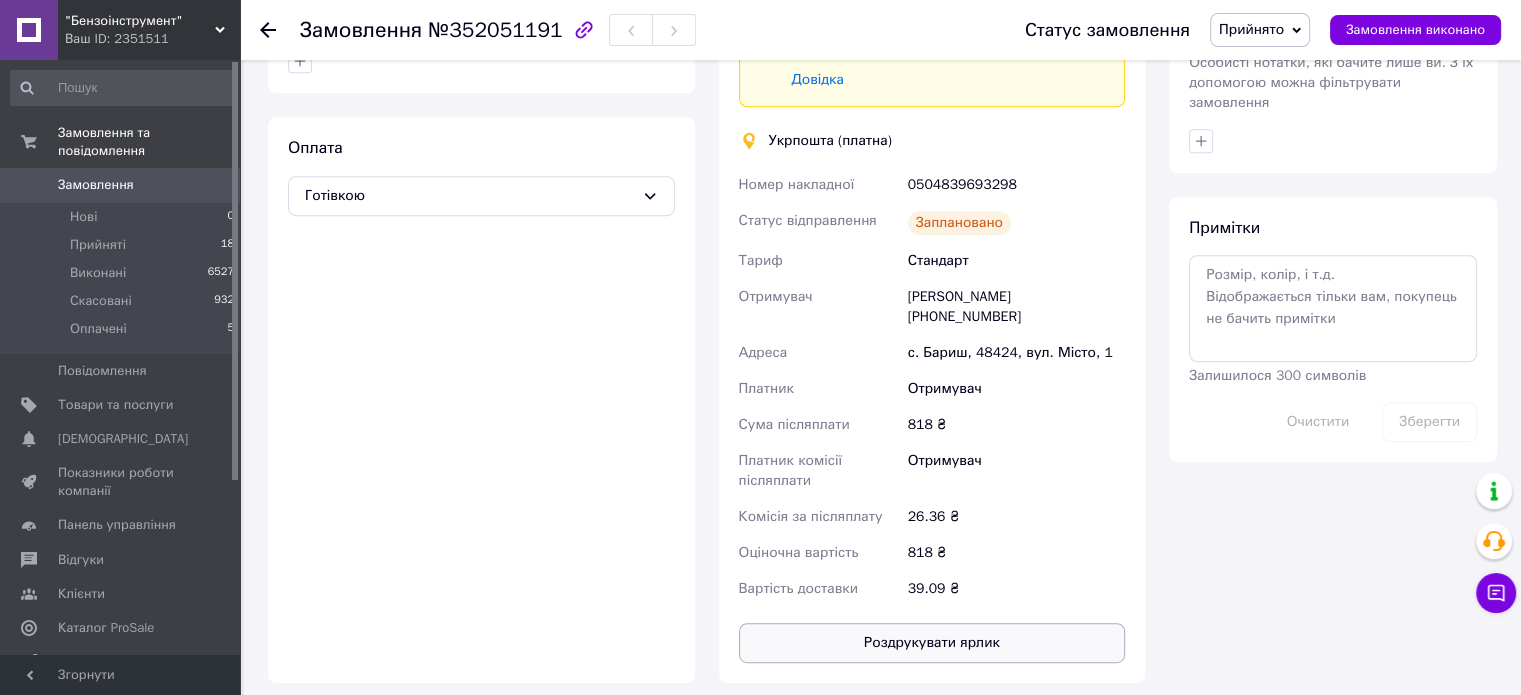 click on "Роздрукувати ярлик" at bounding box center (932, 643) 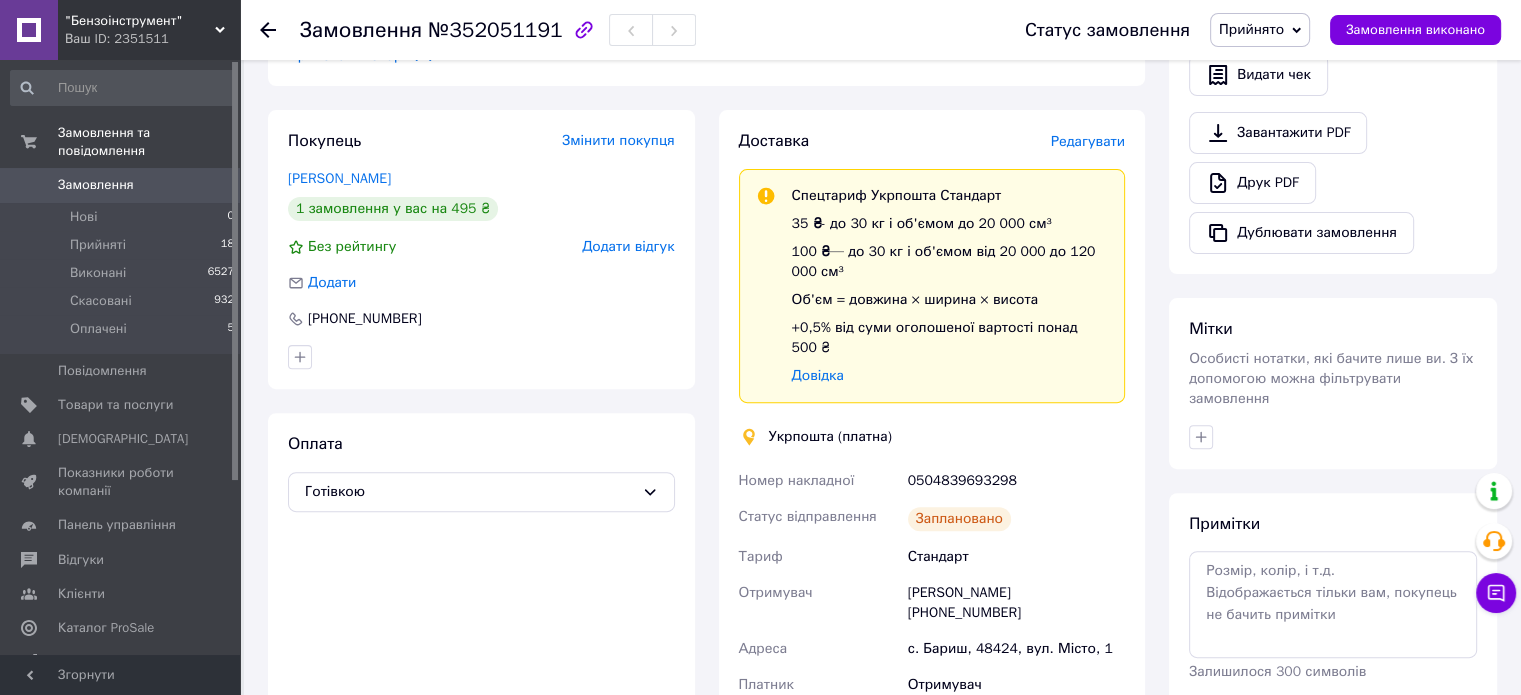 scroll, scrollTop: 601, scrollLeft: 0, axis: vertical 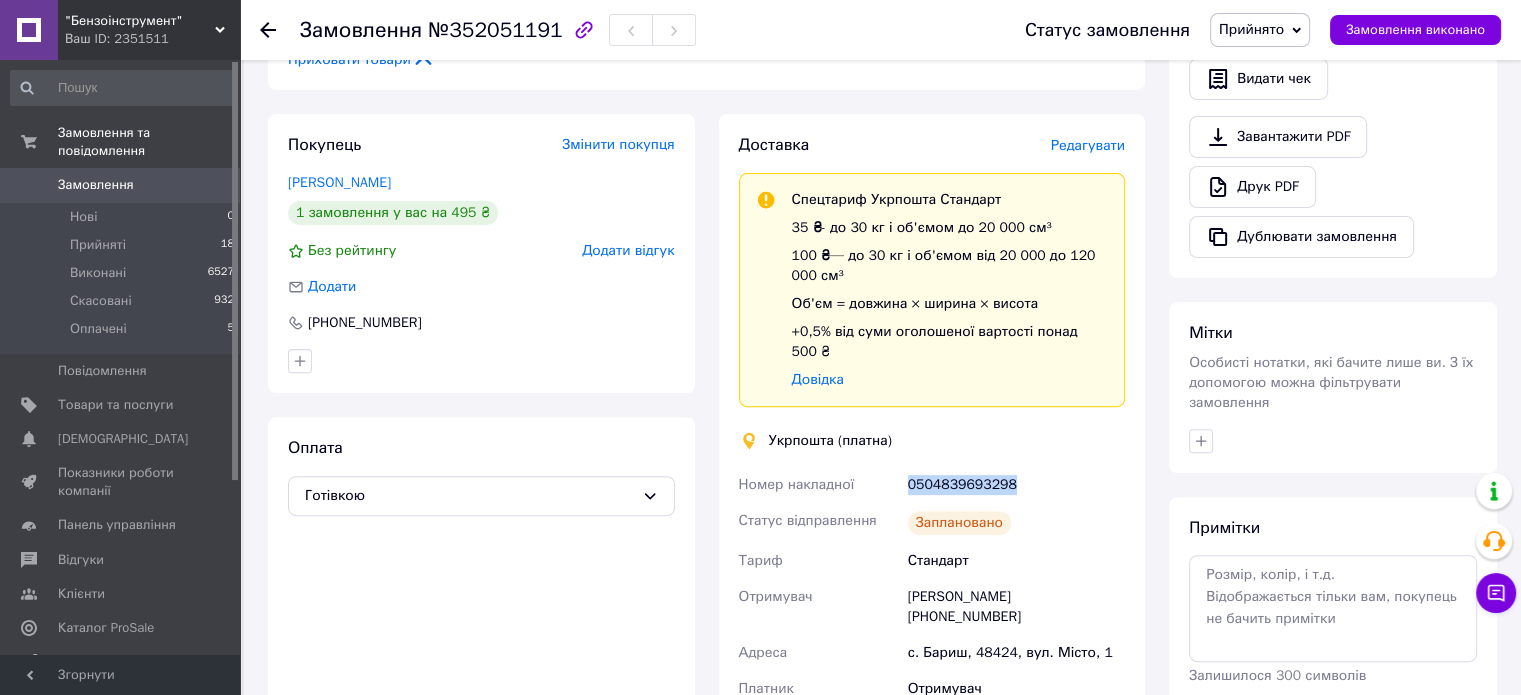 drag, startPoint x: 901, startPoint y: 467, endPoint x: 1099, endPoint y: 463, distance: 198.0404 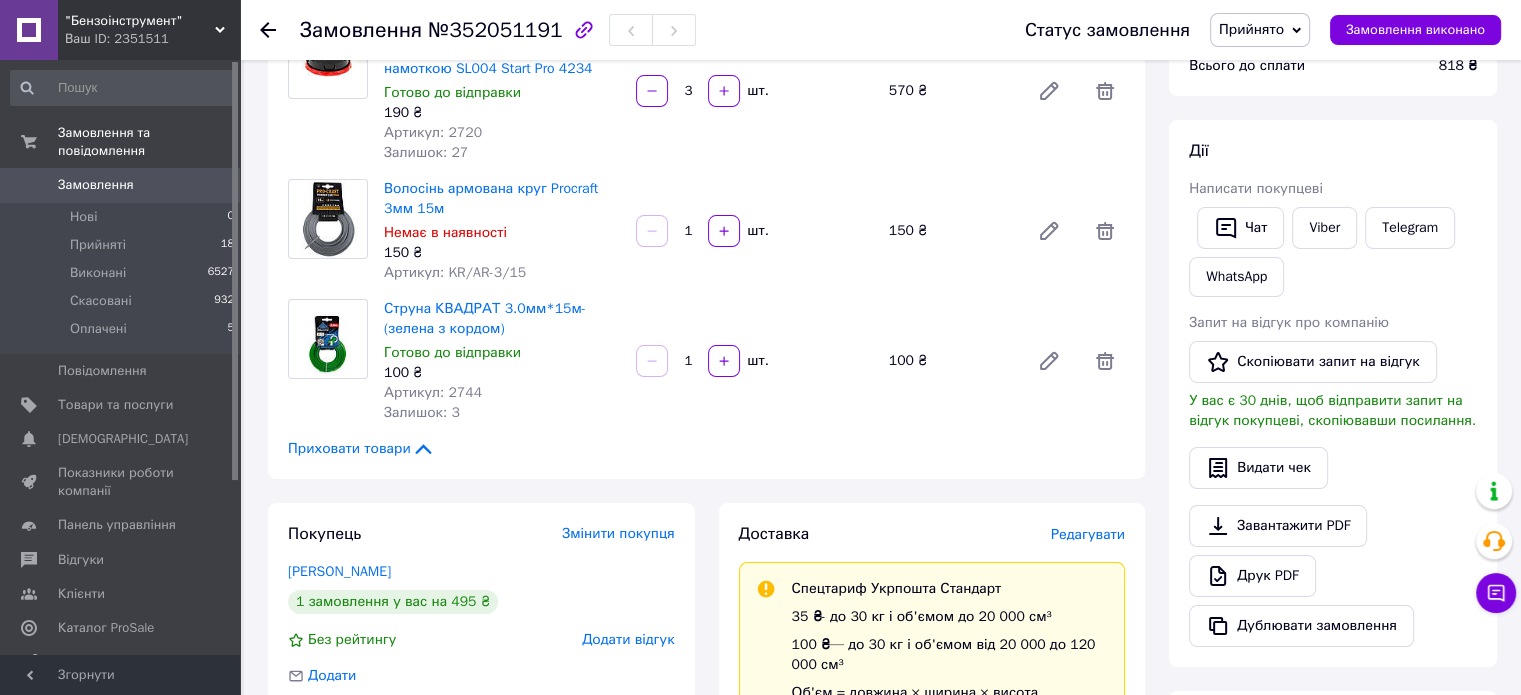 scroll, scrollTop: 201, scrollLeft: 0, axis: vertical 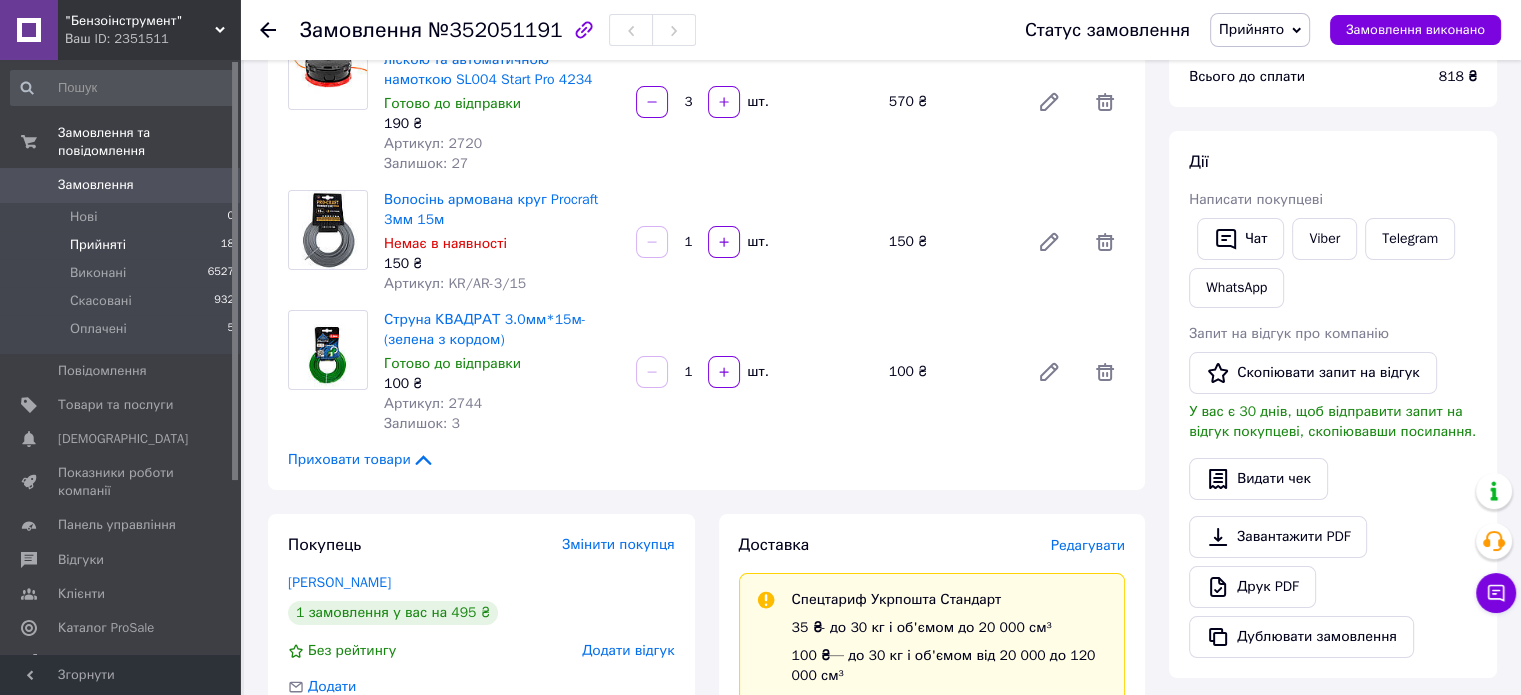click on "Прийняті" at bounding box center (98, 245) 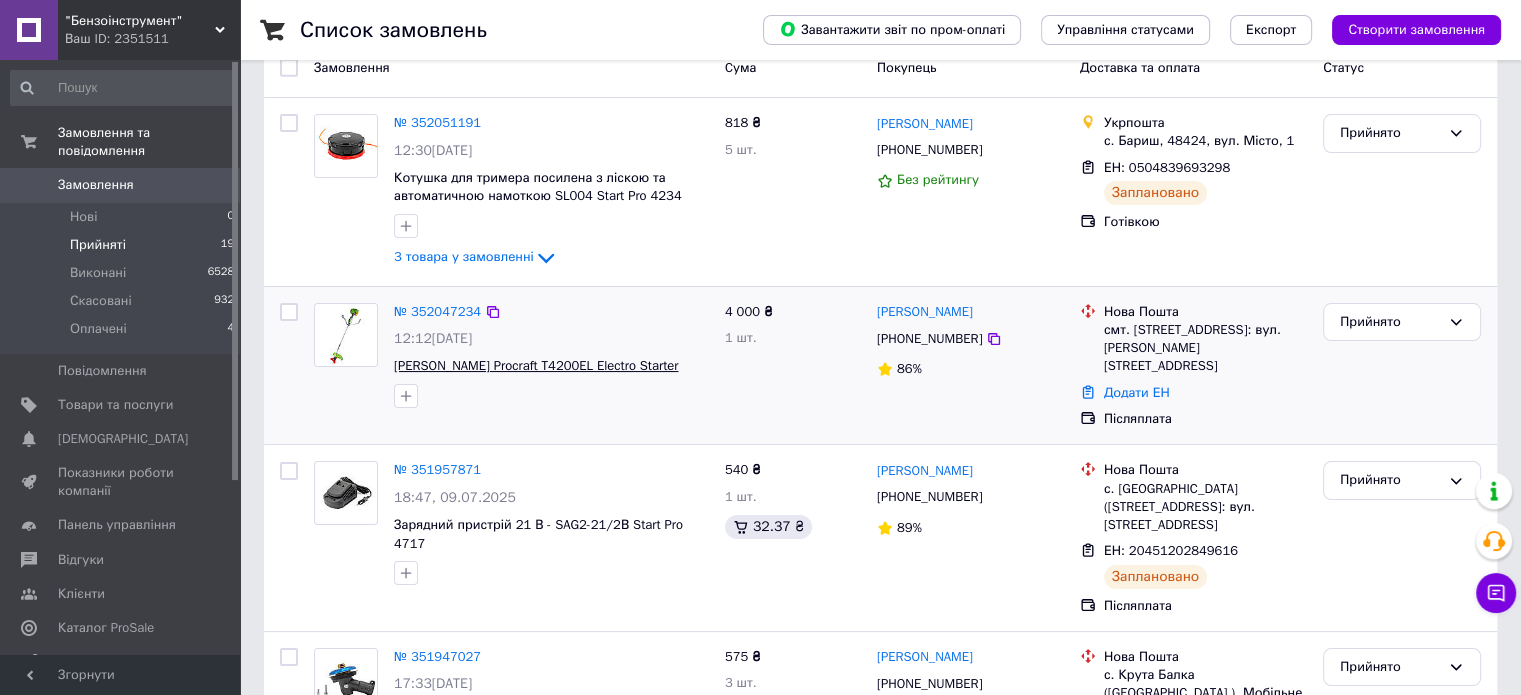 scroll, scrollTop: 200, scrollLeft: 0, axis: vertical 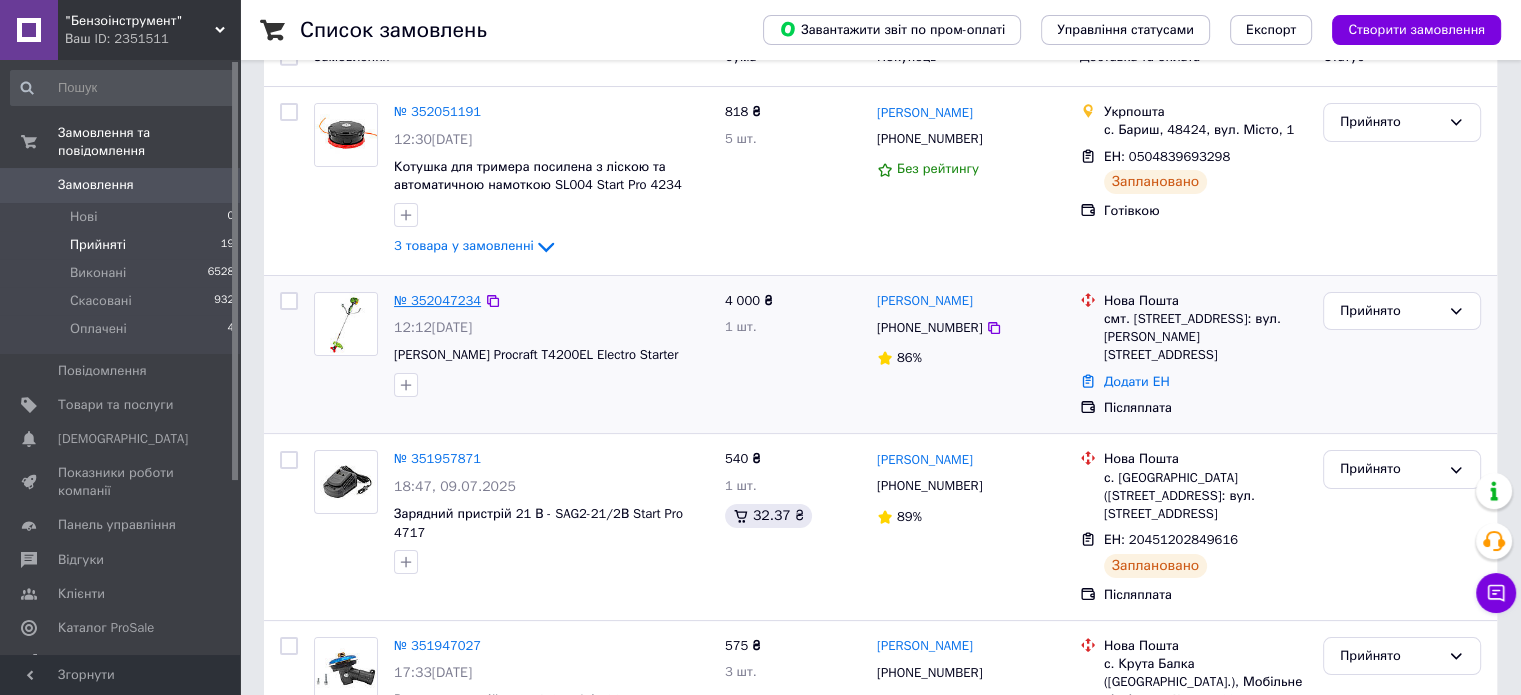 click on "№ 352047234" at bounding box center (437, 300) 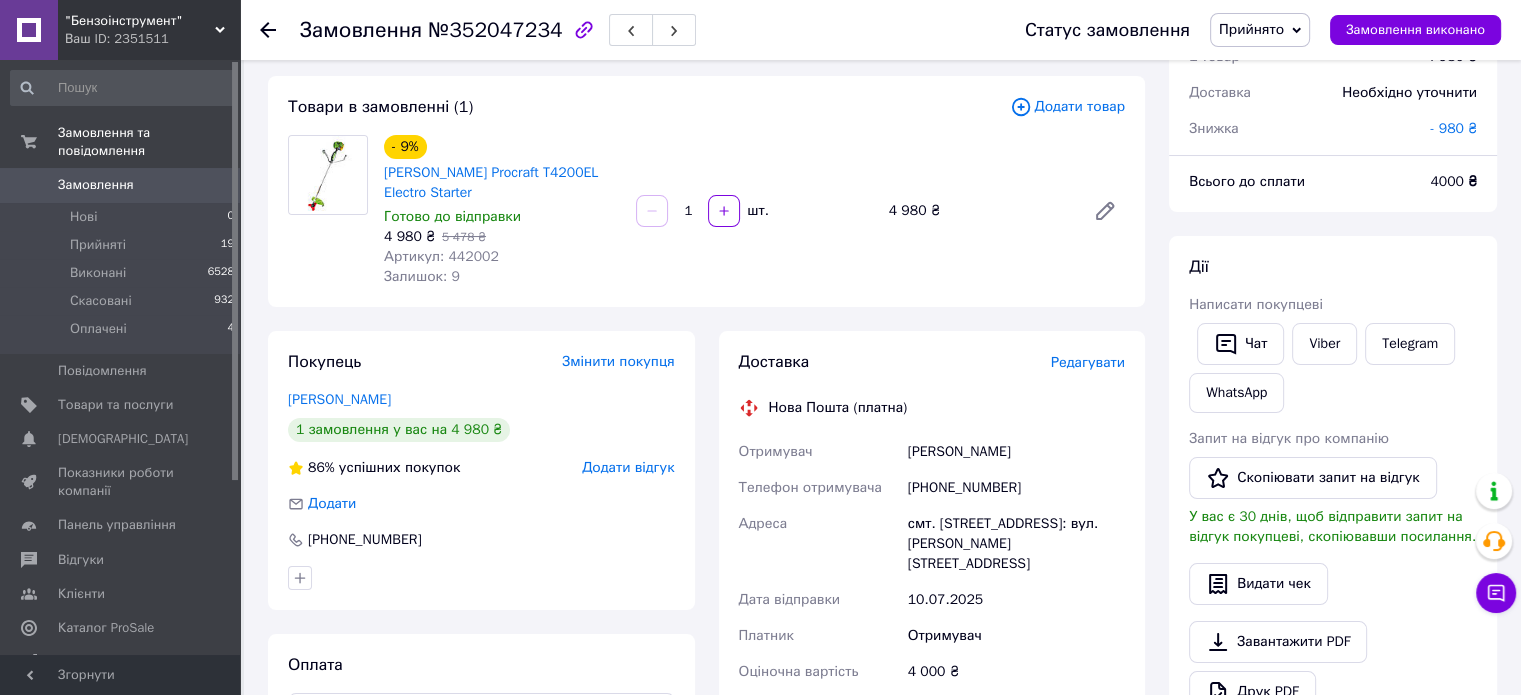 scroll, scrollTop: 0, scrollLeft: 0, axis: both 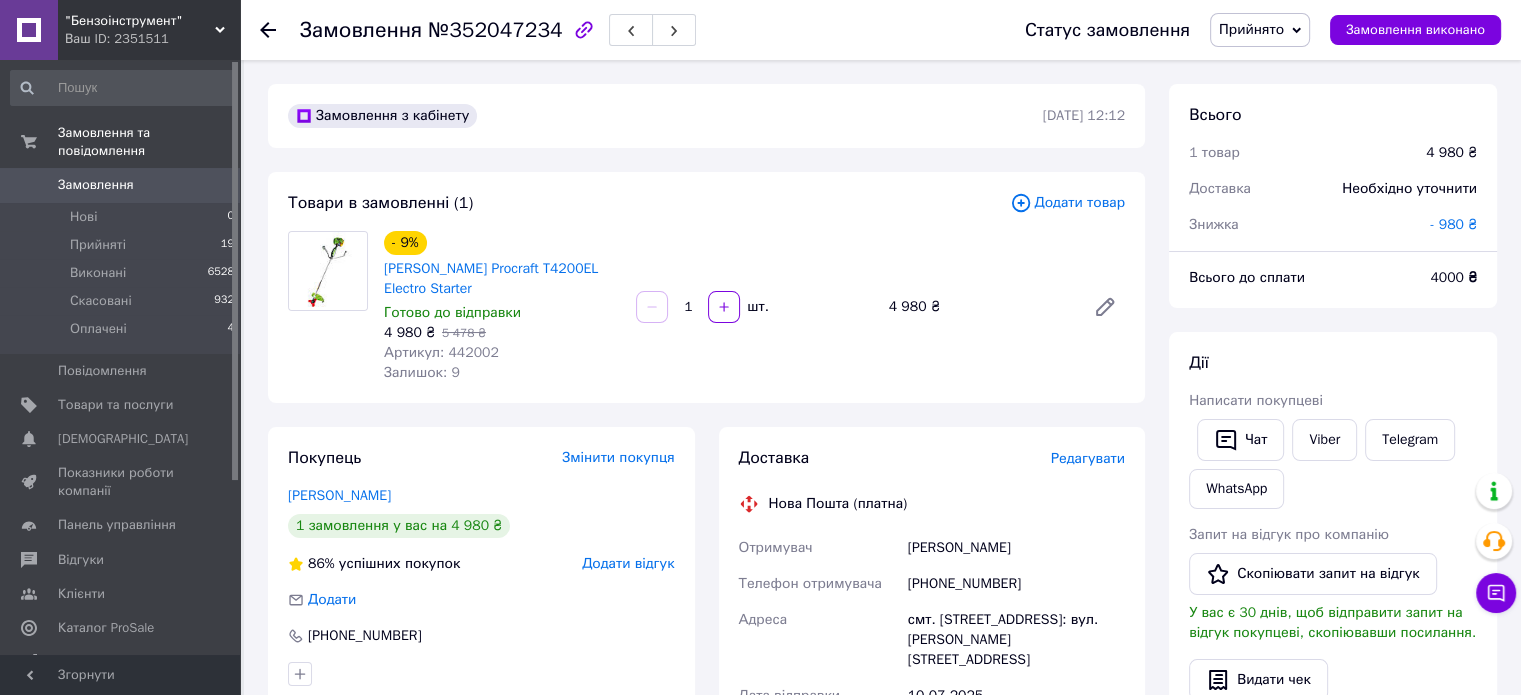 drag, startPoint x: 380, startPoint y: 269, endPoint x: 583, endPoint y: 286, distance: 203.71059 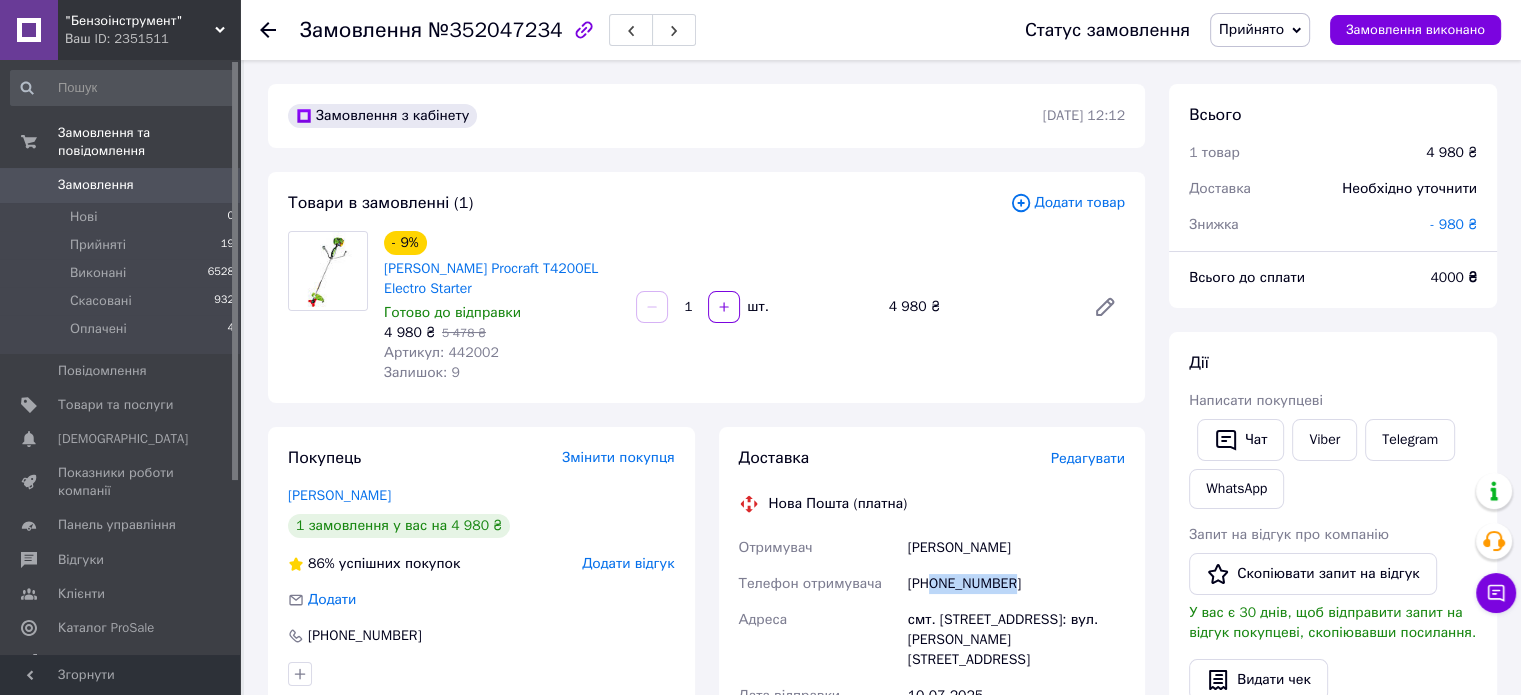 drag, startPoint x: 934, startPoint y: 586, endPoint x: 1016, endPoint y: 595, distance: 82.492424 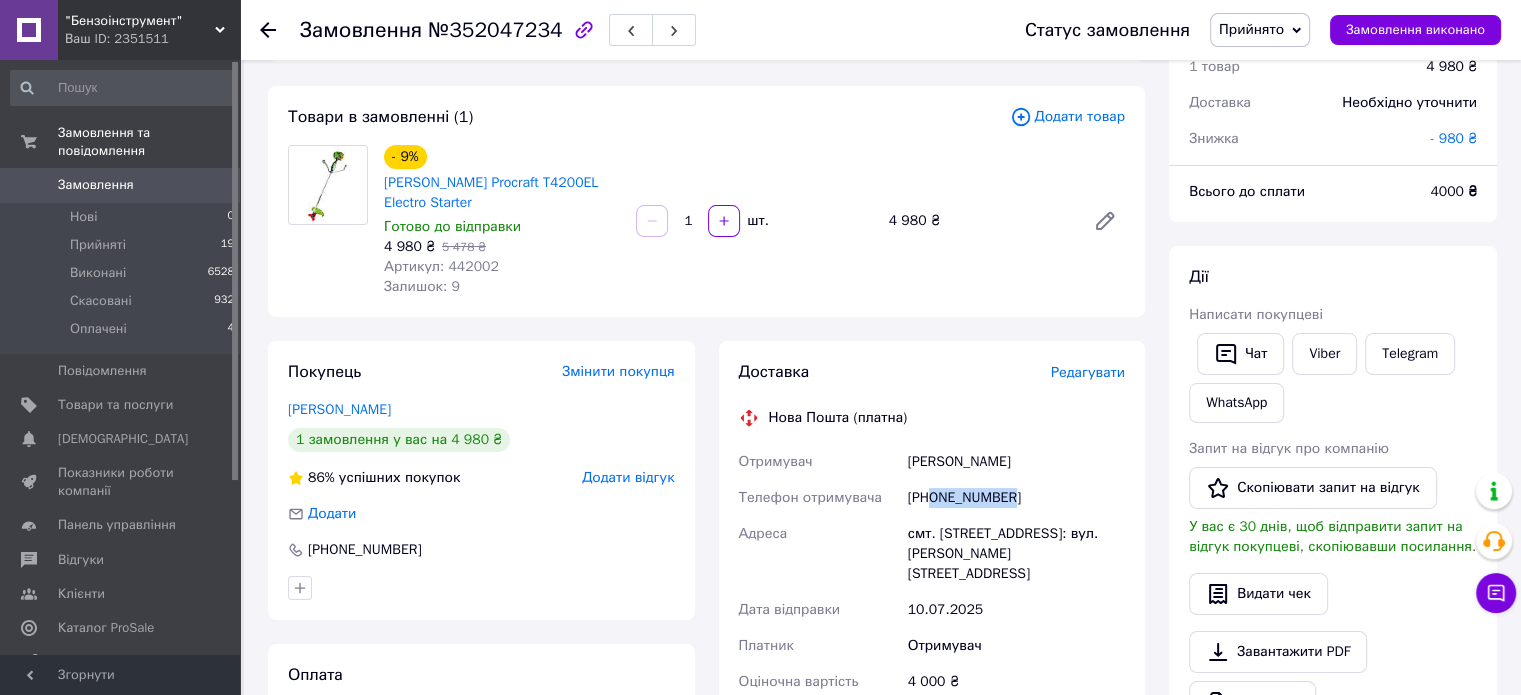 scroll, scrollTop: 0, scrollLeft: 0, axis: both 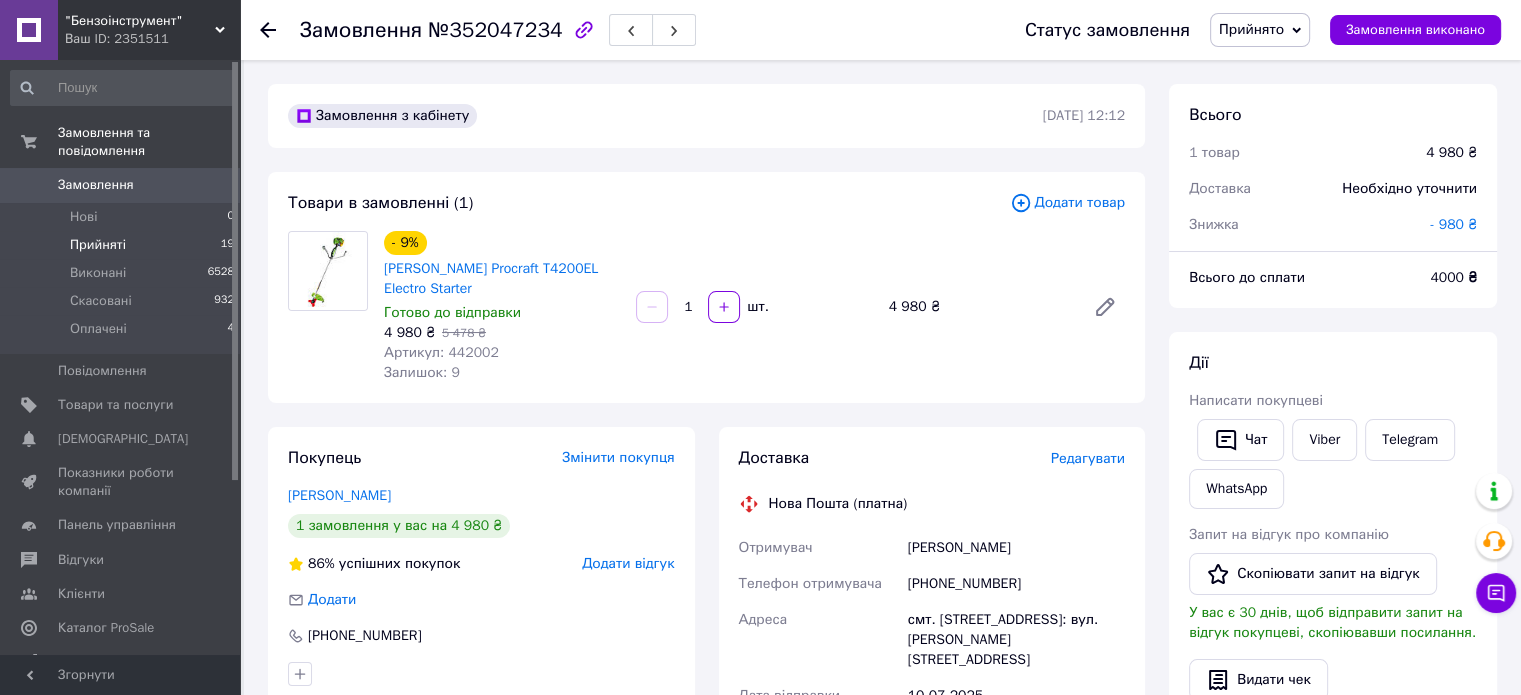 click on "Прийняті" at bounding box center [98, 245] 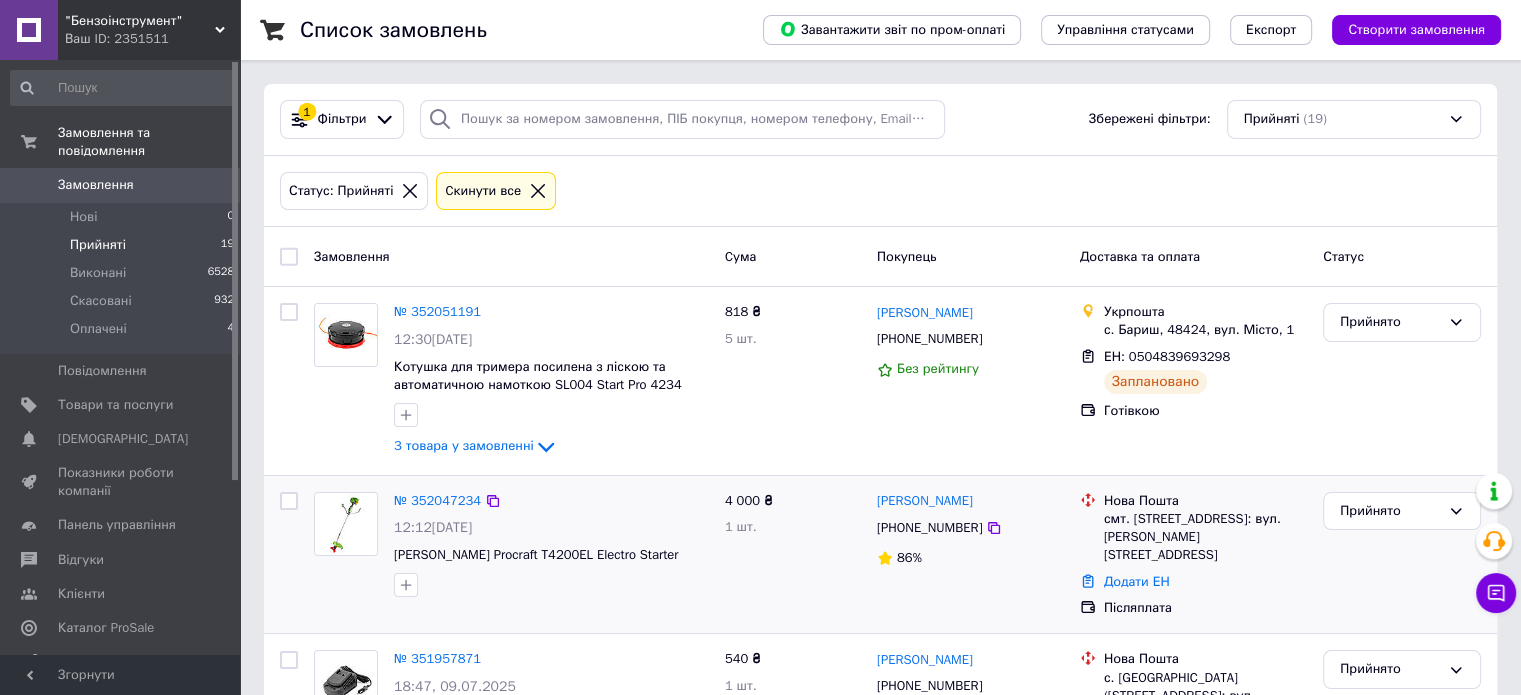 click on "Додати ЕН" at bounding box center [1205, 582] 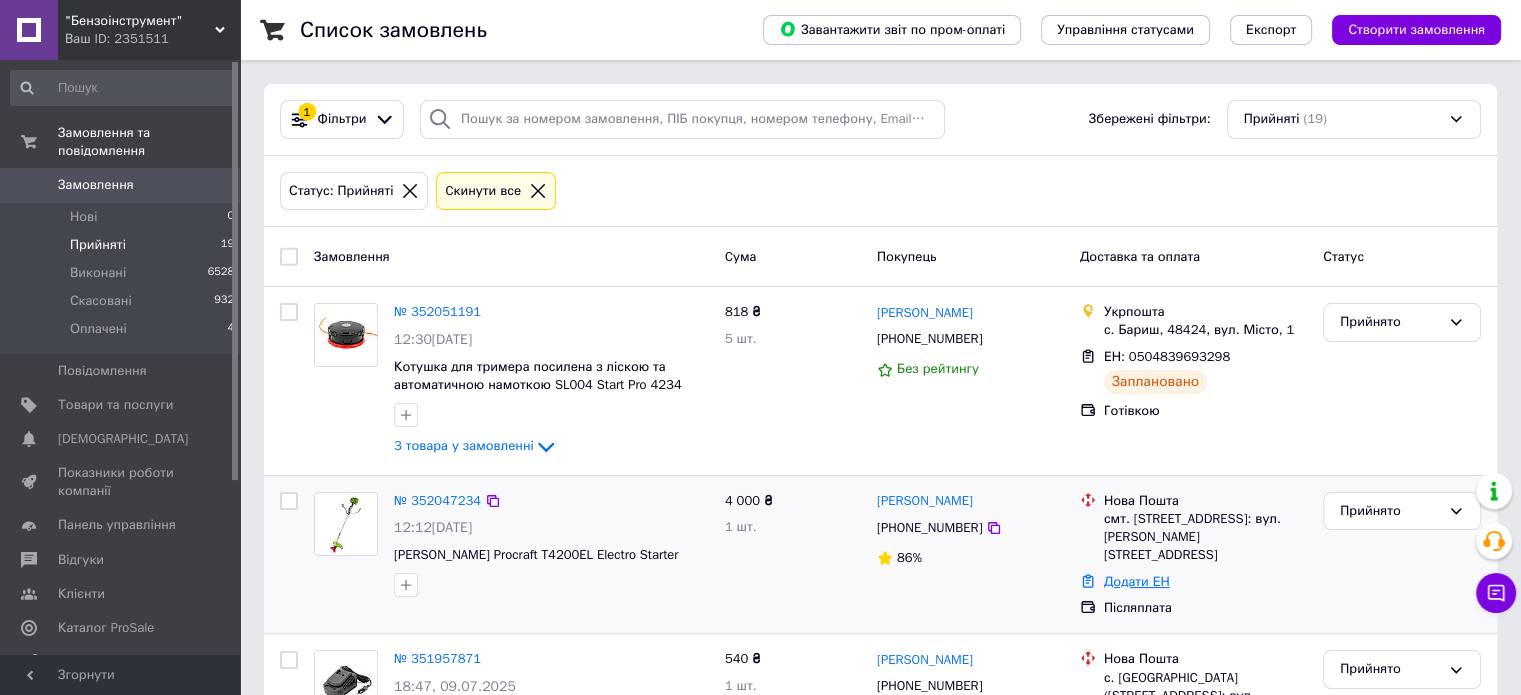 click on "Додати ЕН" at bounding box center (1137, 581) 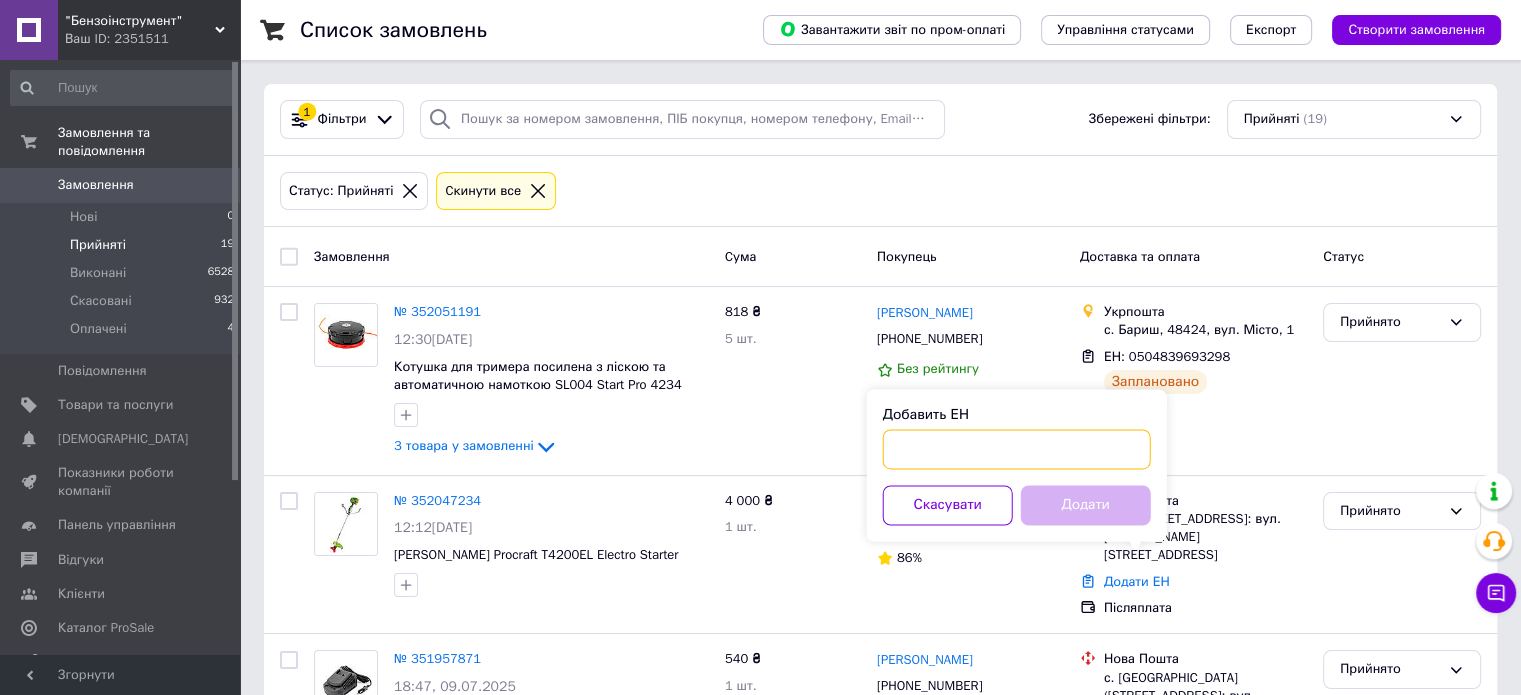 paste on "20451202964217" 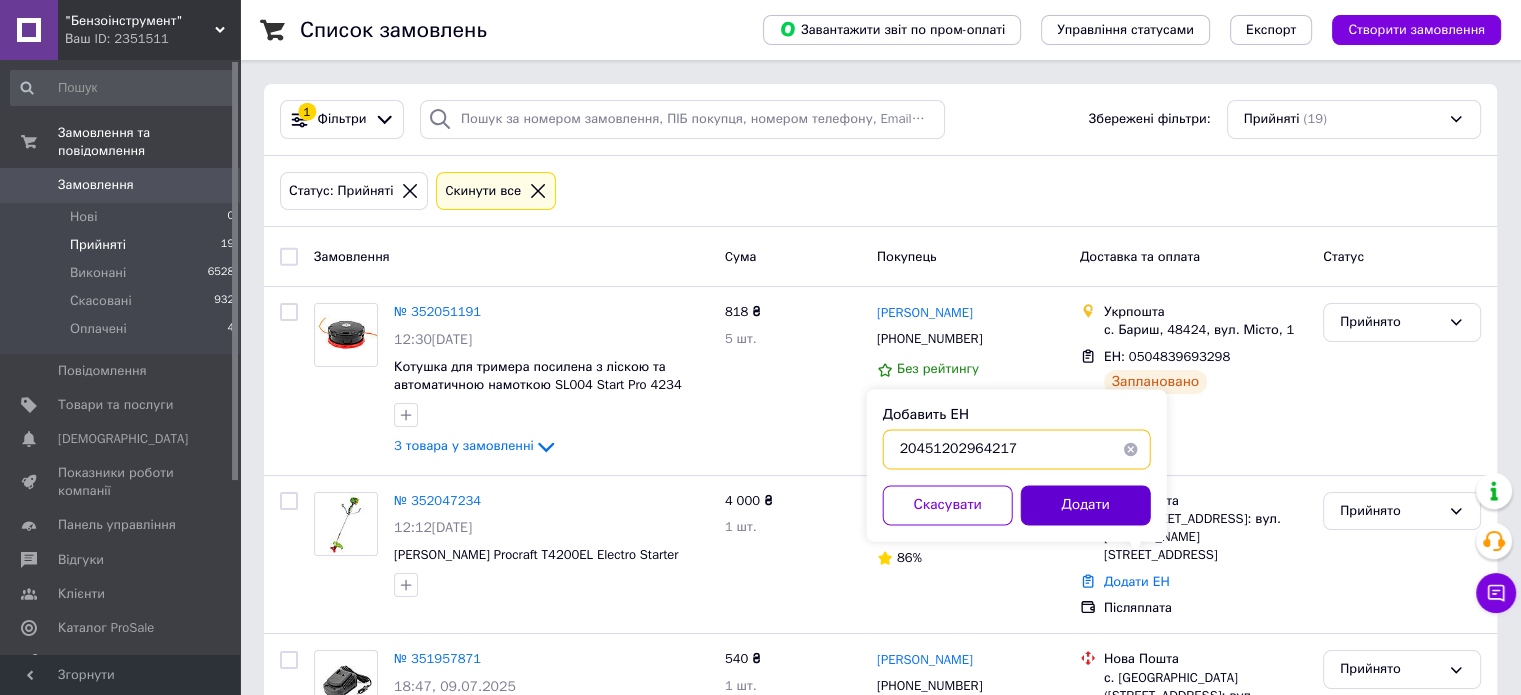 type on "20451202964217" 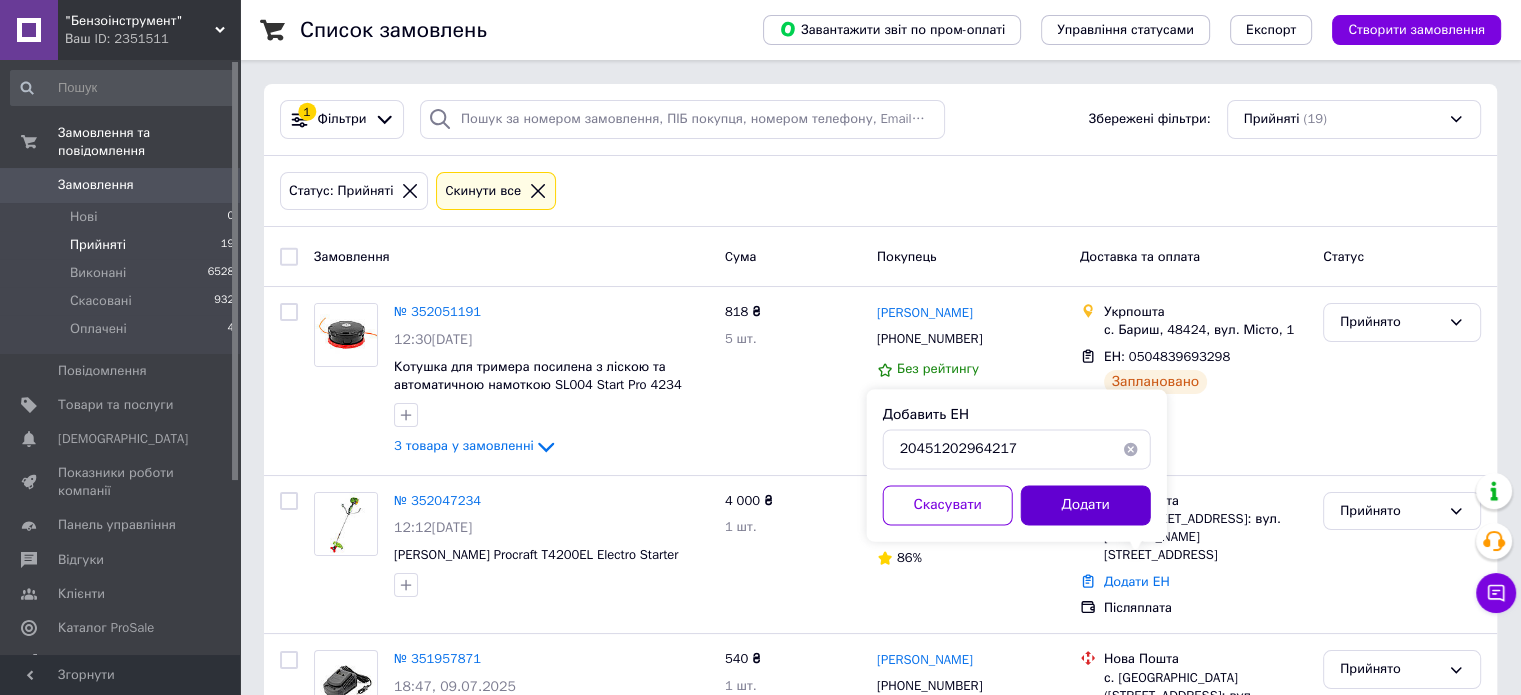 click on "Додати" at bounding box center [1086, 505] 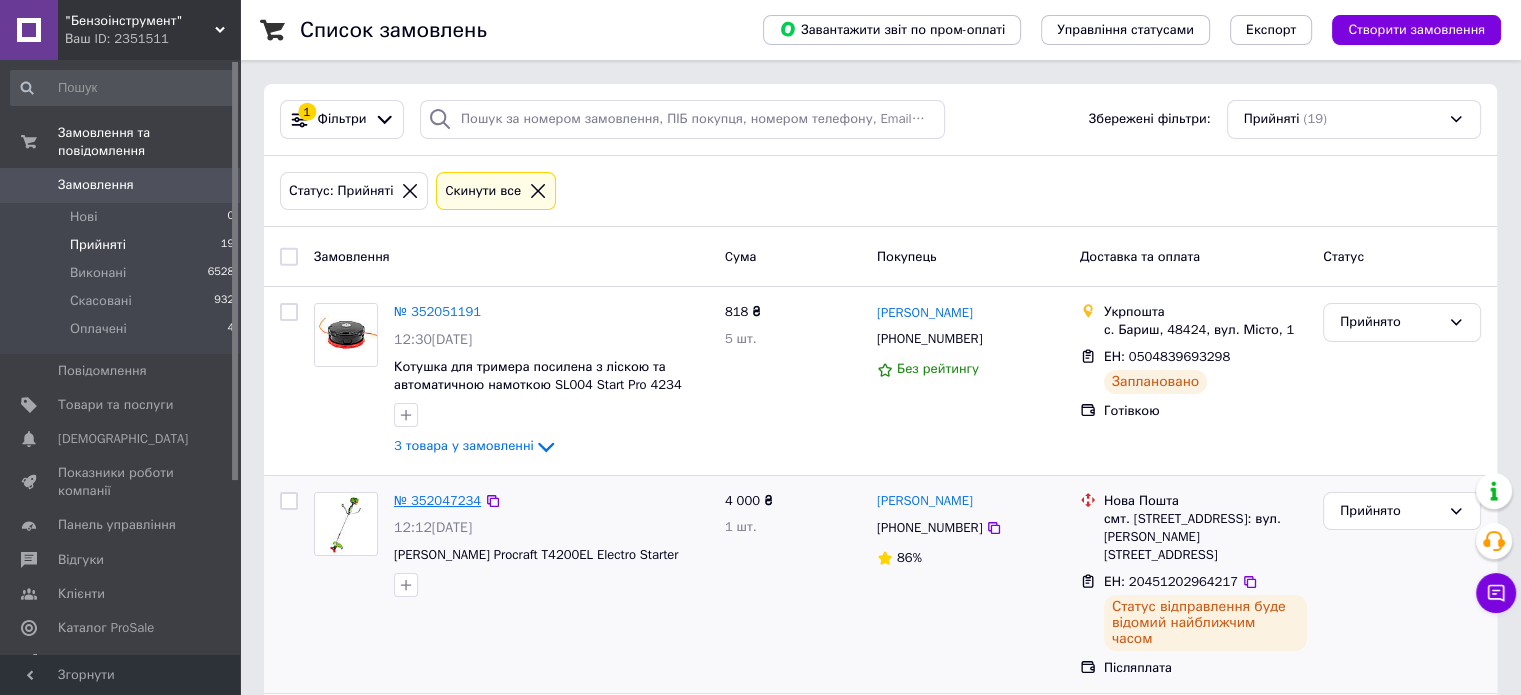click on "№ 352047234" at bounding box center (437, 500) 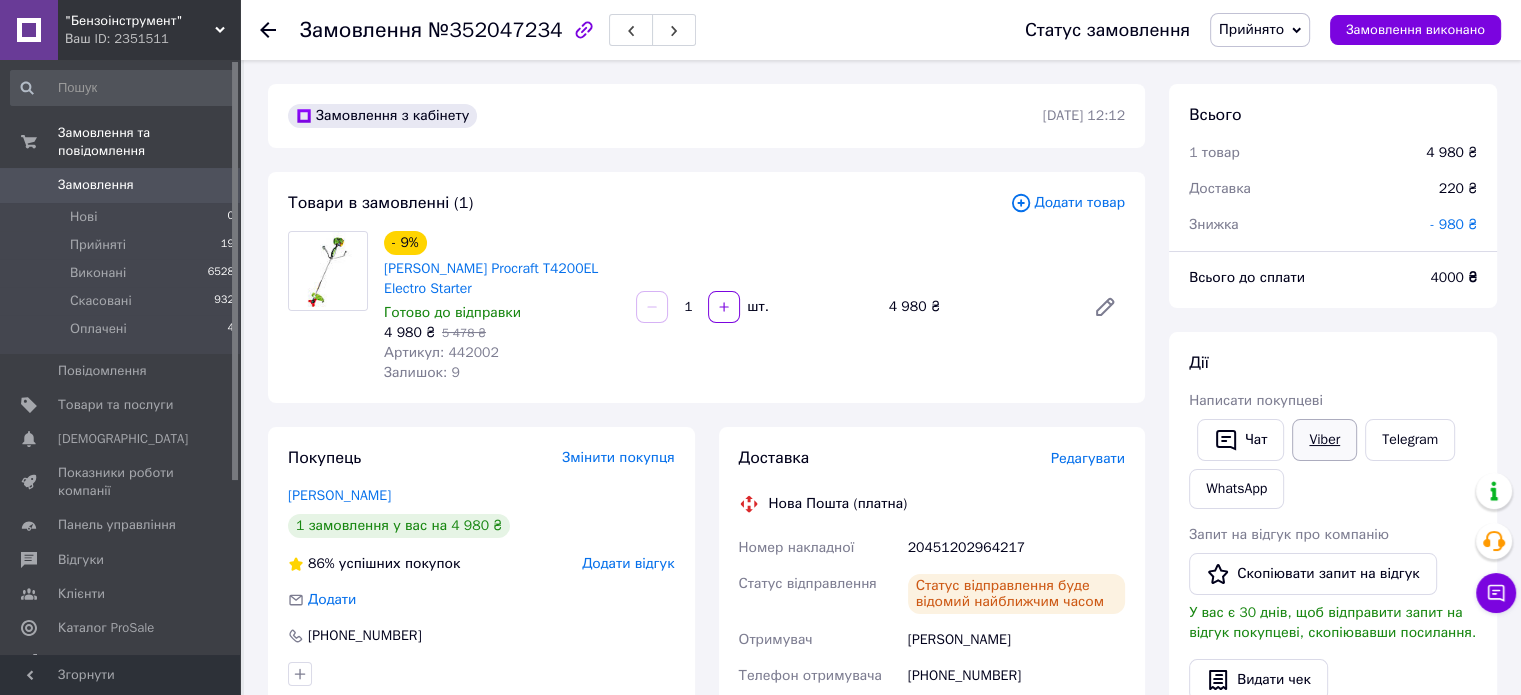 click on "Viber" at bounding box center [1324, 440] 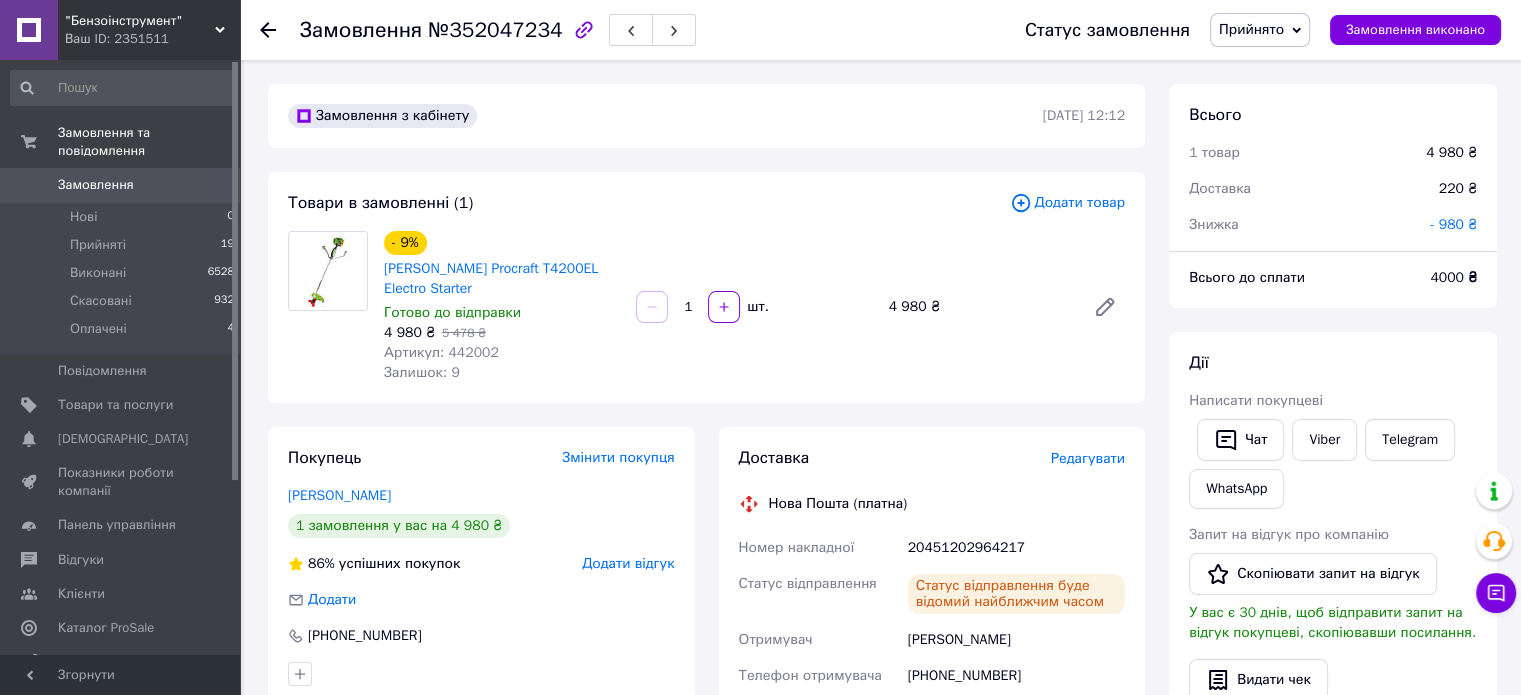 drag, startPoint x: 380, startPoint y: 272, endPoint x: 603, endPoint y: 288, distance: 223.57326 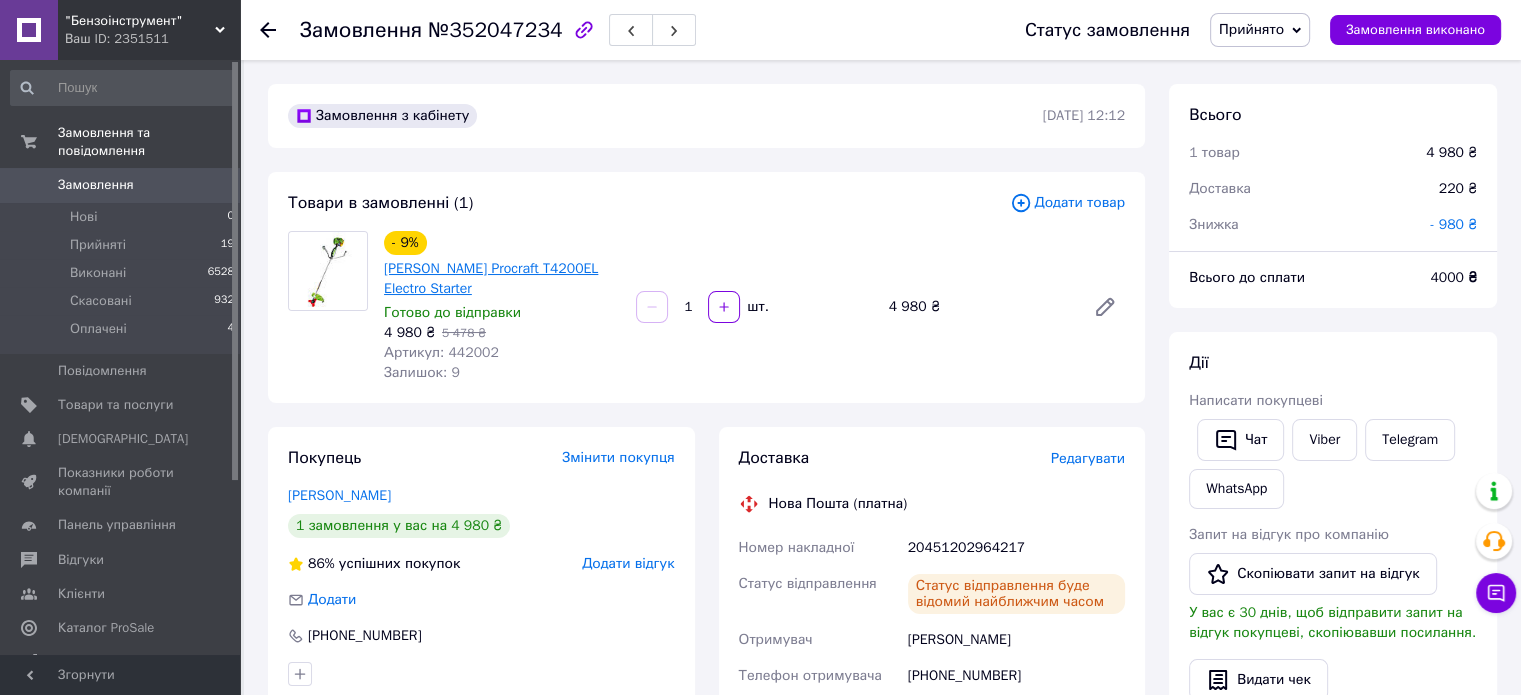 copy on "[PERSON_NAME] Procraft T4200EL Electro Starter" 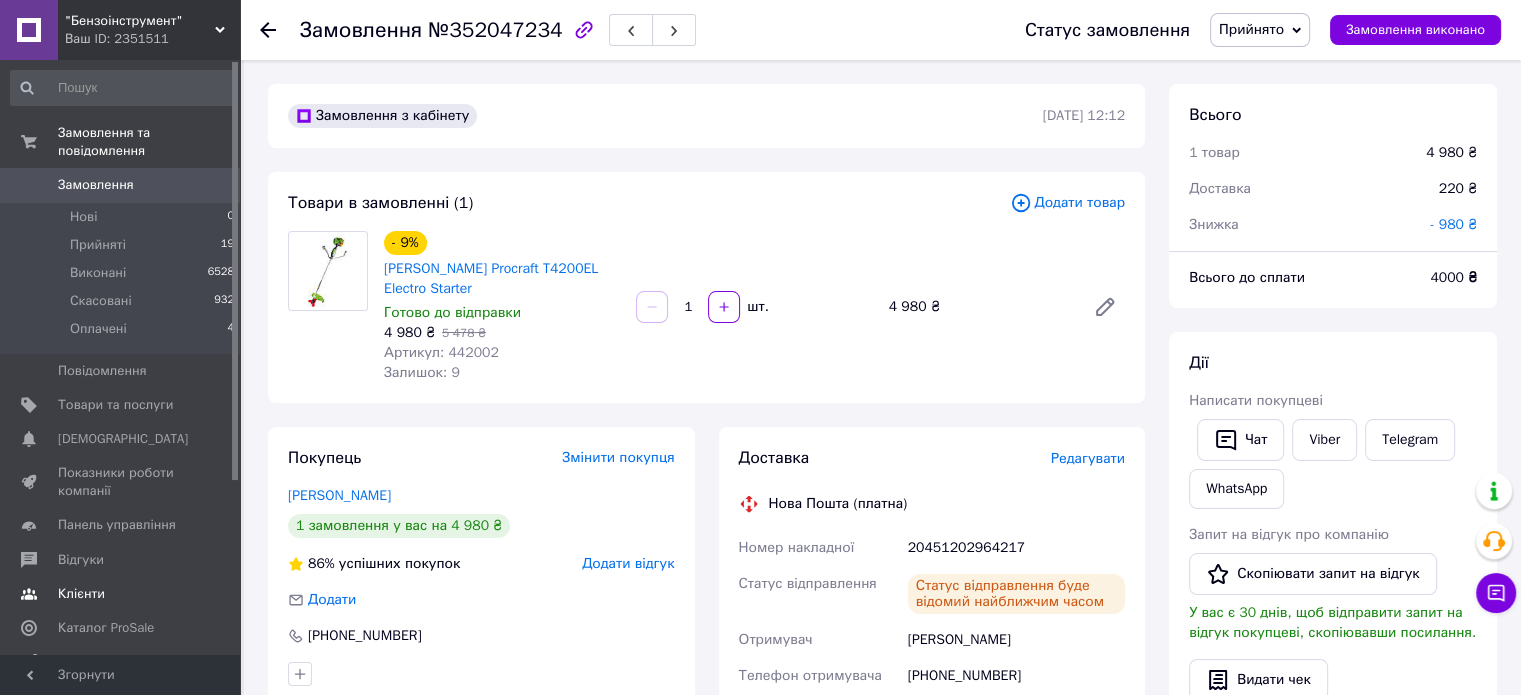 click on "Клієнти" at bounding box center (81, 594) 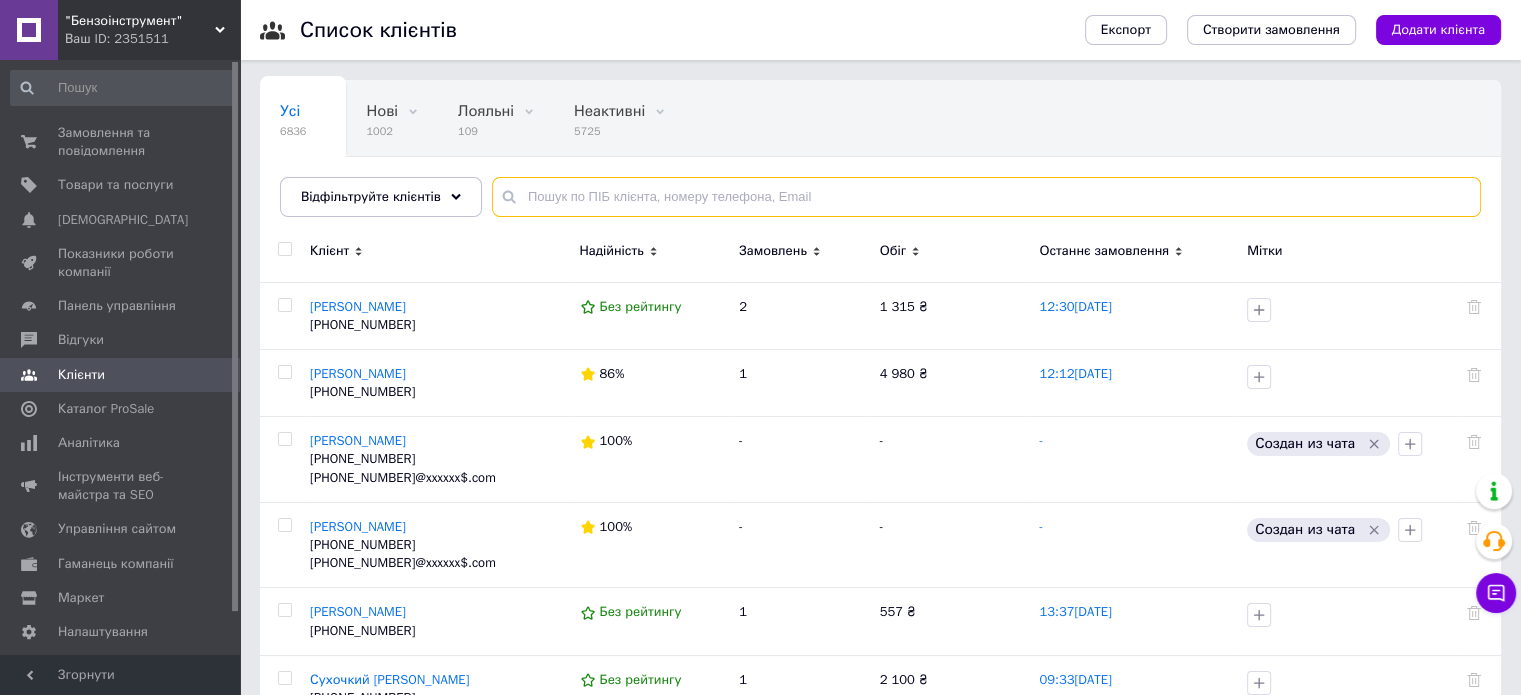 click at bounding box center [986, 197] 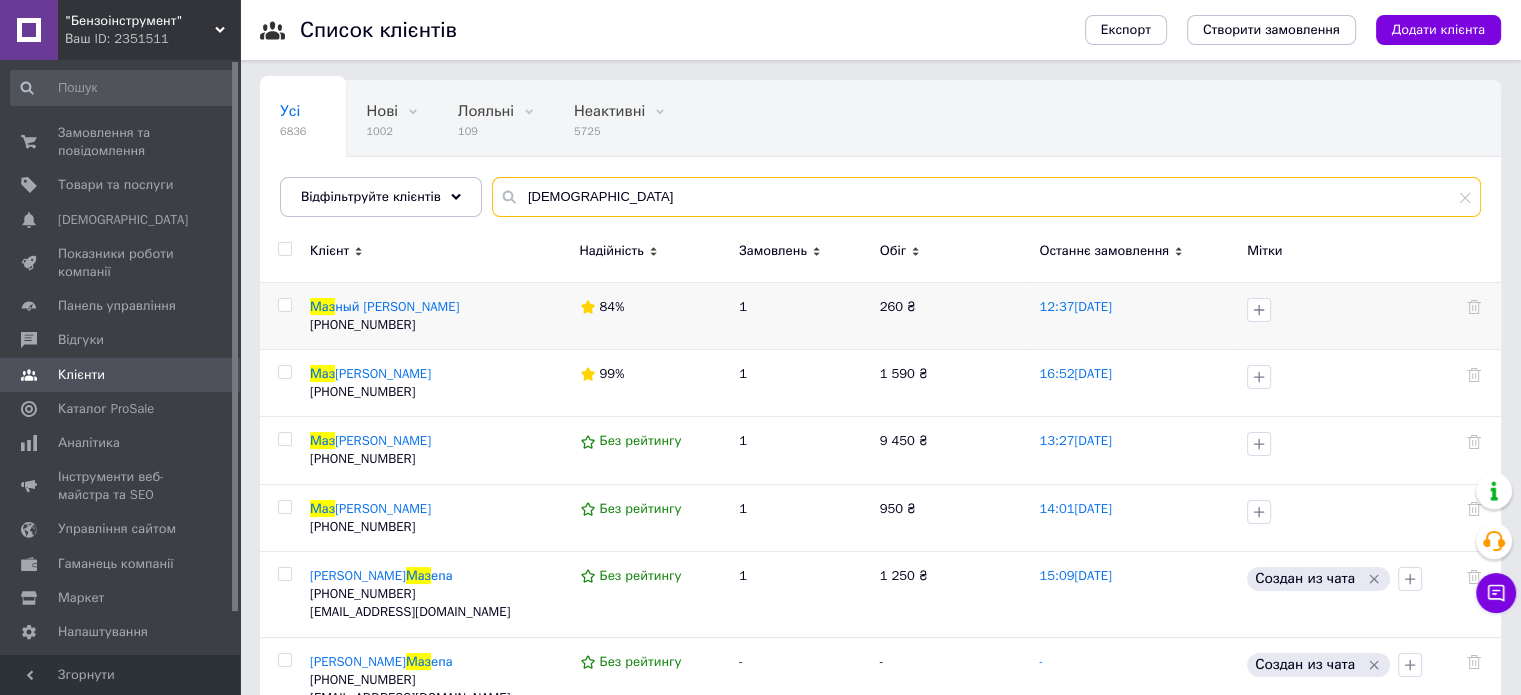 type on "[DEMOGRAPHIC_DATA]" 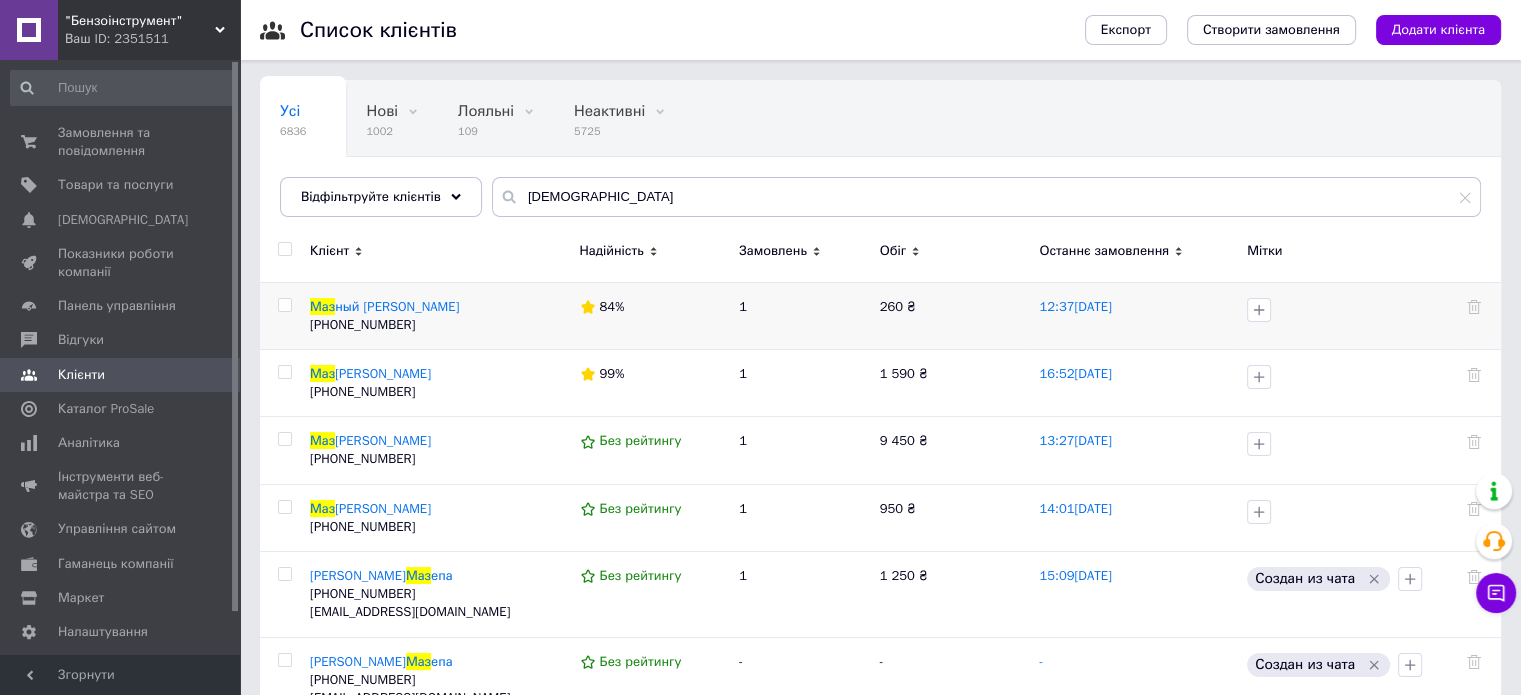 click on "[PHONE_NUMBER]" at bounding box center [362, 324] 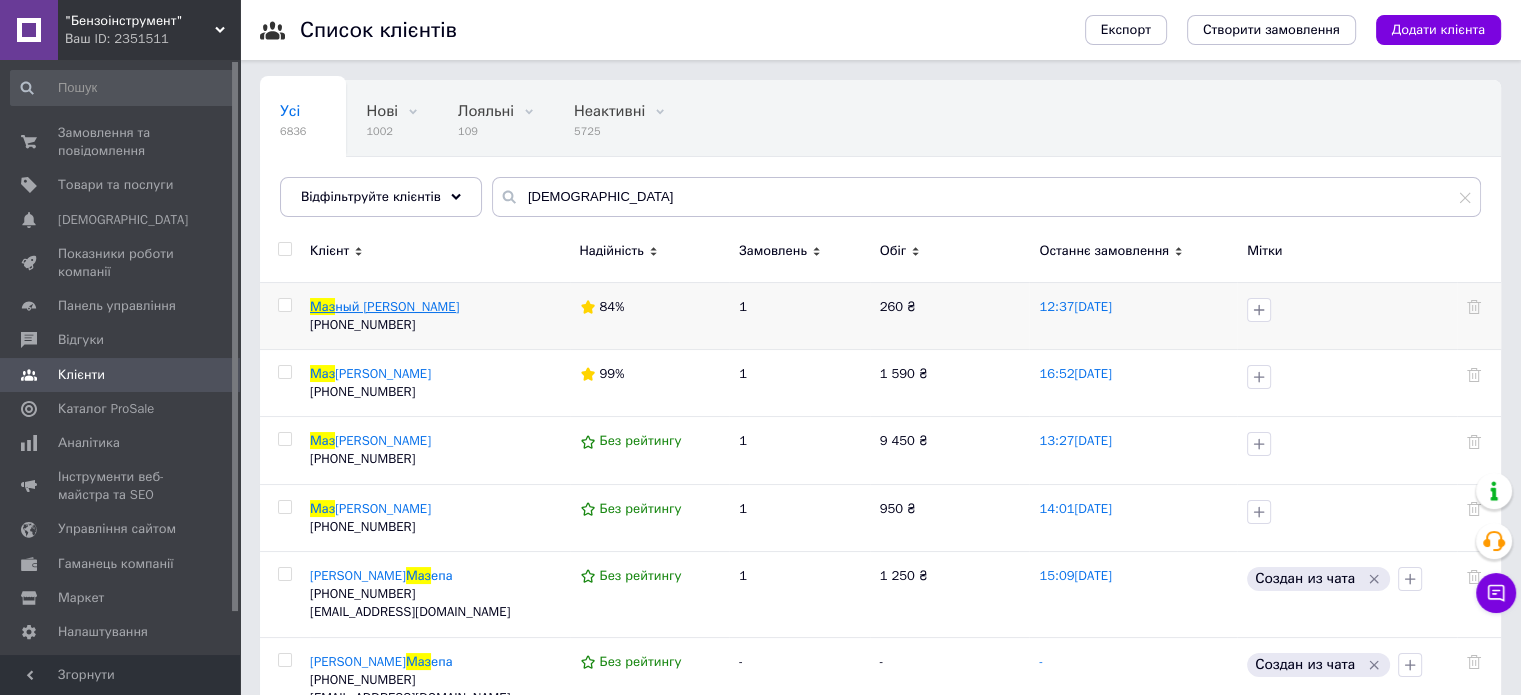 click on "ный [PERSON_NAME]" at bounding box center (397, 306) 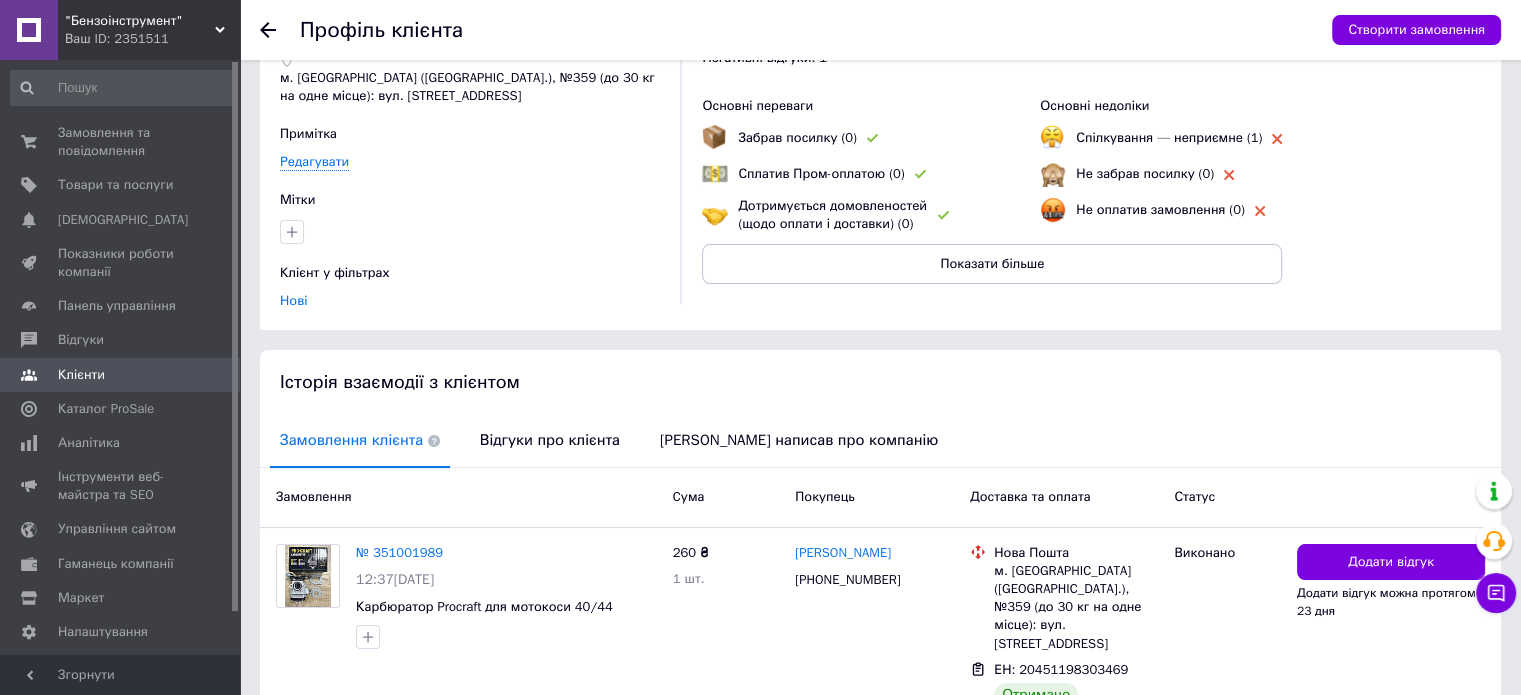 scroll, scrollTop: 210, scrollLeft: 0, axis: vertical 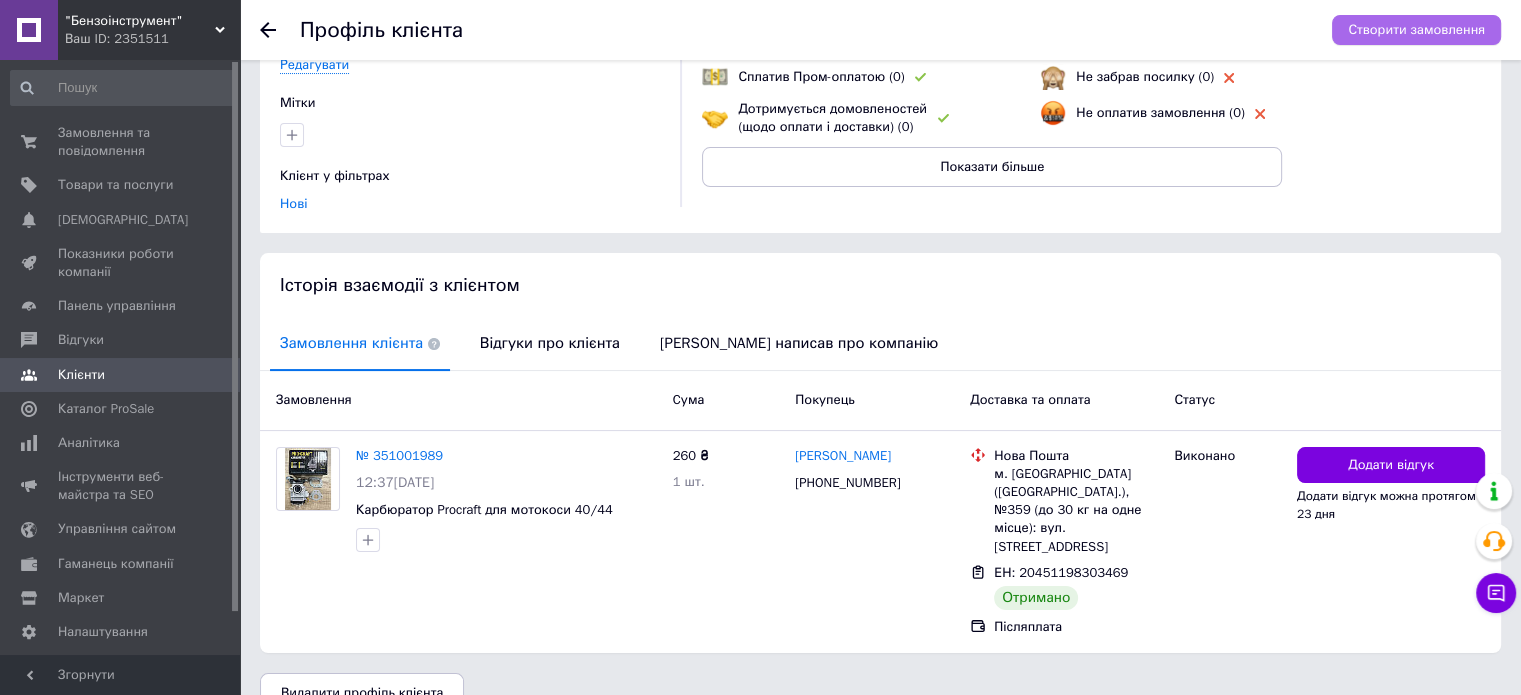 click on "Створити замовлення" at bounding box center (1416, 30) 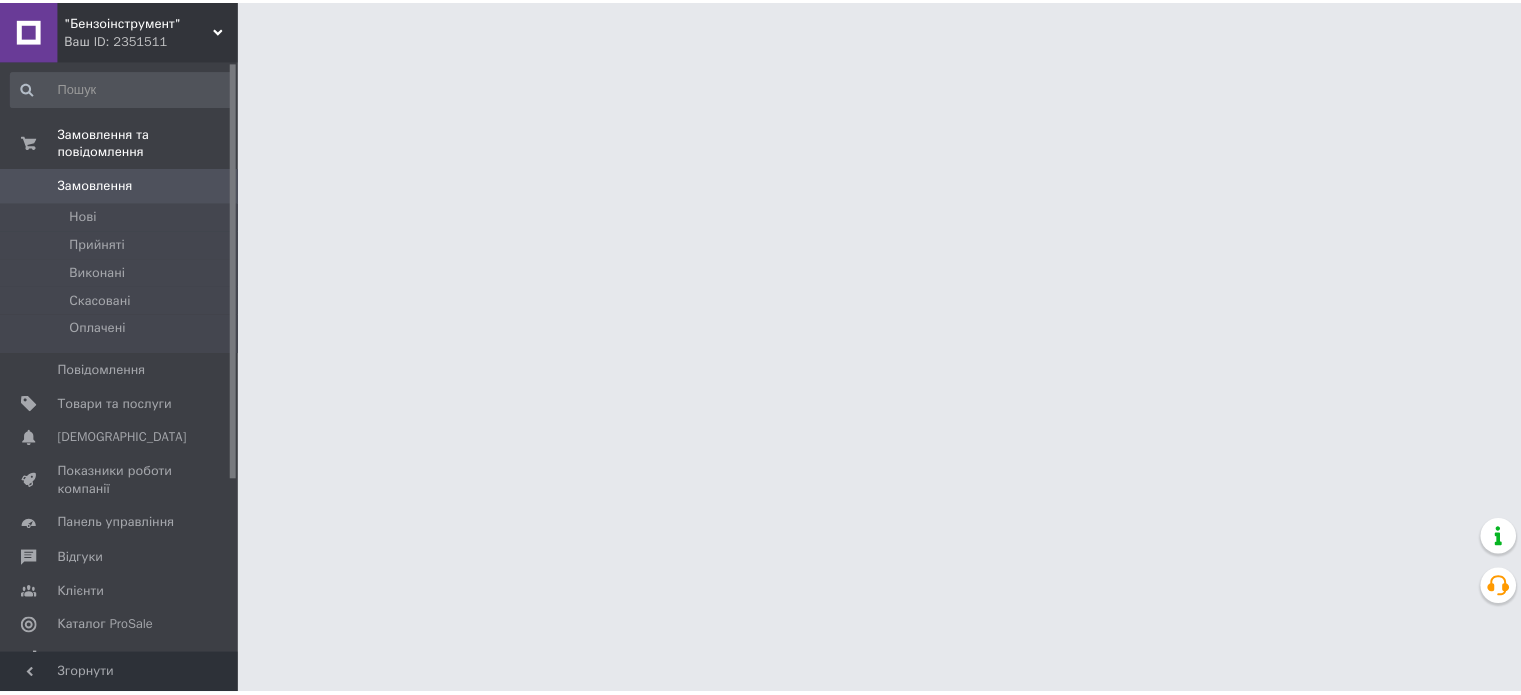 scroll, scrollTop: 0, scrollLeft: 0, axis: both 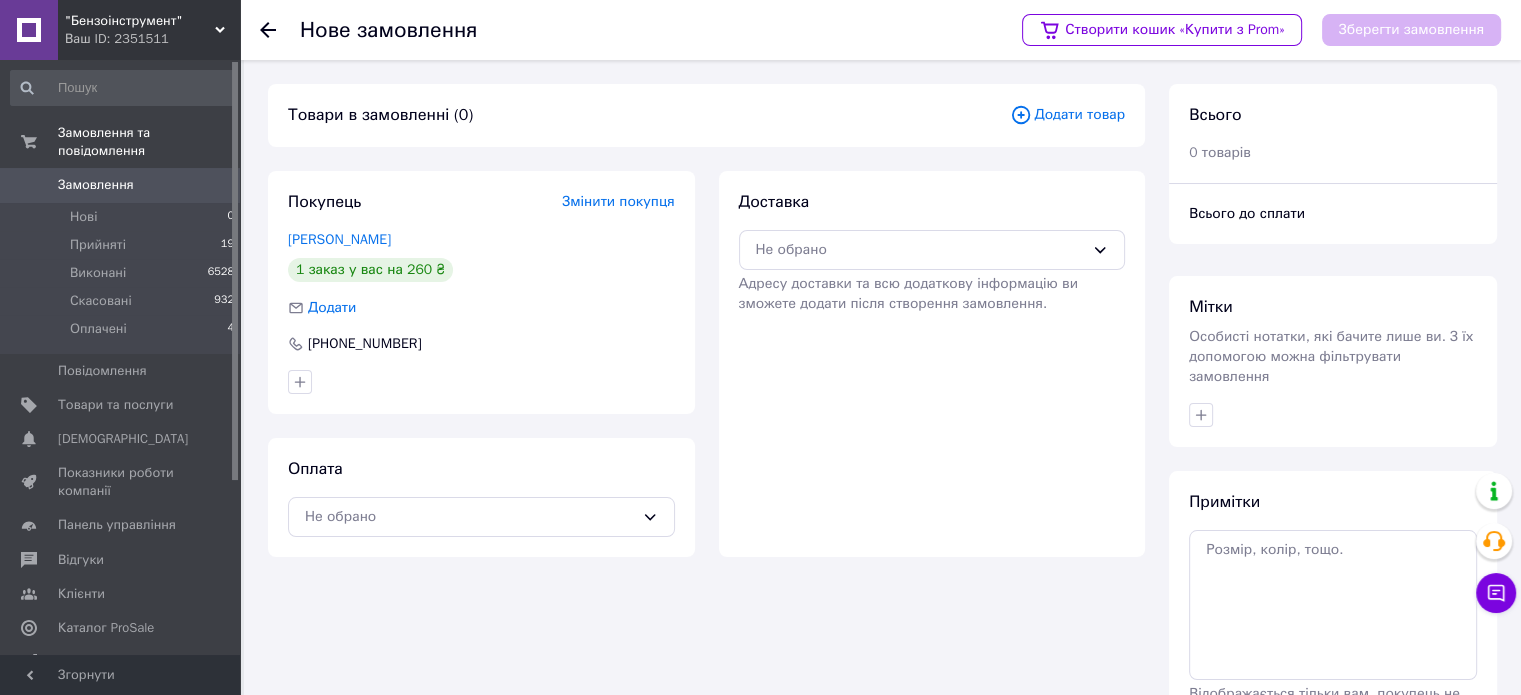 click on "Додати товар" at bounding box center [1067, 115] 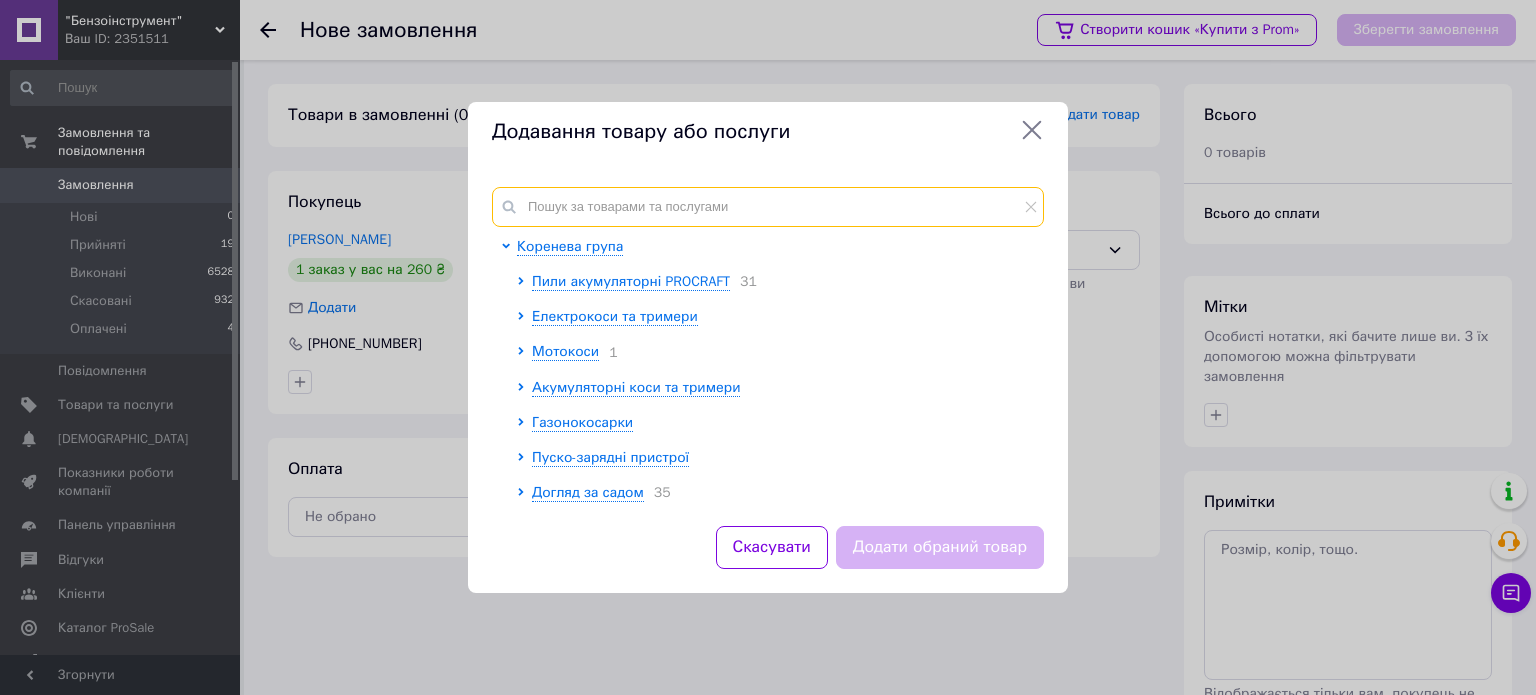 click at bounding box center (768, 207) 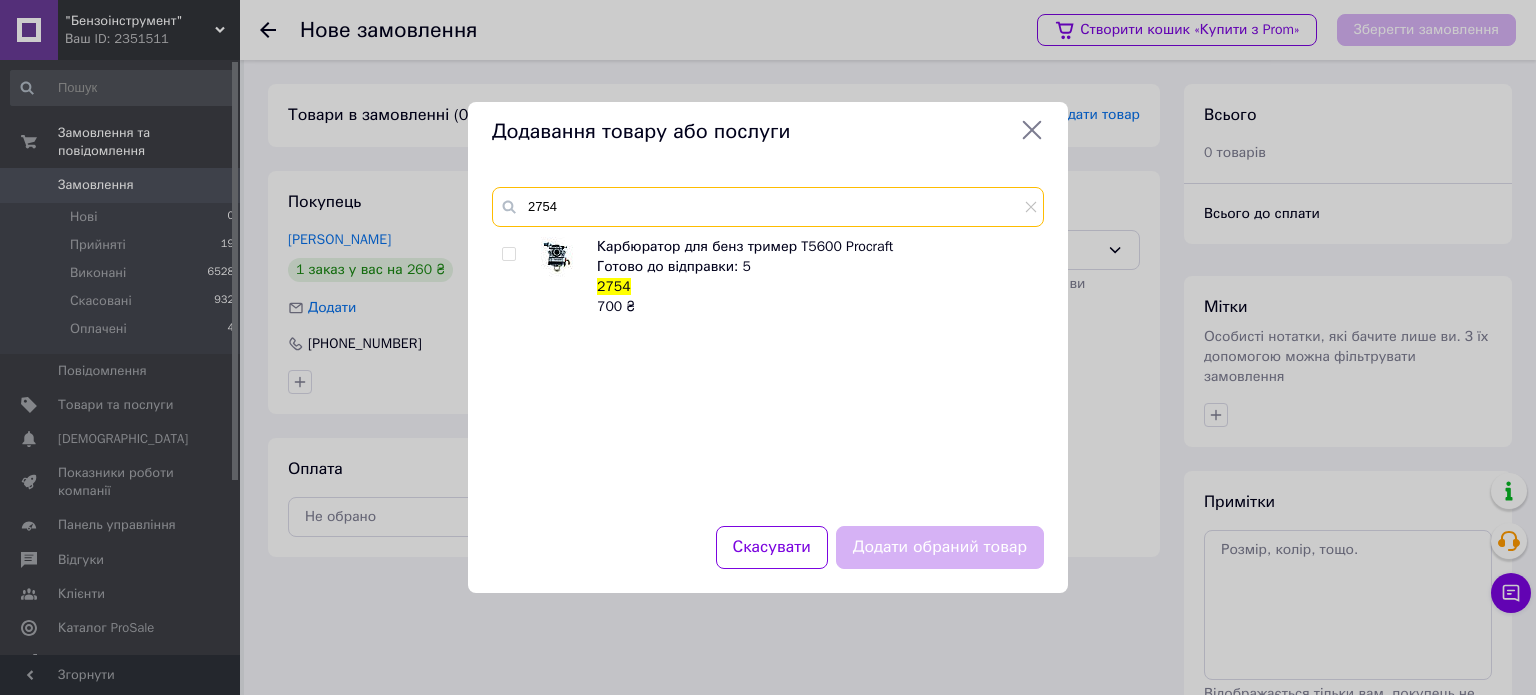 type on "2754" 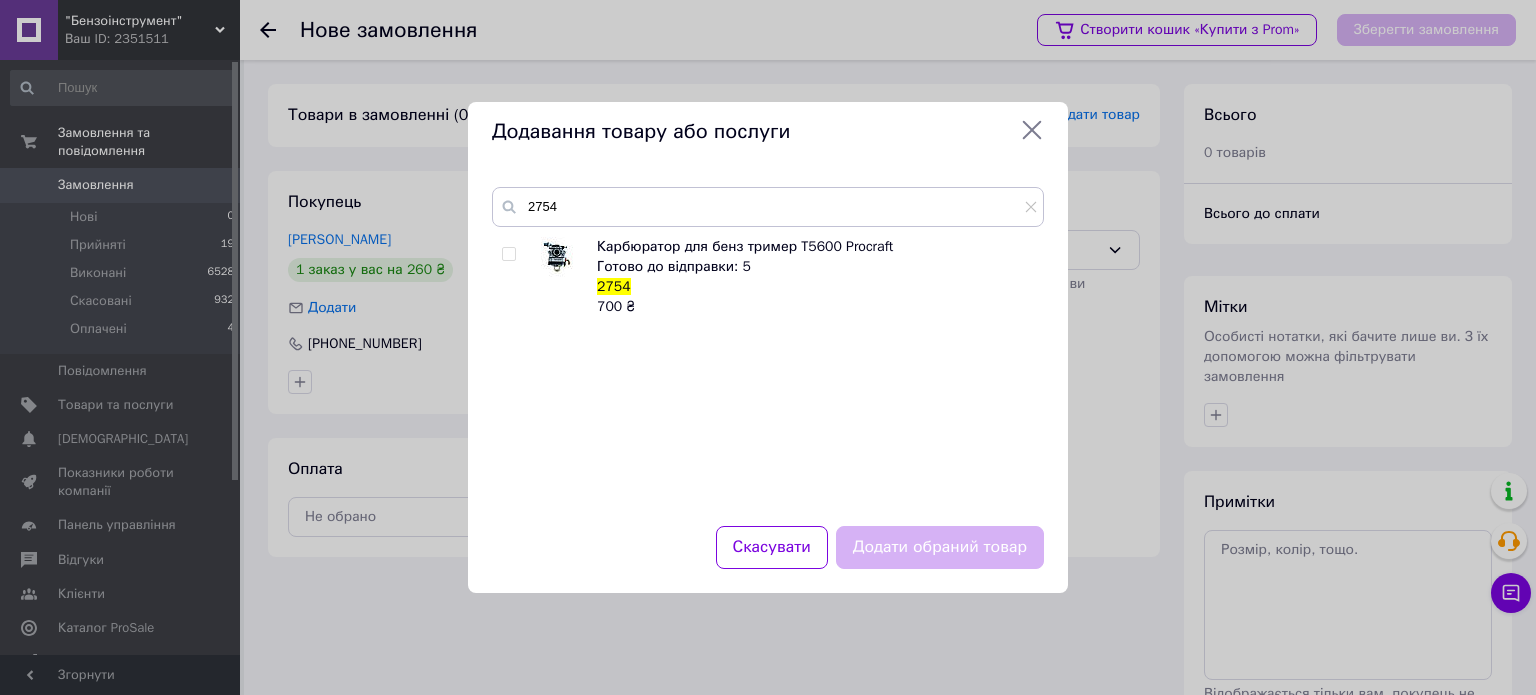 click at bounding box center [508, 254] 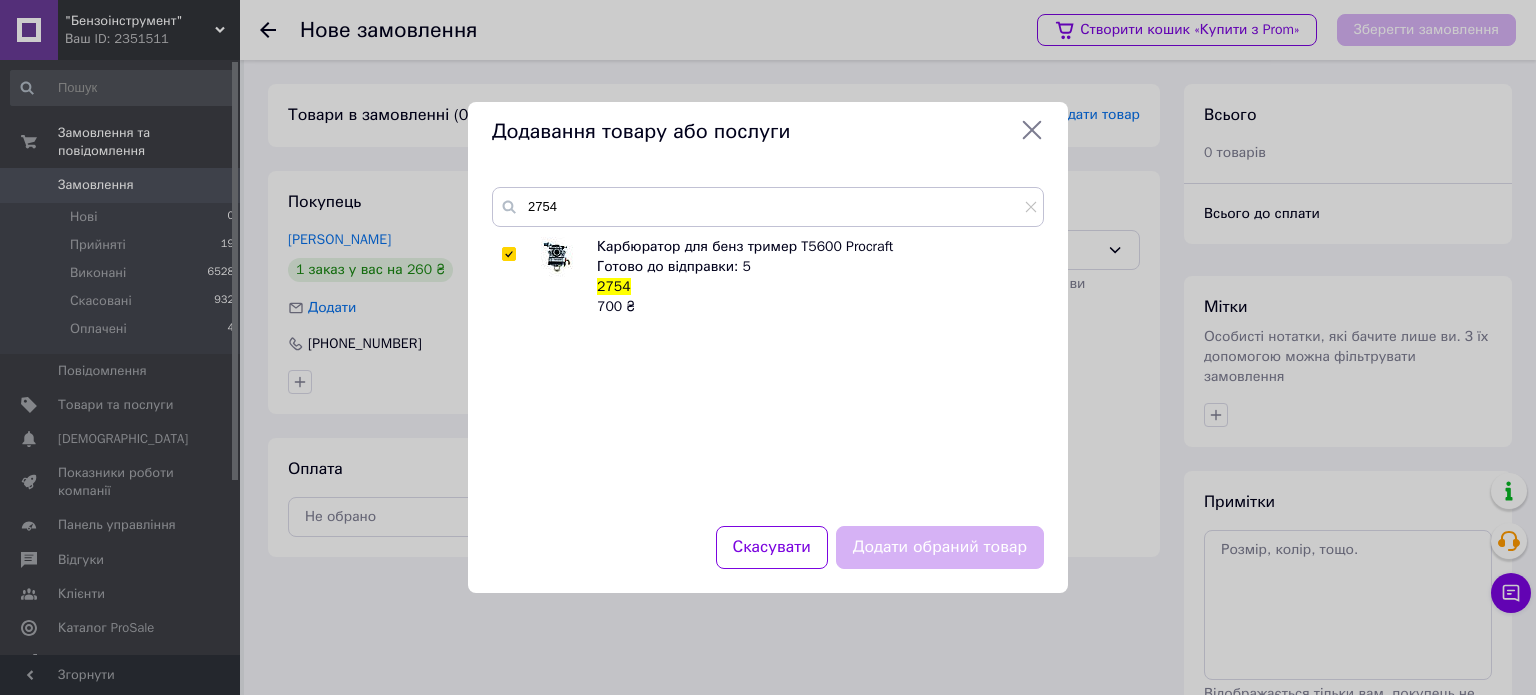 checkbox on "true" 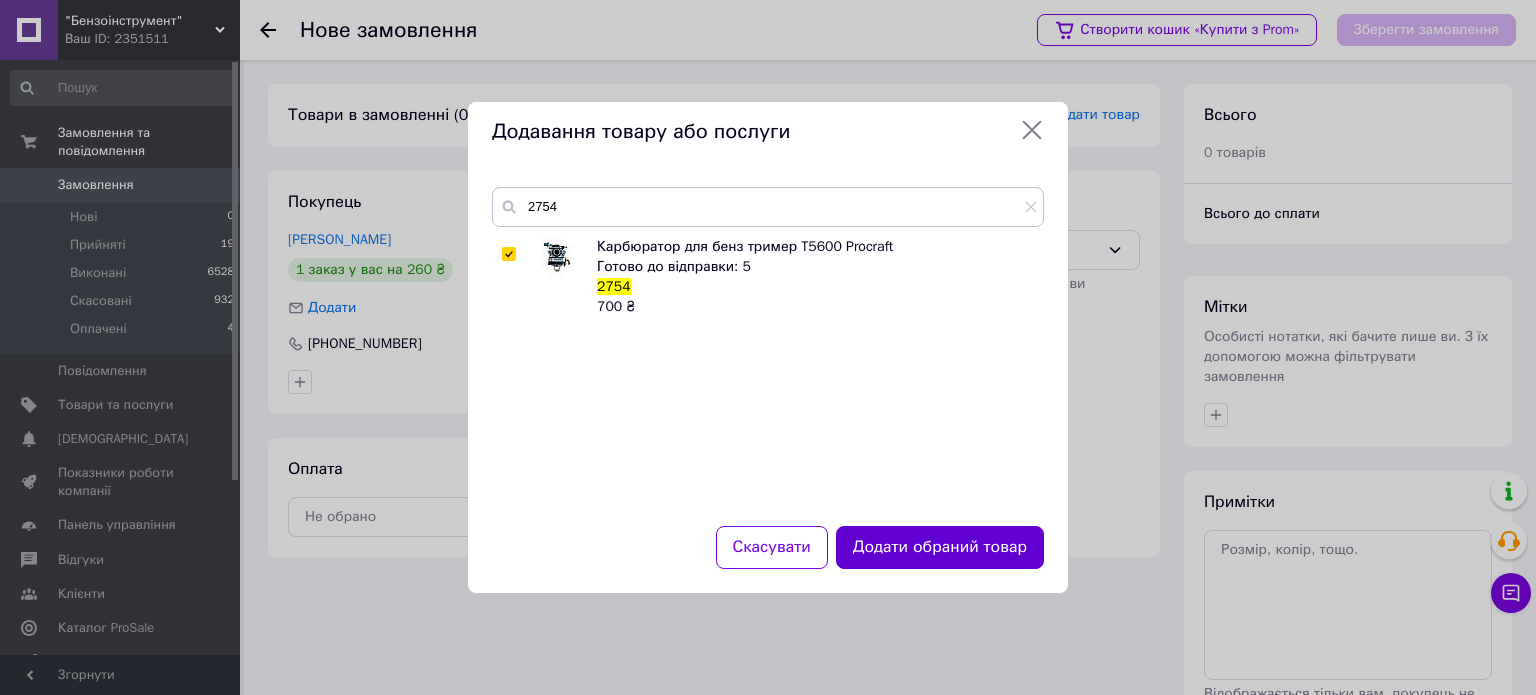 click on "Додати обраний товар" at bounding box center (940, 547) 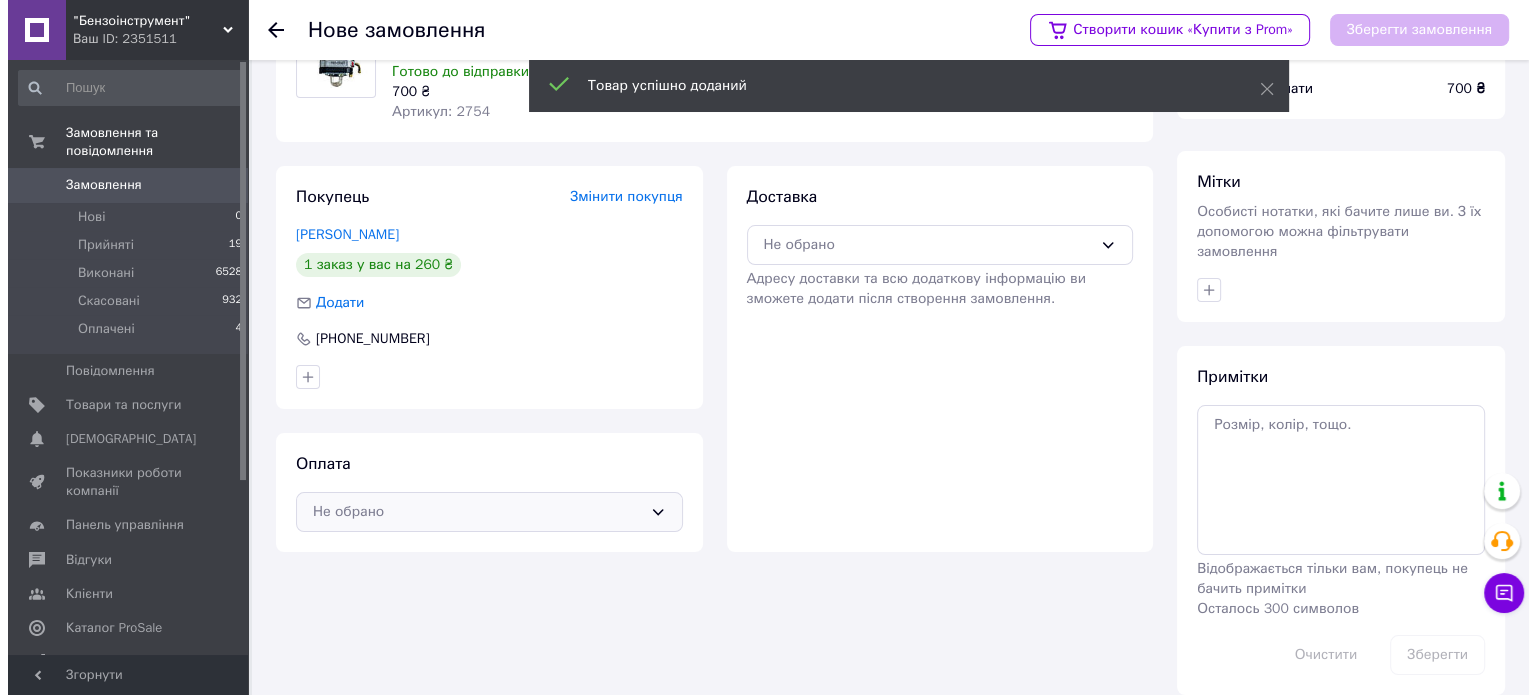 scroll, scrollTop: 128, scrollLeft: 0, axis: vertical 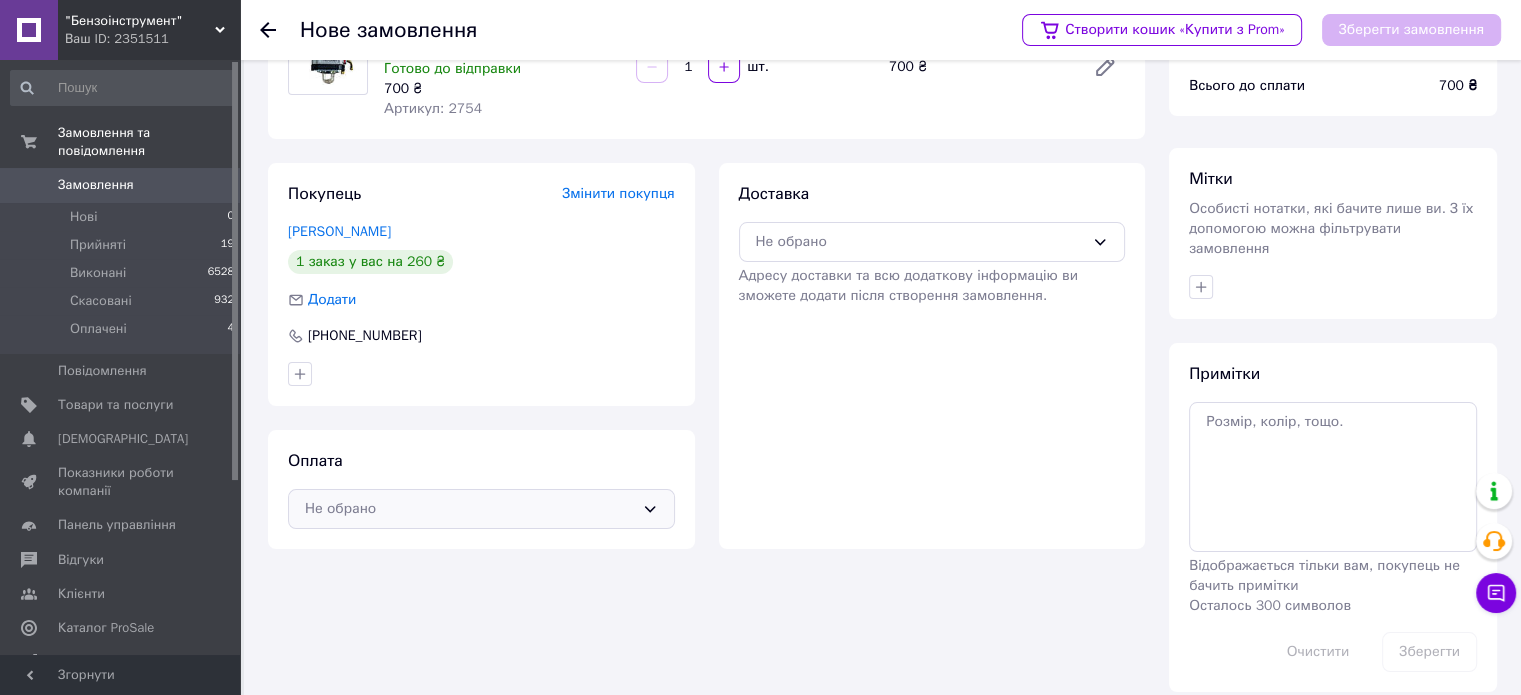 click on "Не обрано" at bounding box center [469, 509] 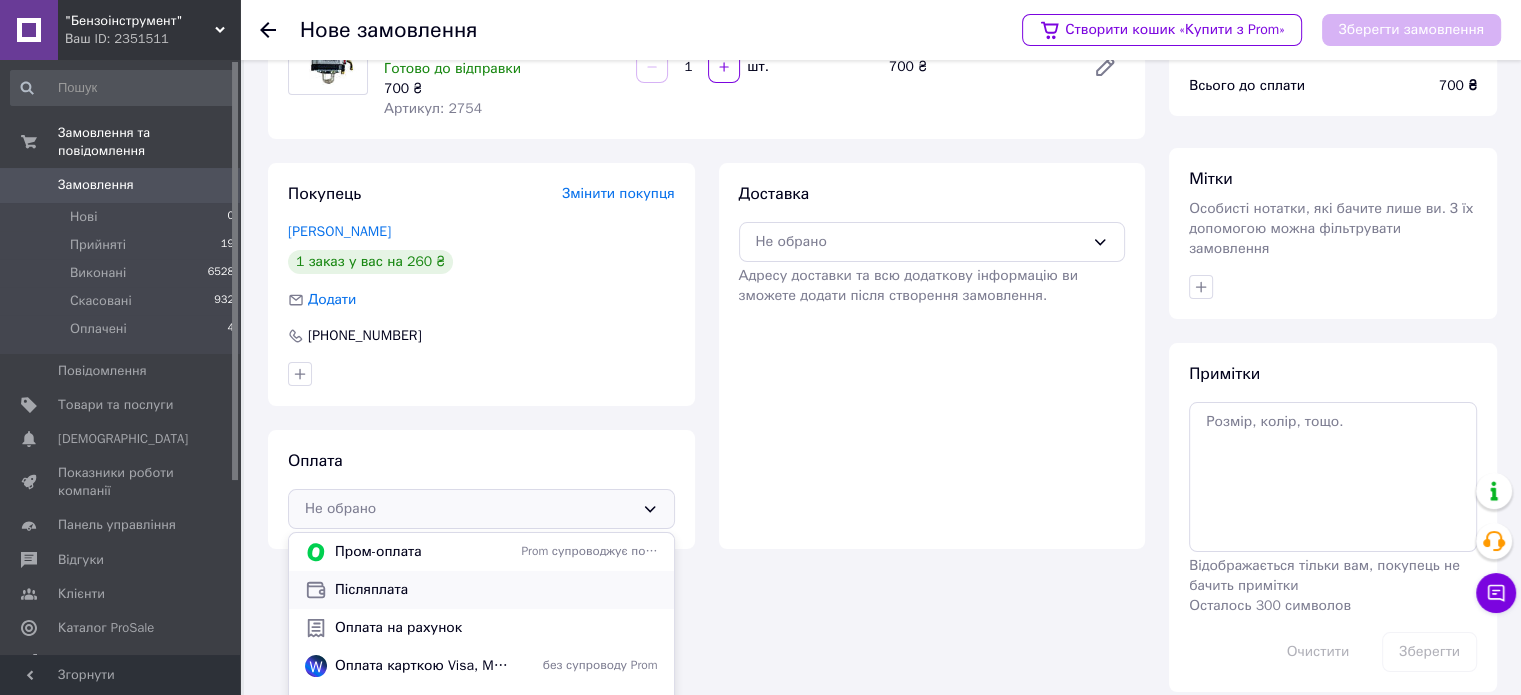 click on "Післяплата" at bounding box center (496, 590) 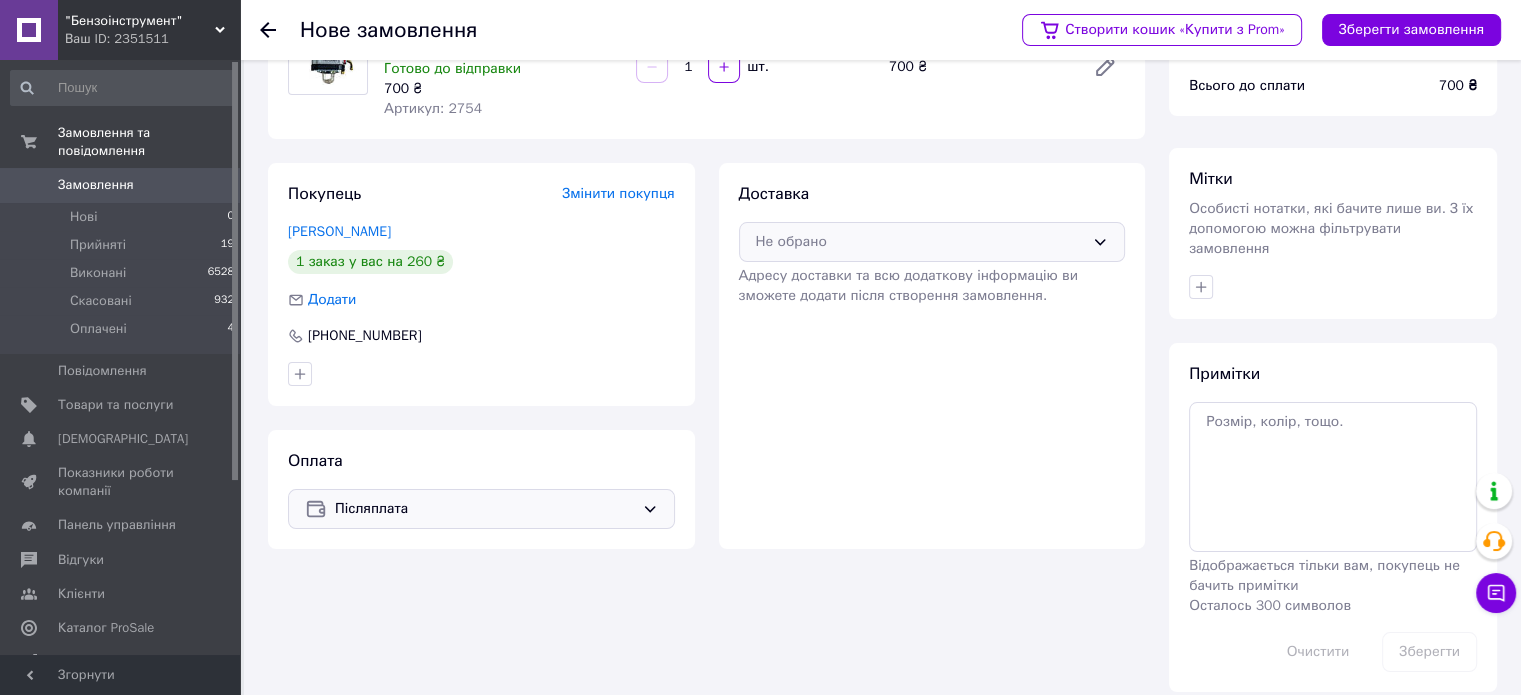 click on "Не обрано" at bounding box center [920, 242] 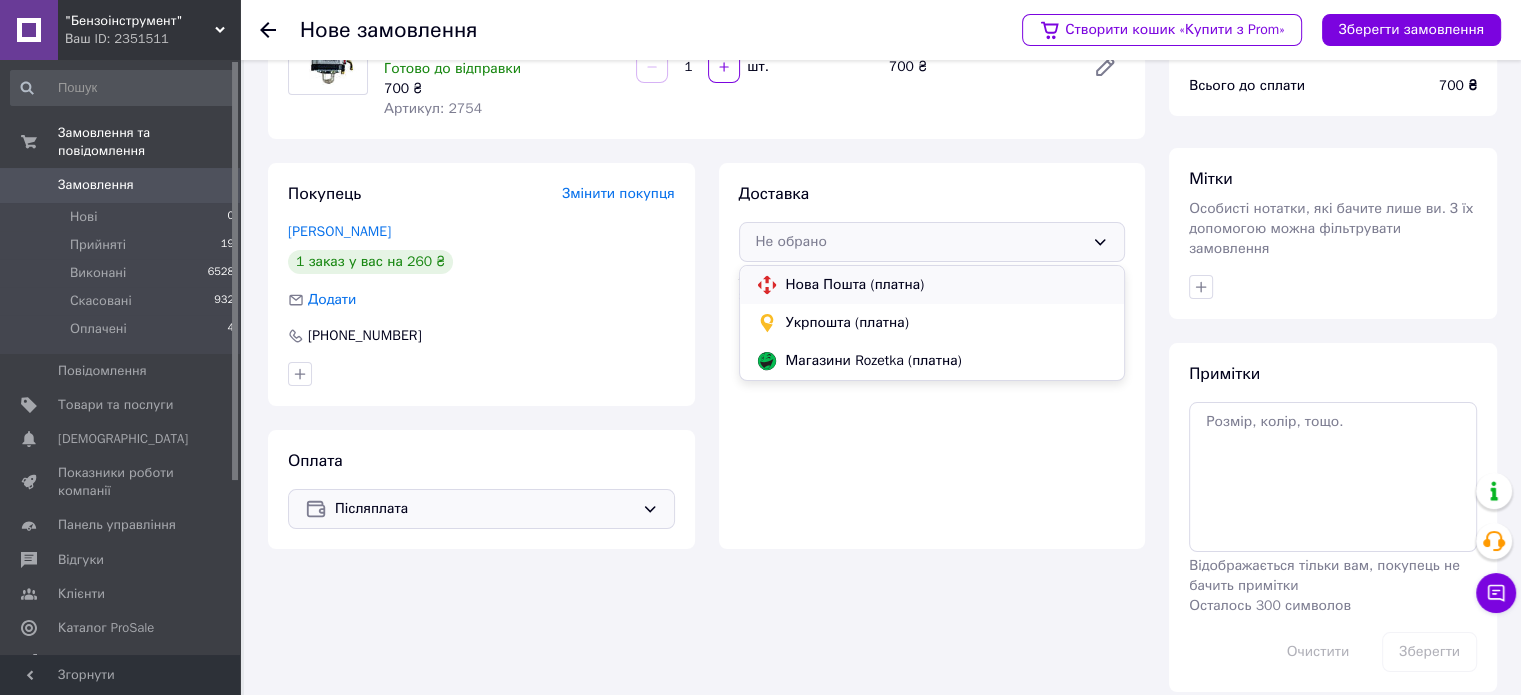 click on "Нова Пошта (платна)" at bounding box center (947, 285) 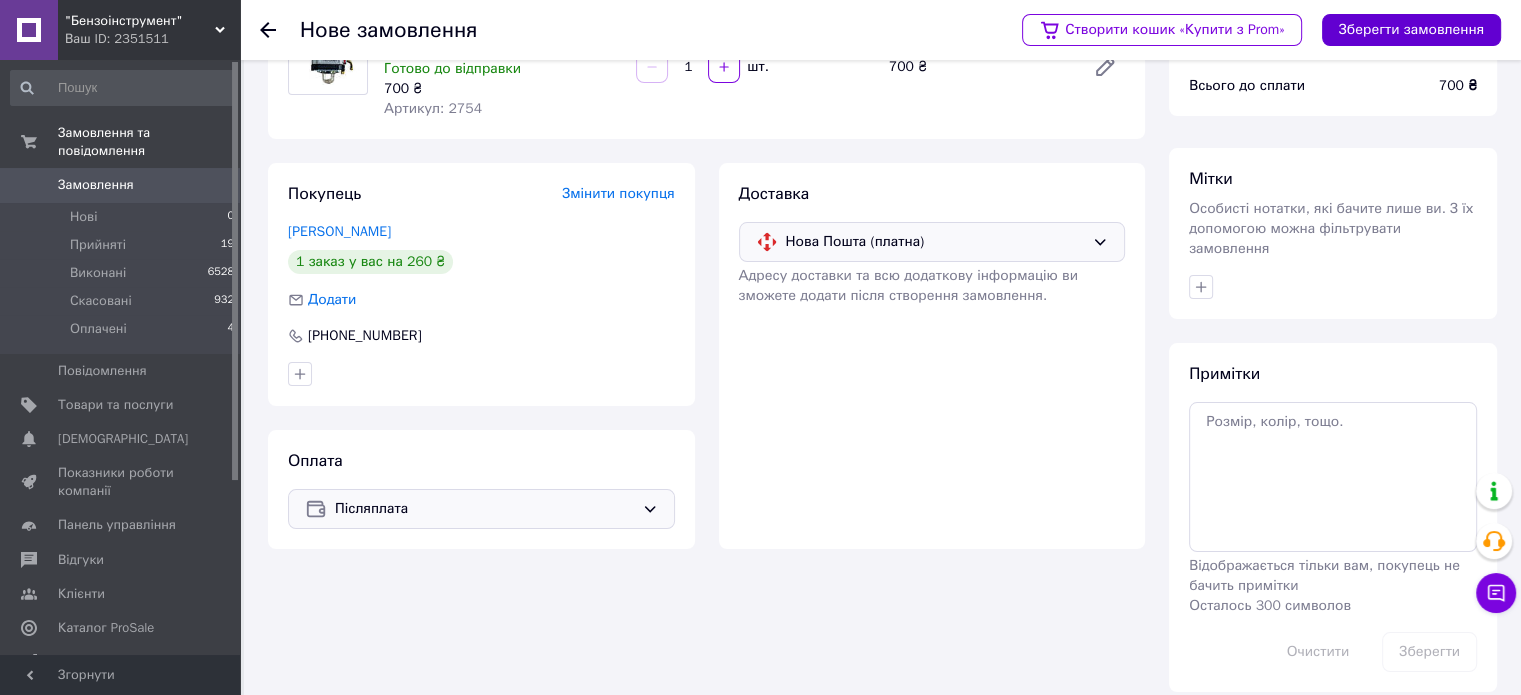 click on "Зберегти замовлення" at bounding box center (1411, 30) 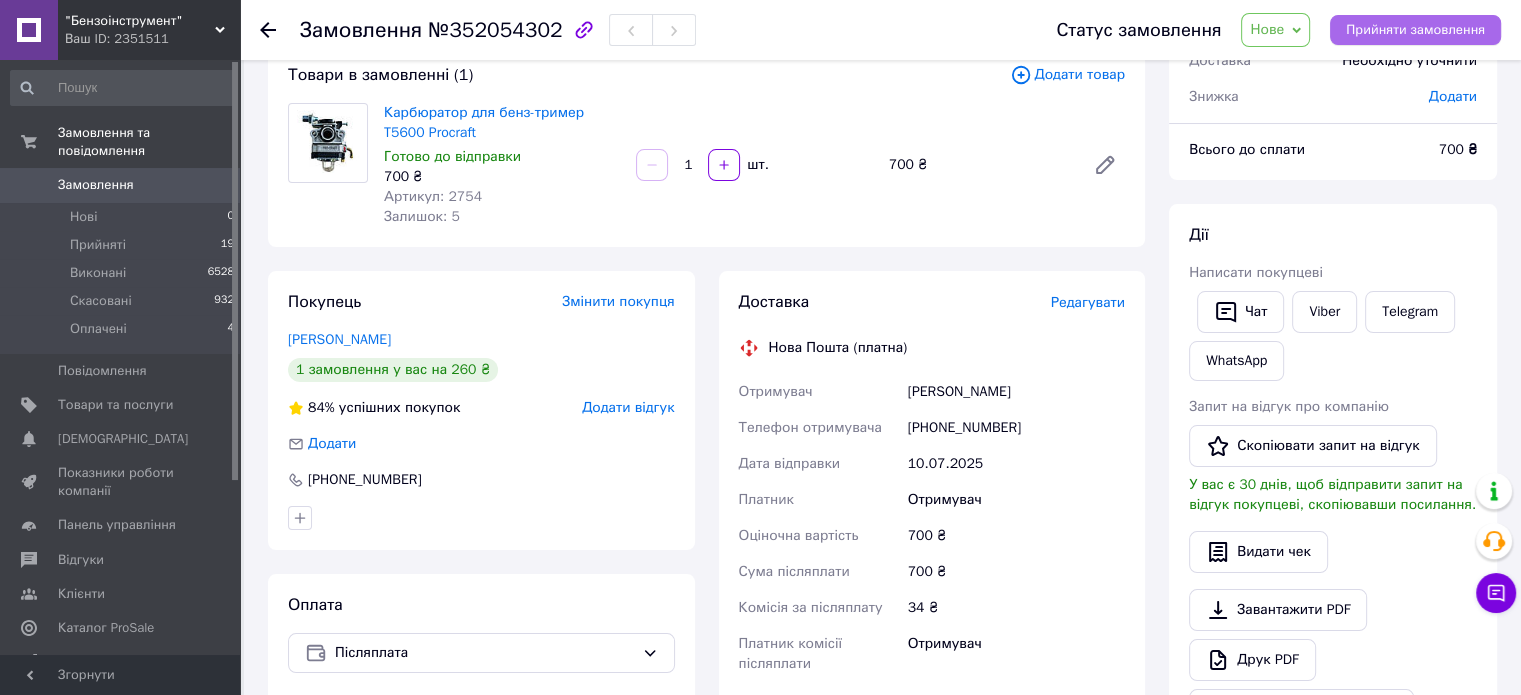click on "Прийняти замовлення" at bounding box center [1415, 30] 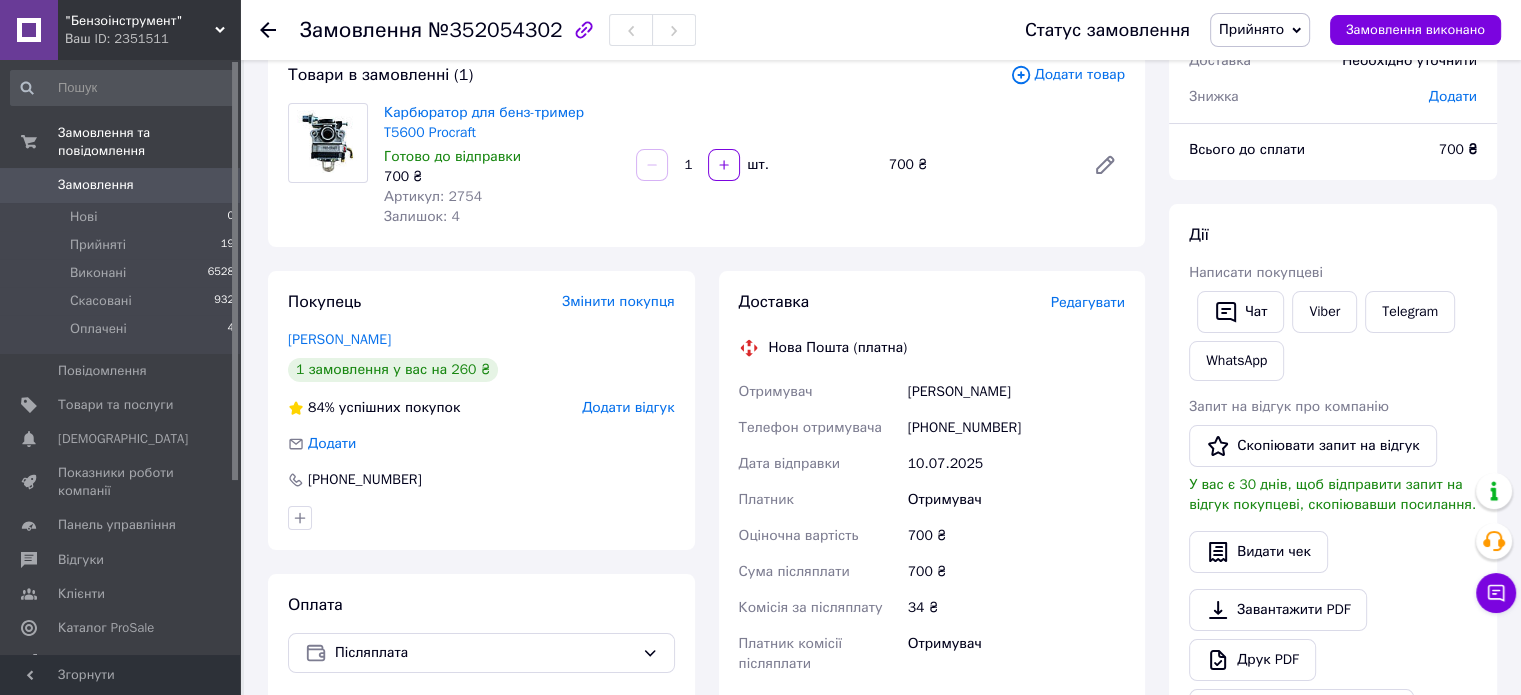 click on "Редагувати" at bounding box center [1088, 302] 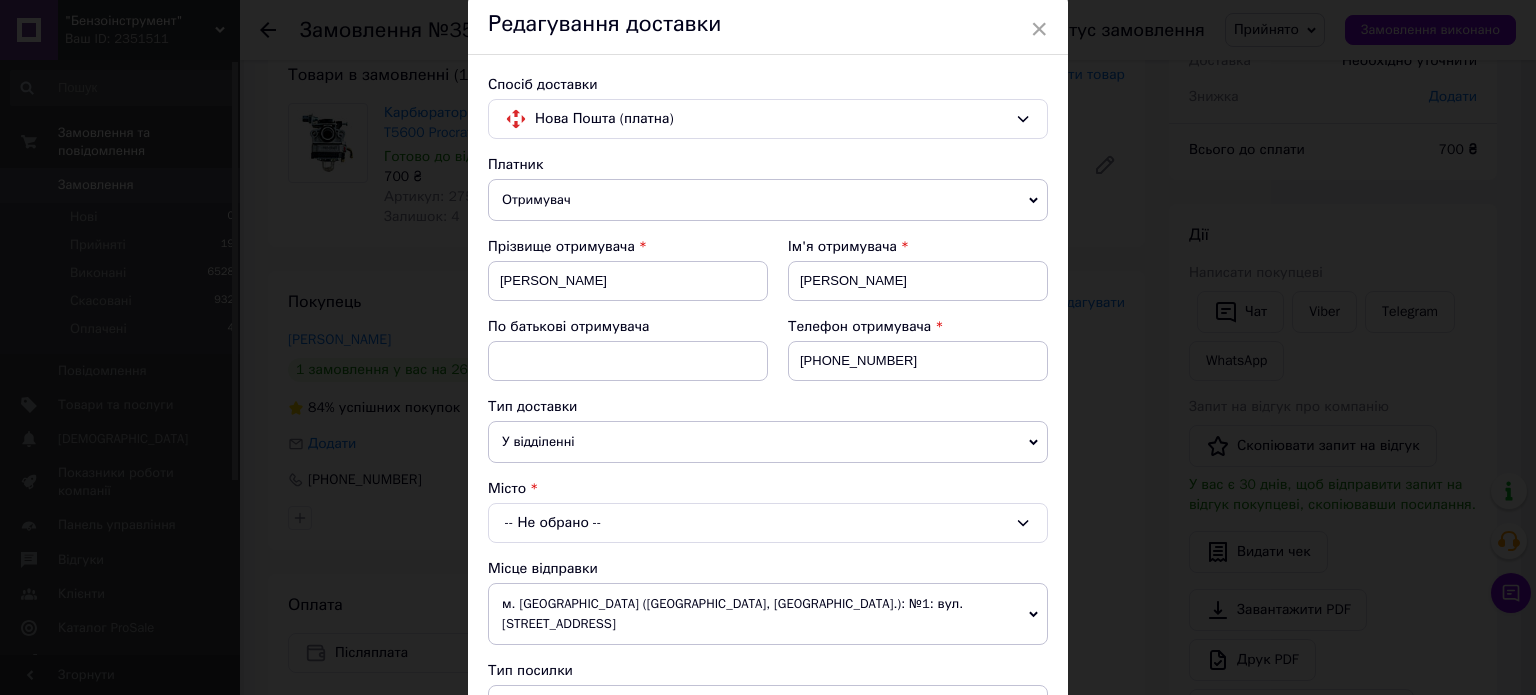scroll, scrollTop: 200, scrollLeft: 0, axis: vertical 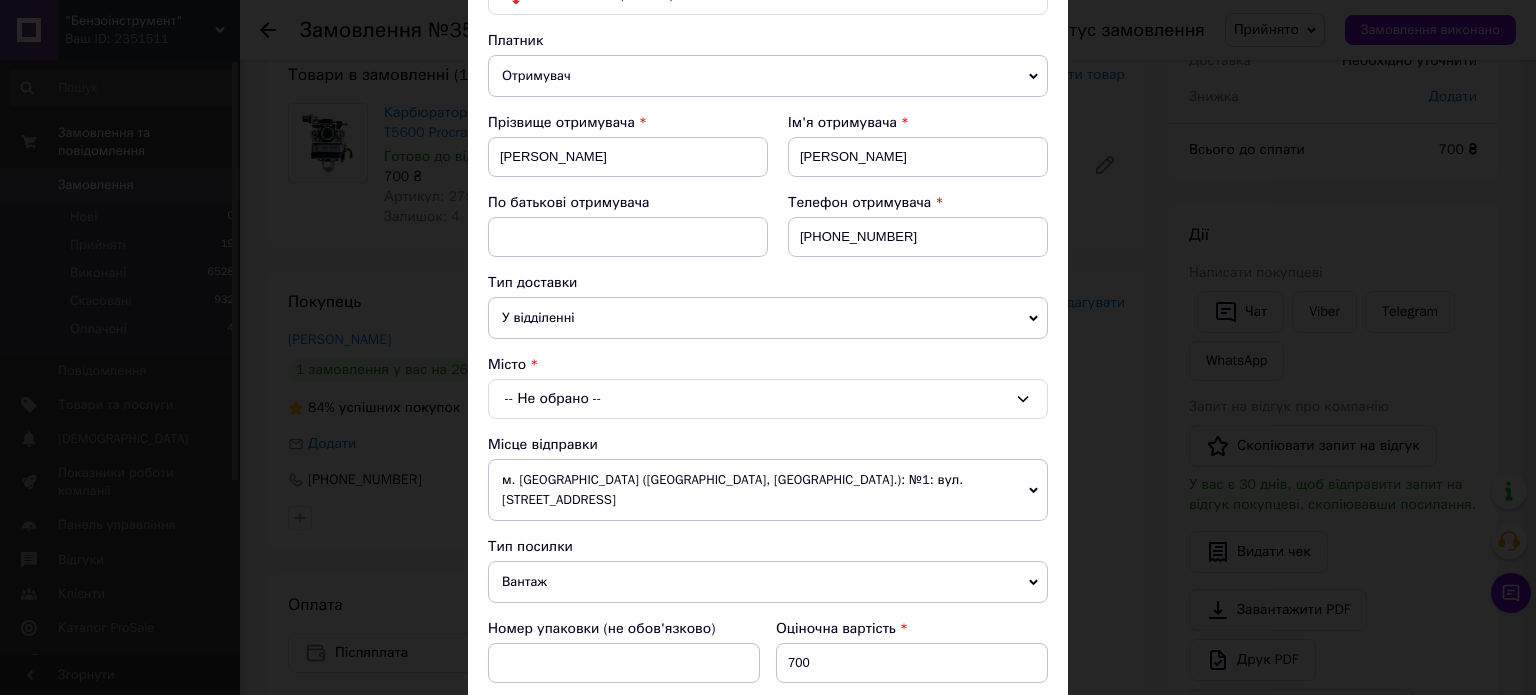 click on "-- Не обрано --" at bounding box center [768, 399] 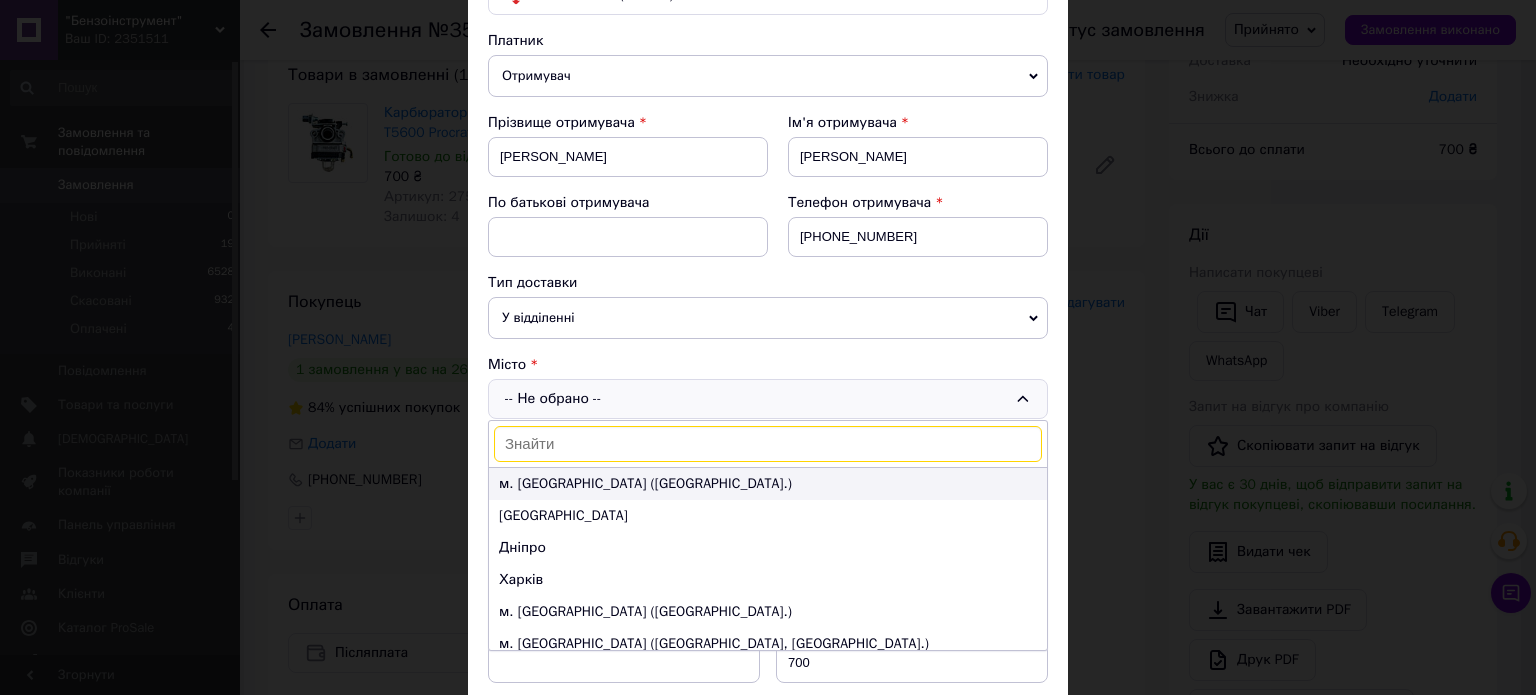 click on "м. [GEOGRAPHIC_DATA] ([GEOGRAPHIC_DATA].)" at bounding box center (768, 484) 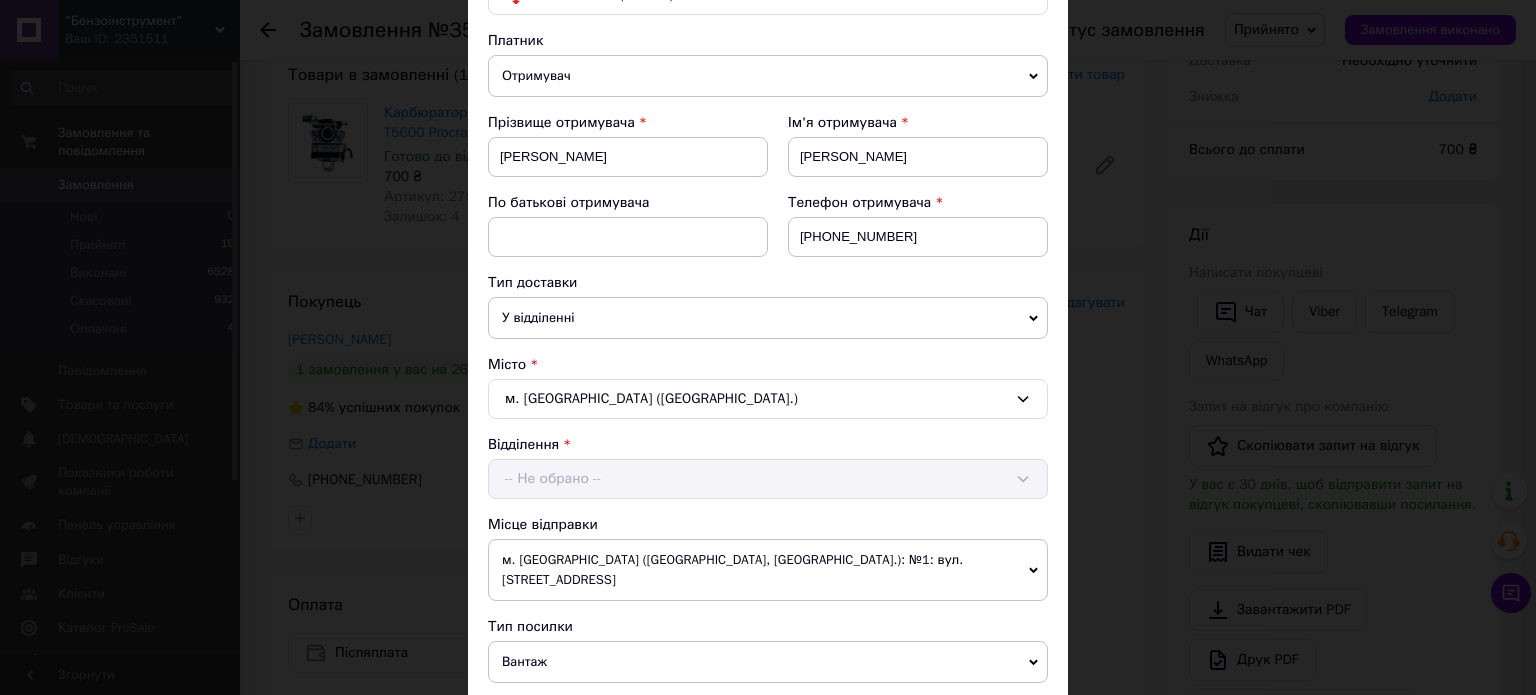 click on "Відділення -- Не обрано --" at bounding box center (768, 467) 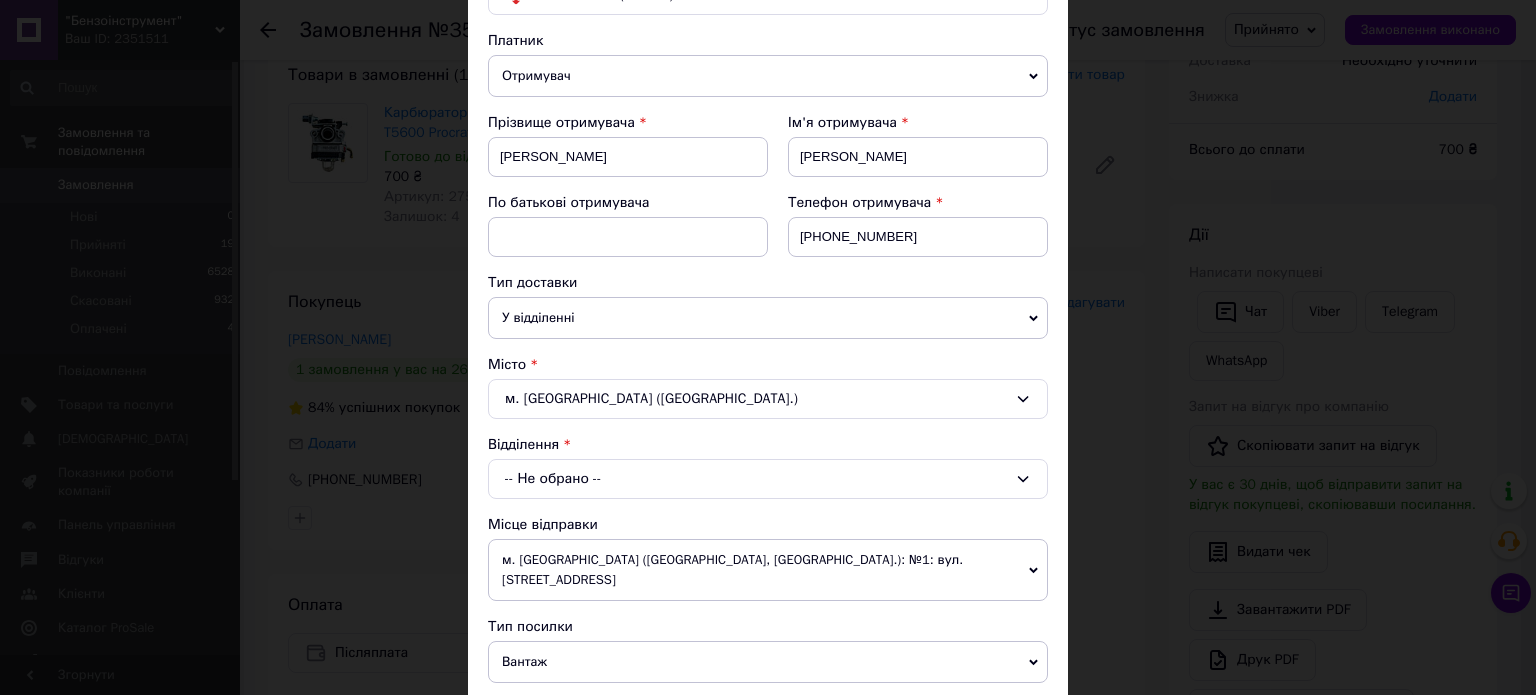 click on "-- Не обрано --" at bounding box center (768, 479) 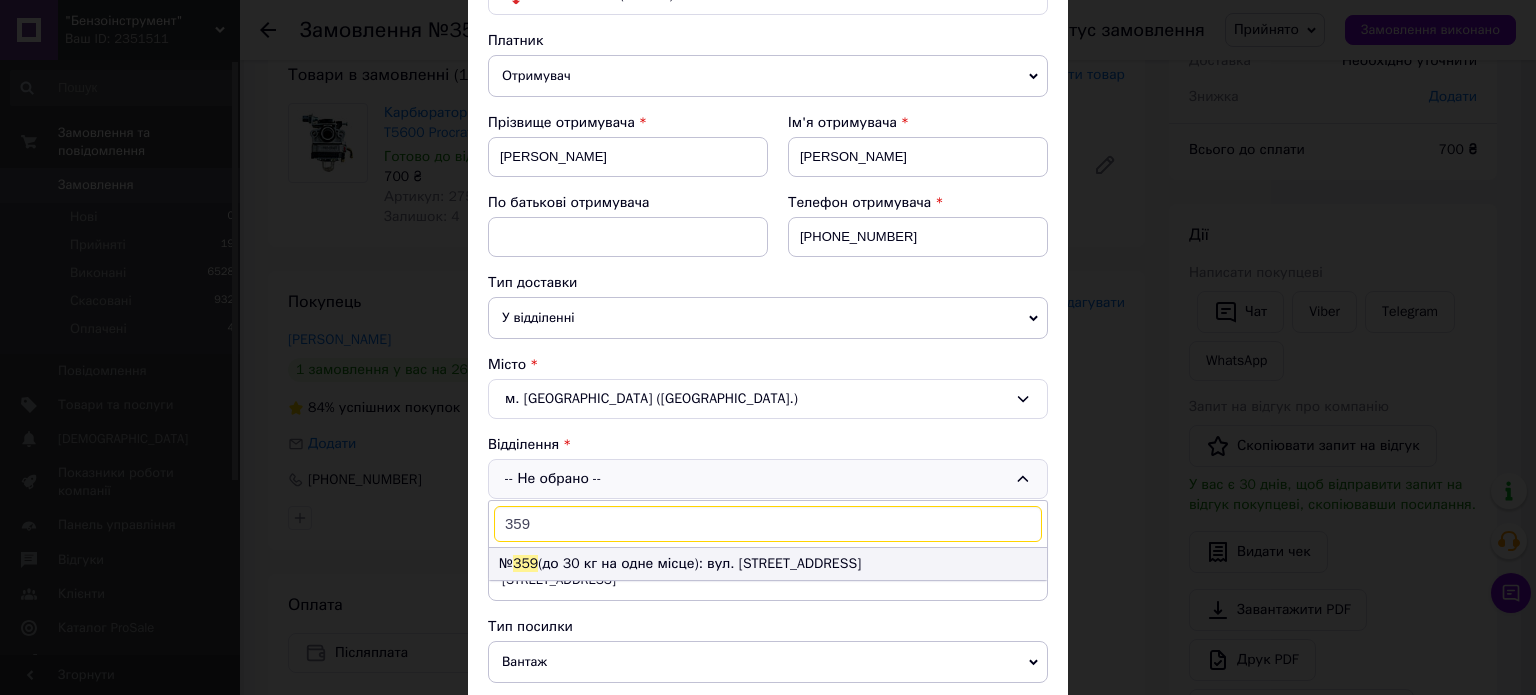 type on "359" 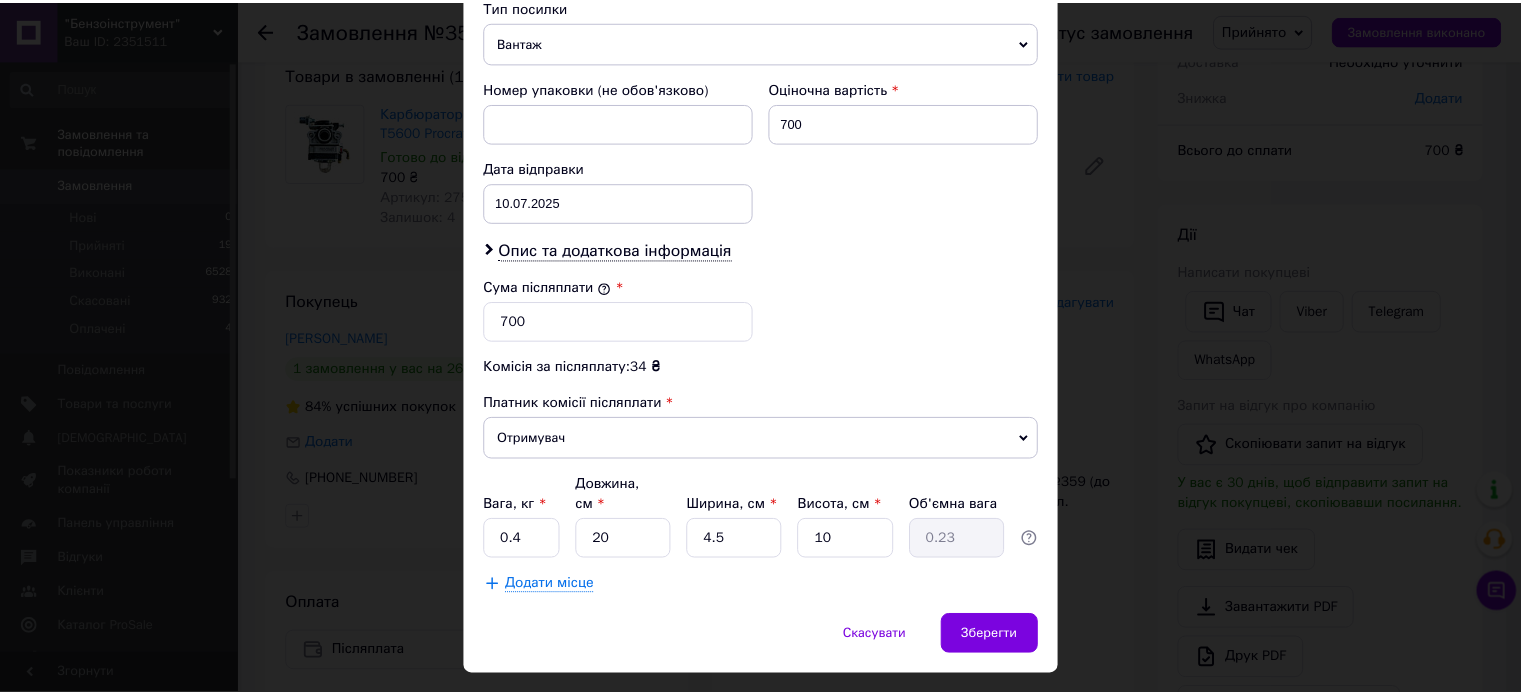scroll, scrollTop: 824, scrollLeft: 0, axis: vertical 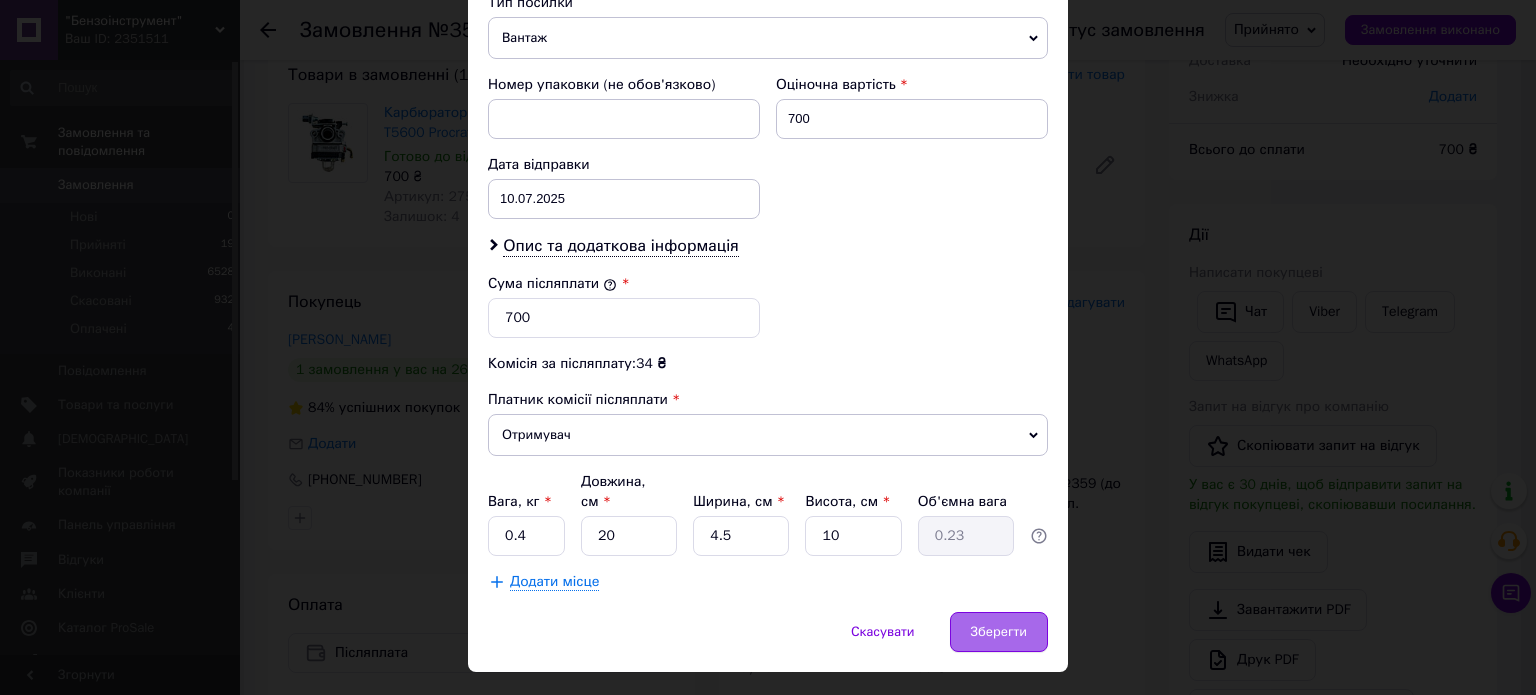 click on "Зберегти" at bounding box center [999, 632] 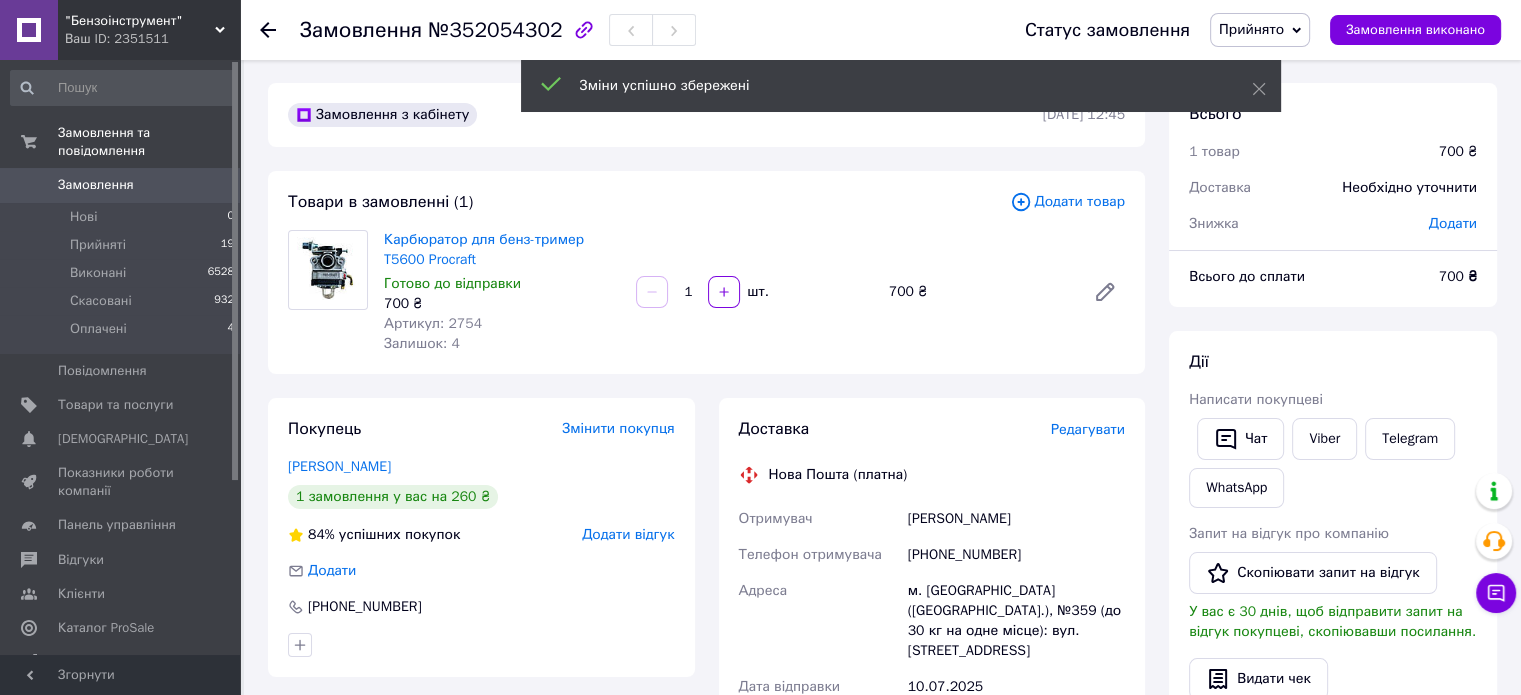 scroll, scrollTop: 0, scrollLeft: 0, axis: both 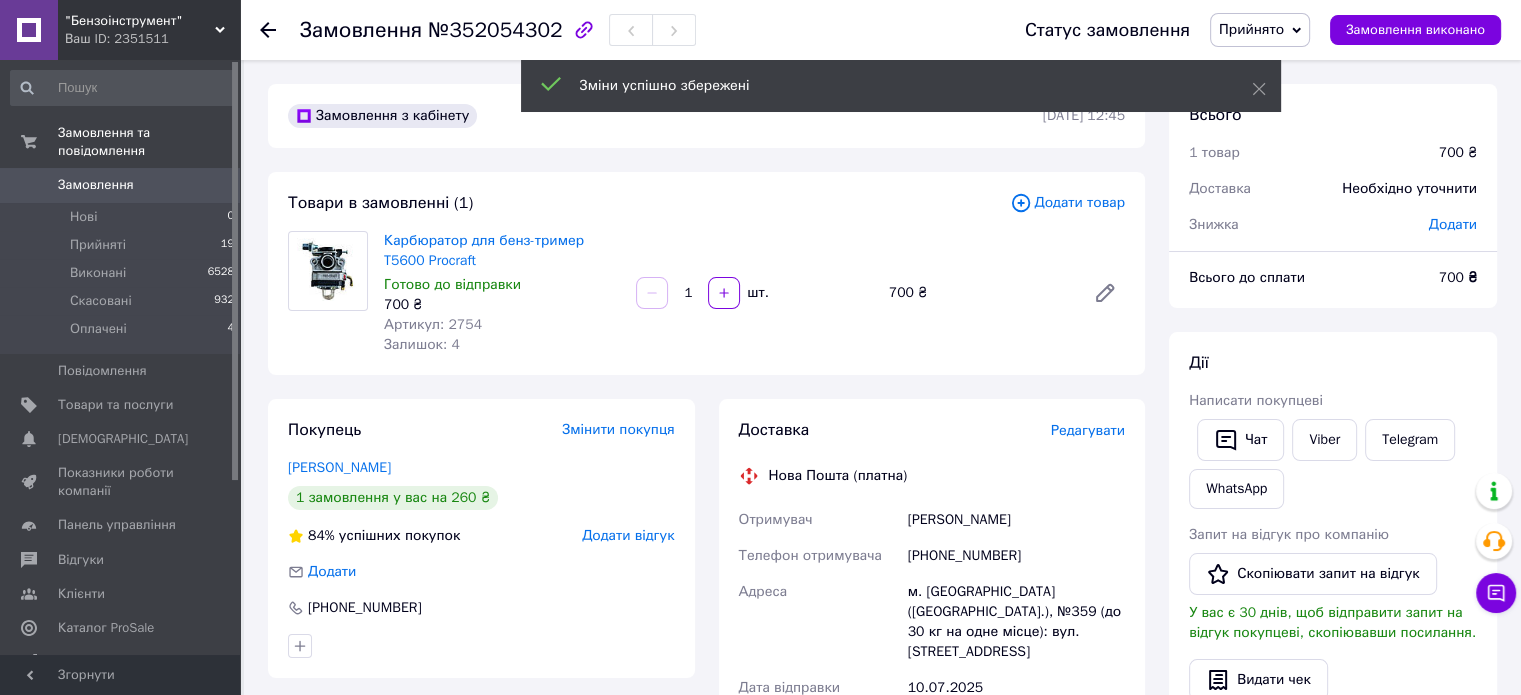 click on "Додати" at bounding box center [1453, 224] 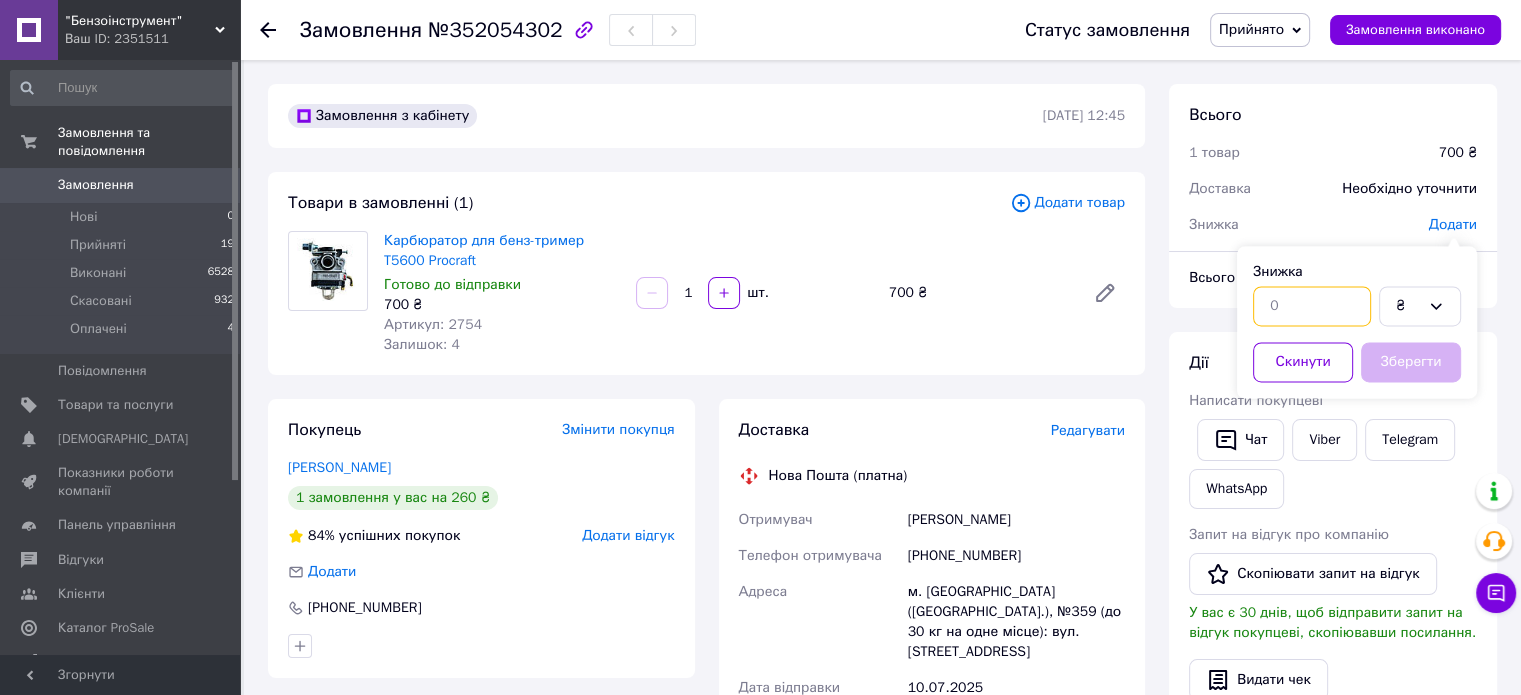 click at bounding box center [1312, 306] 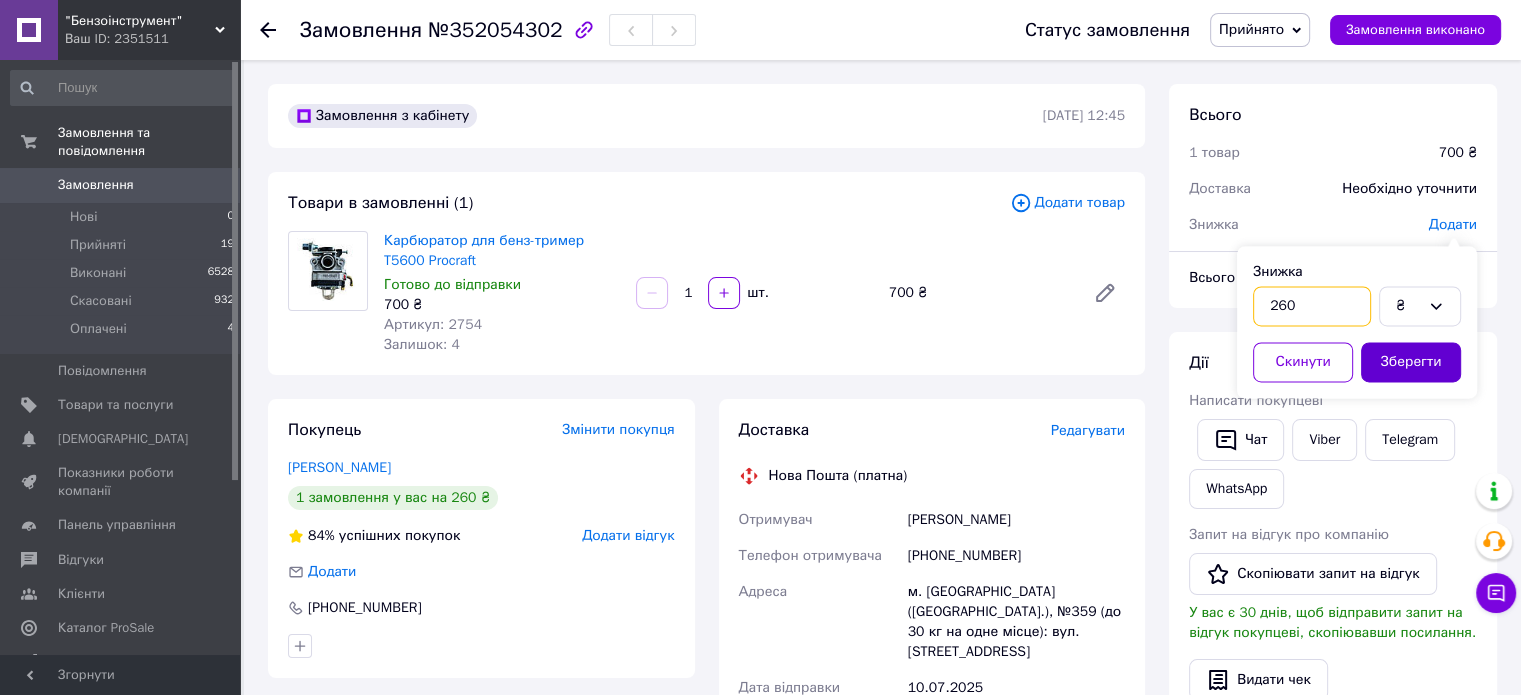 type on "260" 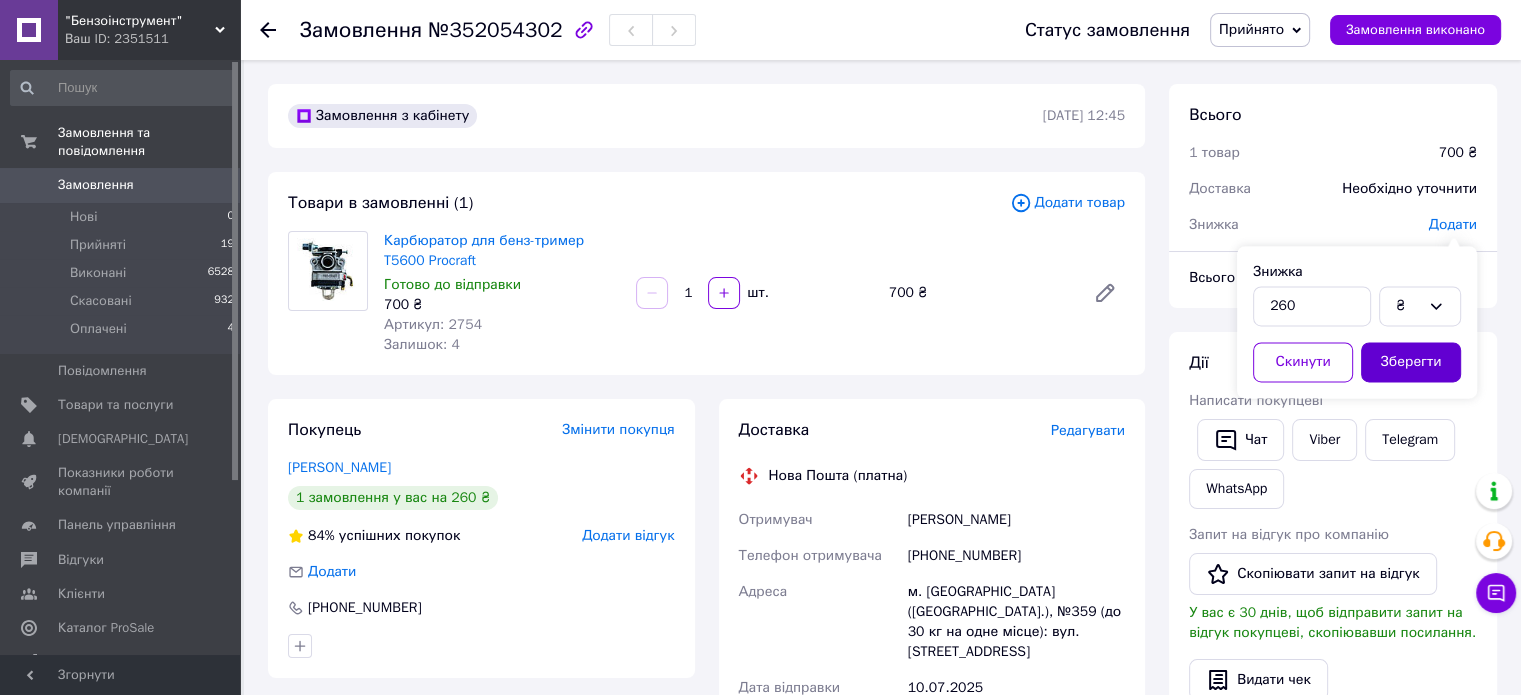 click on "Зберегти" at bounding box center [1411, 362] 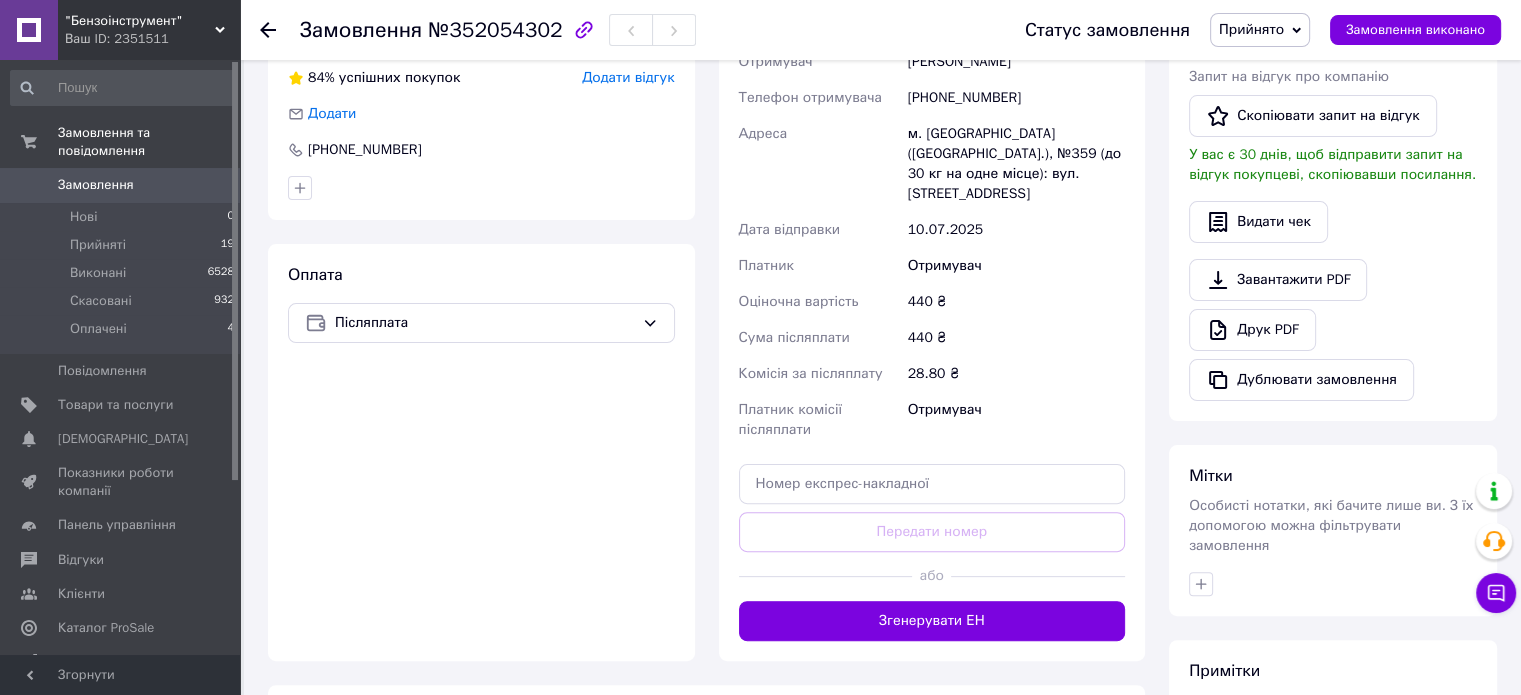 scroll, scrollTop: 500, scrollLeft: 0, axis: vertical 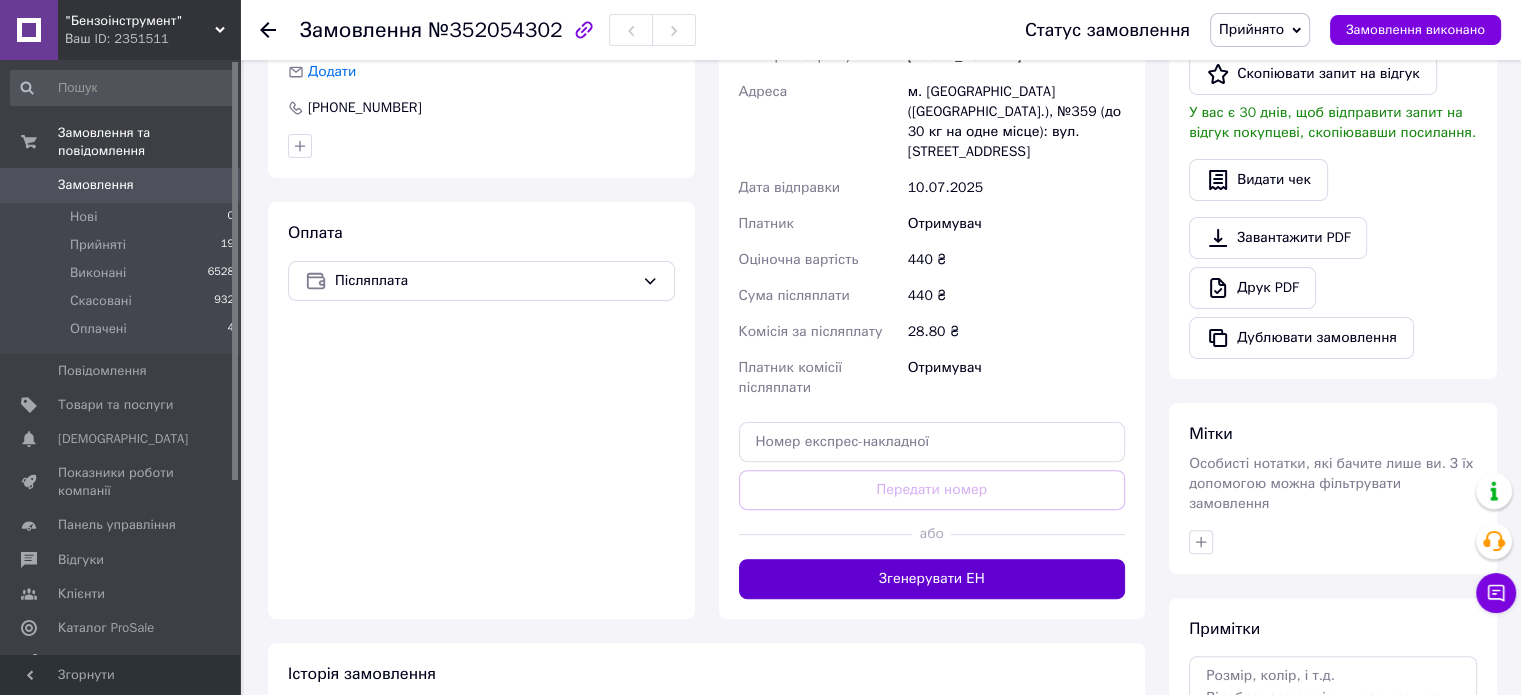click on "Згенерувати ЕН" at bounding box center (932, 579) 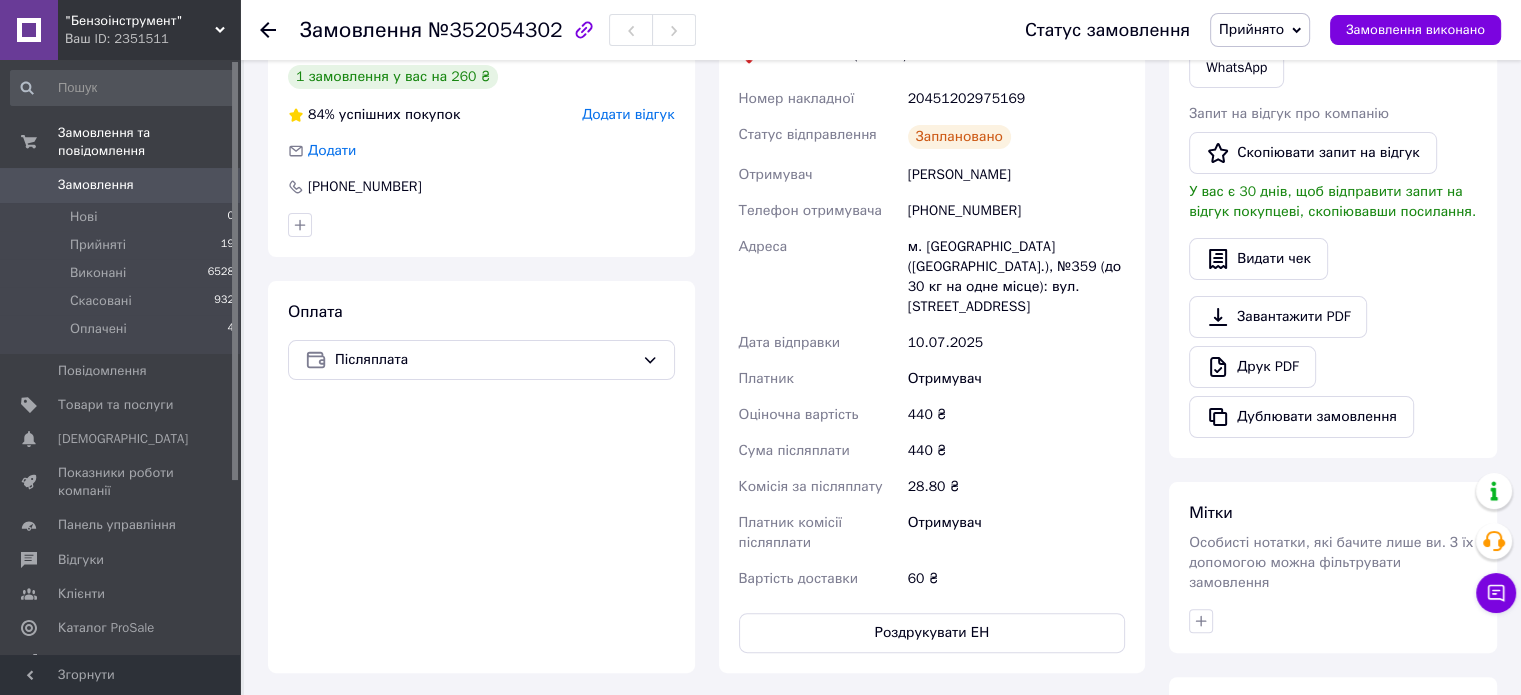 scroll, scrollTop: 300, scrollLeft: 0, axis: vertical 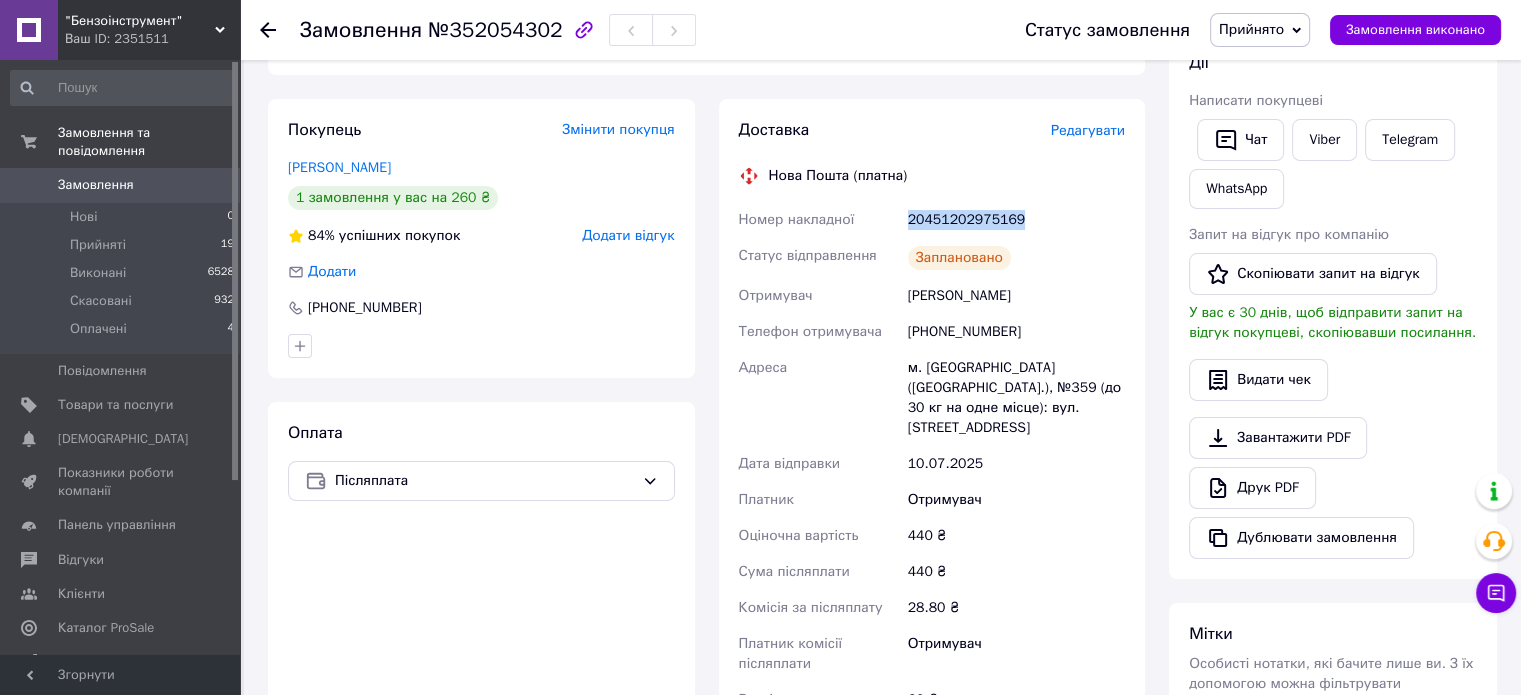 drag, startPoint x: 899, startPoint y: 220, endPoint x: 1118, endPoint y: 219, distance: 219.00229 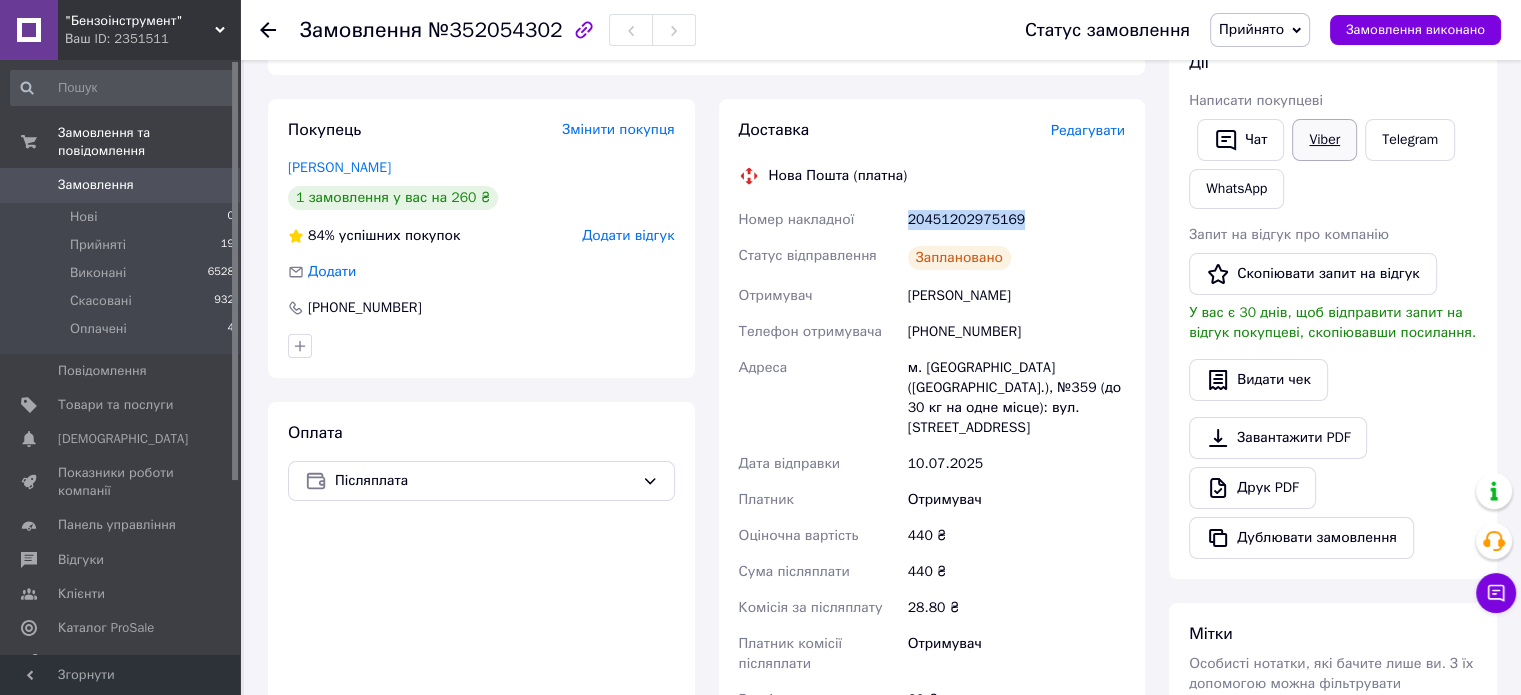 click on "Viber" at bounding box center (1324, 140) 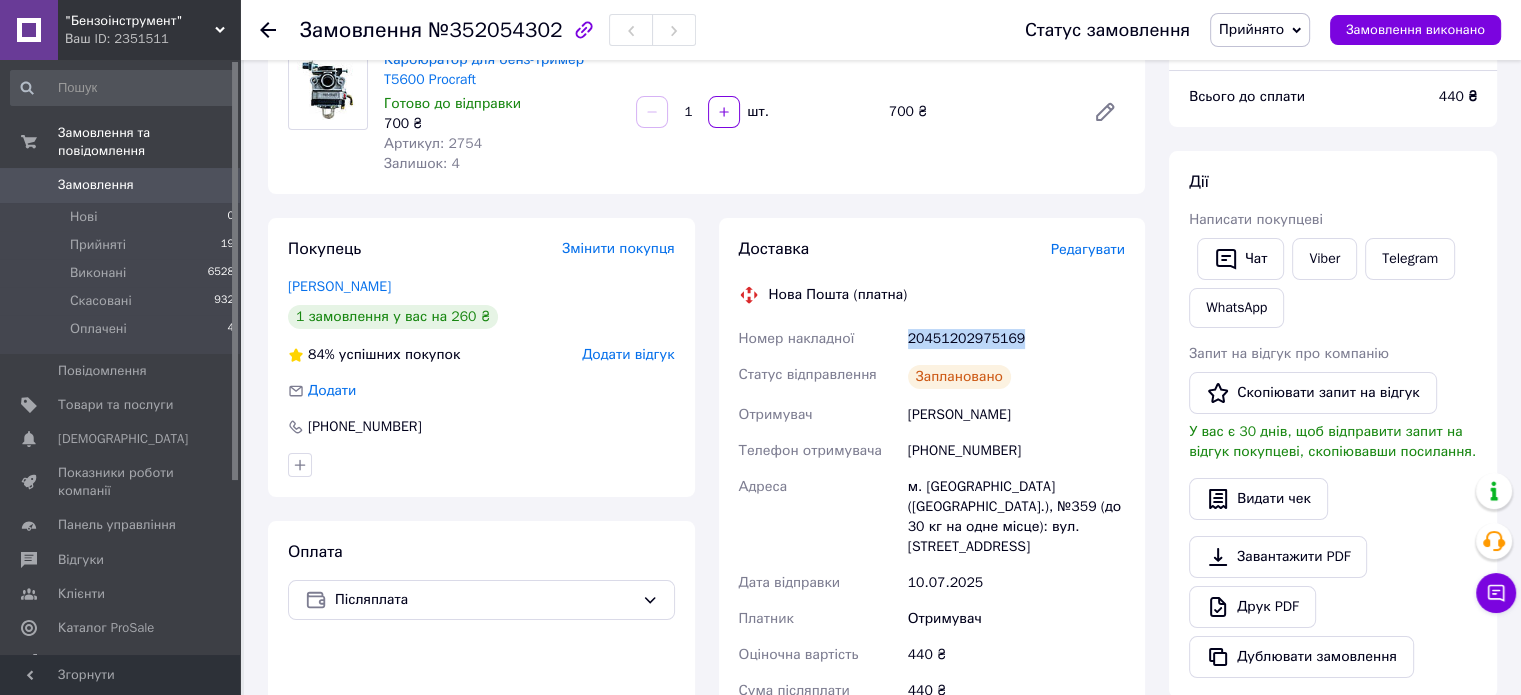 scroll, scrollTop: 0, scrollLeft: 0, axis: both 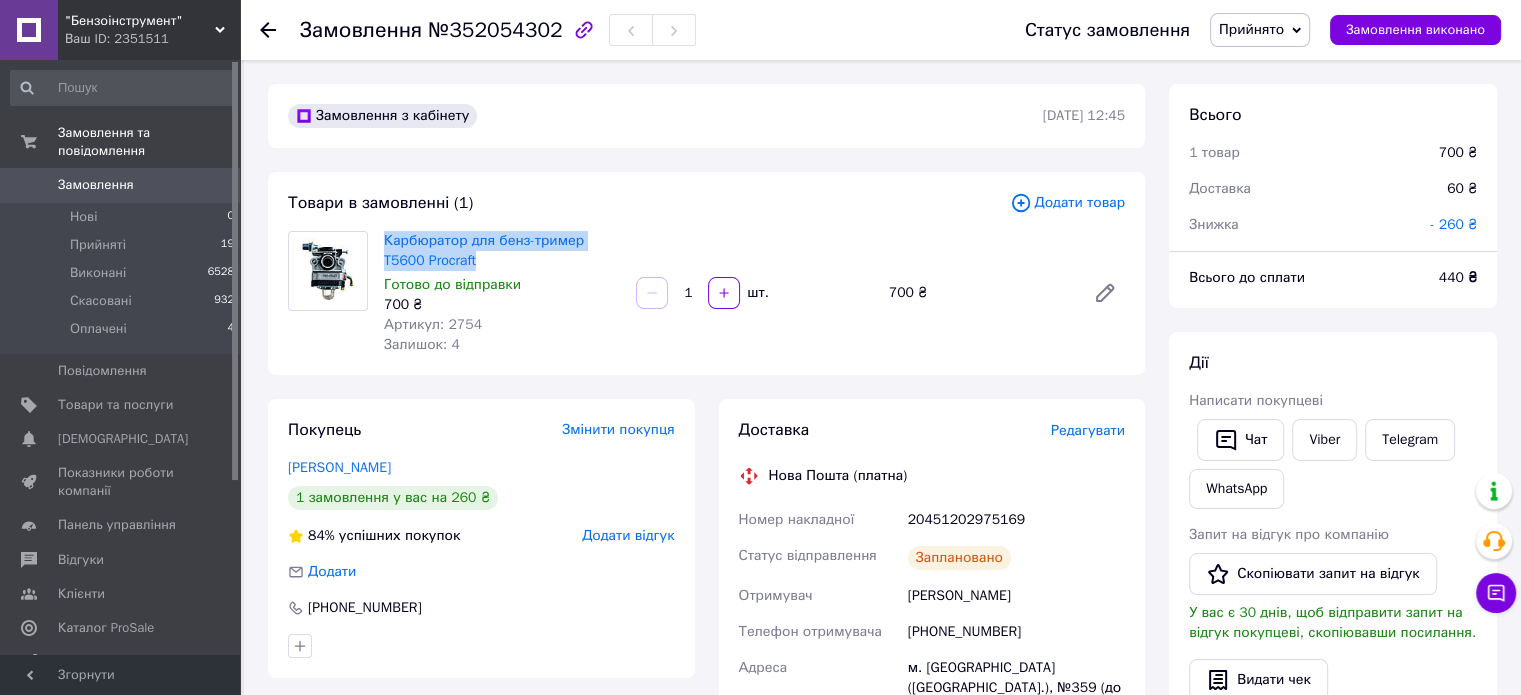 drag, startPoint x: 380, startPoint y: 241, endPoint x: 618, endPoint y: 255, distance: 238.4114 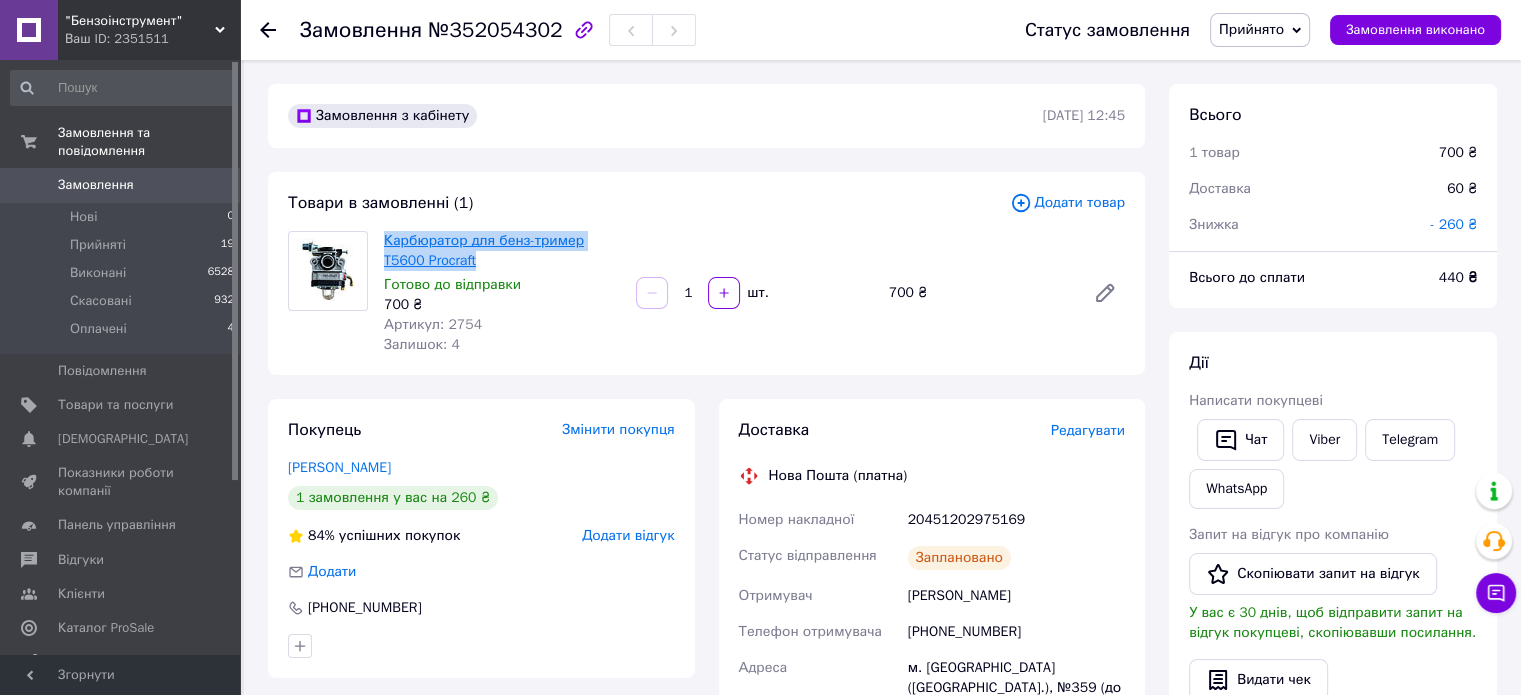 copy on "Карбюратор для бенз-тример T5600 Procraft" 